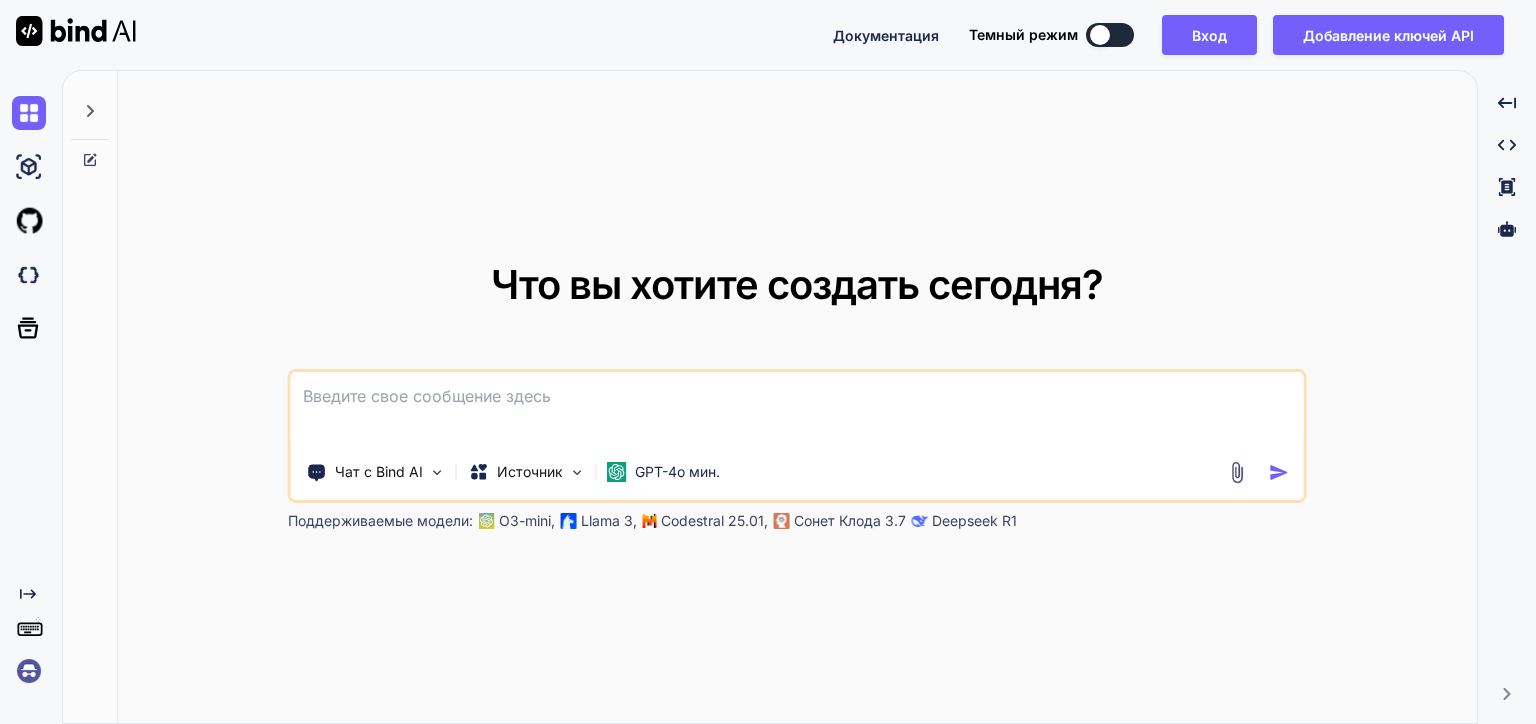 scroll, scrollTop: 0, scrollLeft: 0, axis: both 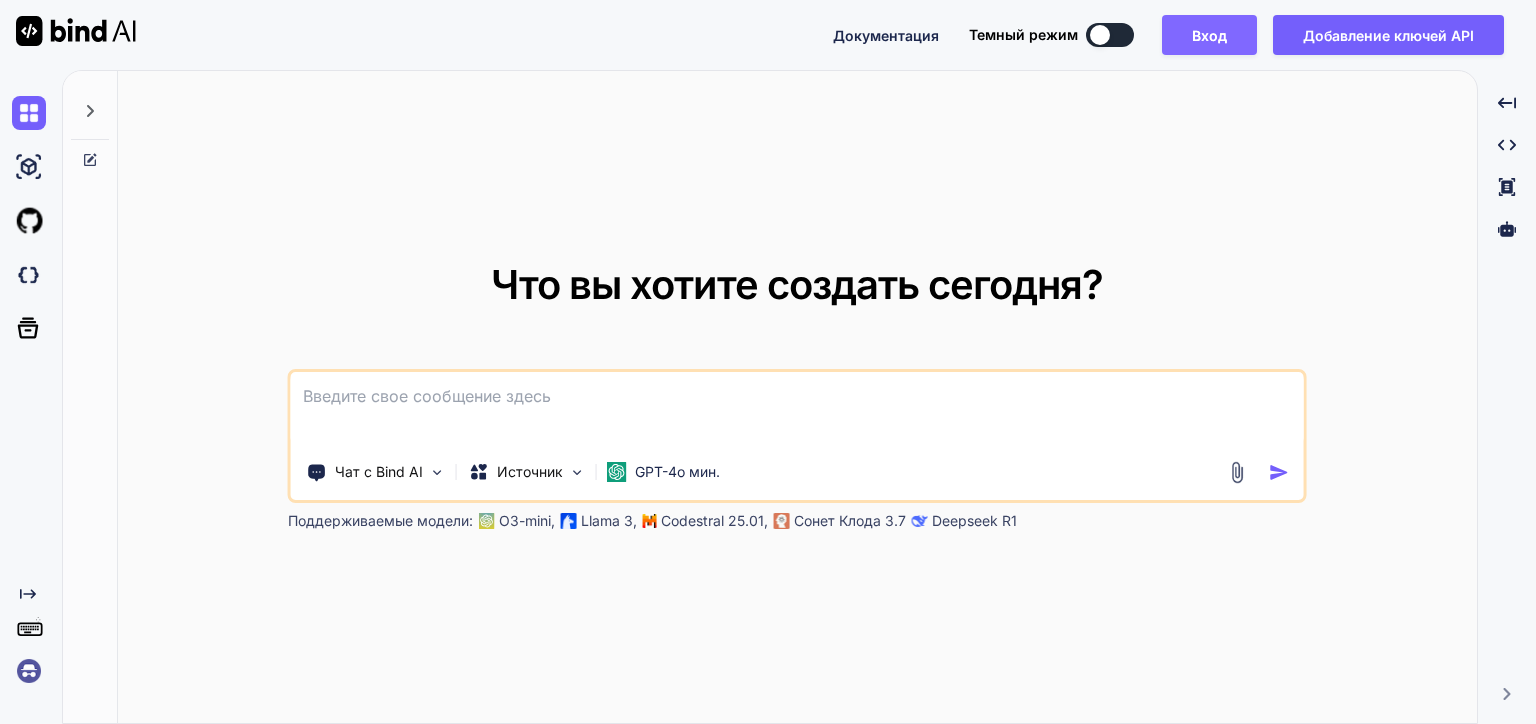 click on "Вход" at bounding box center (1209, 35) 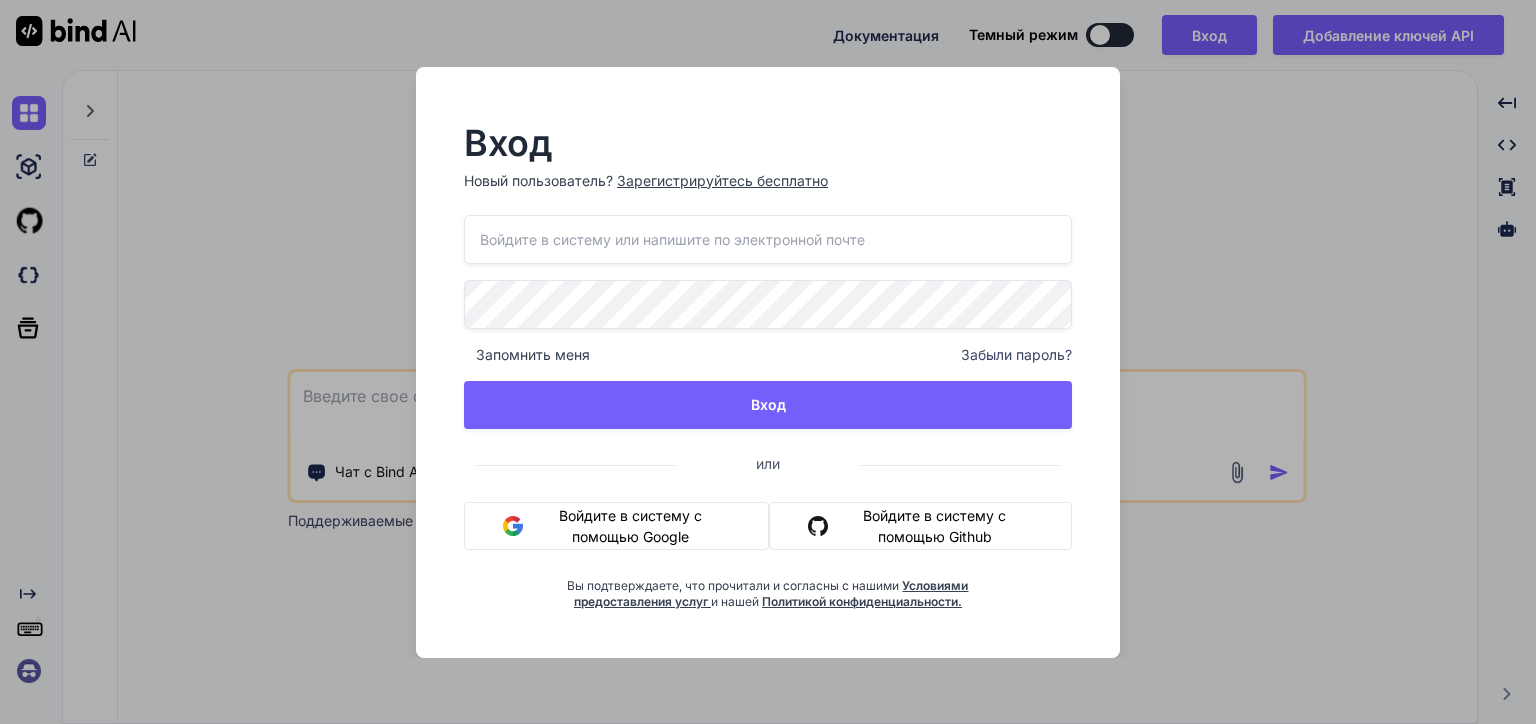 click on "Войдите в систему с помощью Google" at bounding box center (616, 526) 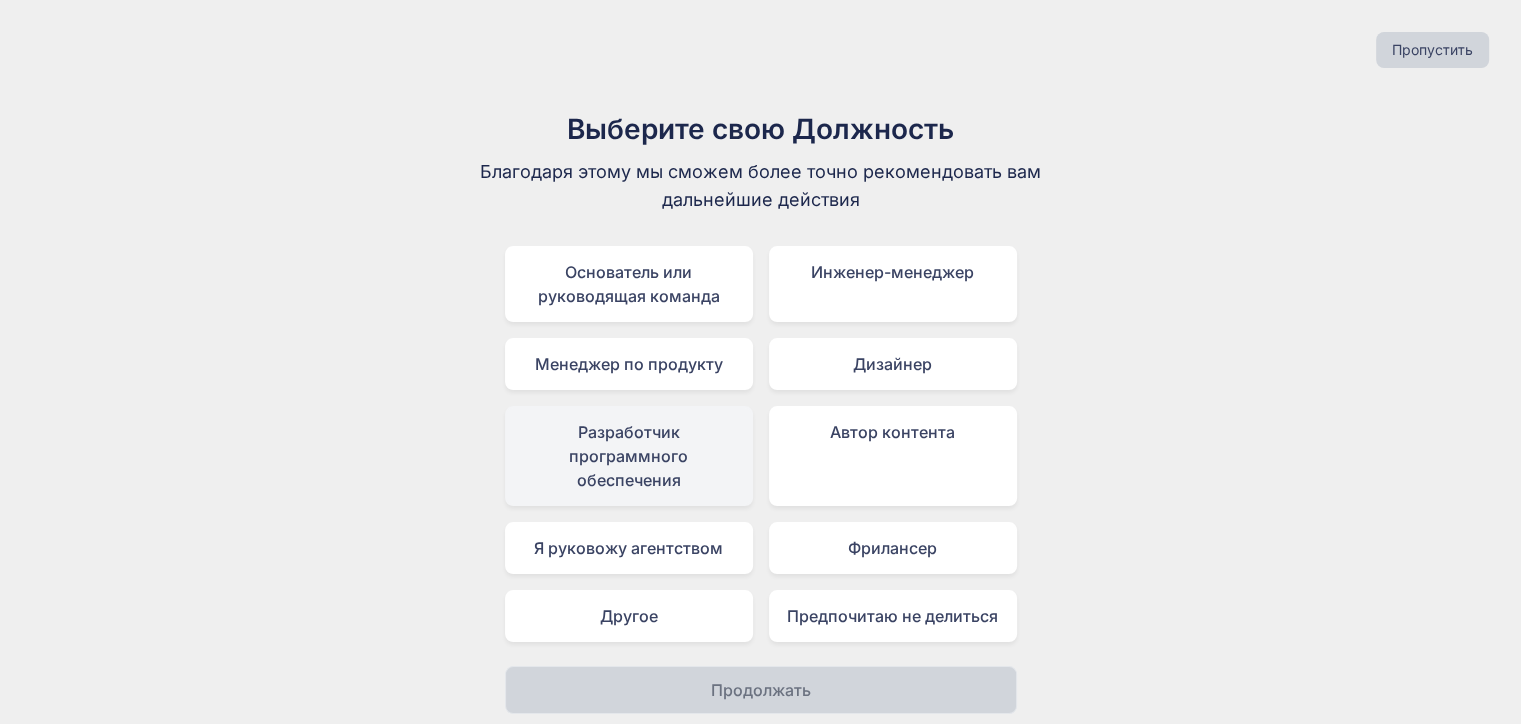 click on "Разработчик программного обеспечения" at bounding box center (629, 456) 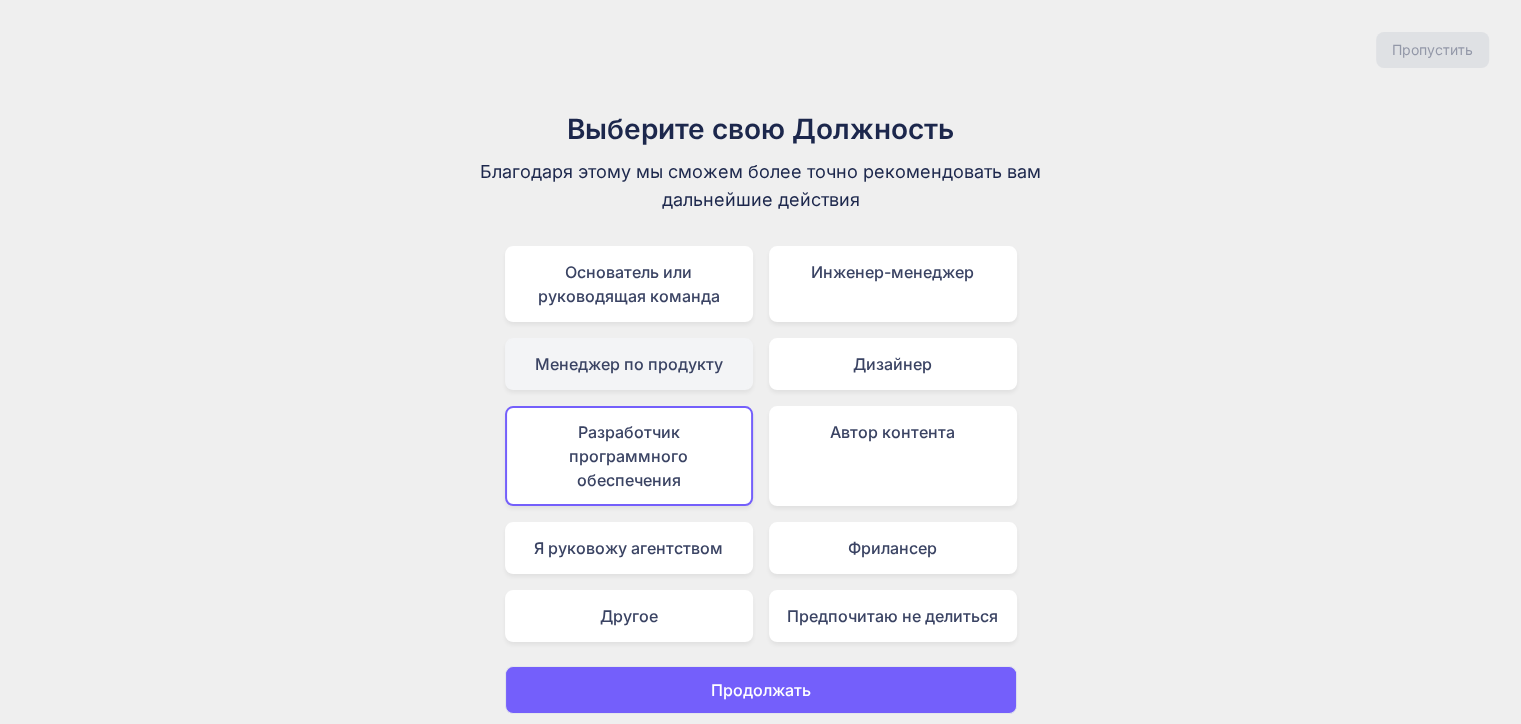 click on "Менеджер по продукту" at bounding box center [629, 364] 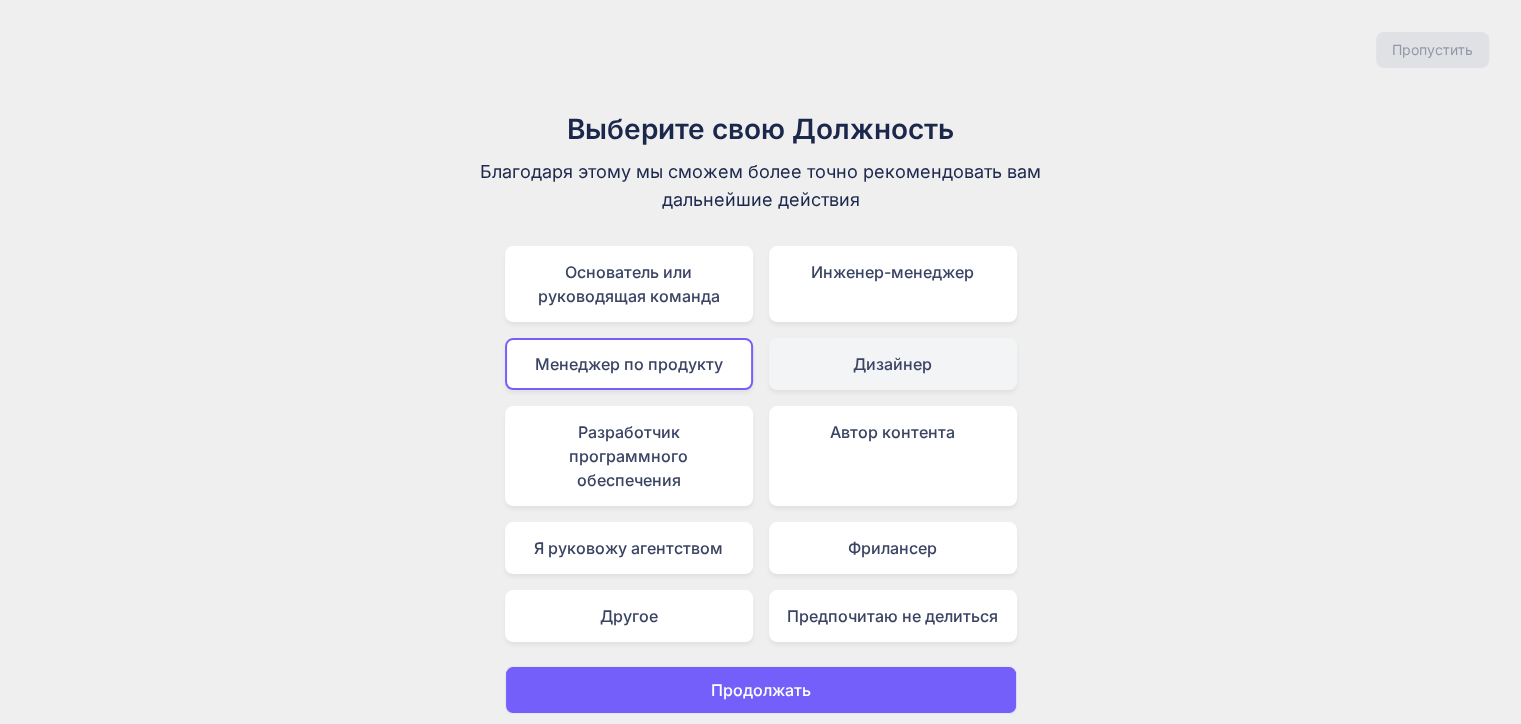 click on "Дизайнер" at bounding box center [893, 364] 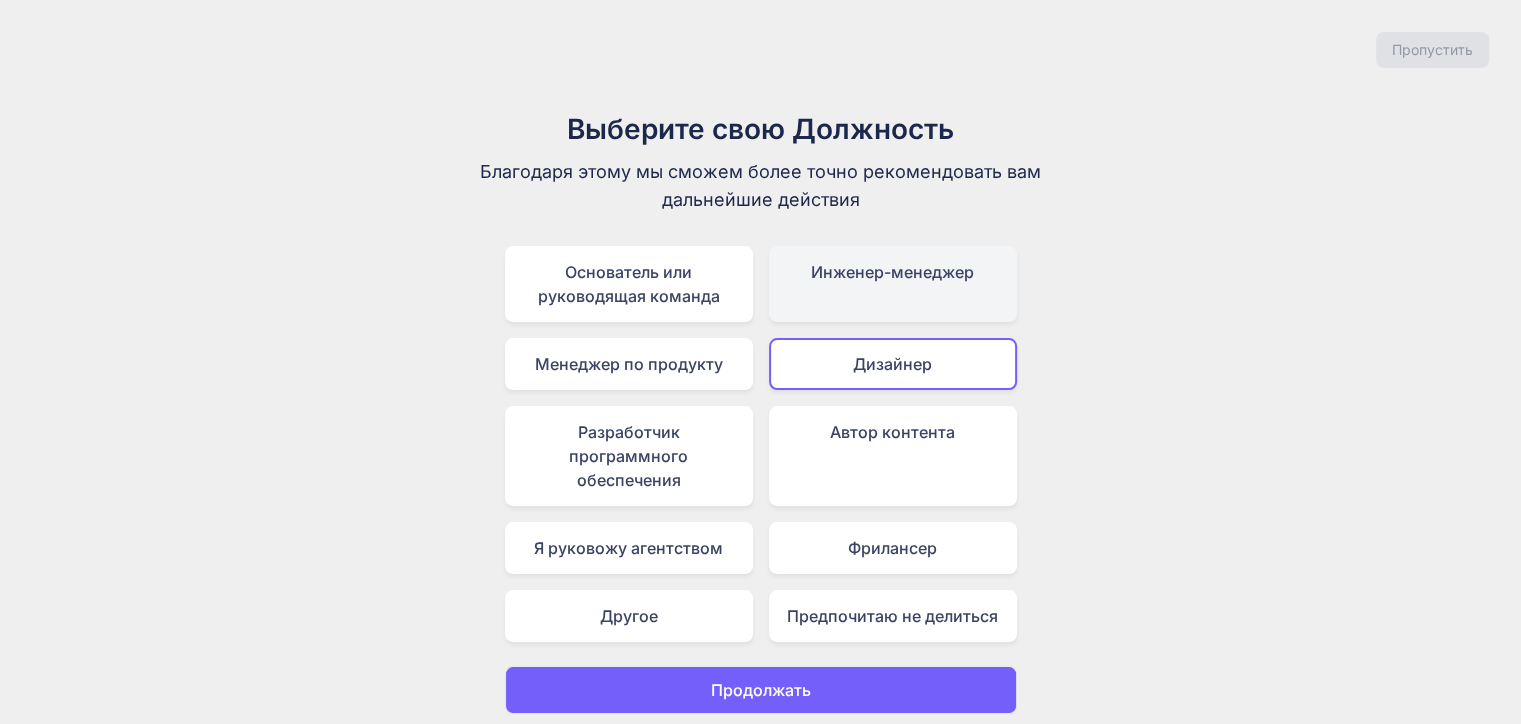 click on "Инженер-менеджер" at bounding box center (893, 284) 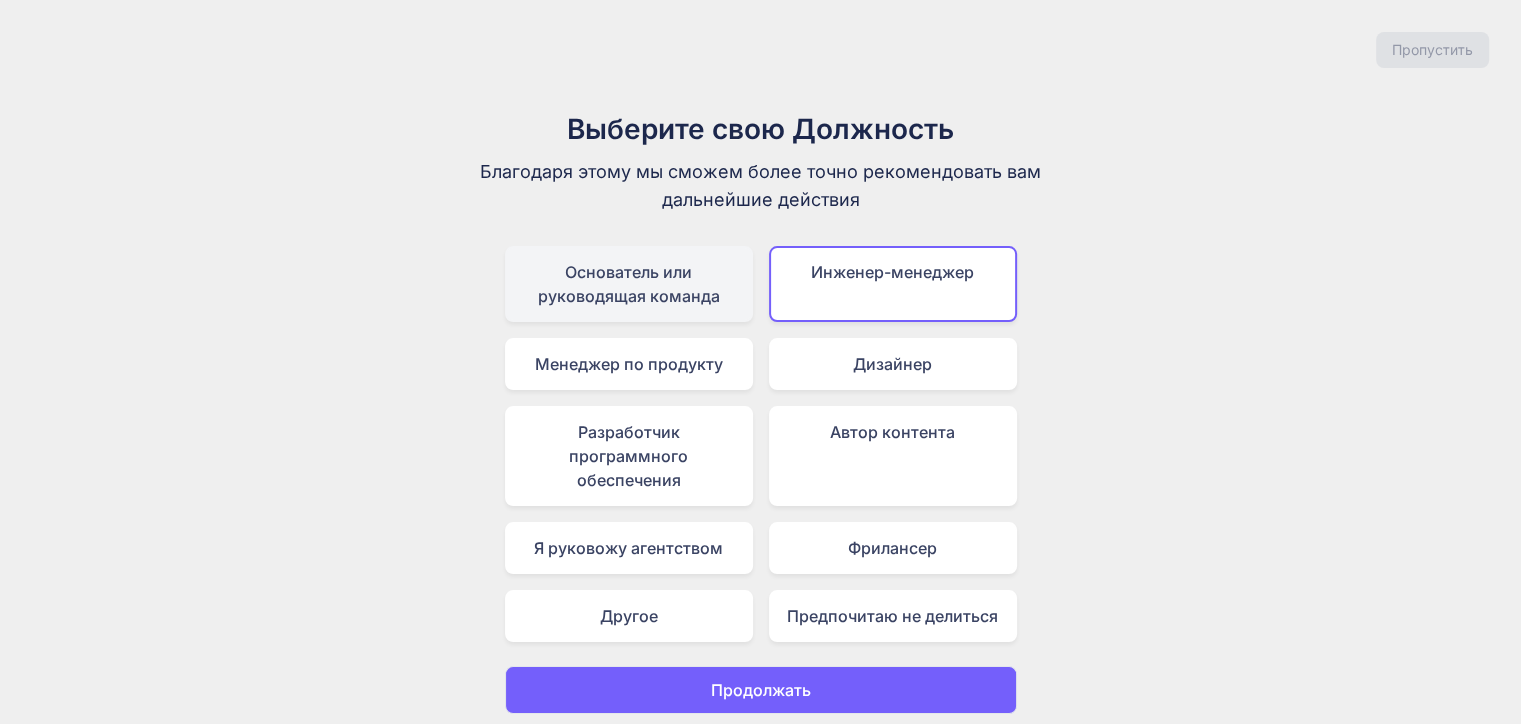 click on "Основатель или руководящая команда" at bounding box center (629, 284) 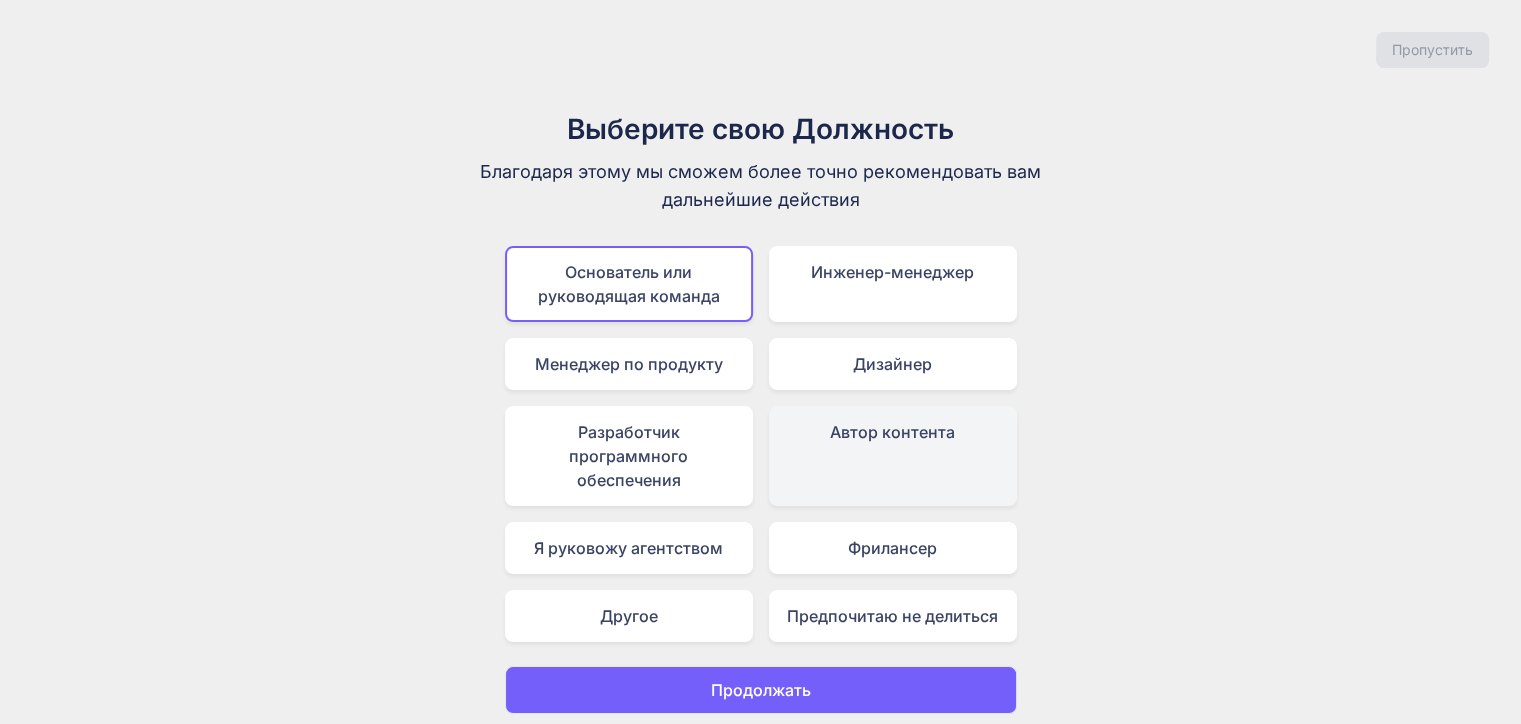 scroll, scrollTop: 2, scrollLeft: 0, axis: vertical 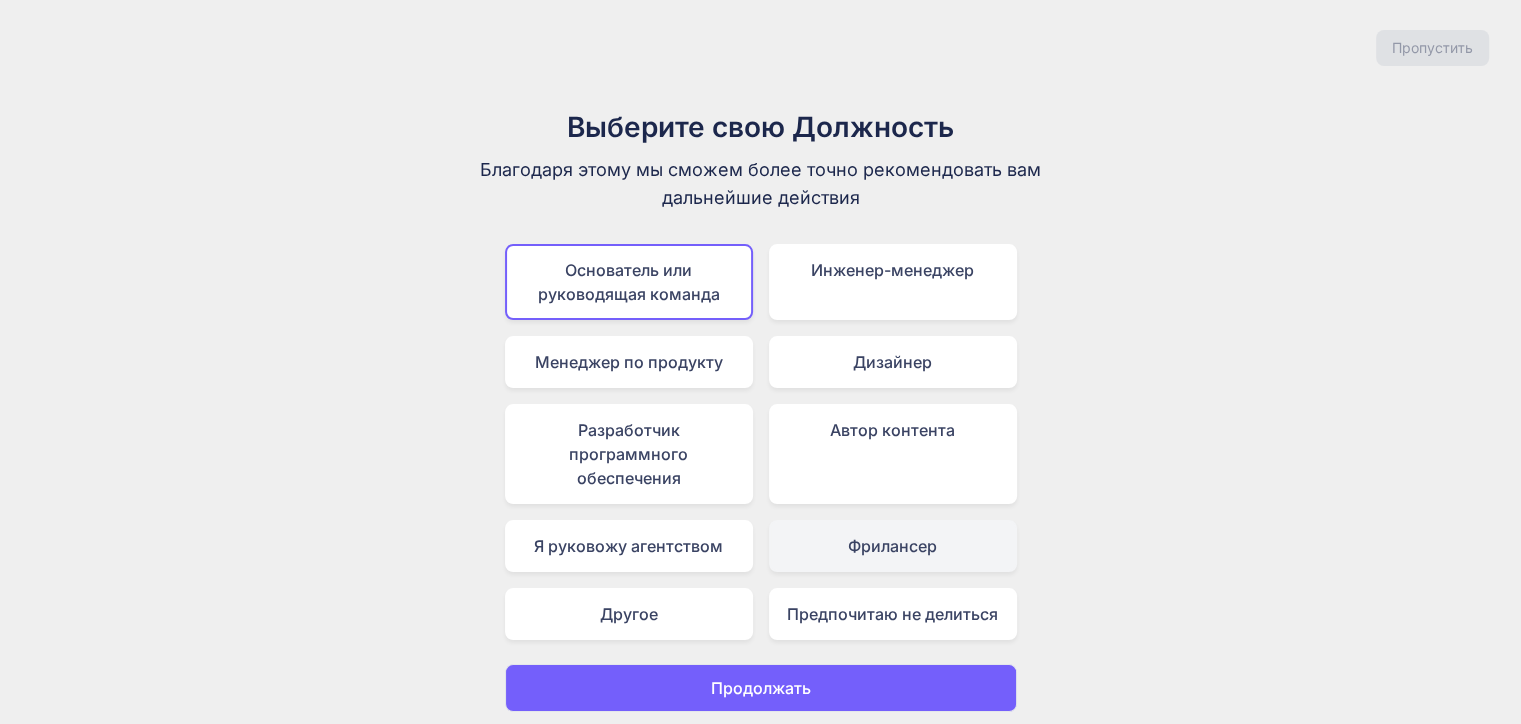 click on "Фрилансер" at bounding box center (893, 546) 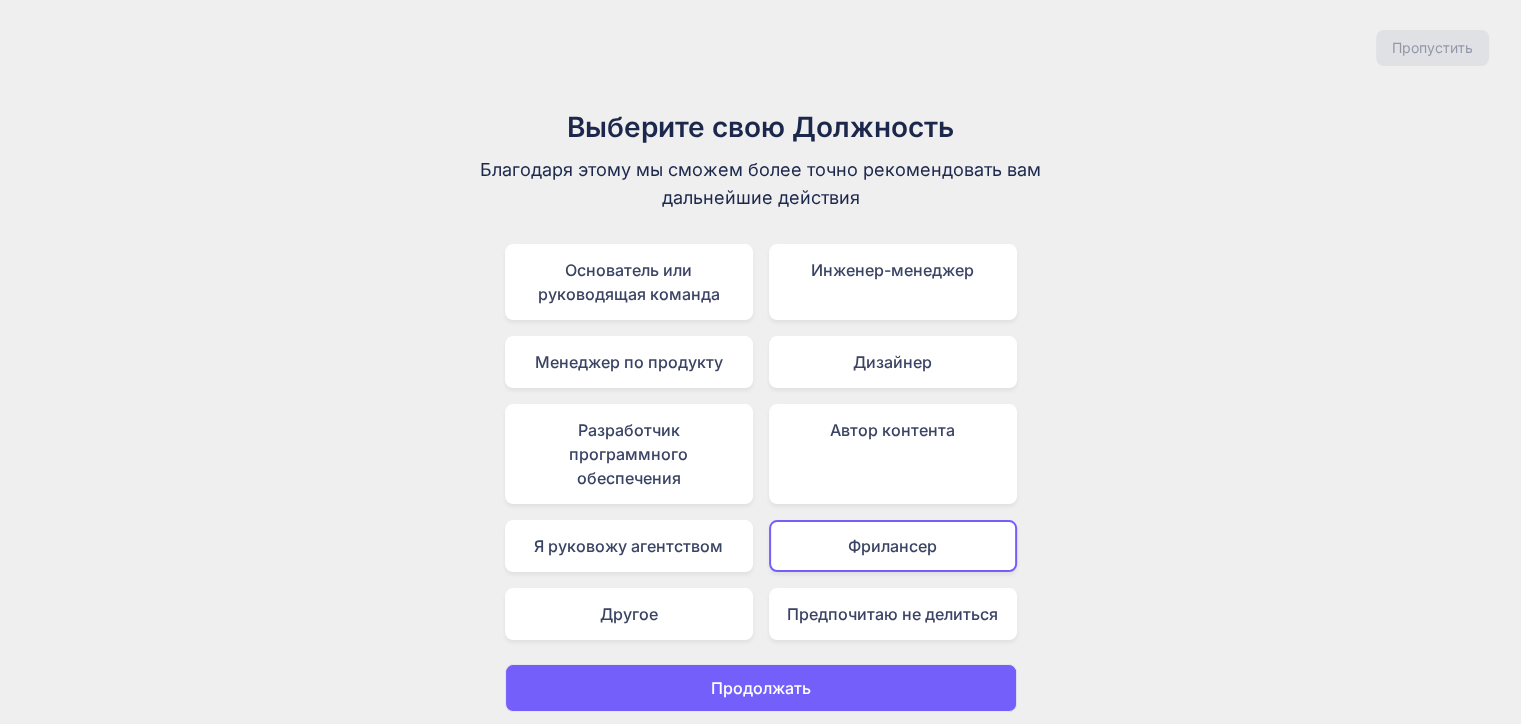 click on "Продолжать" at bounding box center (761, 688) 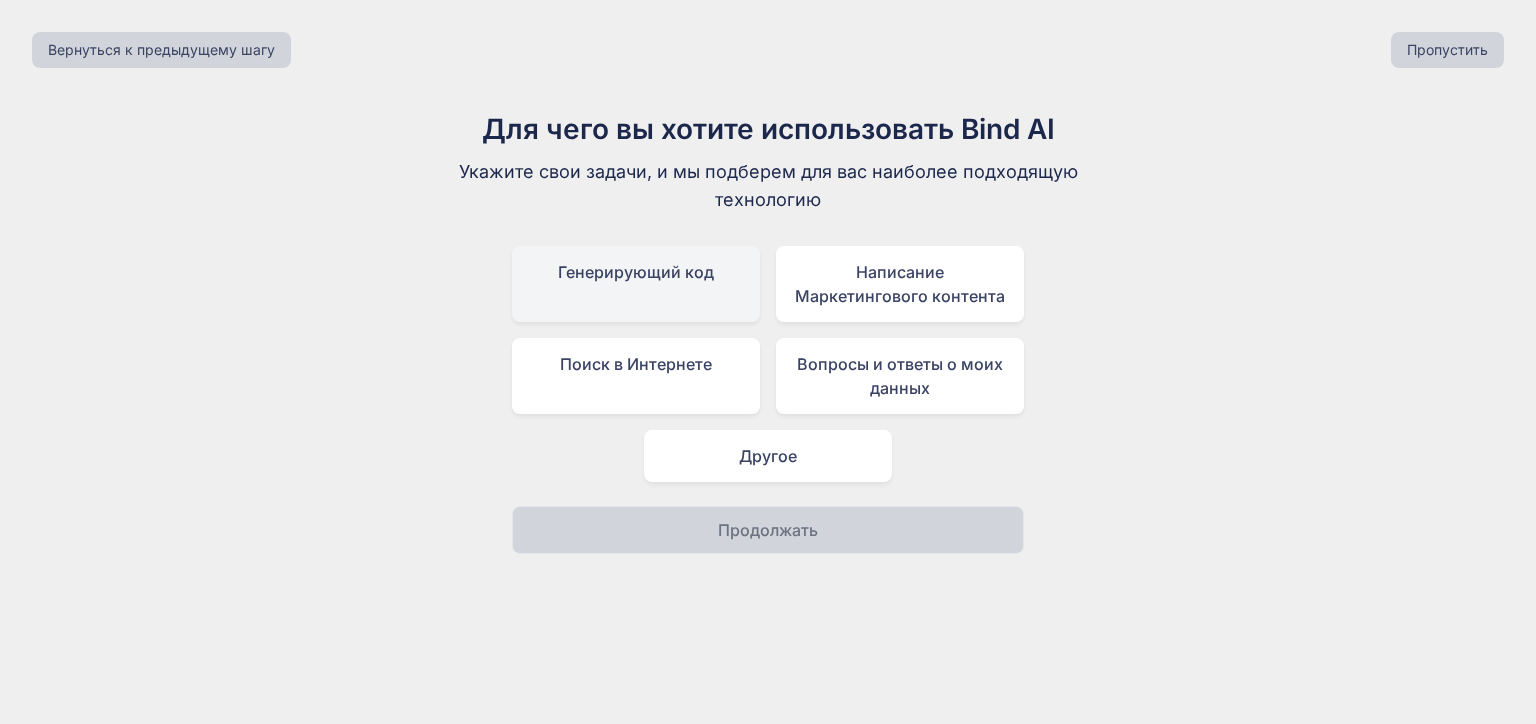 click on "Генерирующий код" at bounding box center [636, 284] 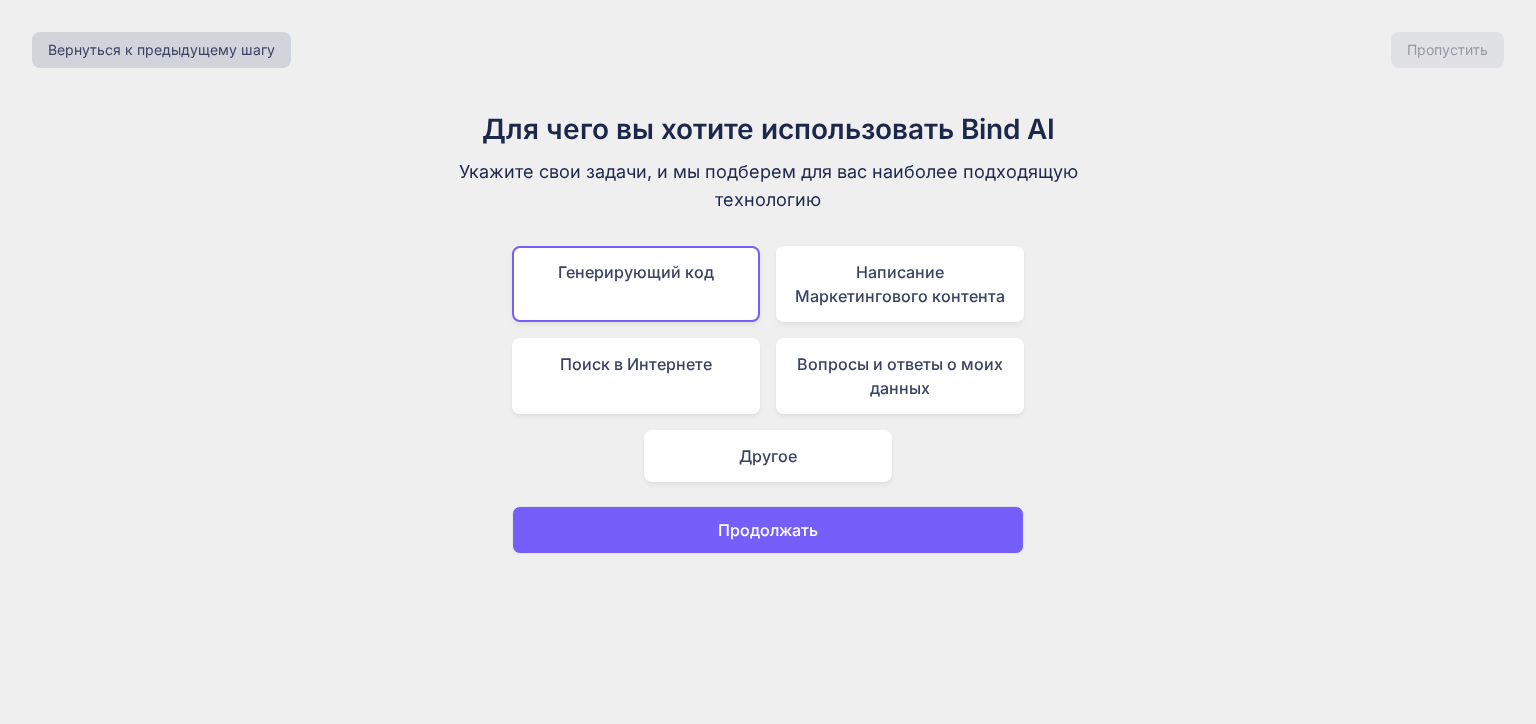 click on "Продолжать" at bounding box center (768, 530) 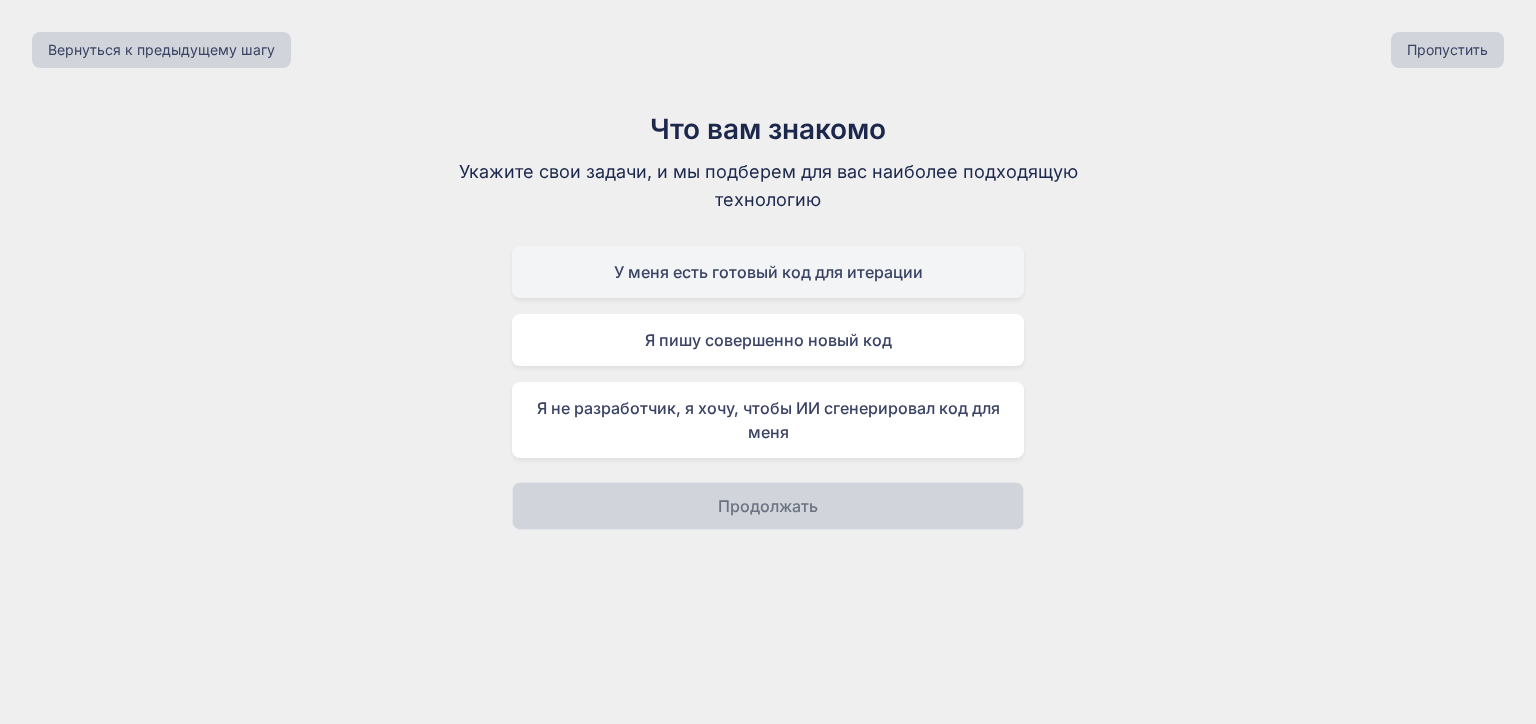 click on "У меня есть готовый код для итерации" at bounding box center (768, 272) 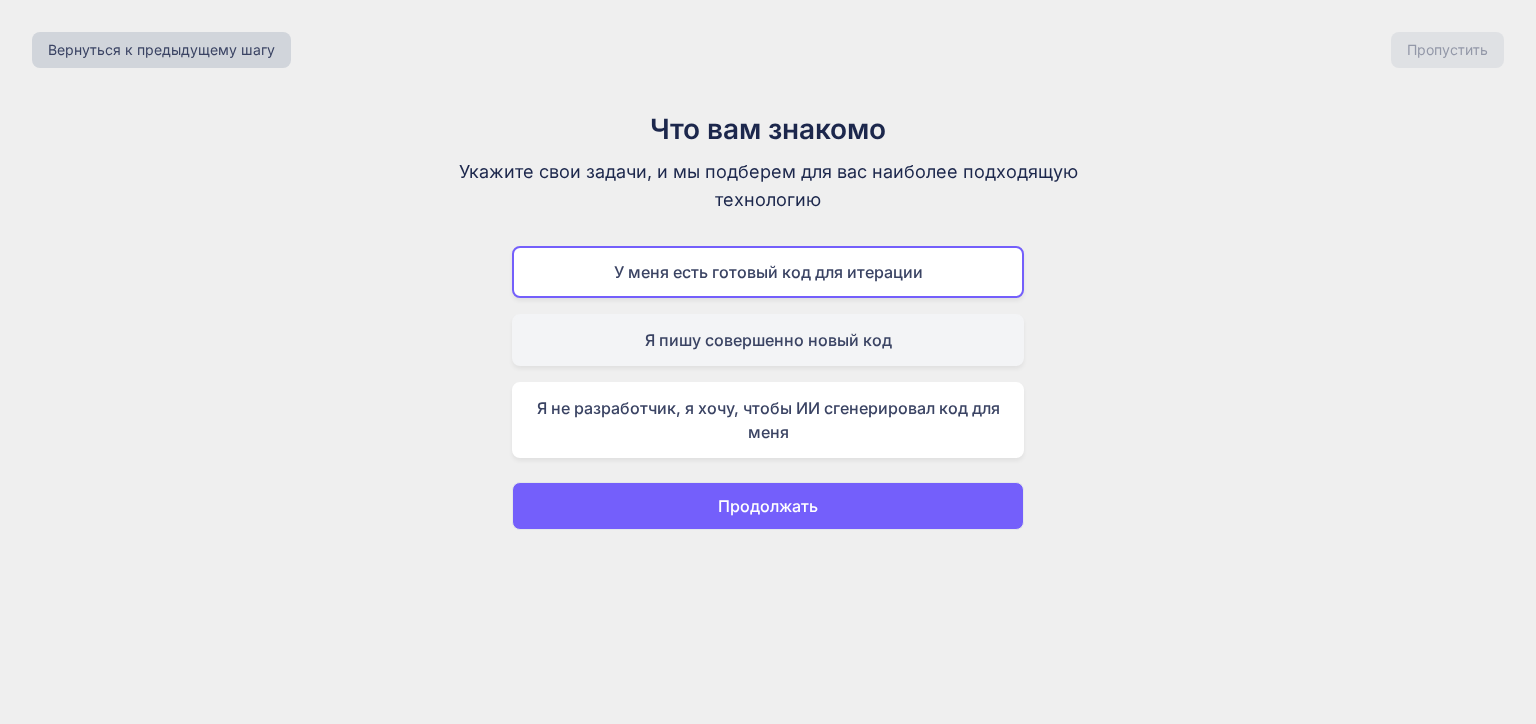 click on "Я пишу совершенно новый код" at bounding box center [768, 340] 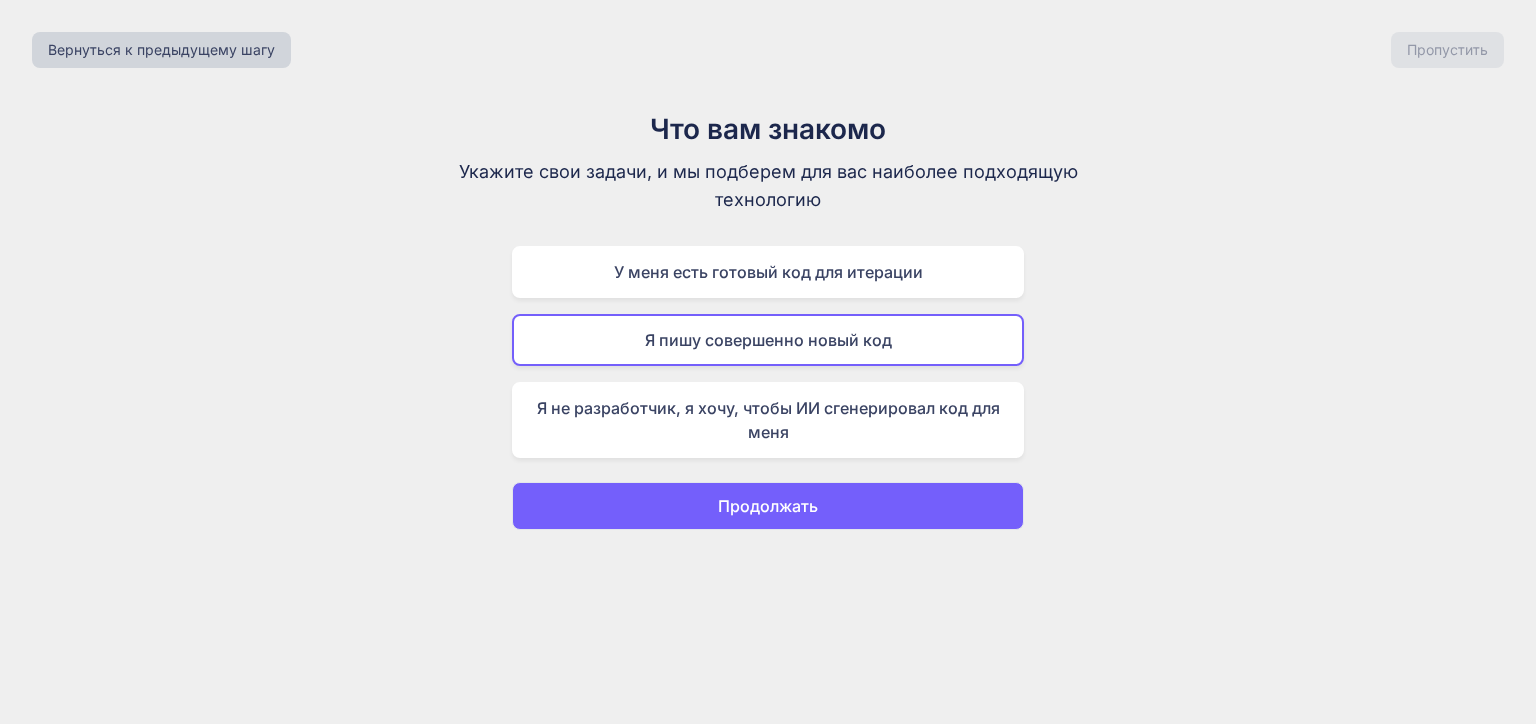 click on "Продолжать" at bounding box center (768, 506) 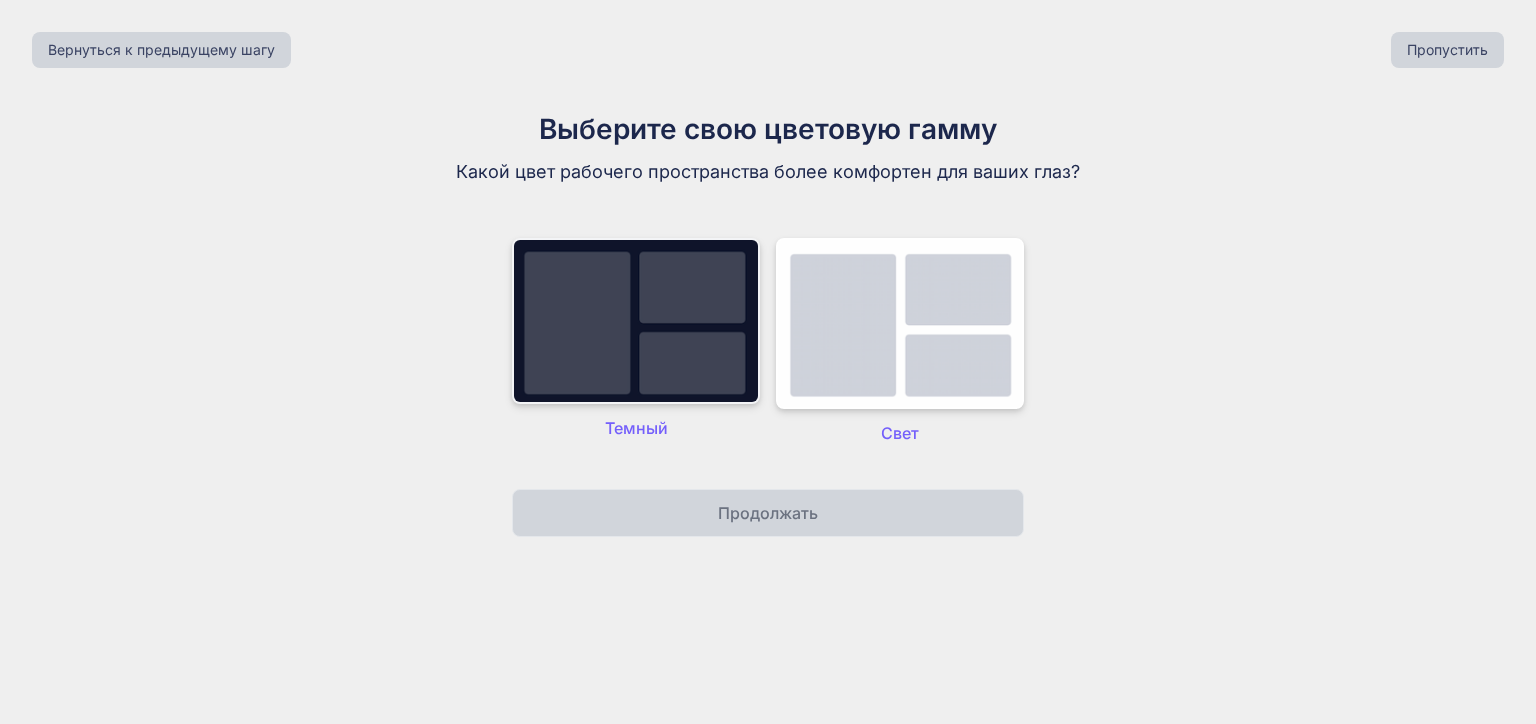 click at bounding box center (636, 321) 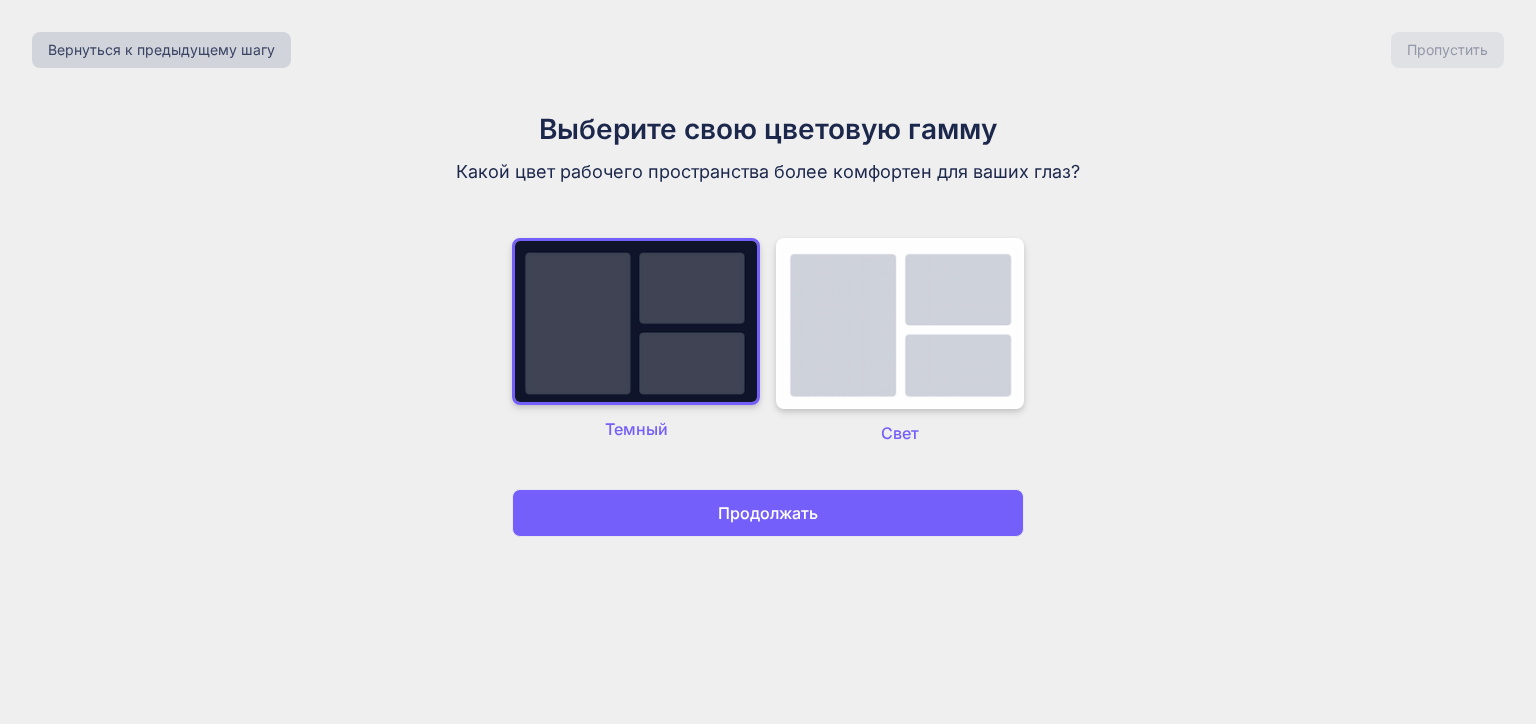 click on "Продолжать" at bounding box center [768, 513] 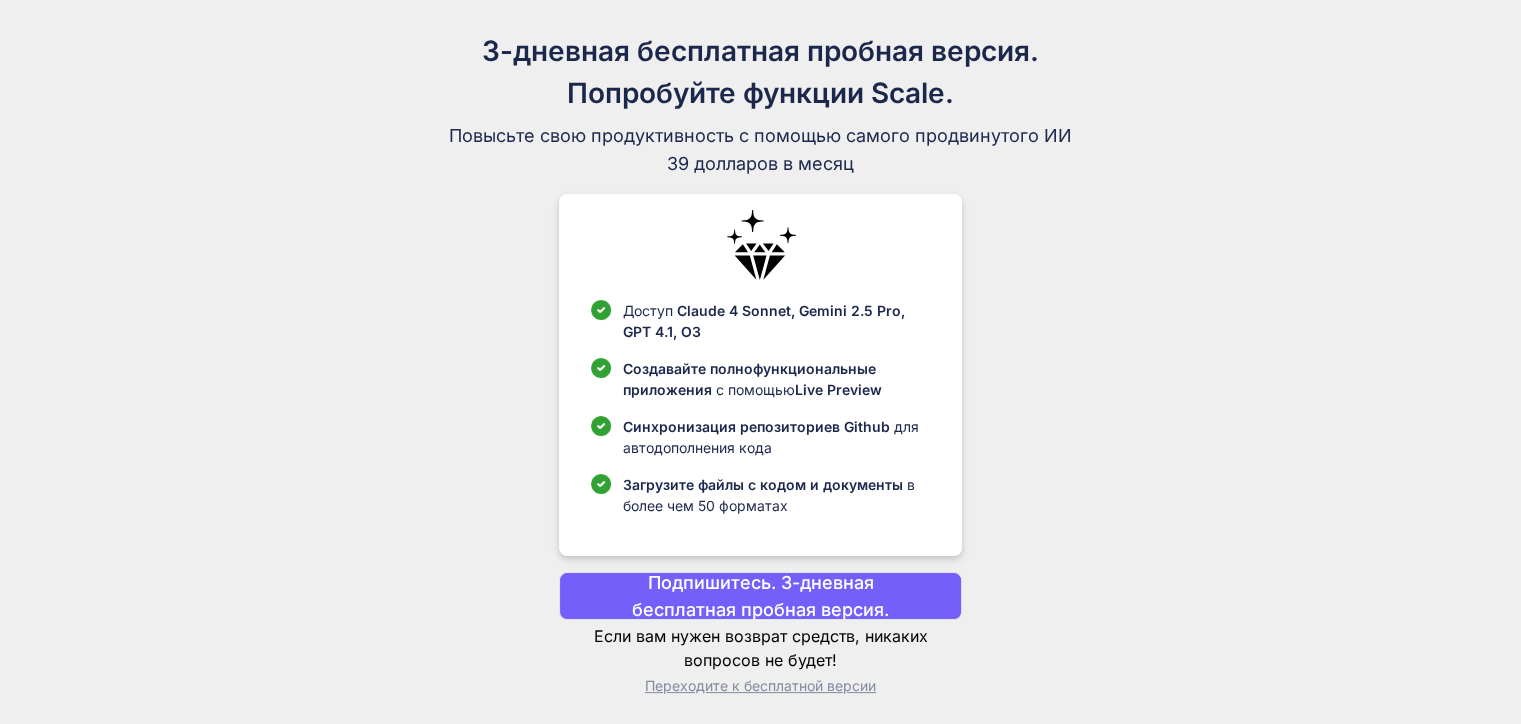 scroll, scrollTop: 82, scrollLeft: 0, axis: vertical 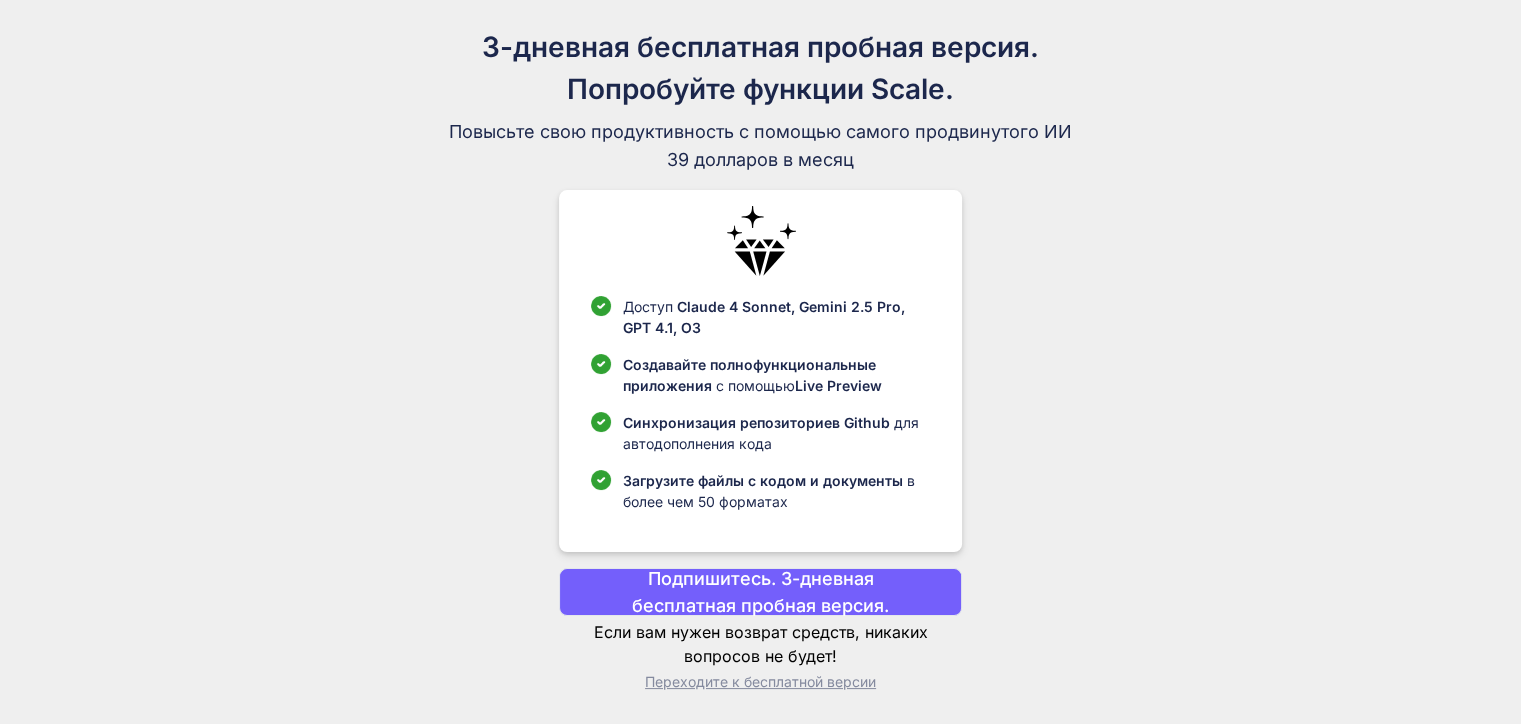 click on "Подпишитесь. 3-дневная бесплатная пробная версия." at bounding box center [760, 592] 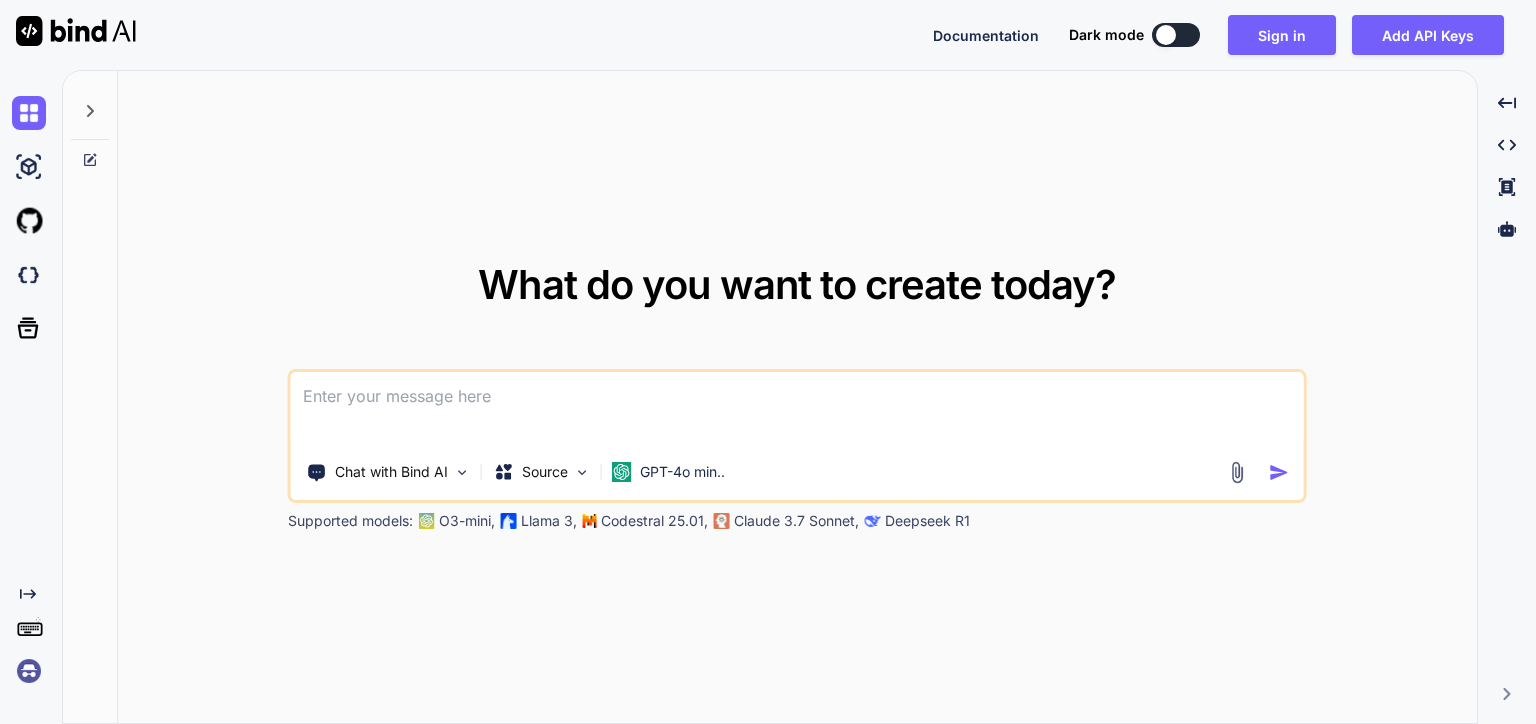 scroll, scrollTop: 0, scrollLeft: 0, axis: both 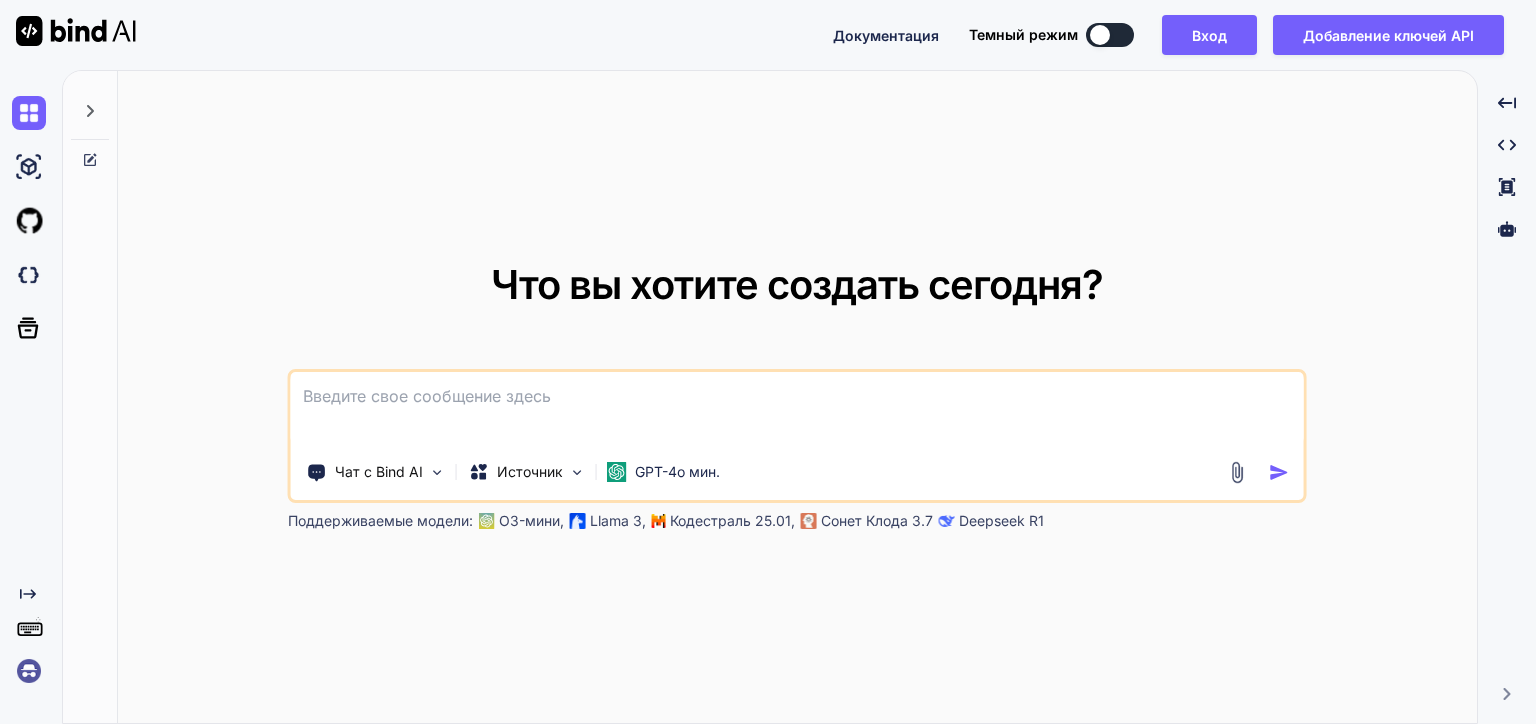 click on "Что вы хотите создать сегодня? Чат с Bind AI Источник   GPT-4o мин. Поддерживаемые модели: O3-мини,   Llama 3, Кодестраль 25.01, Сонет Клода 3.7 Deepseek R1" at bounding box center (797, 398) 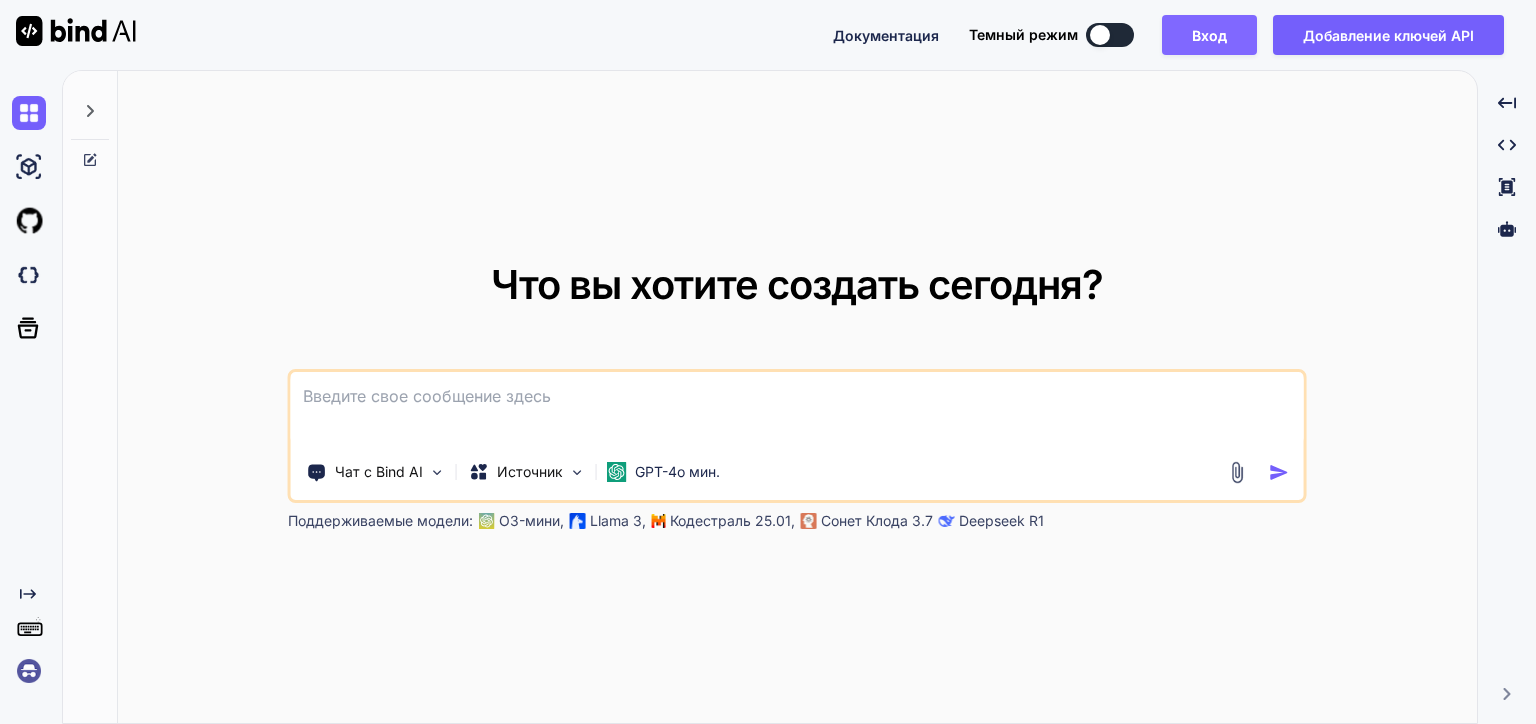 click on "Вход" at bounding box center [1209, 35] 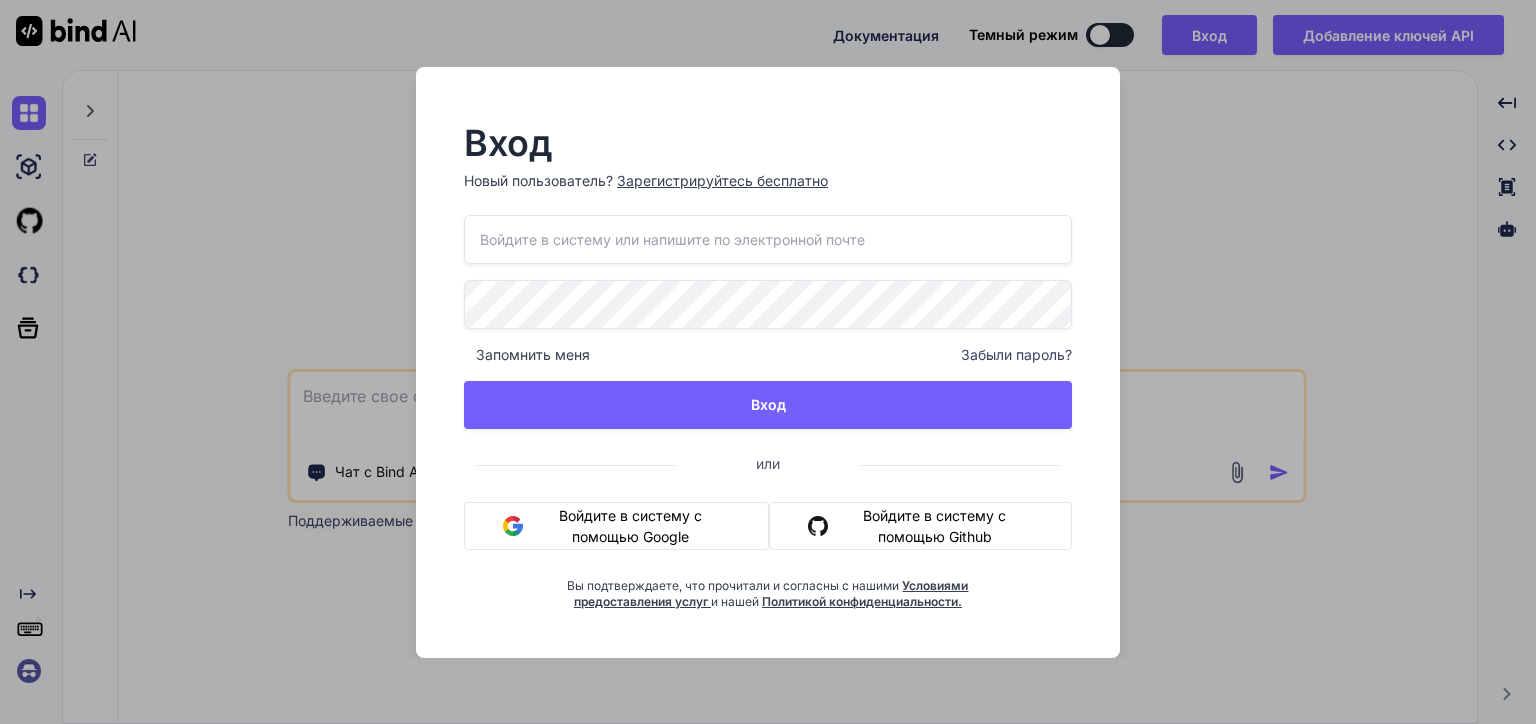 click on "Войдите в систему с помощью Google" at bounding box center [616, 526] 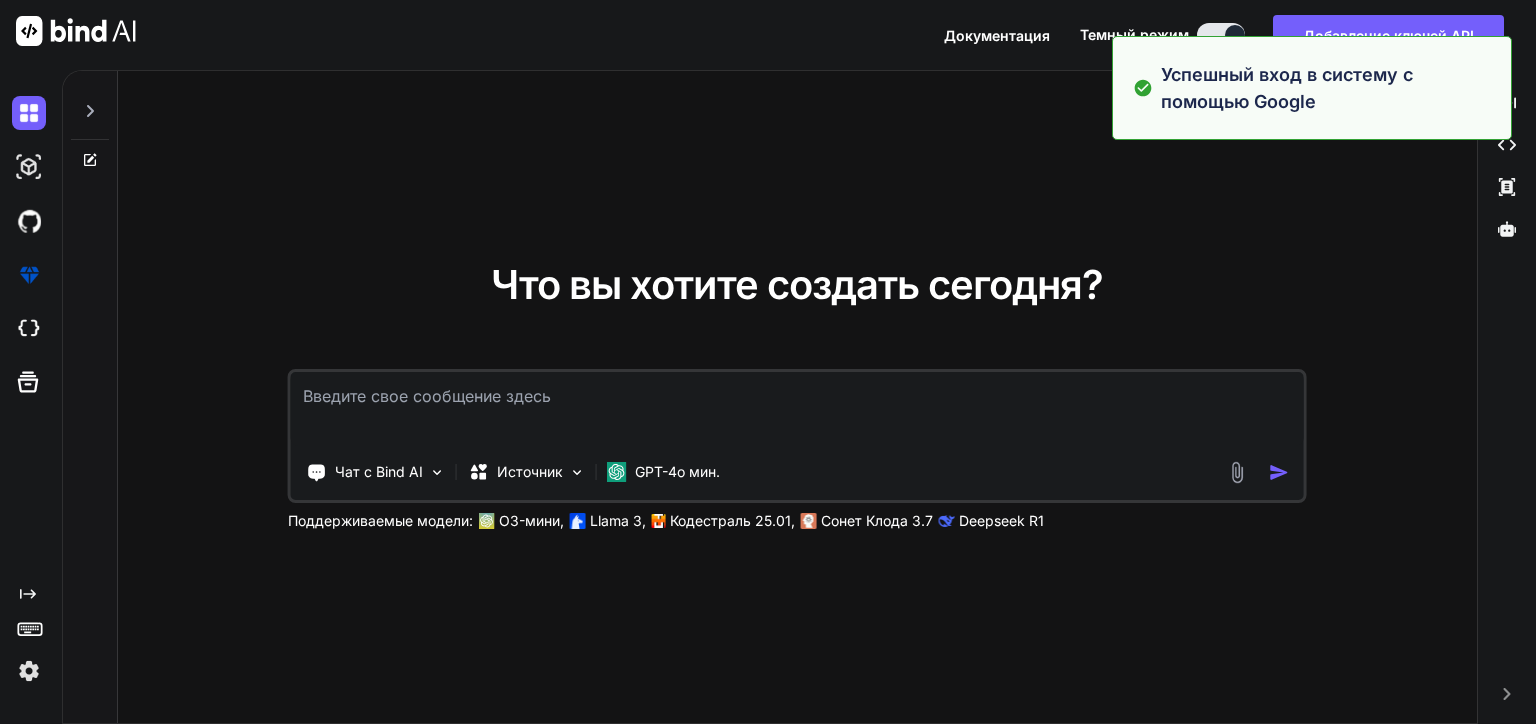 click on "Что вы хотите создать сегодня? Чат с Bind AI Источник   GPT-4o мин. Поддерживаемые модели: O3-мини,   Llama 3, Кодестраль 25.01, Сонет Клода 3.7 Deepseek R1" at bounding box center (797, 398) 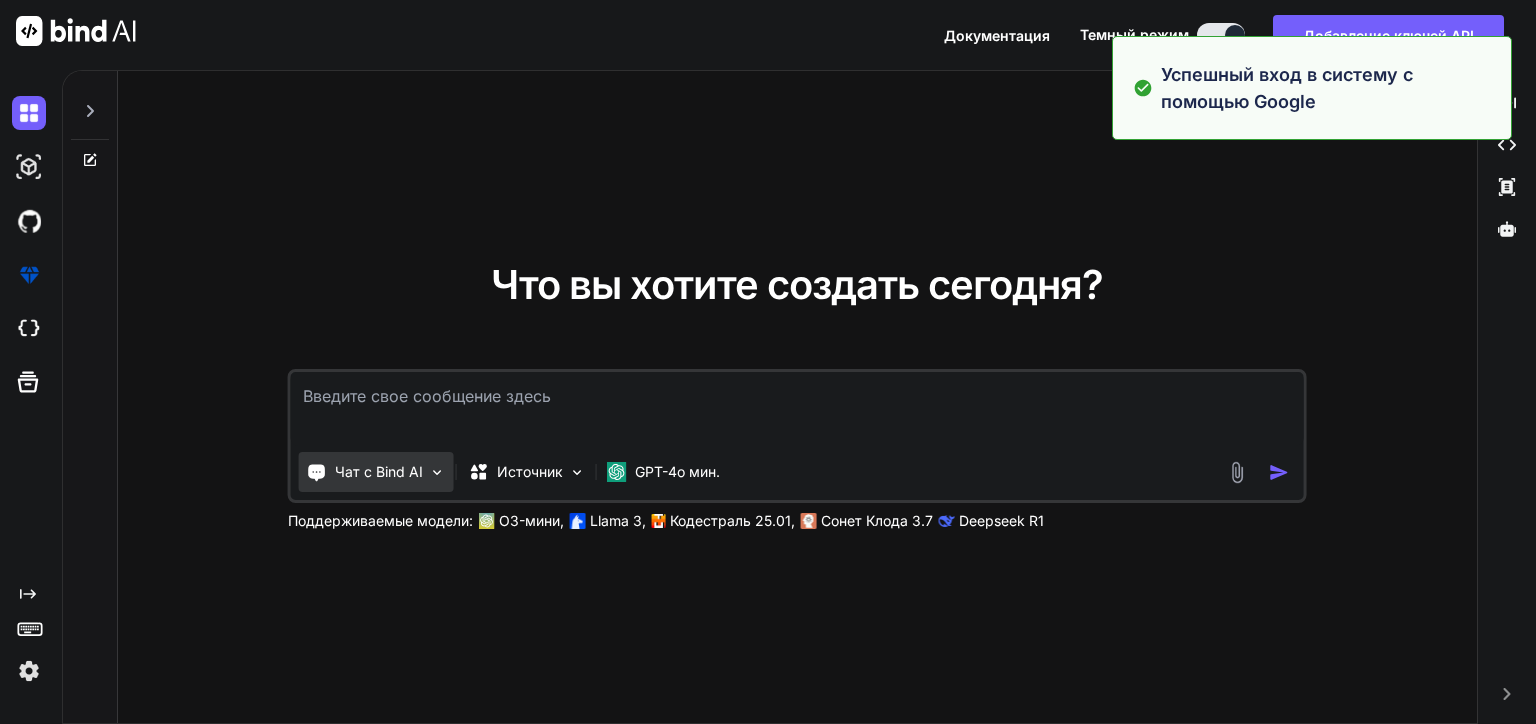 click at bounding box center (437, 472) 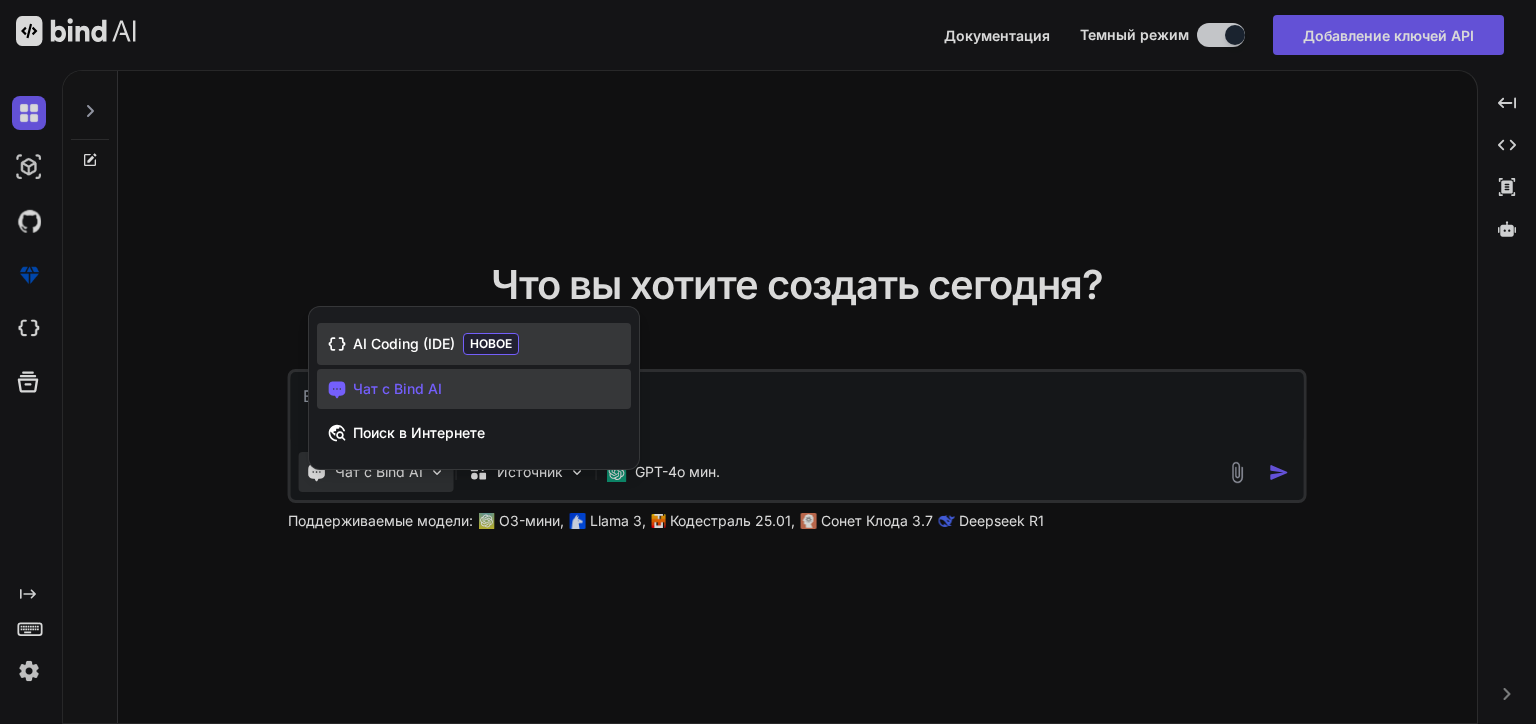 click on "AI Coding (IDE)" at bounding box center (404, 344) 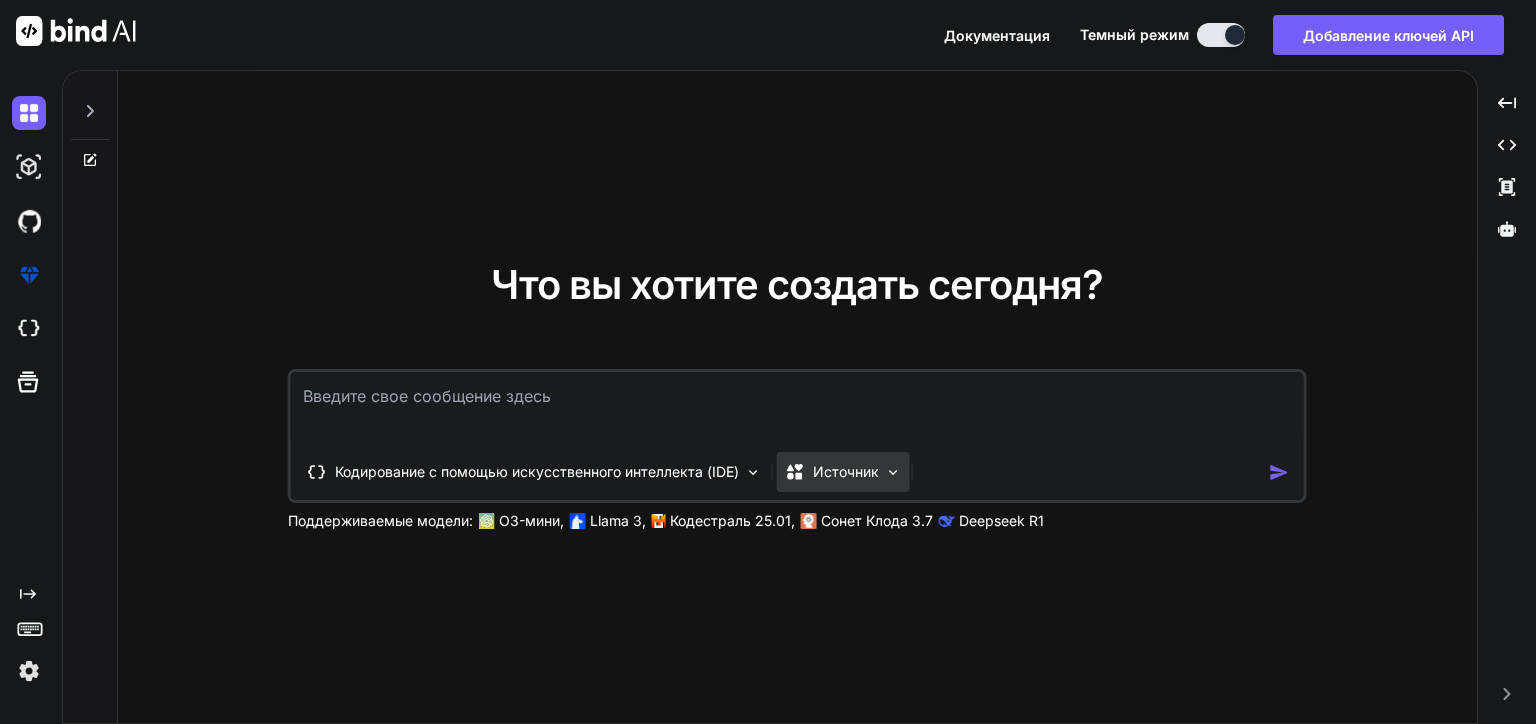 click on "Источник" at bounding box center [846, 472] 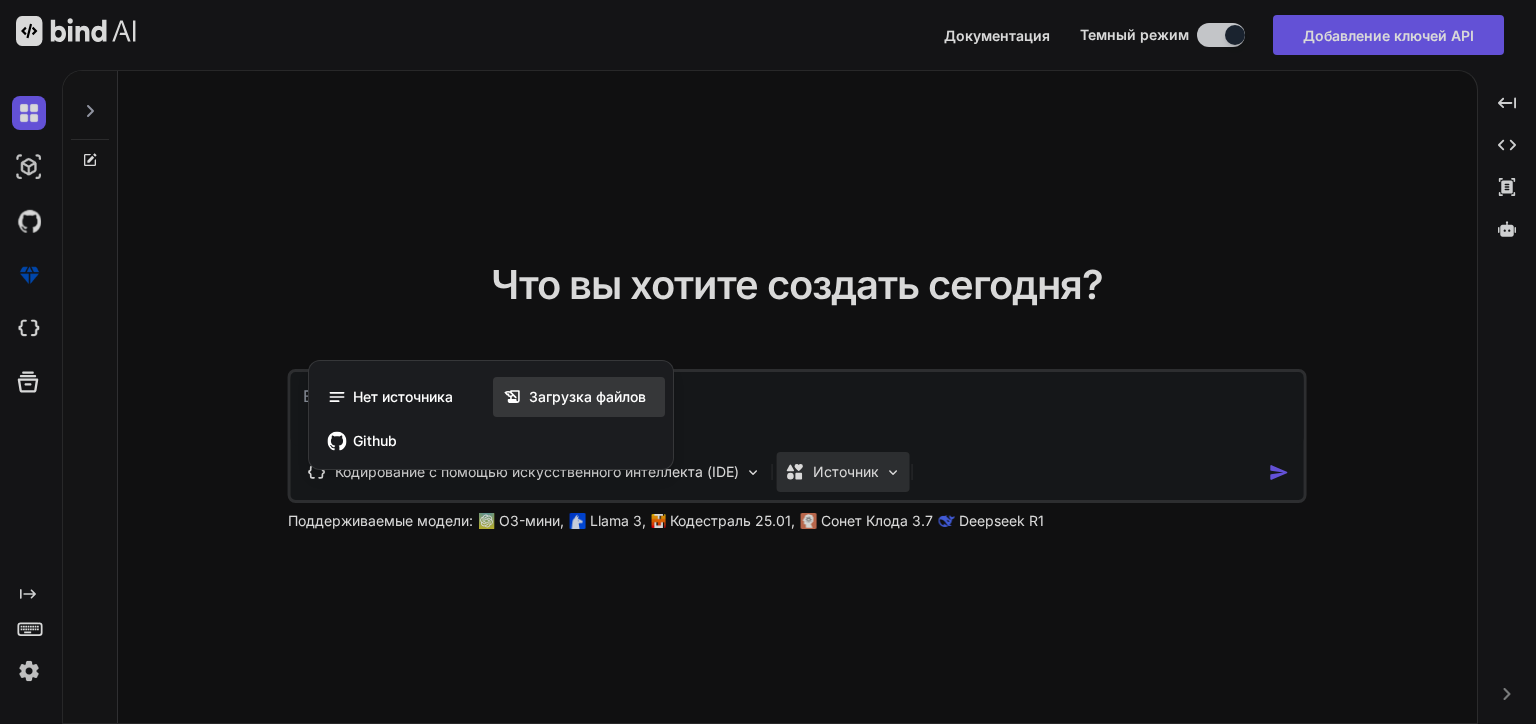 click on "Загрузка файлов" at bounding box center [587, 397] 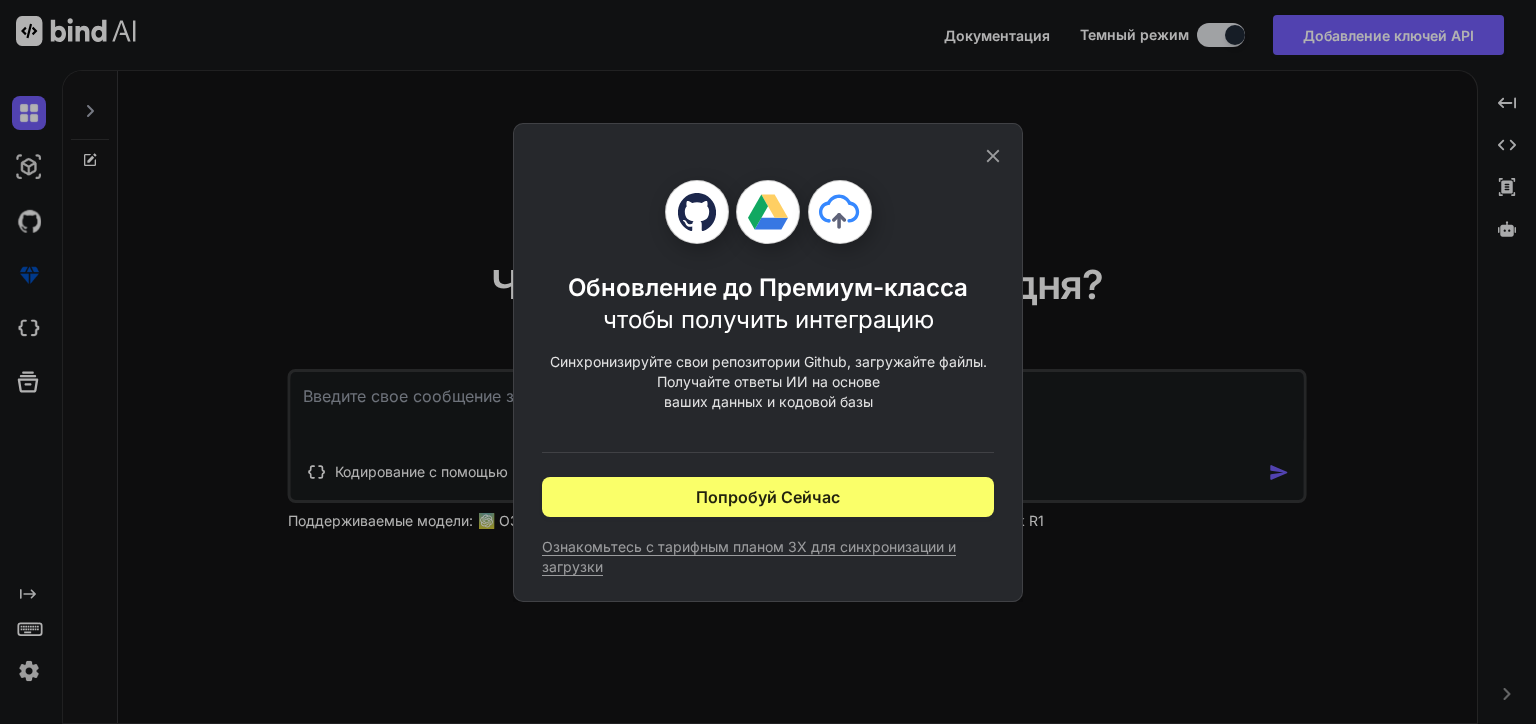 click 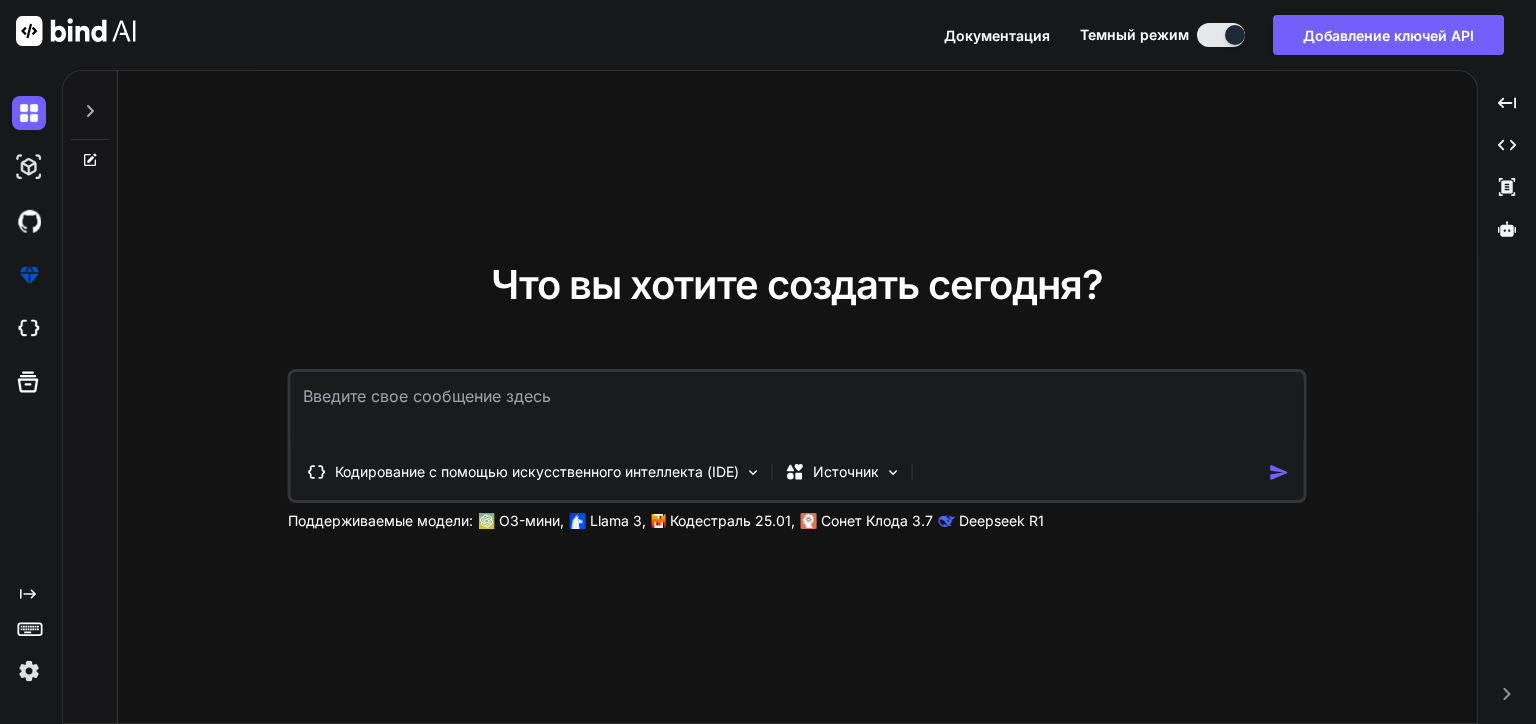click at bounding box center (797, 409) 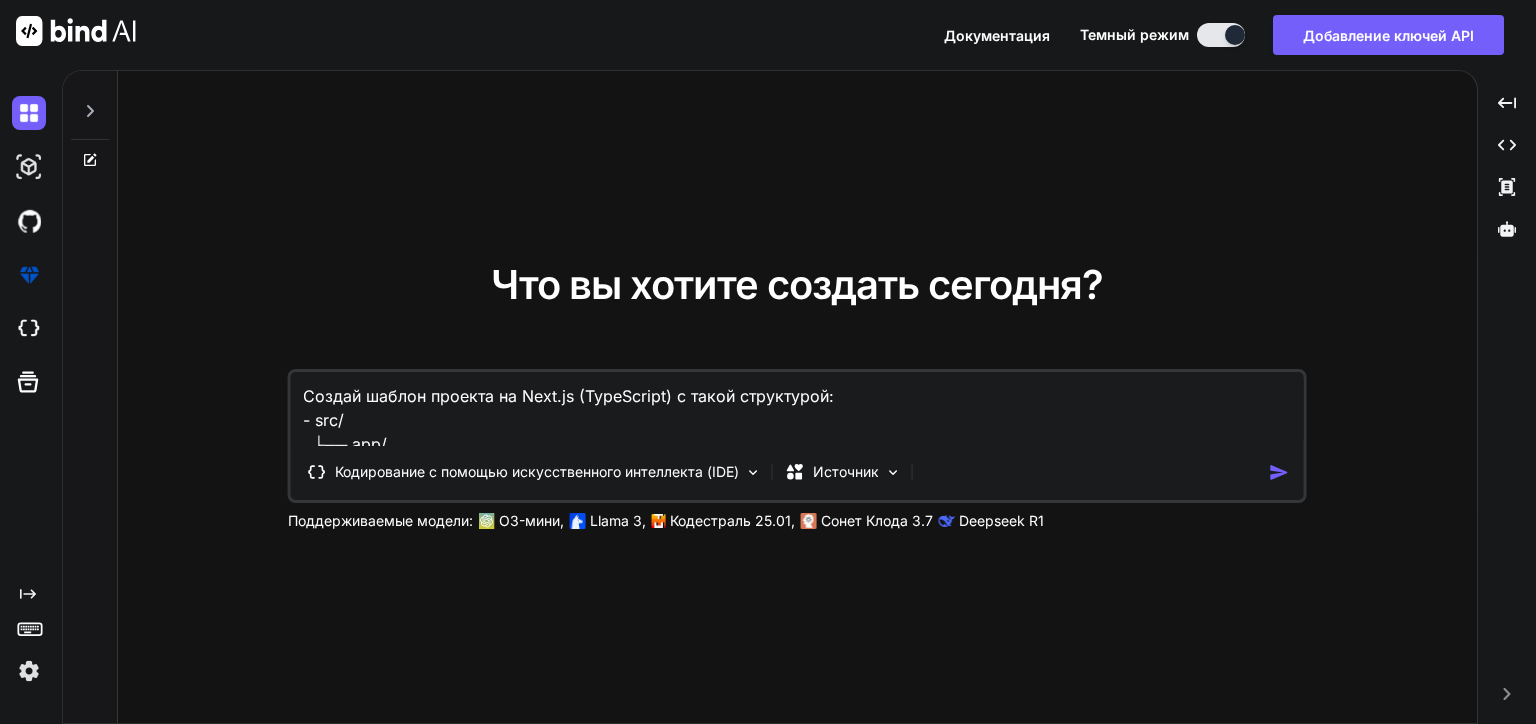 scroll, scrollTop: 25, scrollLeft: 0, axis: vertical 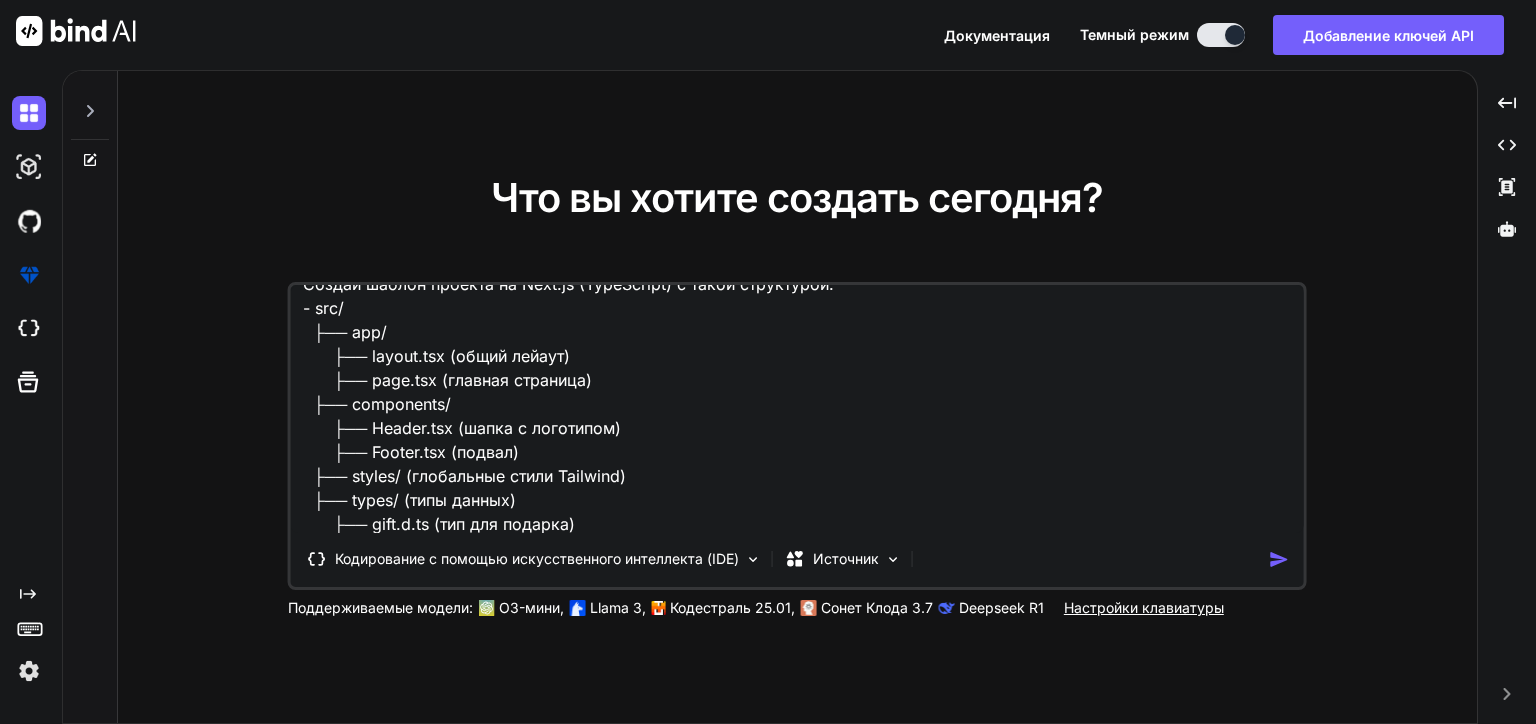 type on "Создай шаблон проекта на Next.js (TypeScript) с такой структурой:
- src/
├── app/
├── layout.tsx (общий лейаут)
├── page.tsx (главная страница)
├── components/
├── Header.tsx (шапка с логотипом)
├── Footer.tsx (подвал)
├── styles/ (глобальные стили Tailwind)
├── types/ (типы данных)
├── gift.d.ts (тип для подарка)" 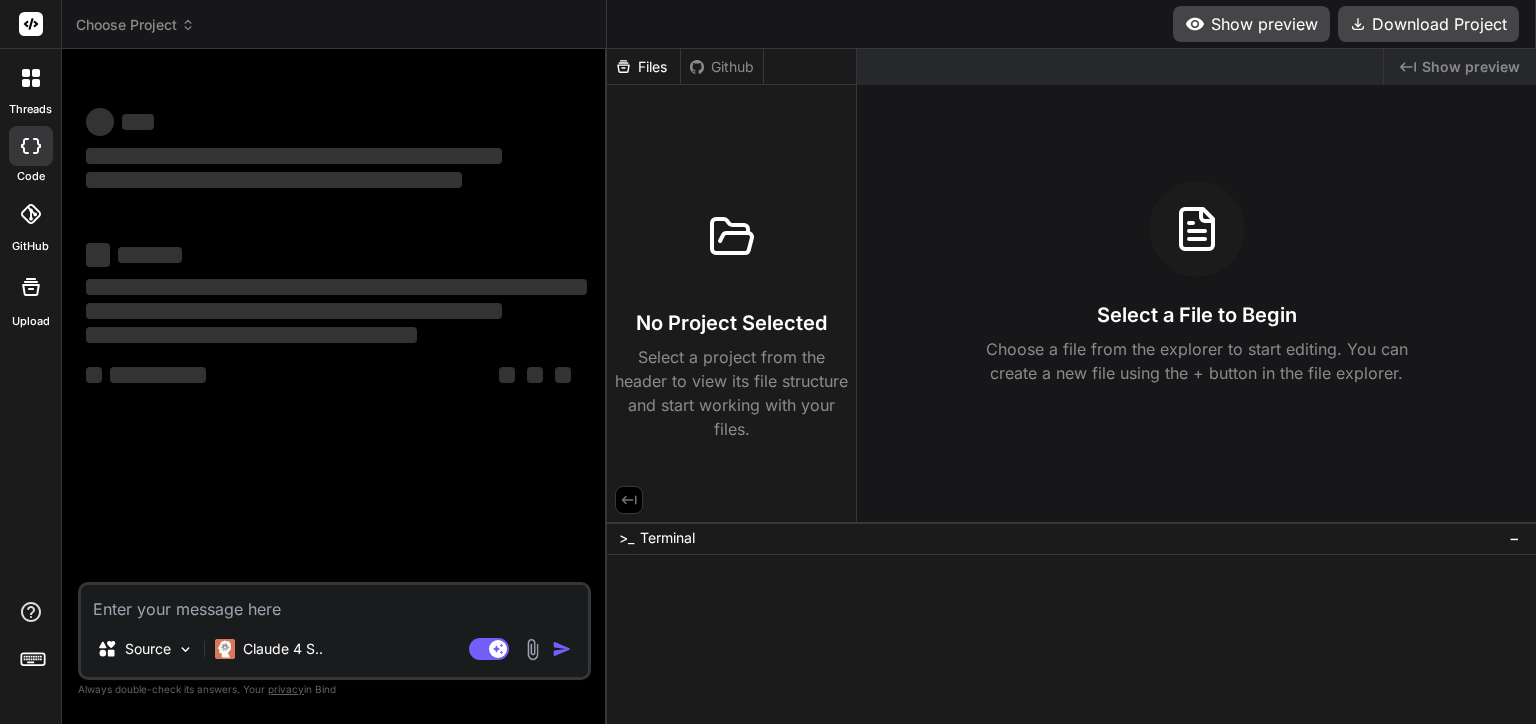 scroll, scrollTop: 0, scrollLeft: 0, axis: both 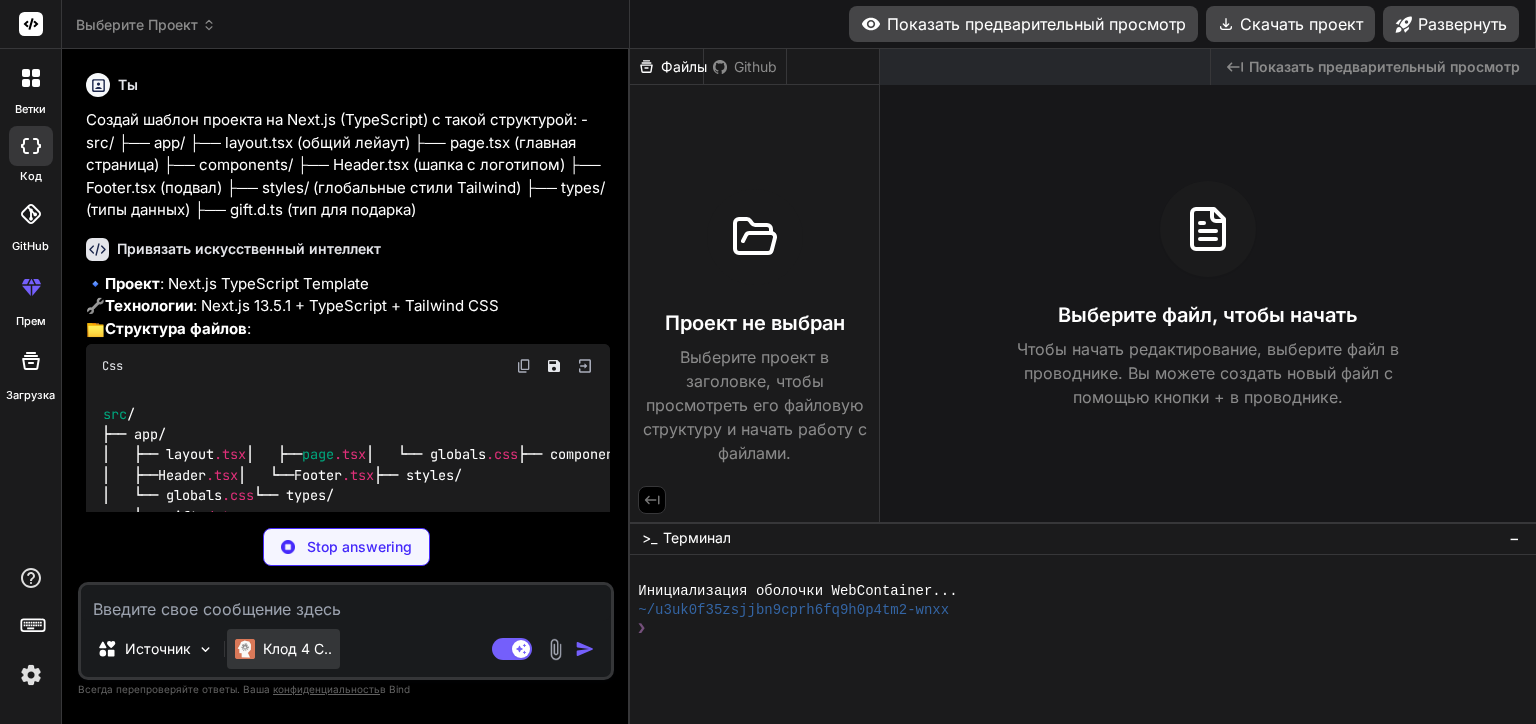 click on "Клод 4 С.." at bounding box center (297, 649) 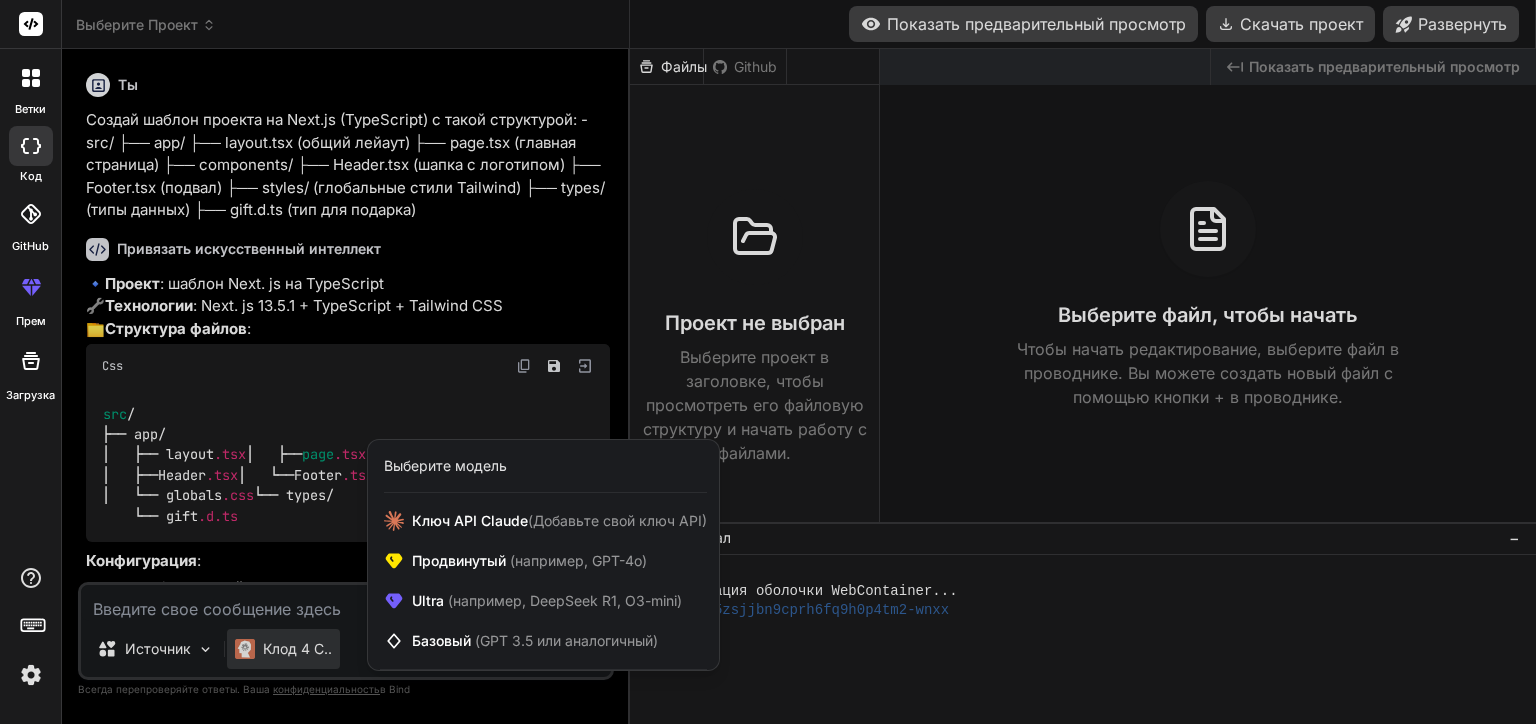 click at bounding box center (768, 362) 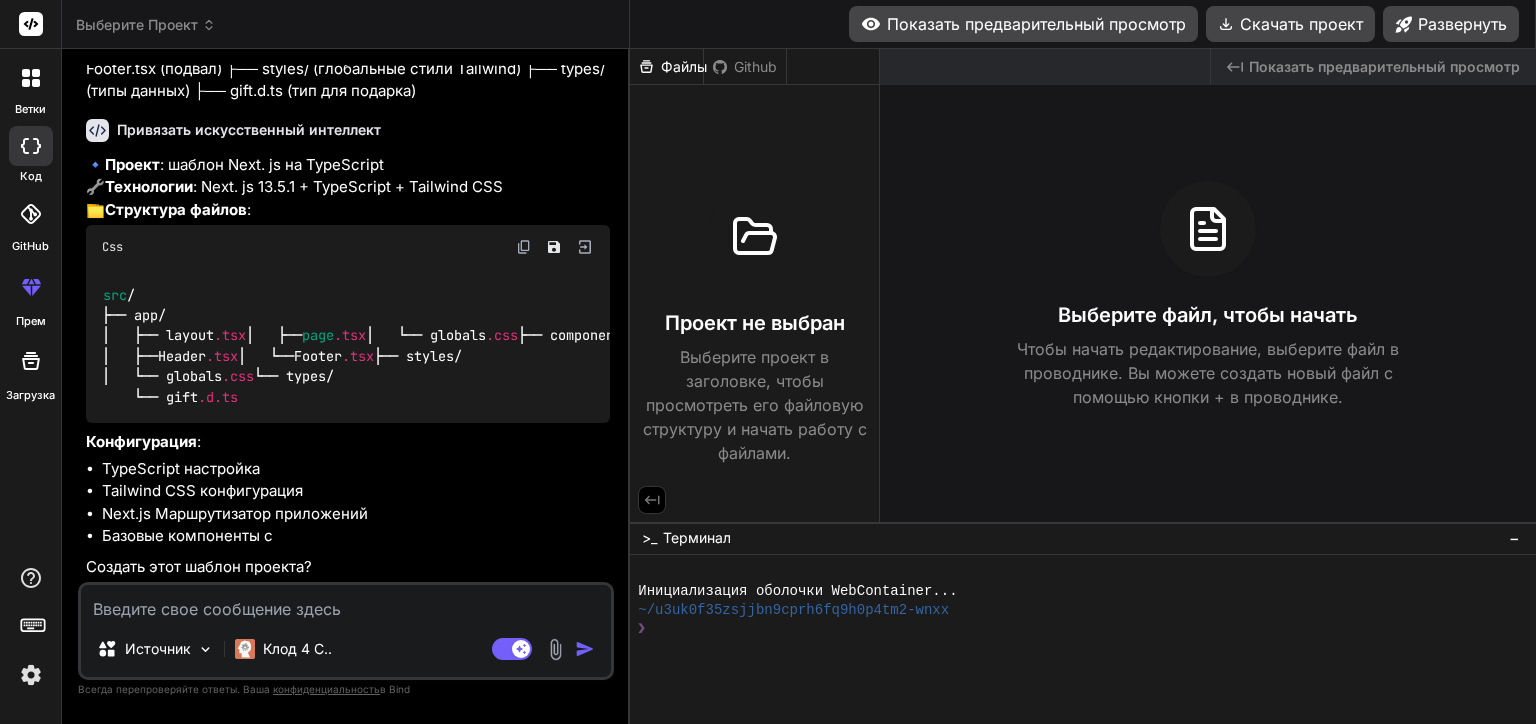 scroll, scrollTop: 240, scrollLeft: 0, axis: vertical 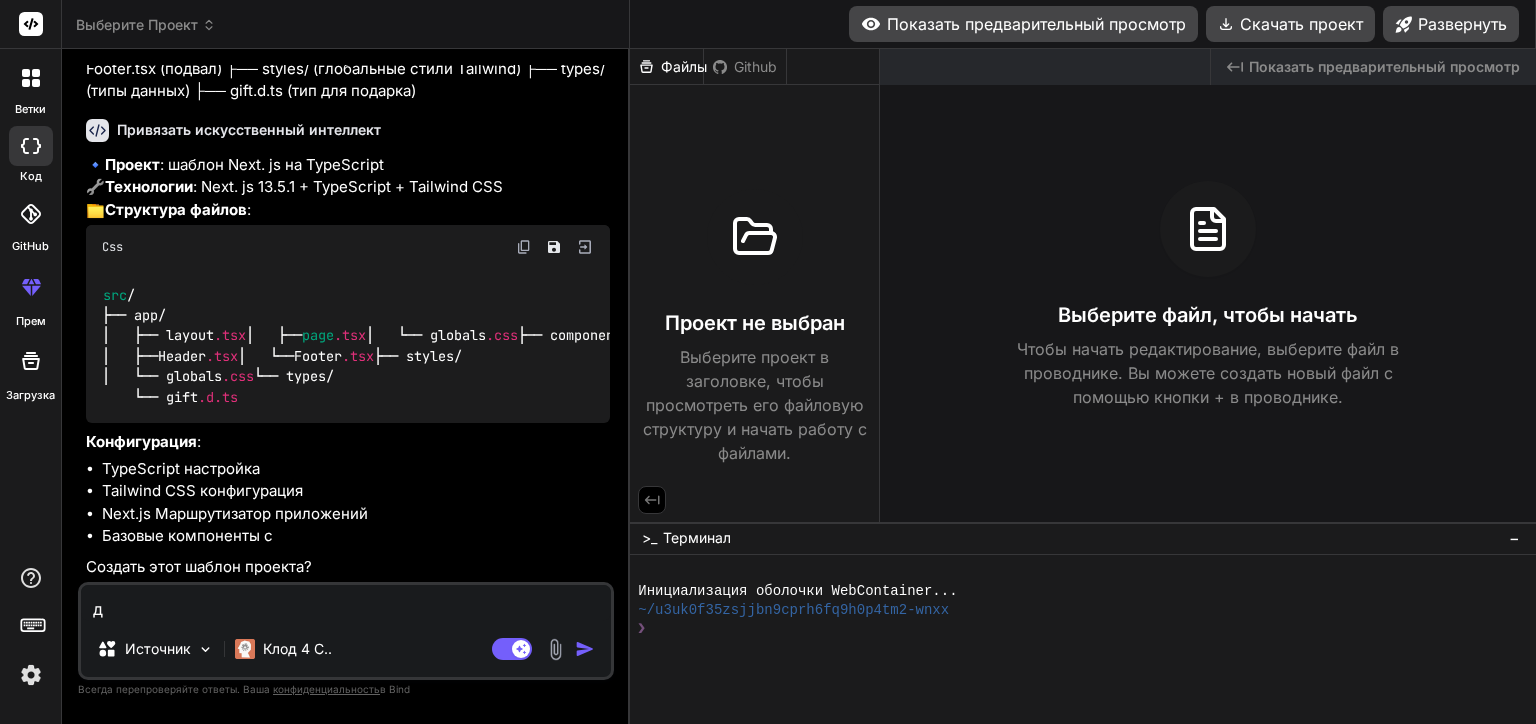 type on "да" 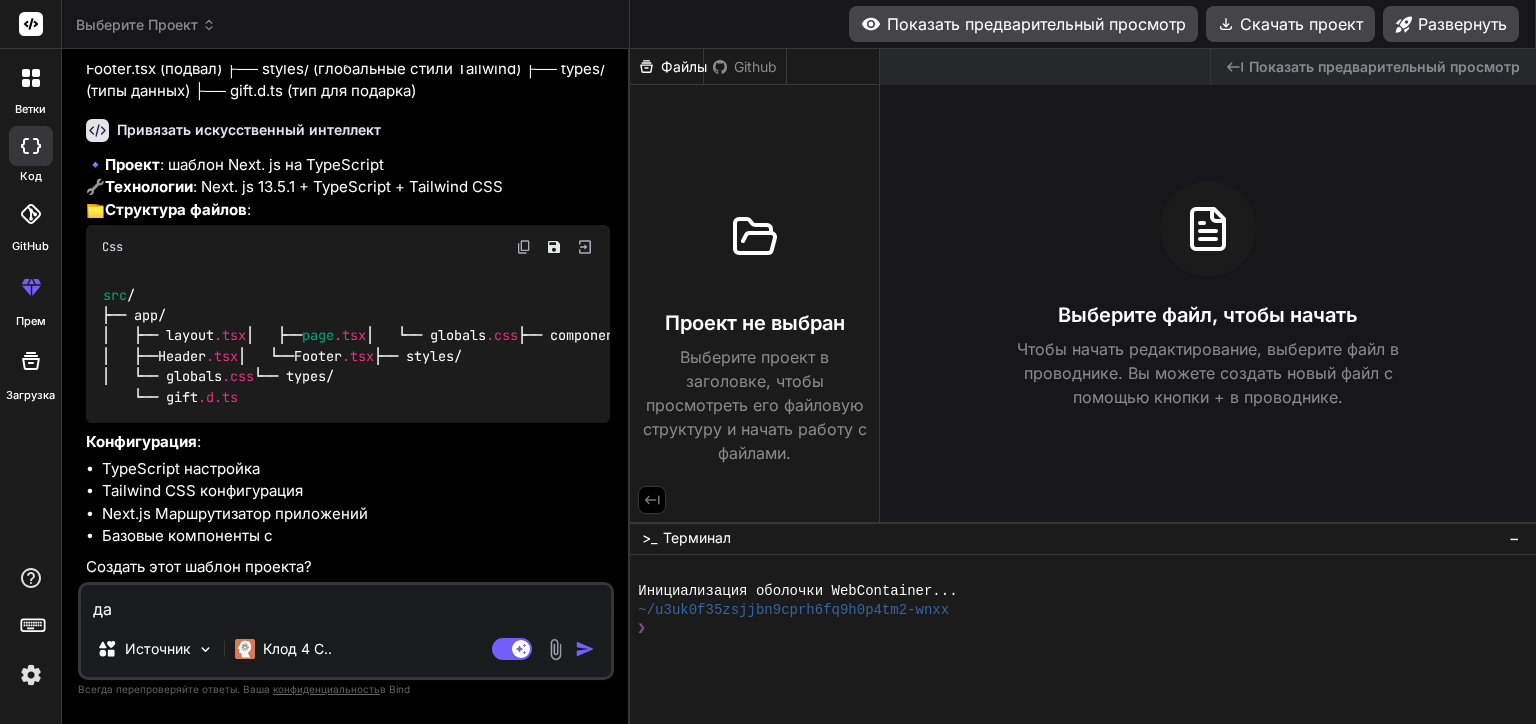 type on "x" 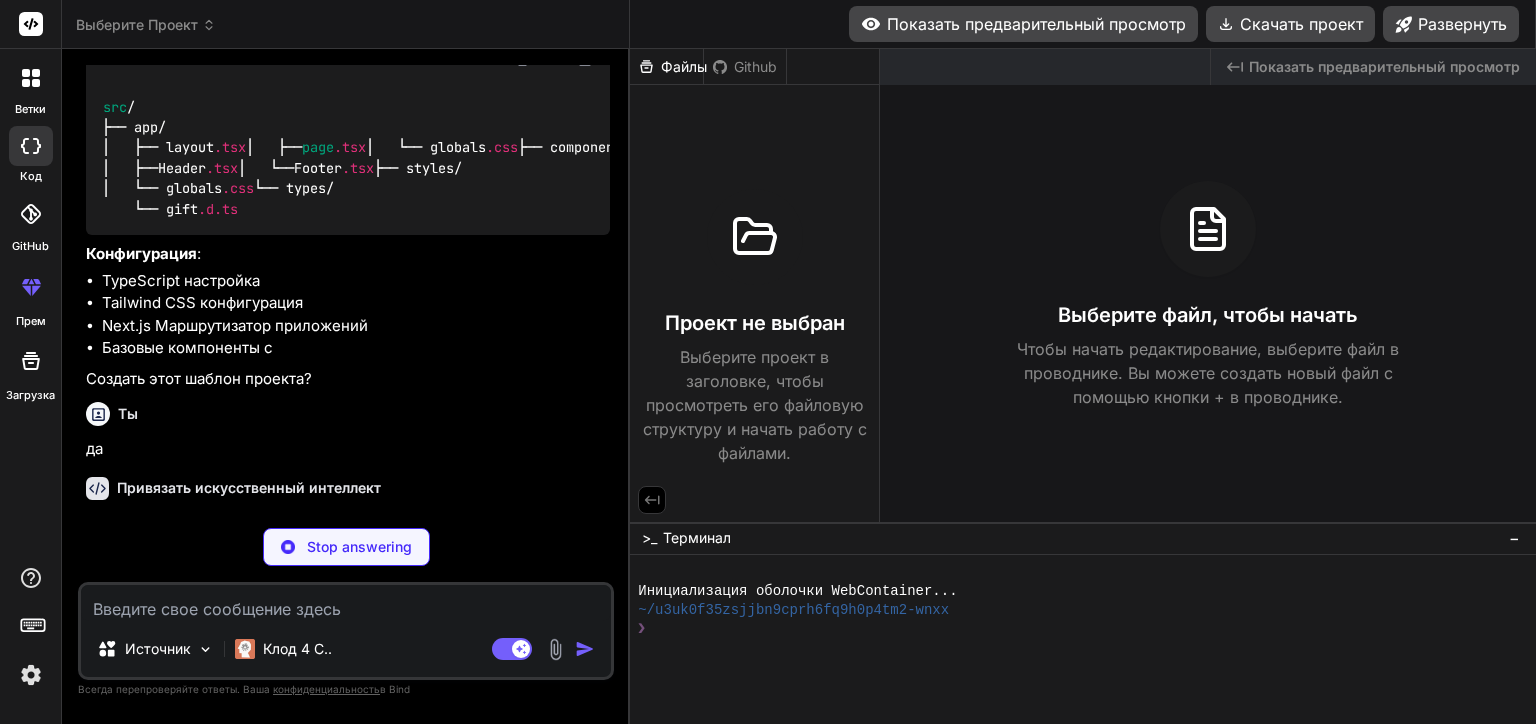 scroll, scrollTop: 448, scrollLeft: 0, axis: vertical 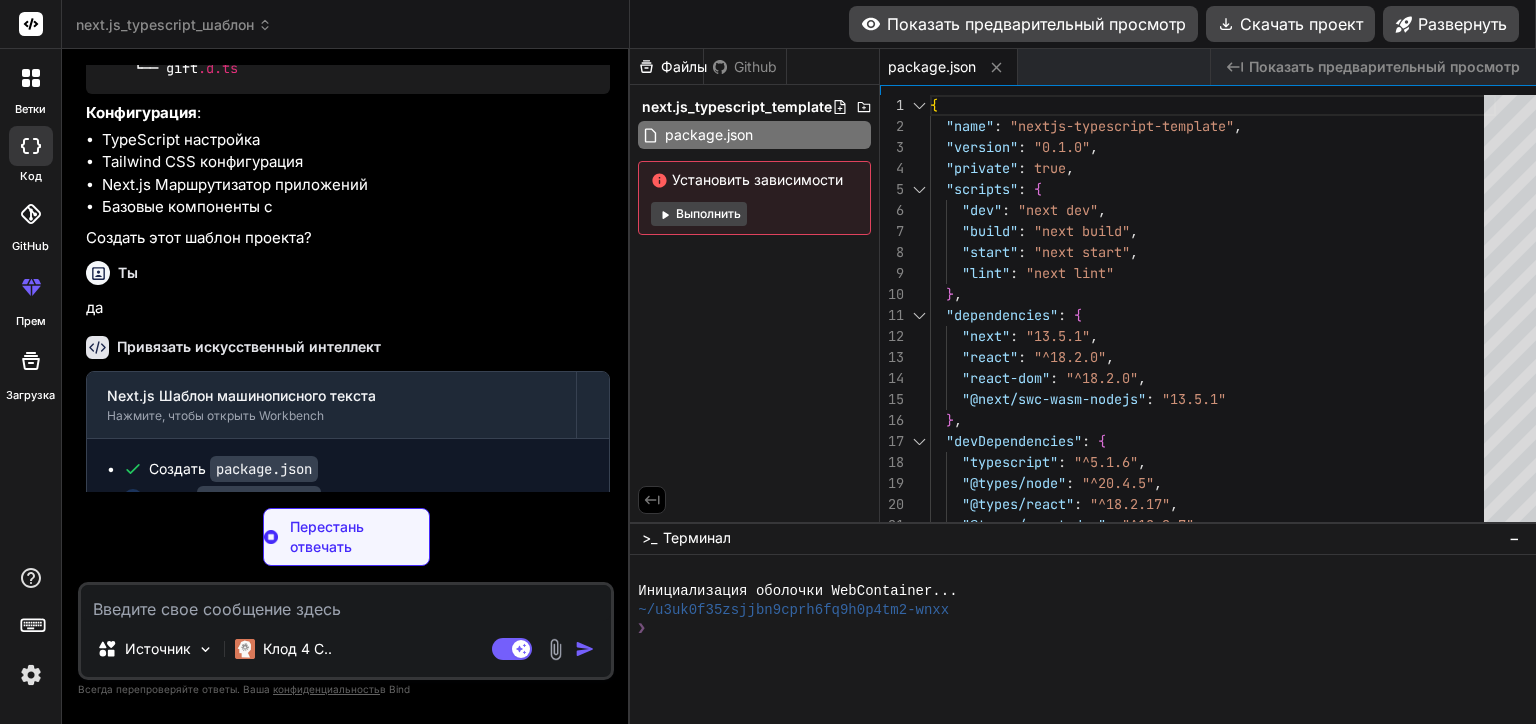type on "x" 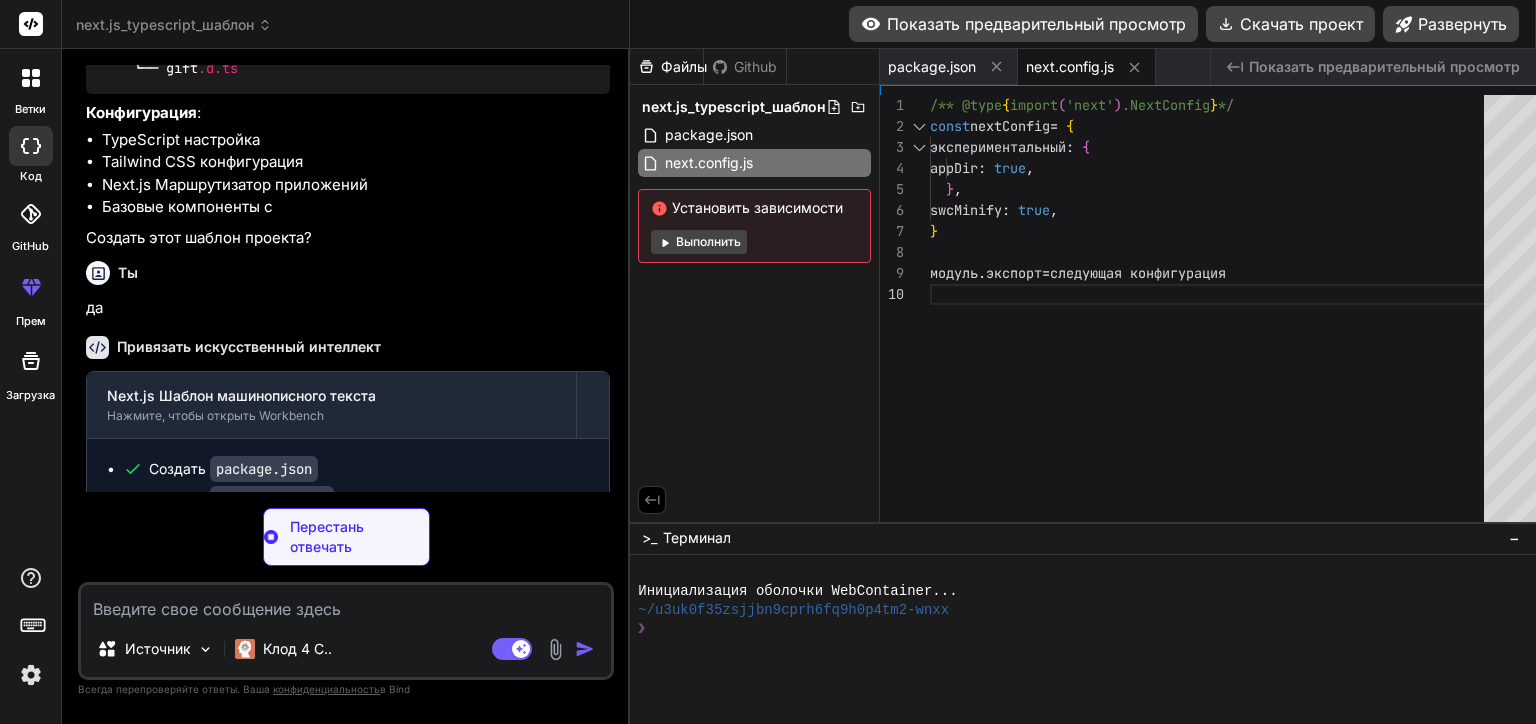 click on "Выполнить" at bounding box center [699, 242] 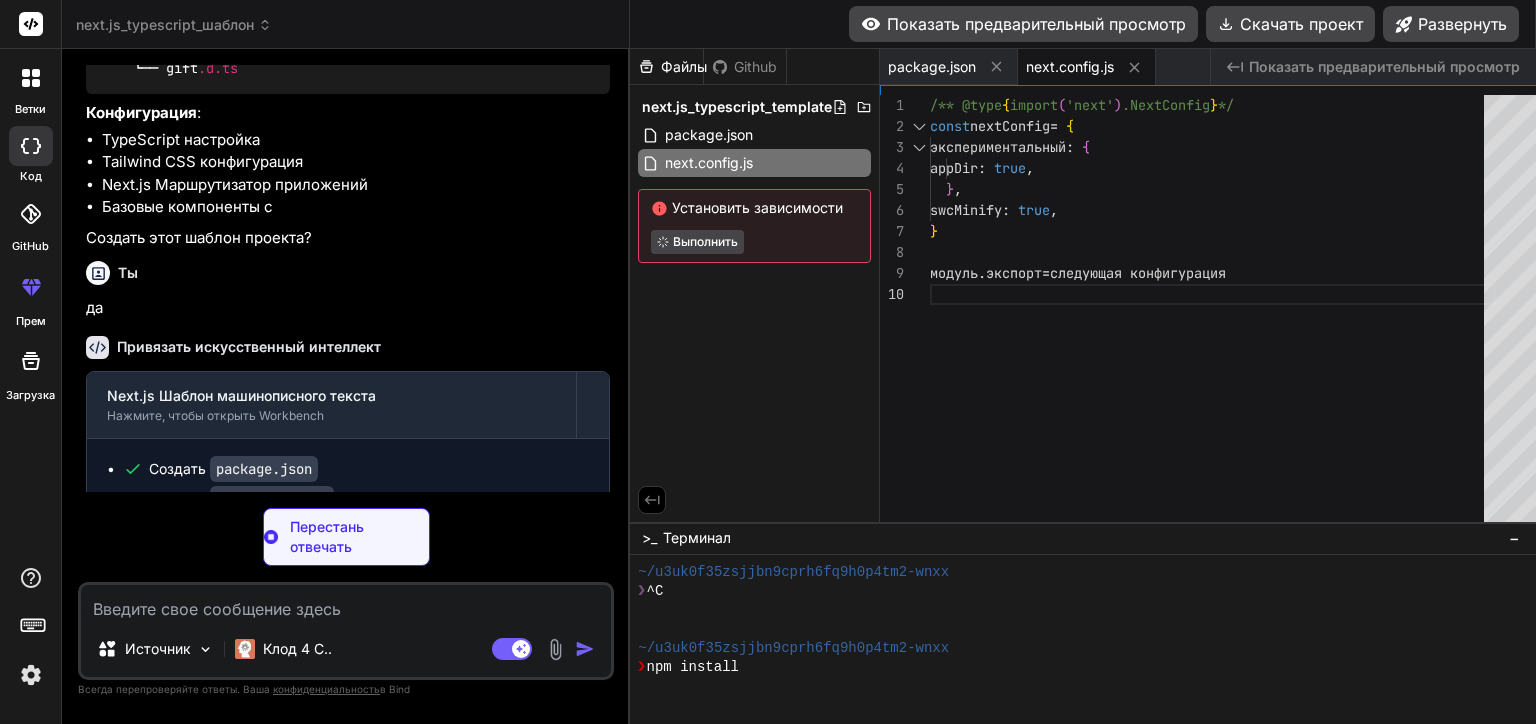 scroll, scrollTop: 38, scrollLeft: 0, axis: vertical 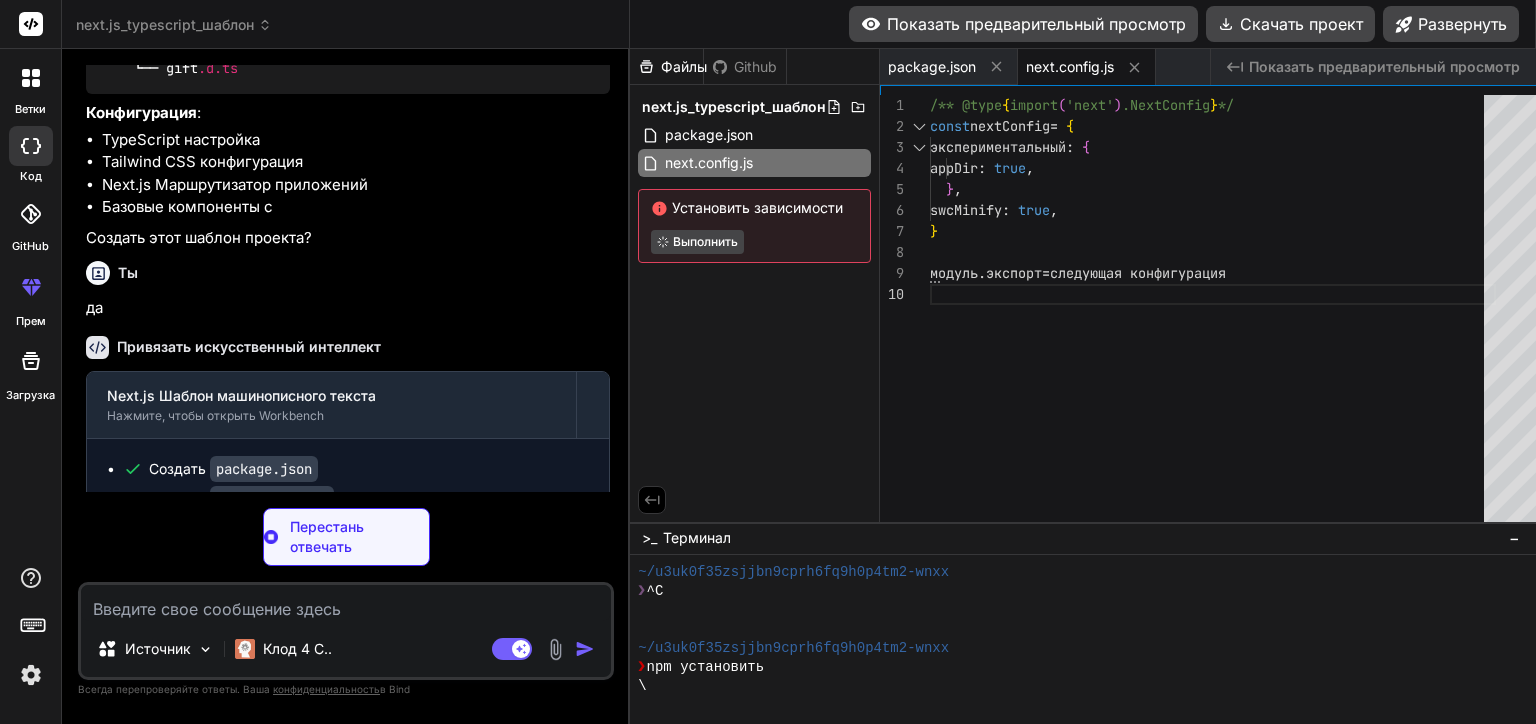 type on "x" 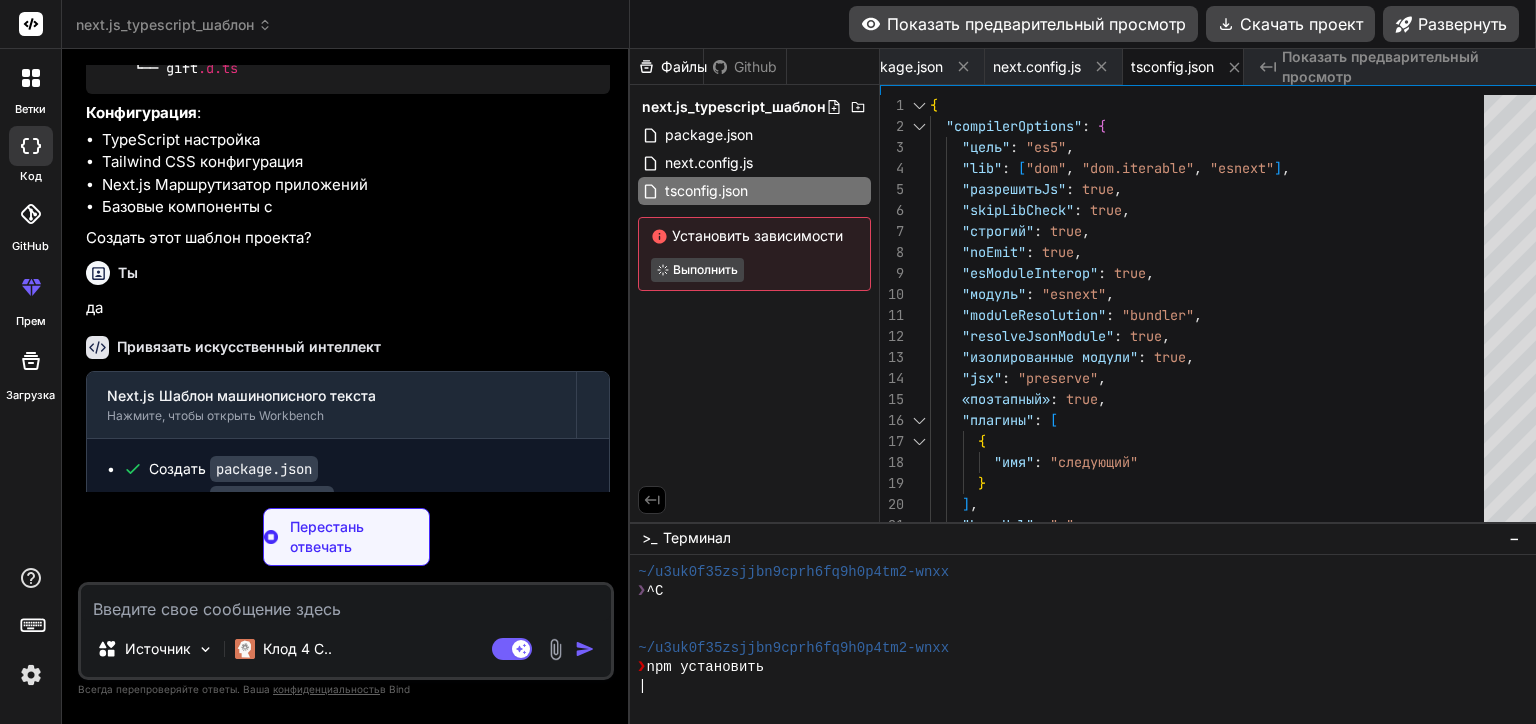 type on "x" 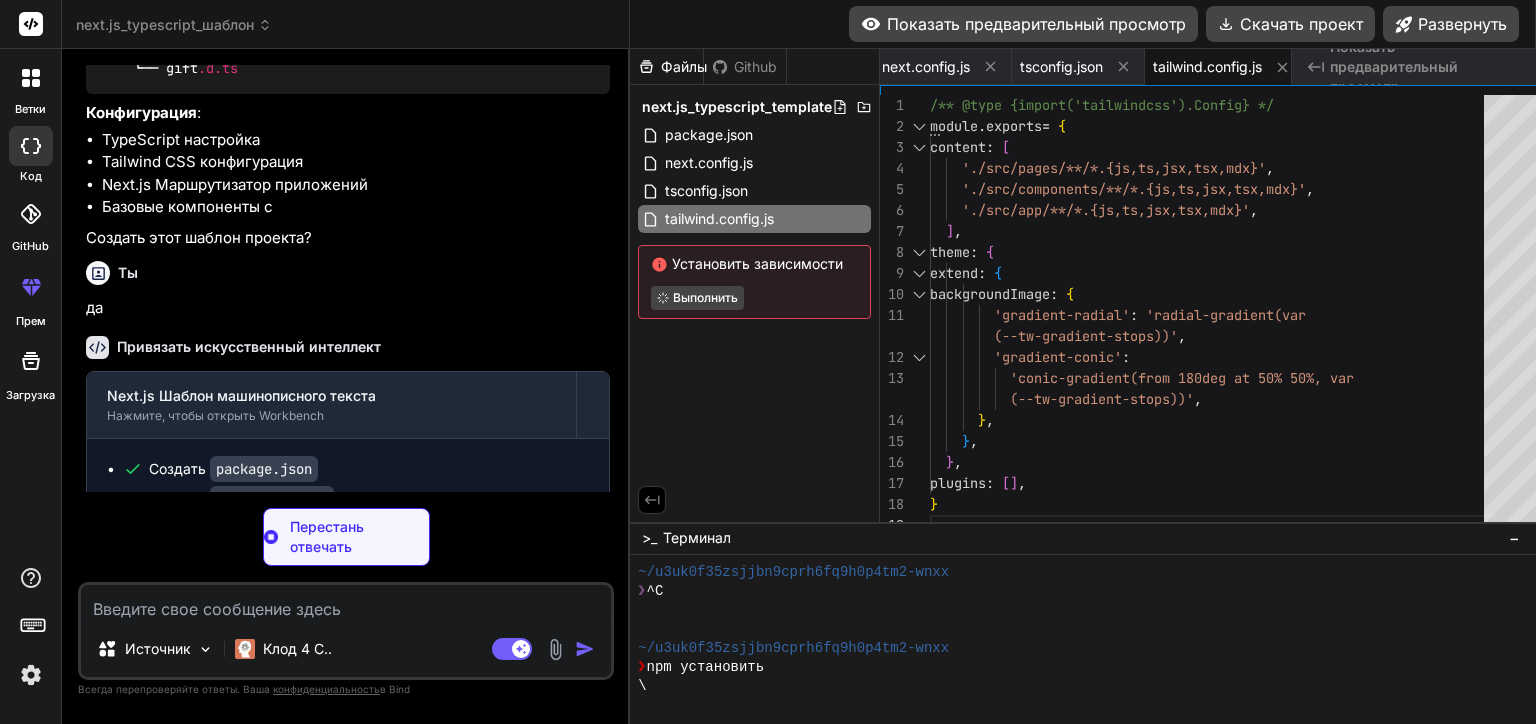 type on "x" 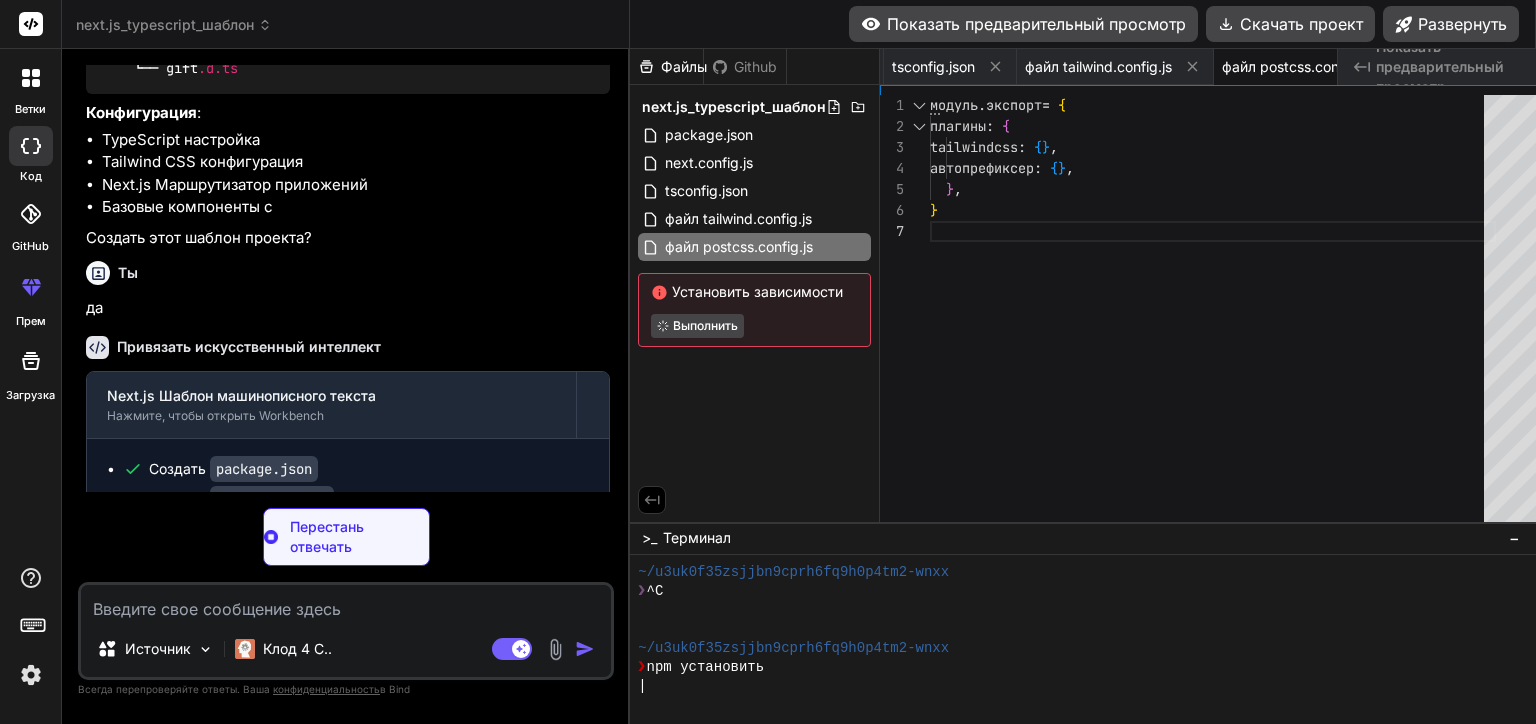 type on "x" 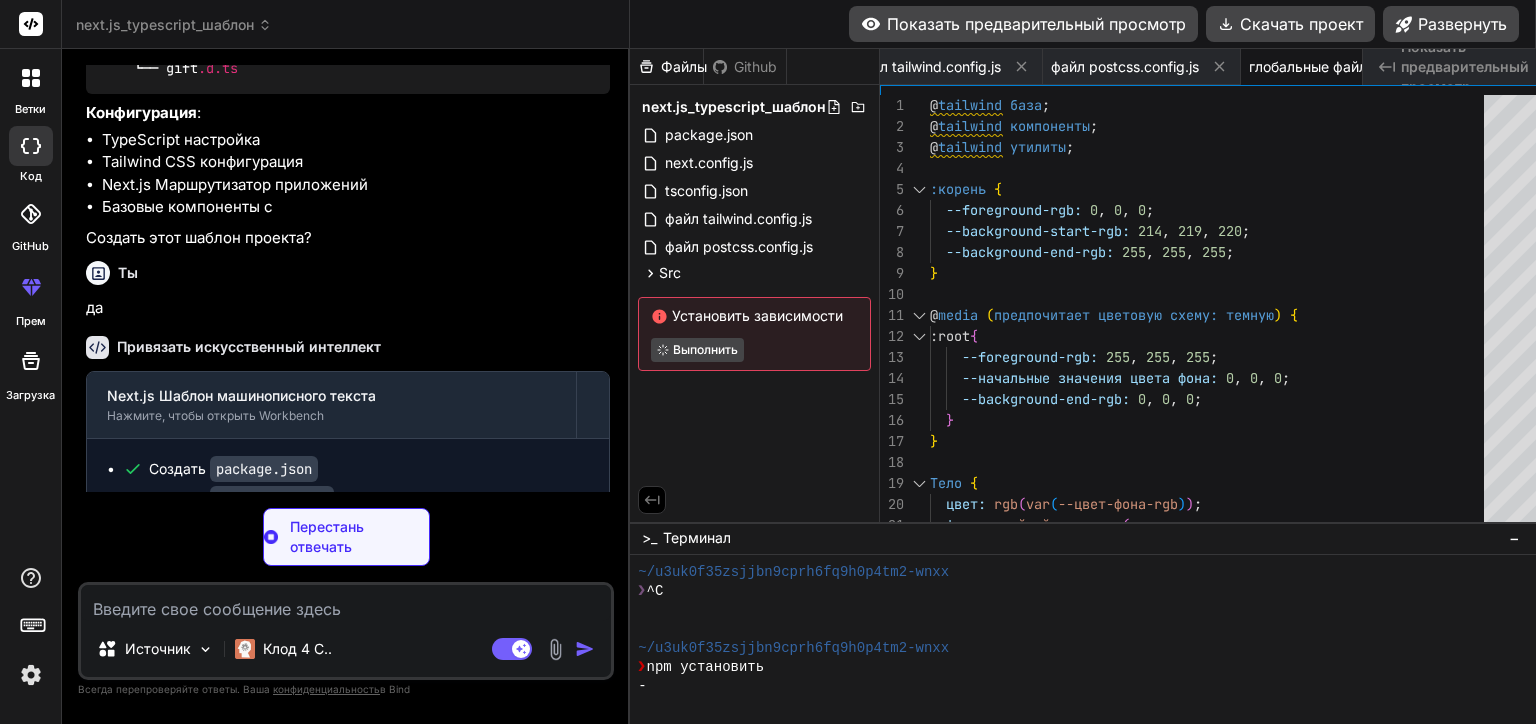 type on "x" 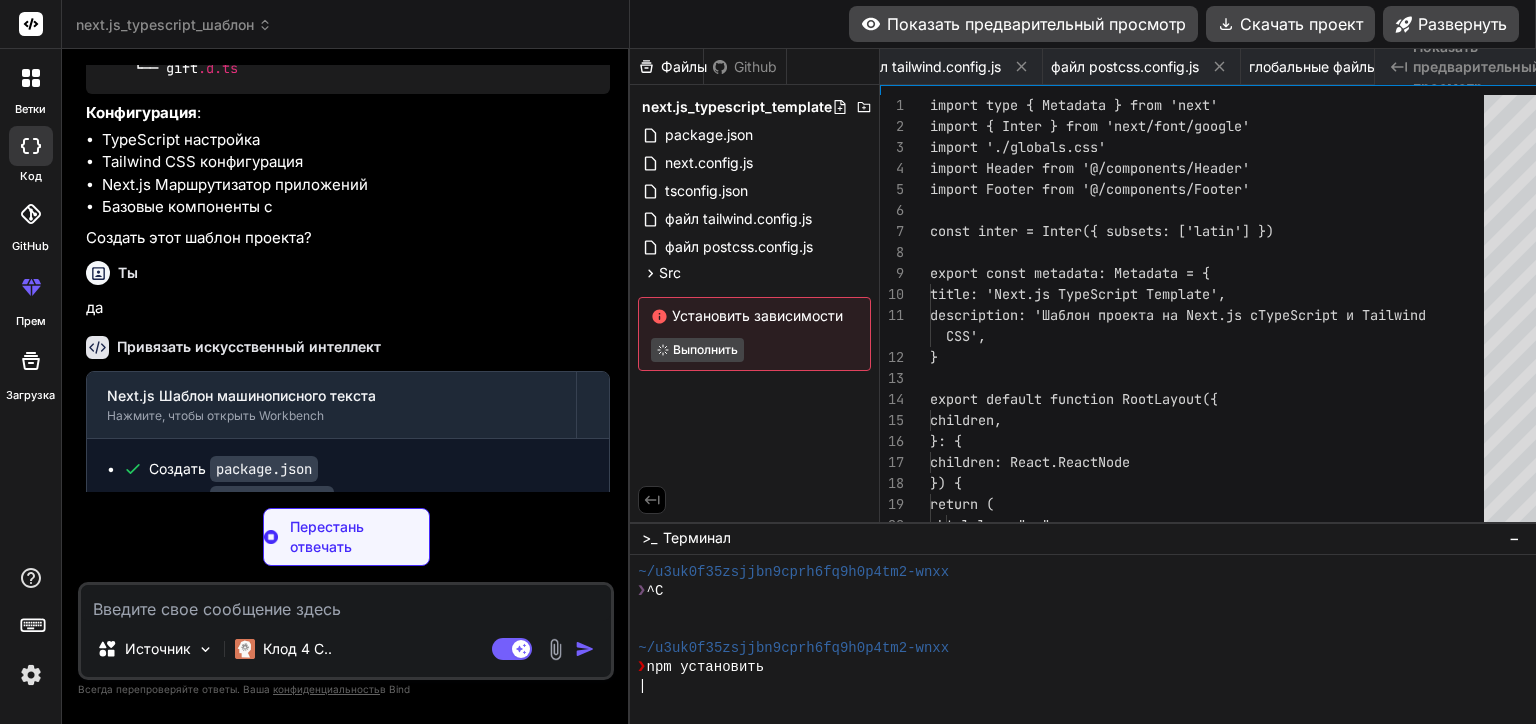 scroll, scrollTop: 0, scrollLeft: 617, axis: horizontal 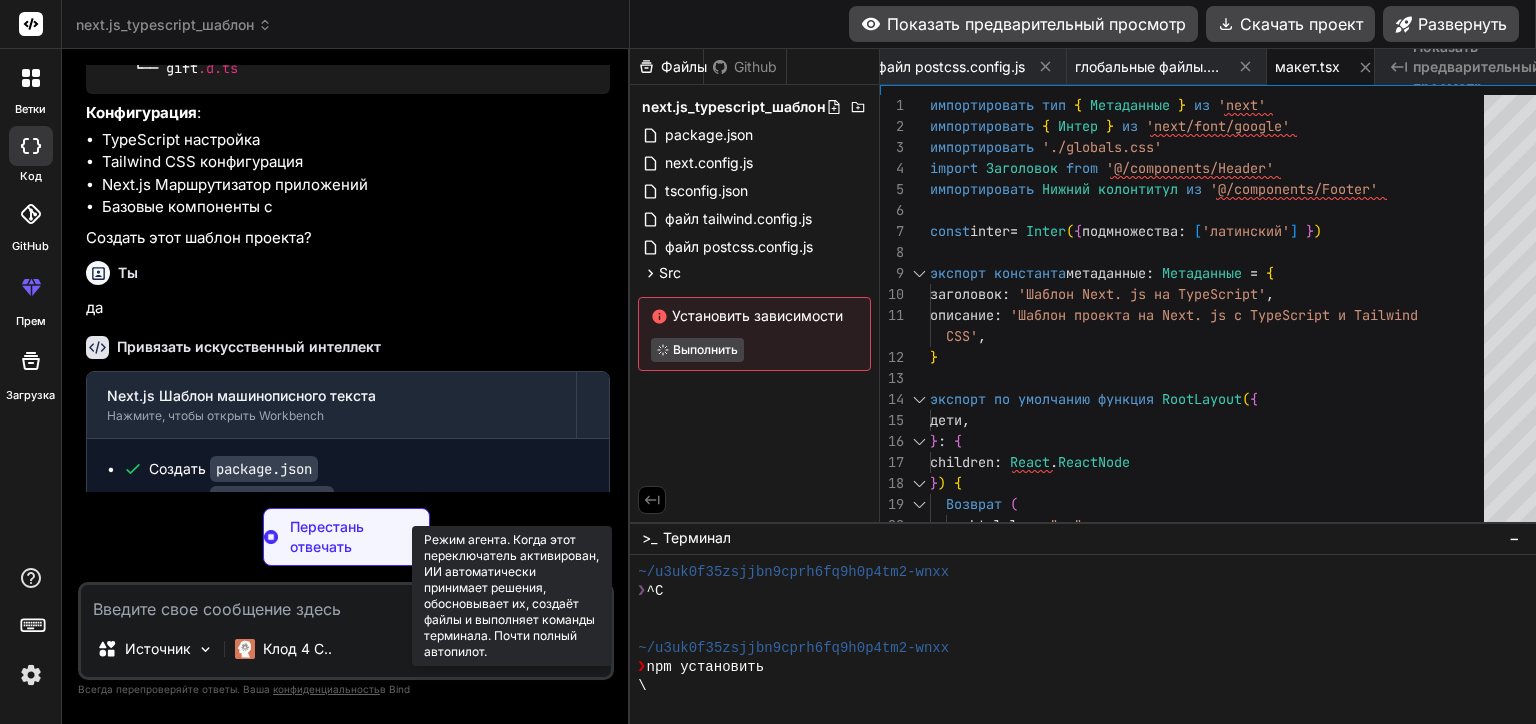 type on "x" 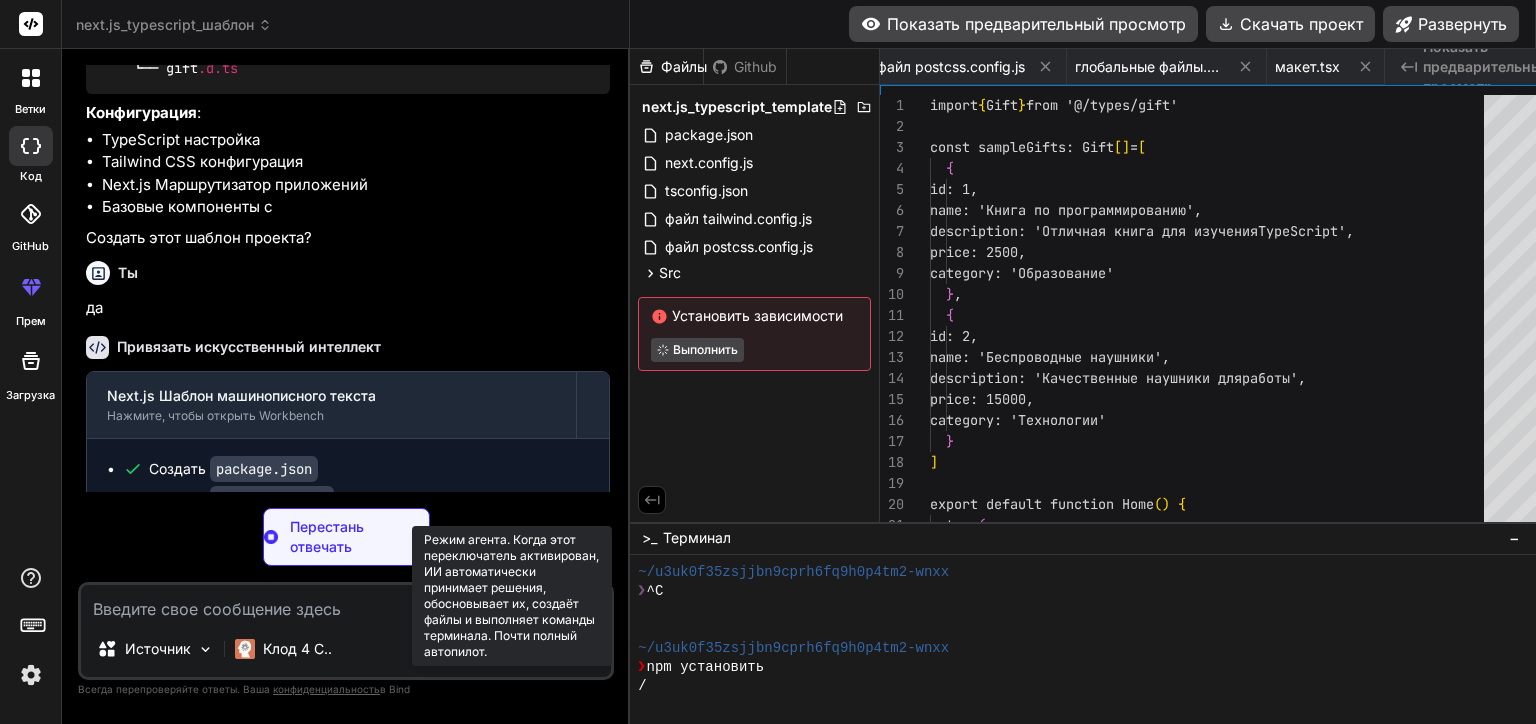scroll, scrollTop: 0, scrollLeft: 727, axis: horizontal 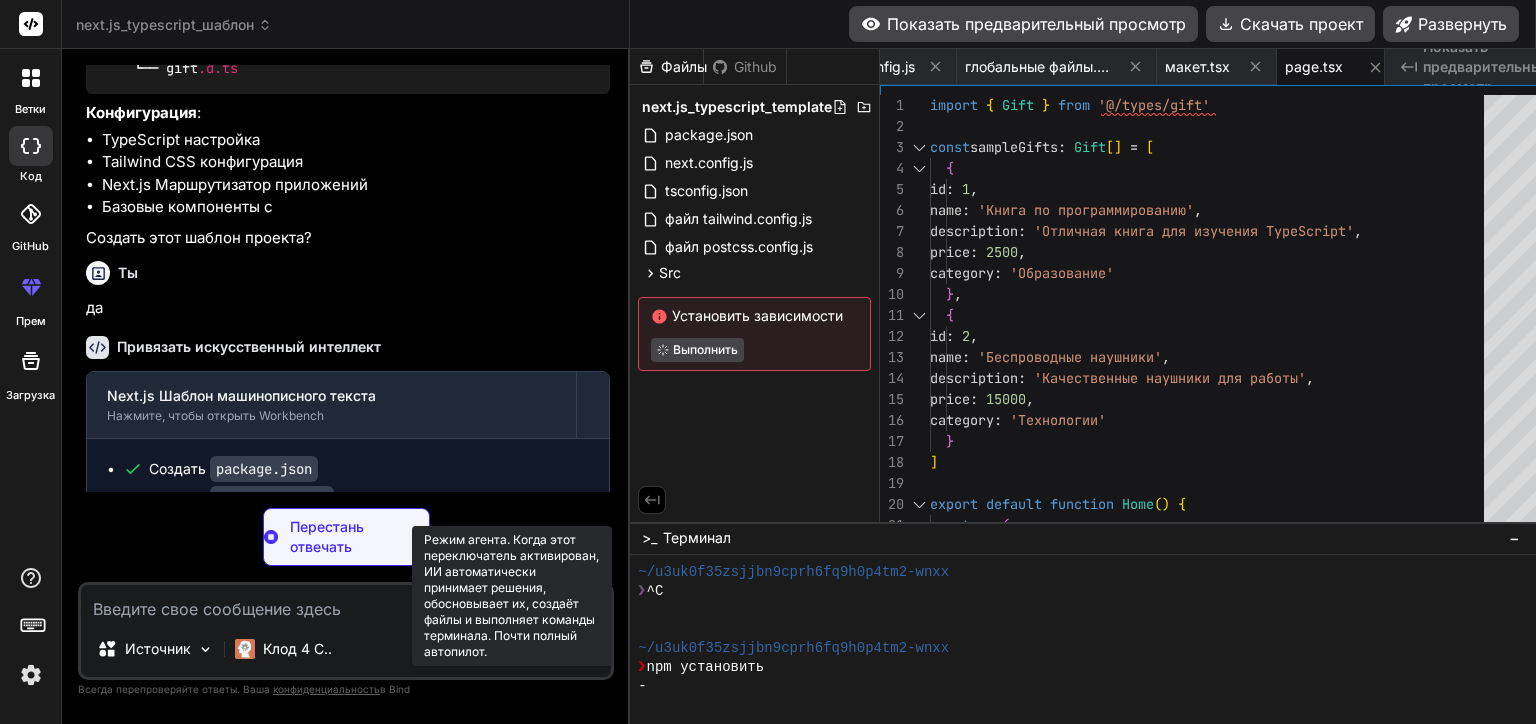 type on "x" 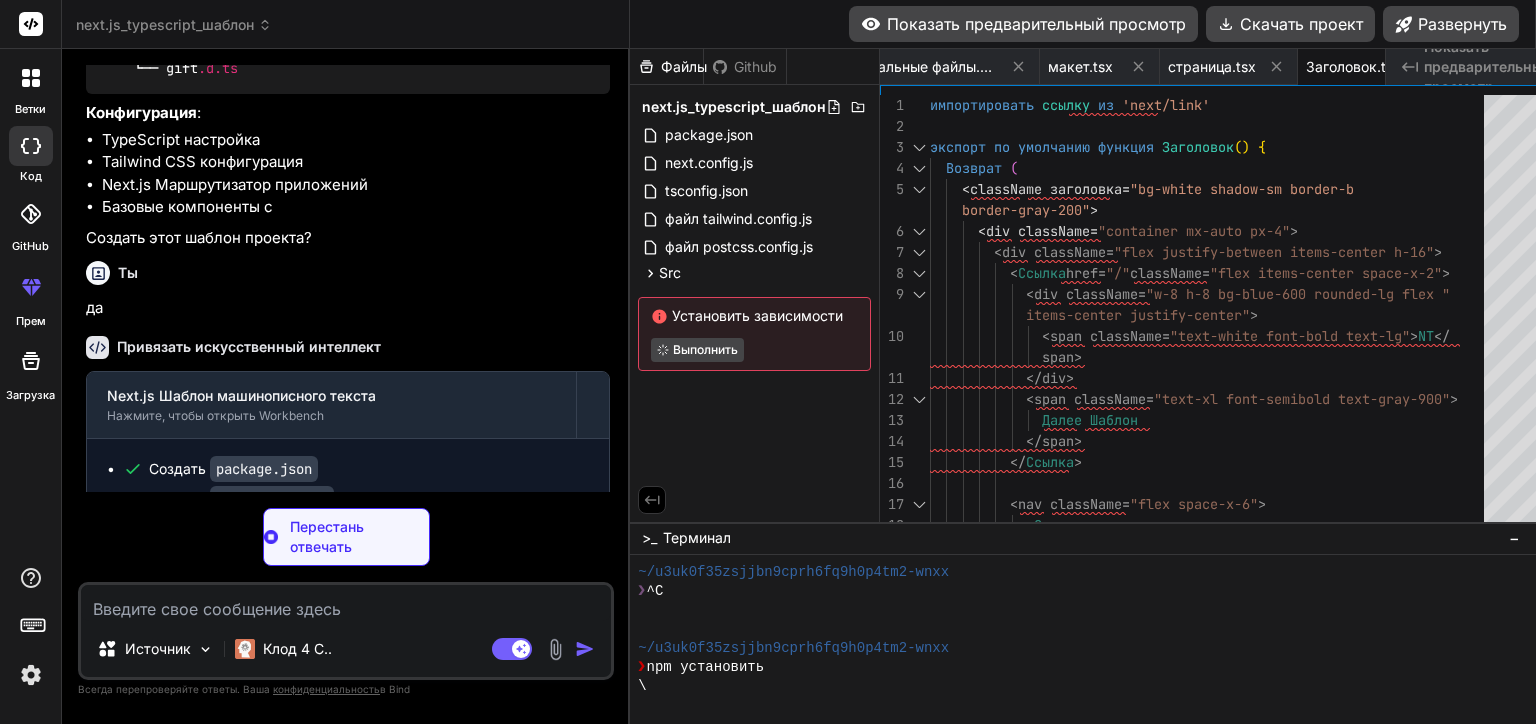 type on "x" 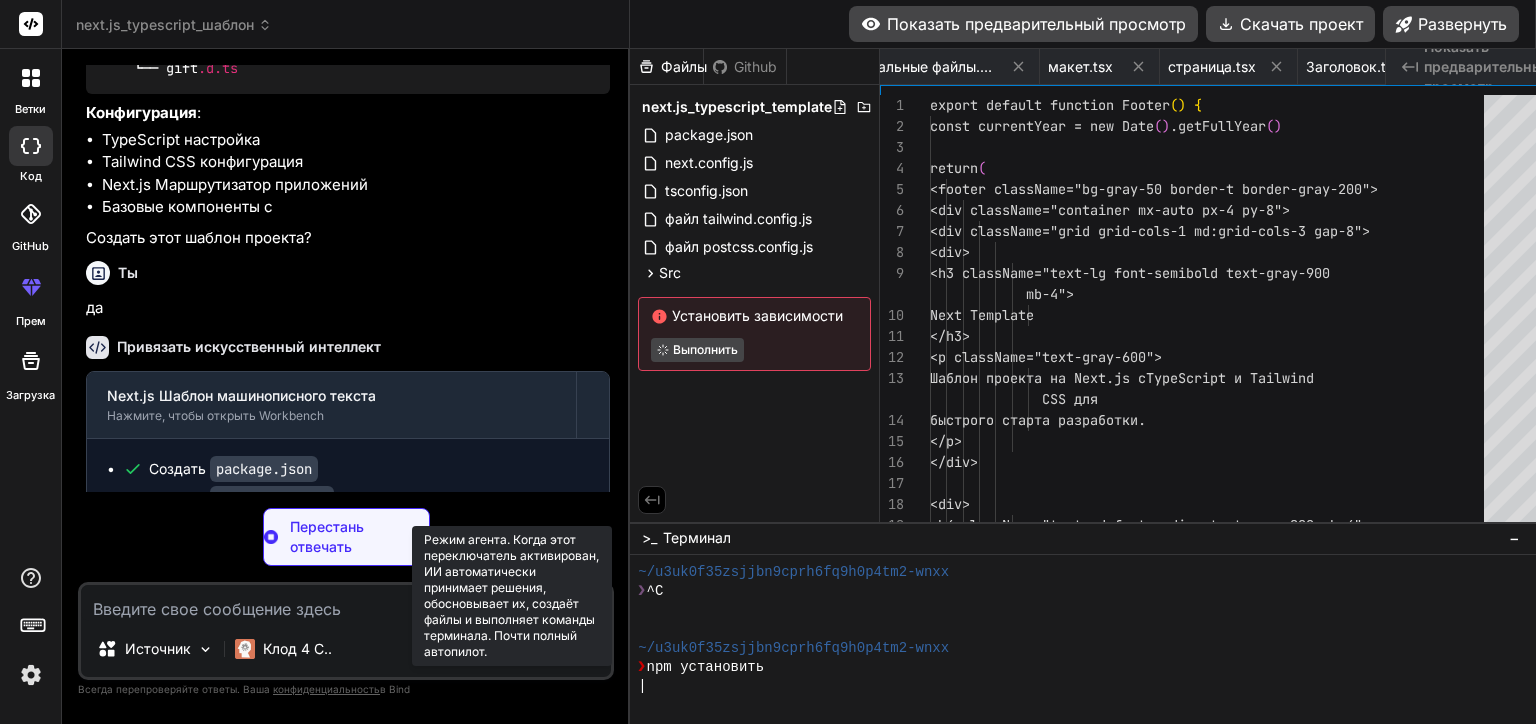 scroll, scrollTop: 0, scrollLeft: 1005, axis: horizontal 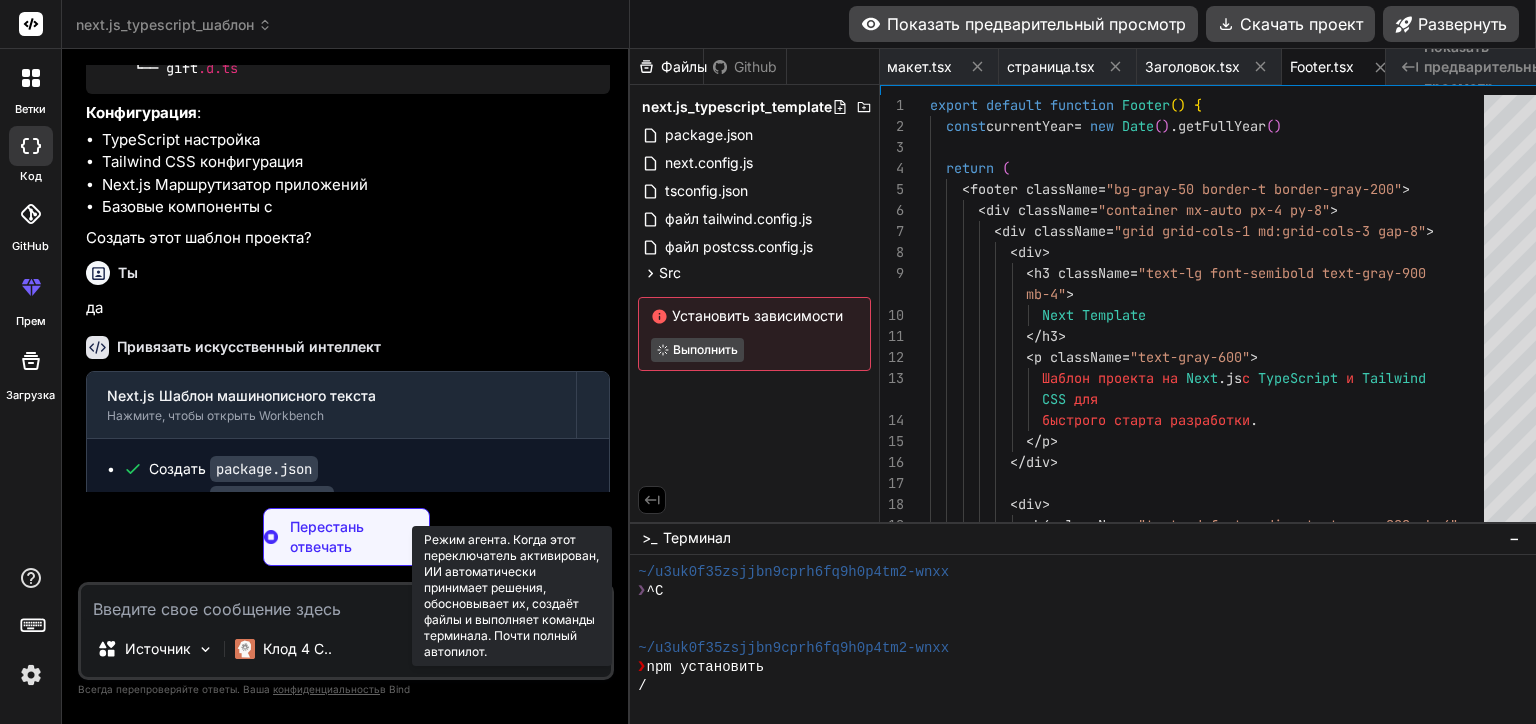 click 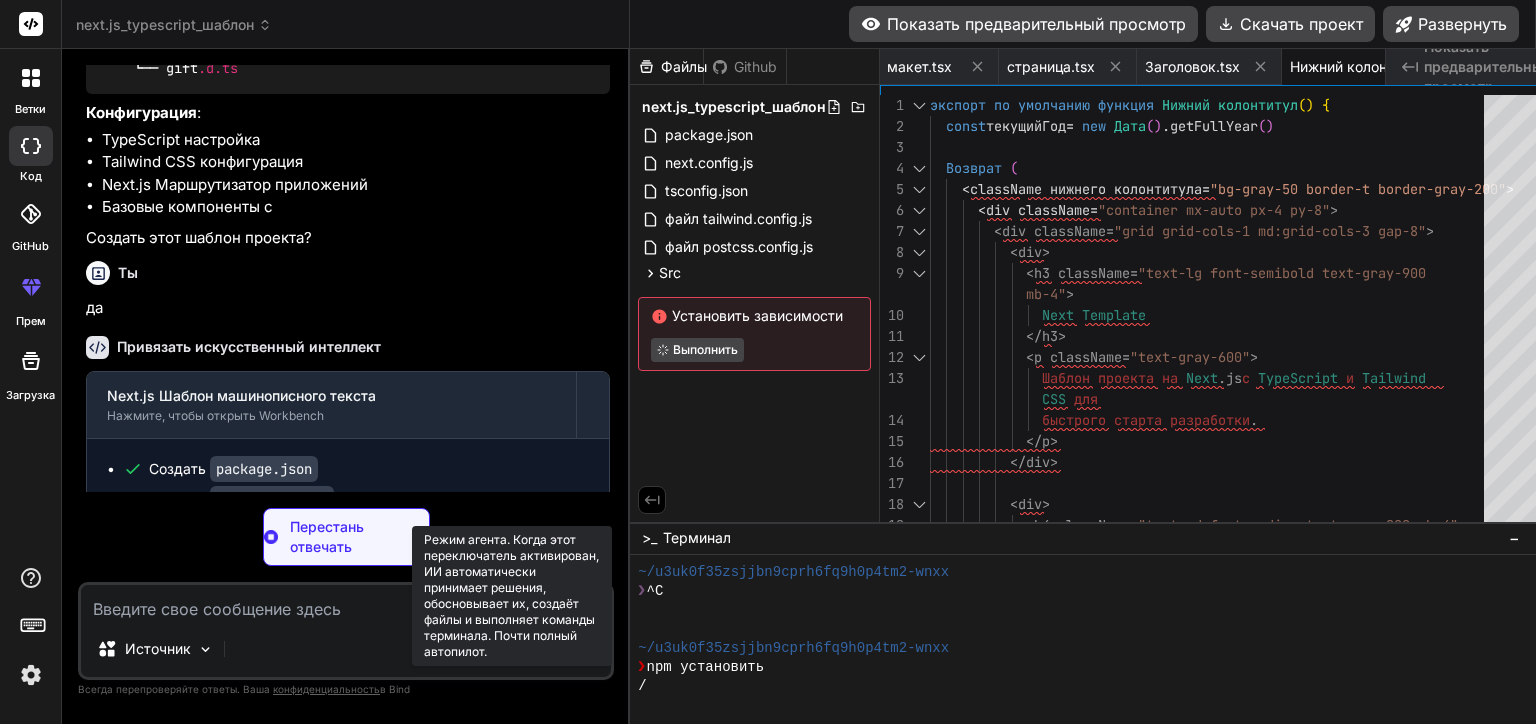 click 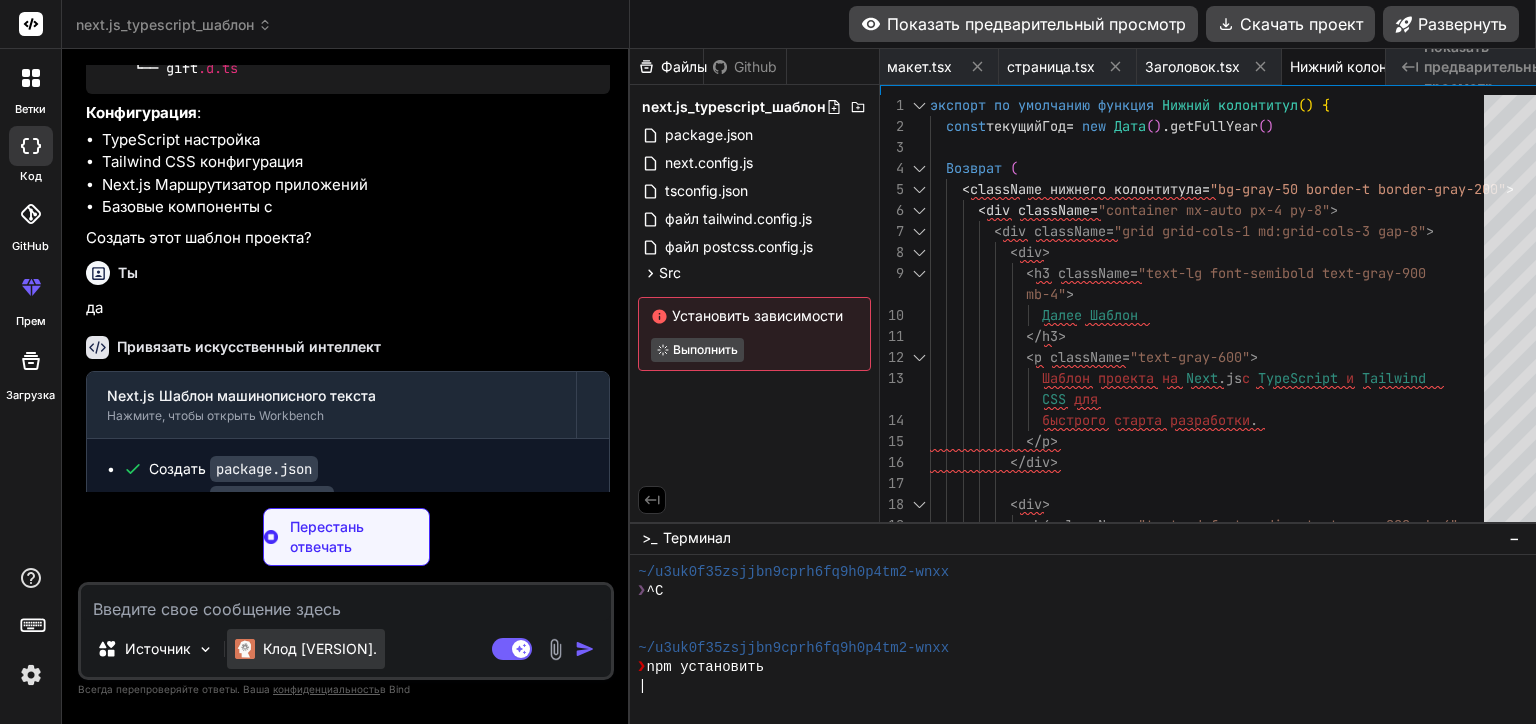 type on "x" 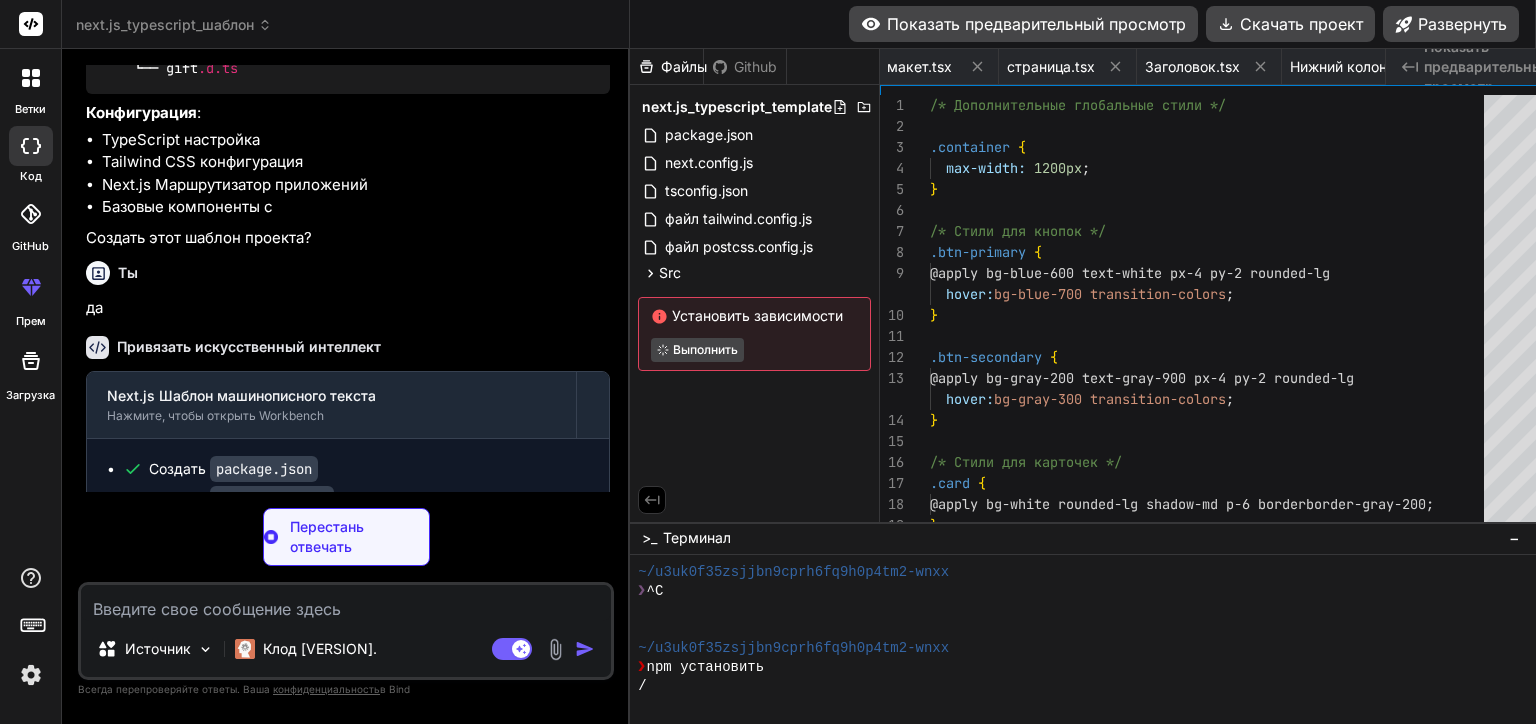 scroll, scrollTop: 0, scrollLeft: 1209, axis: horizontal 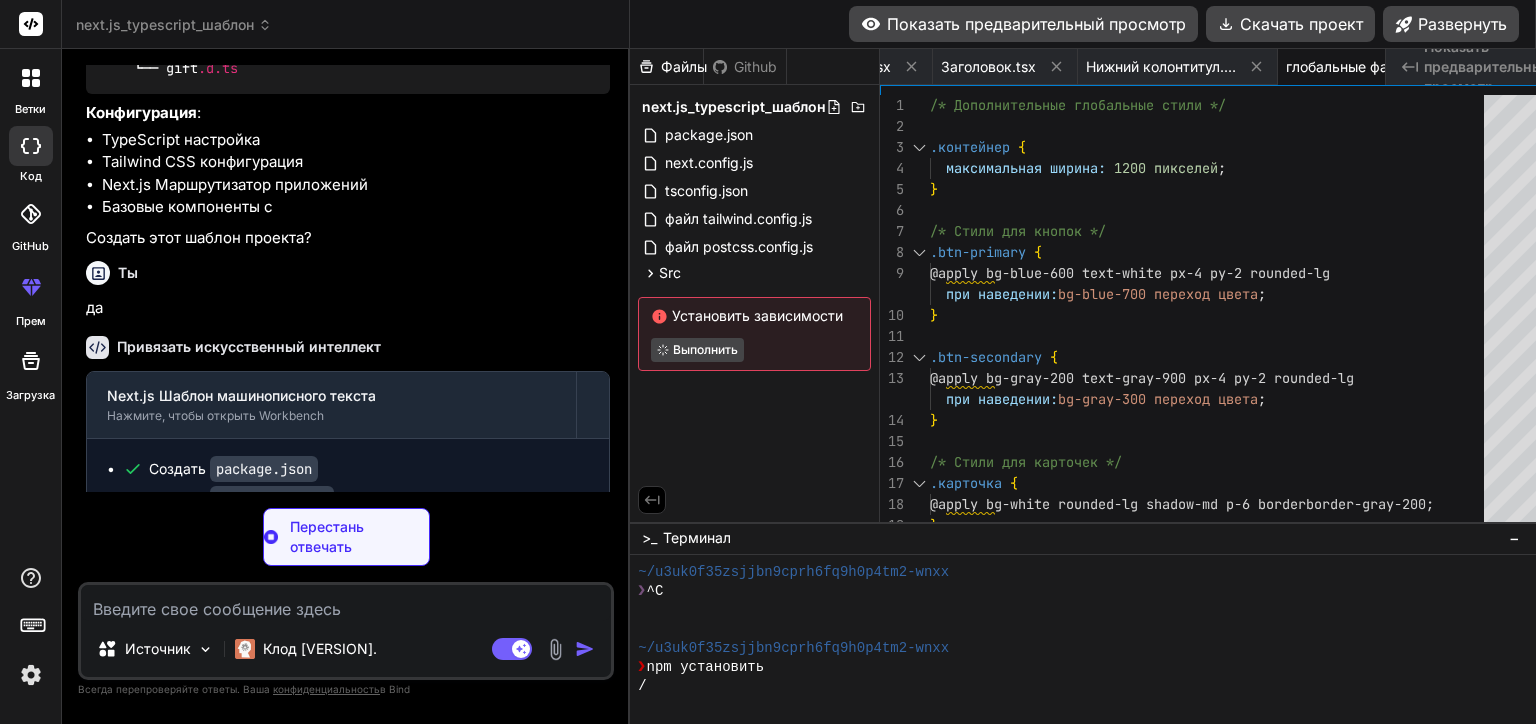 type on "x" 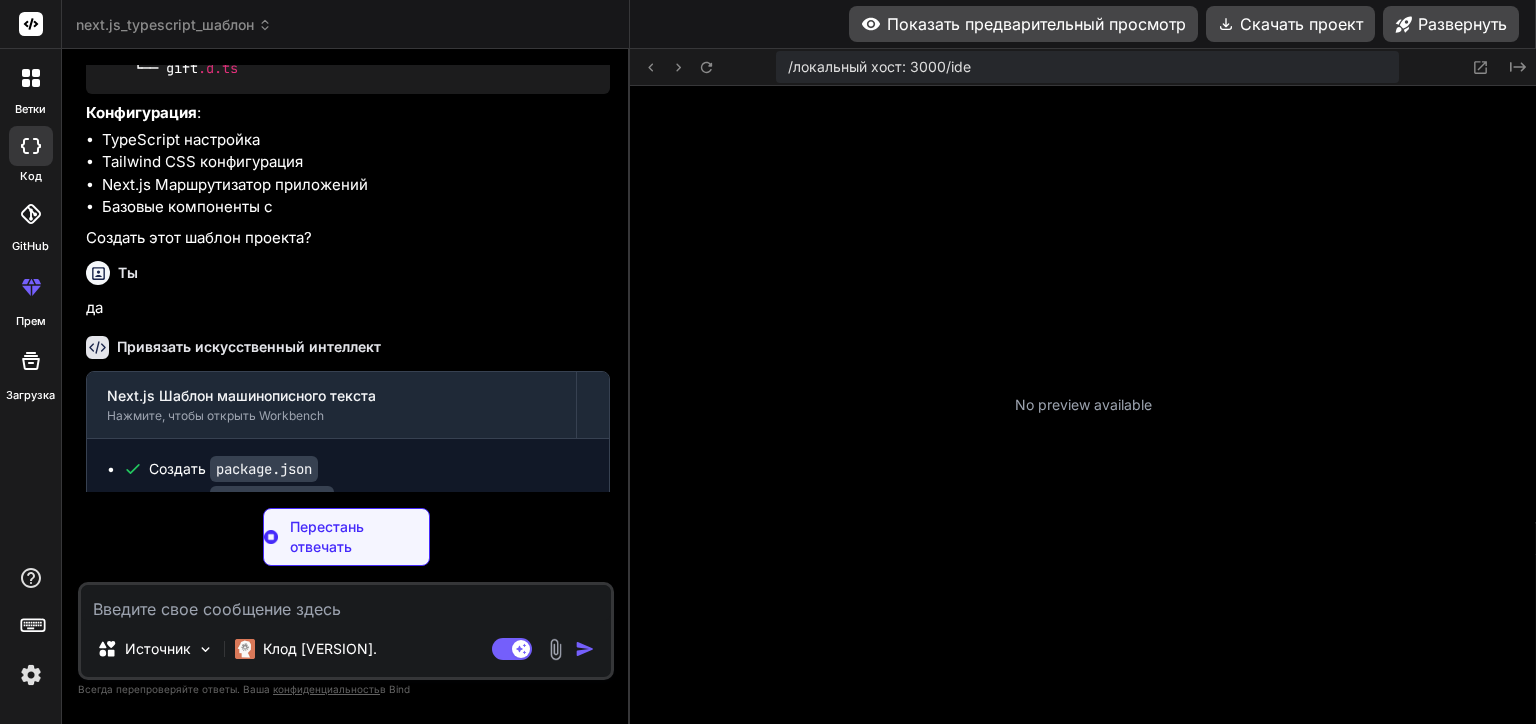 scroll, scrollTop: 153, scrollLeft: 0, axis: vertical 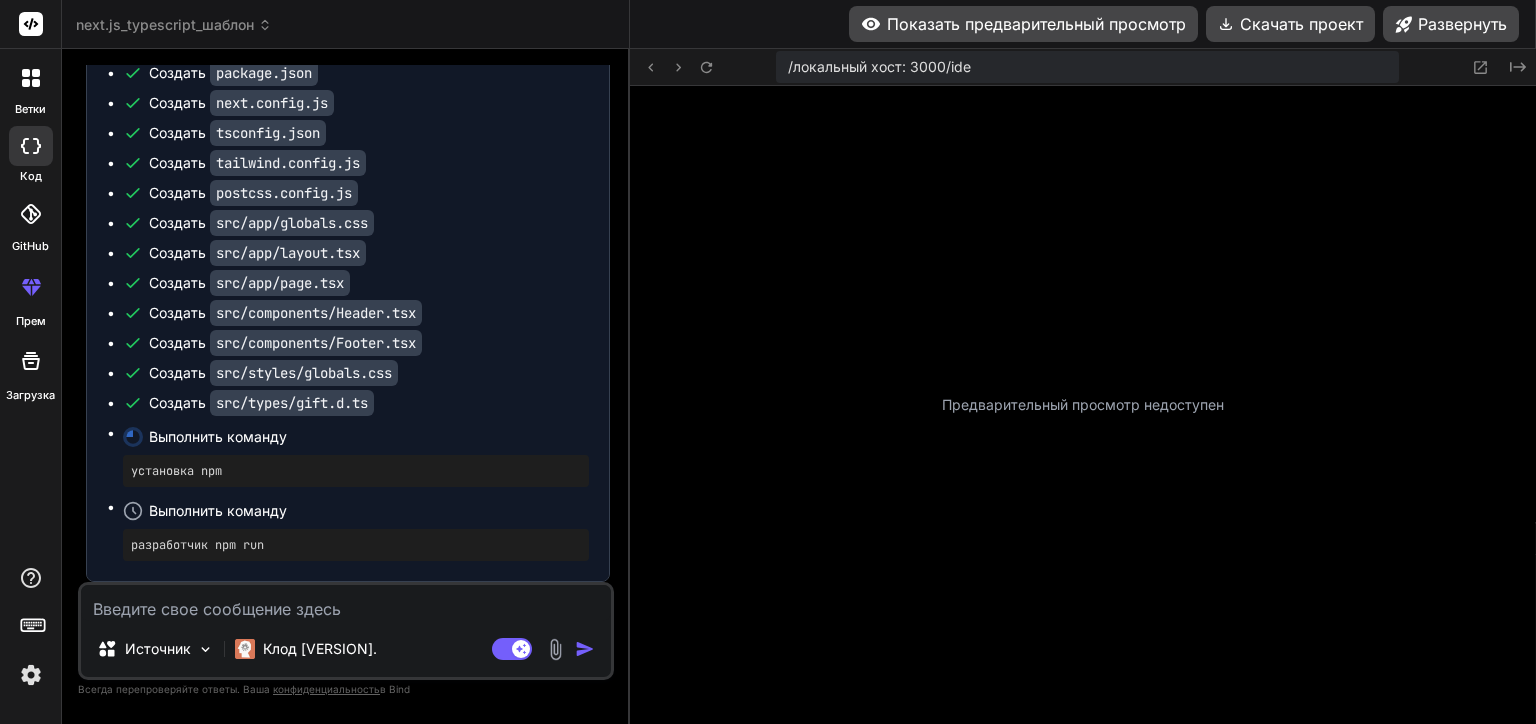 click 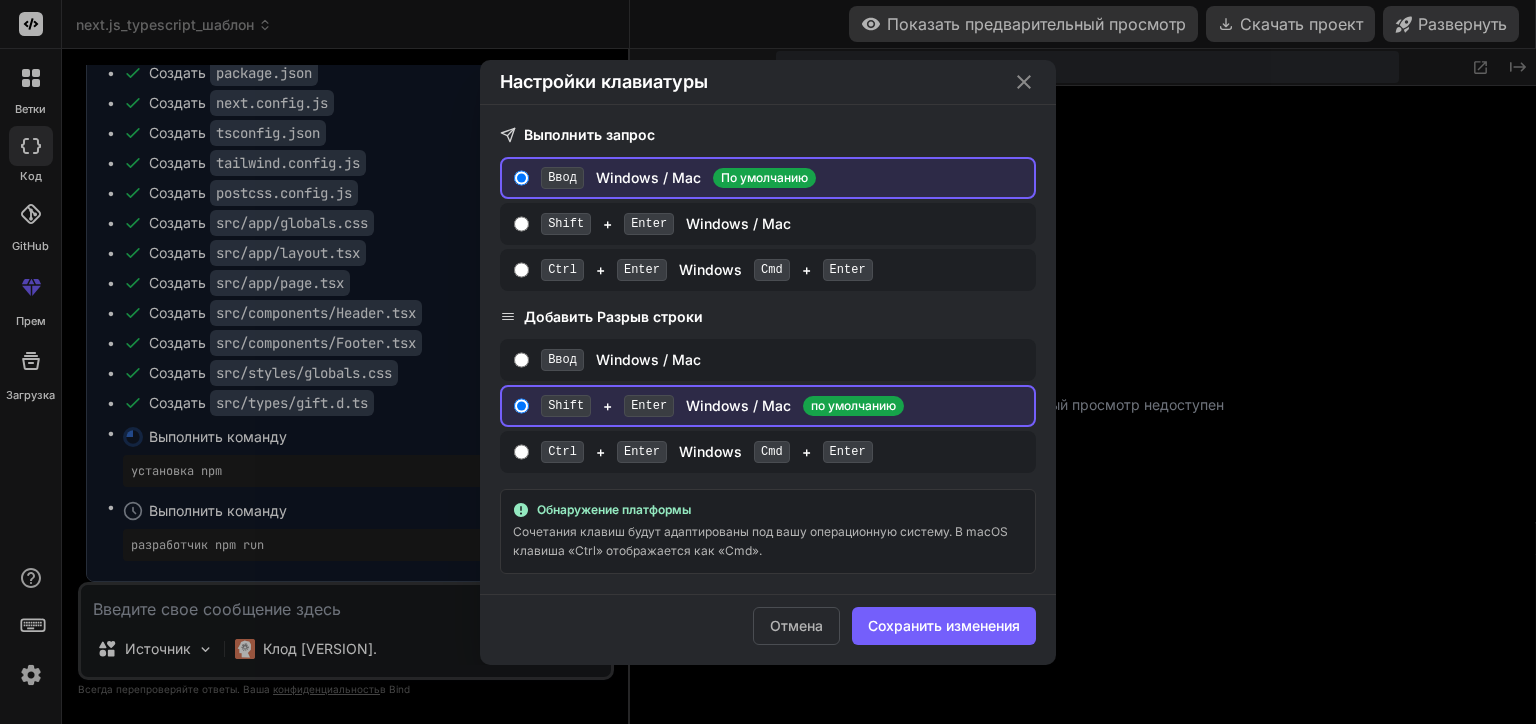 click 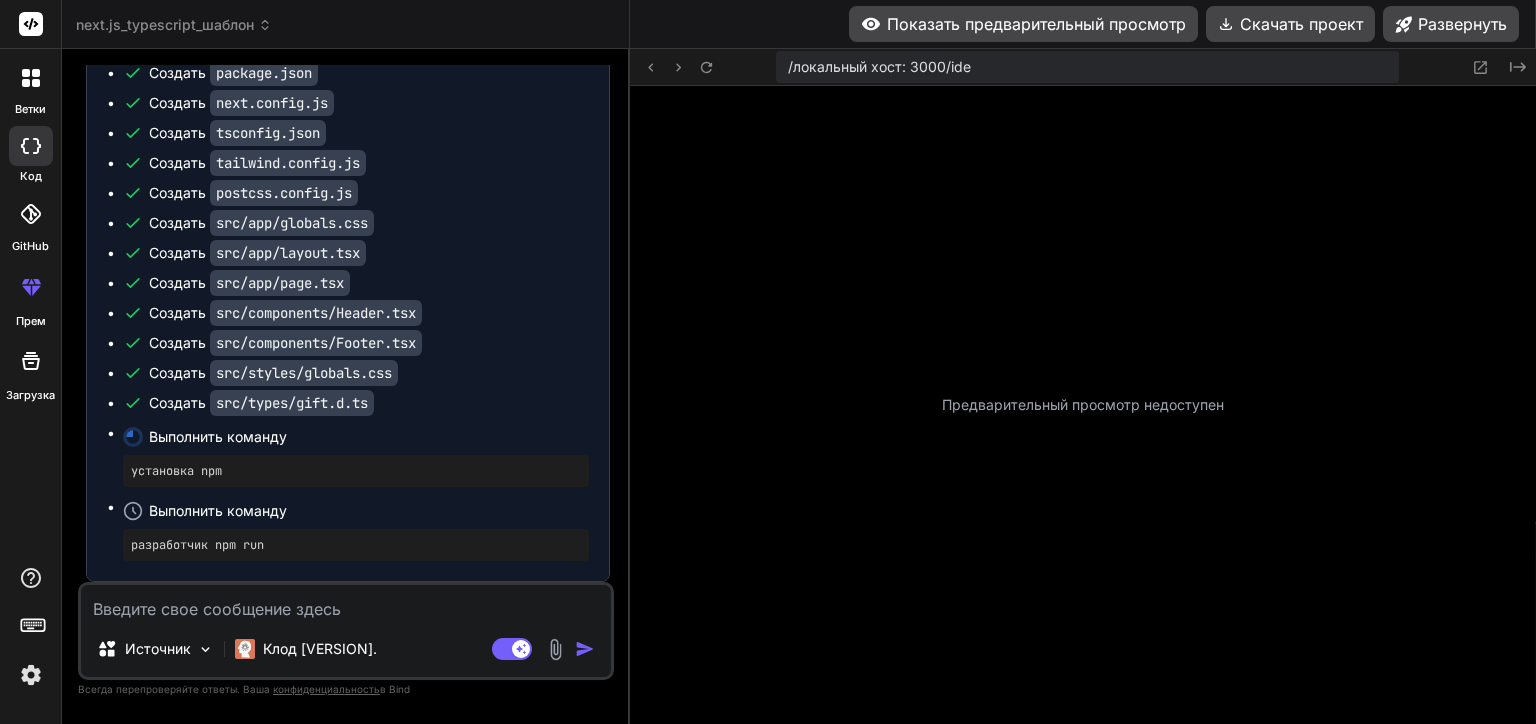click at bounding box center (31, 675) 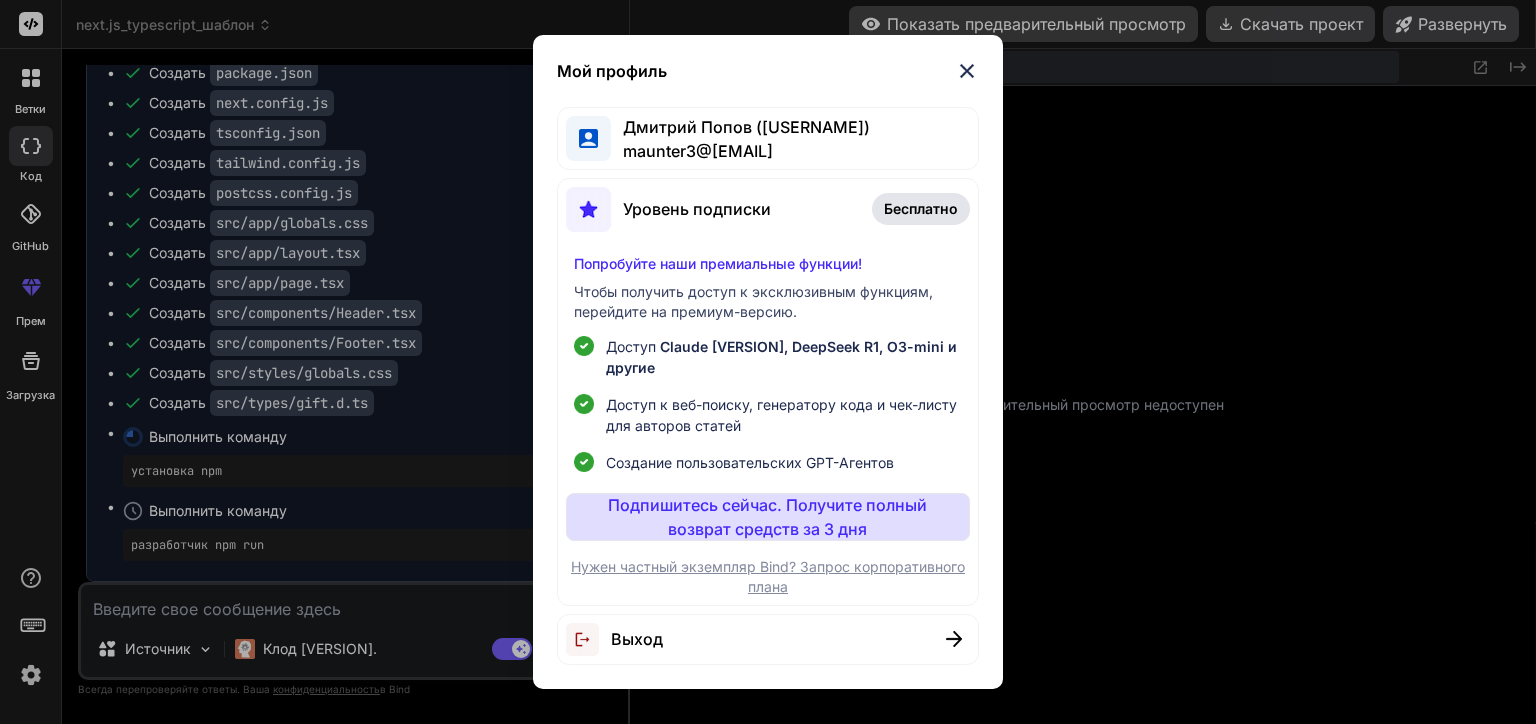 click at bounding box center (967, 71) 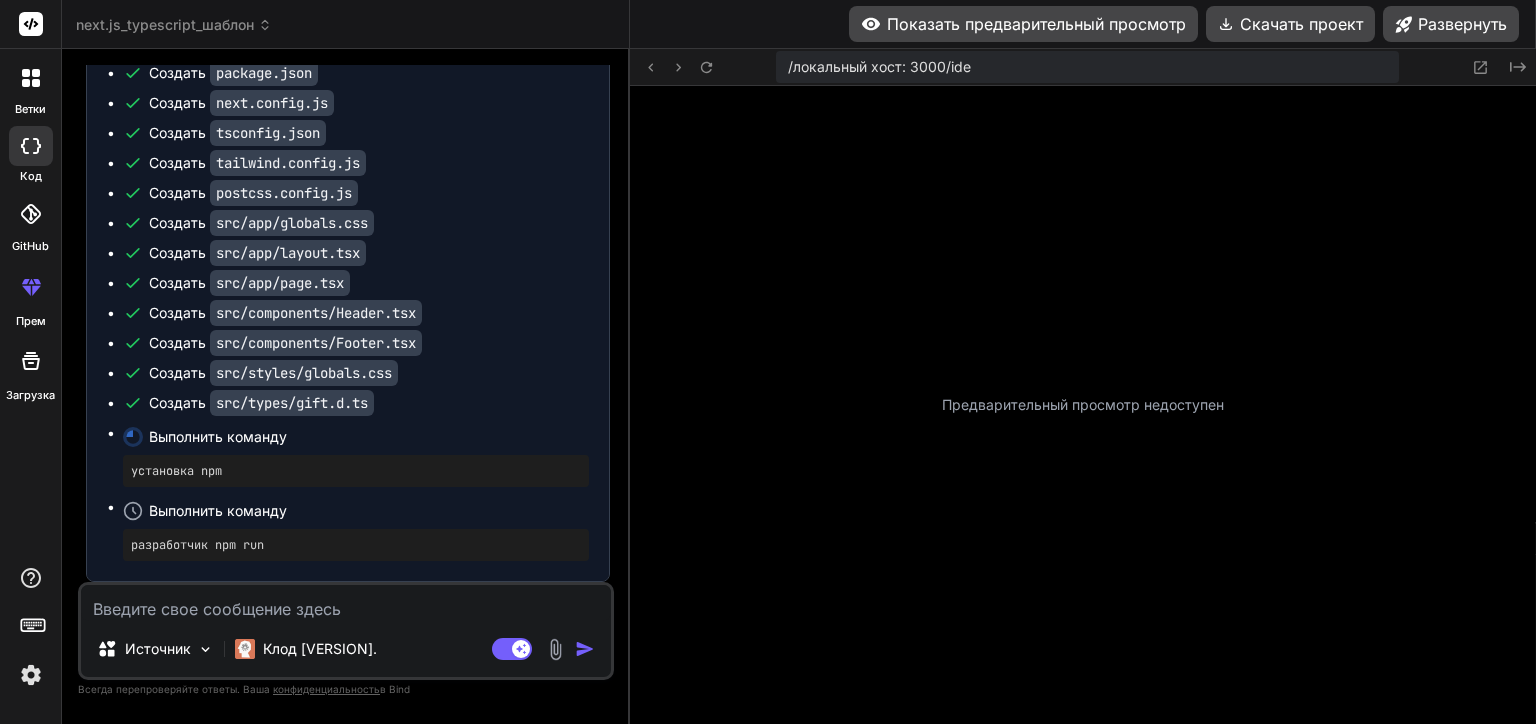 type on "x" 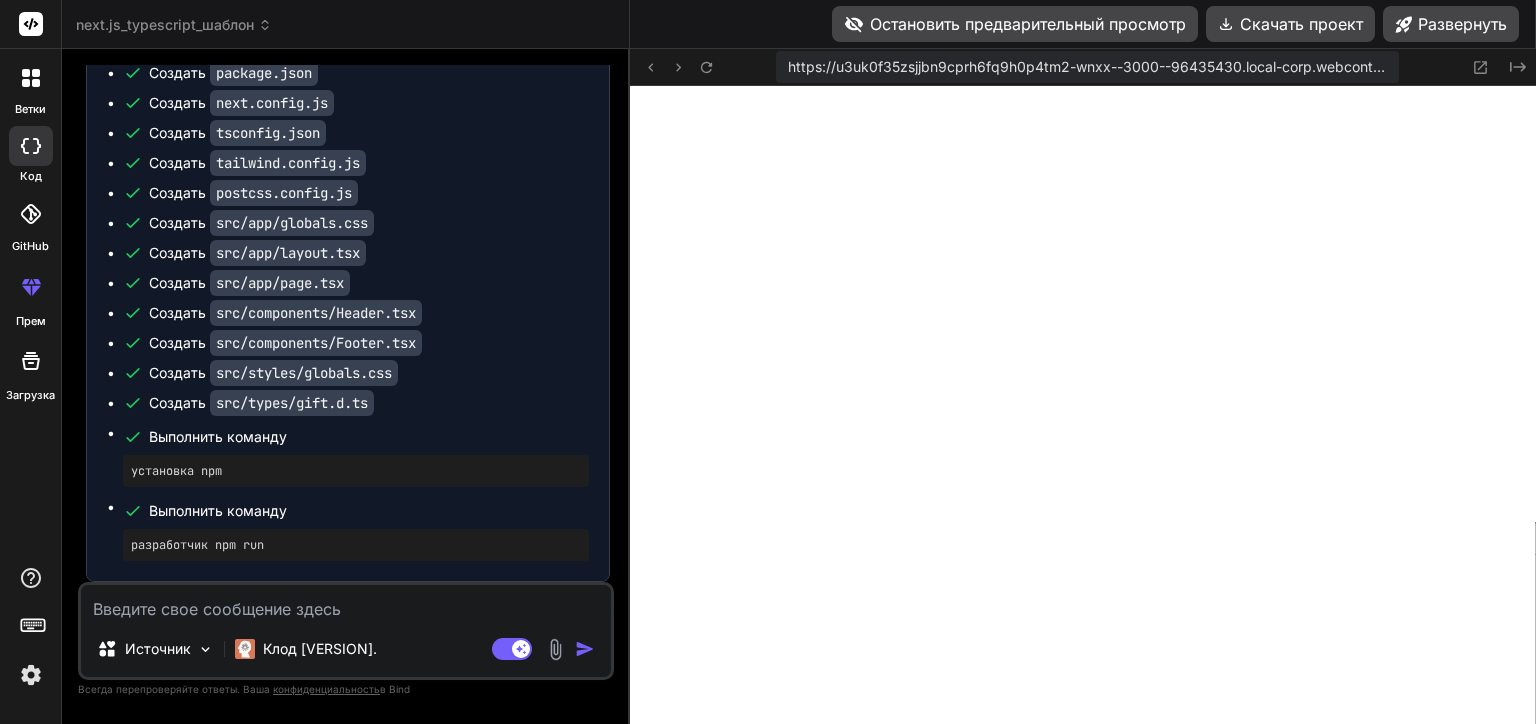 scroll, scrollTop: 1152, scrollLeft: 0, axis: vertical 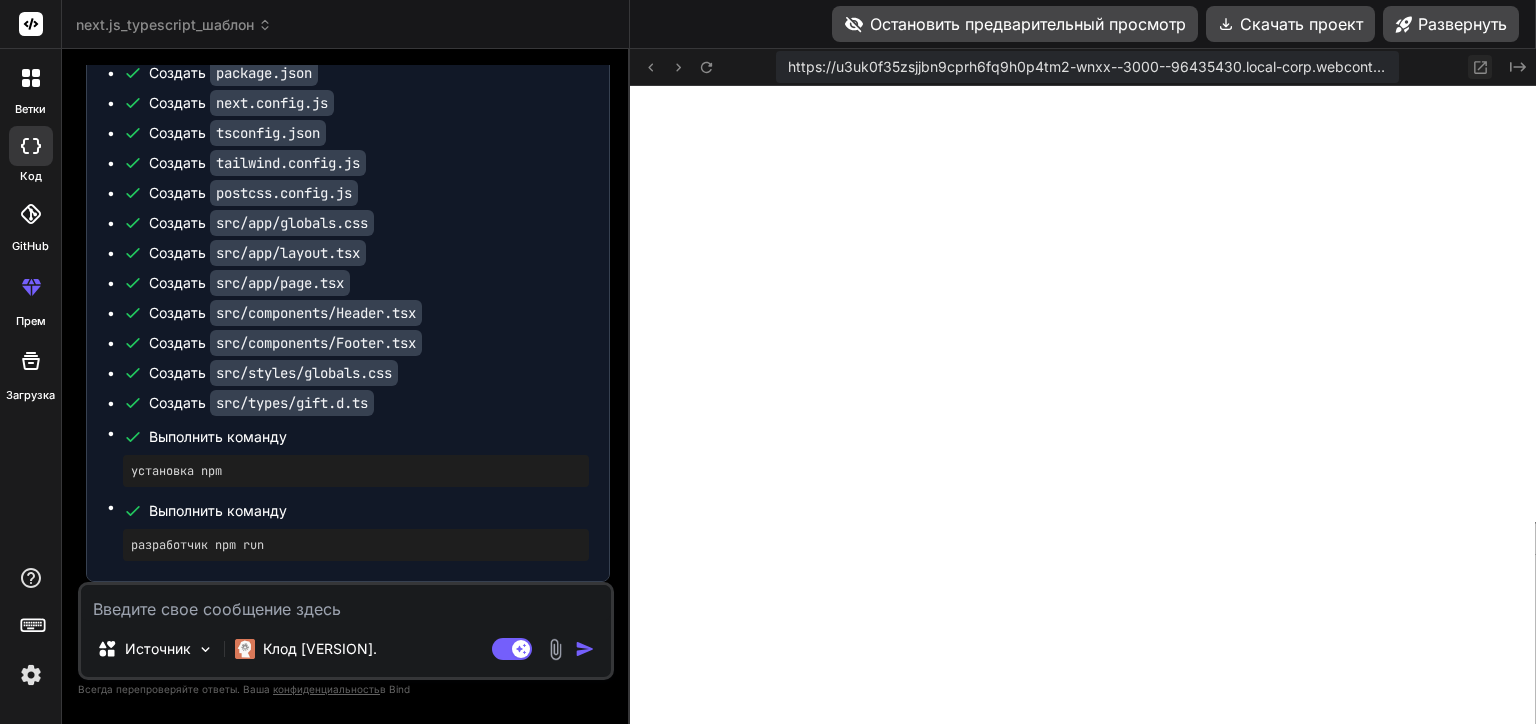 click 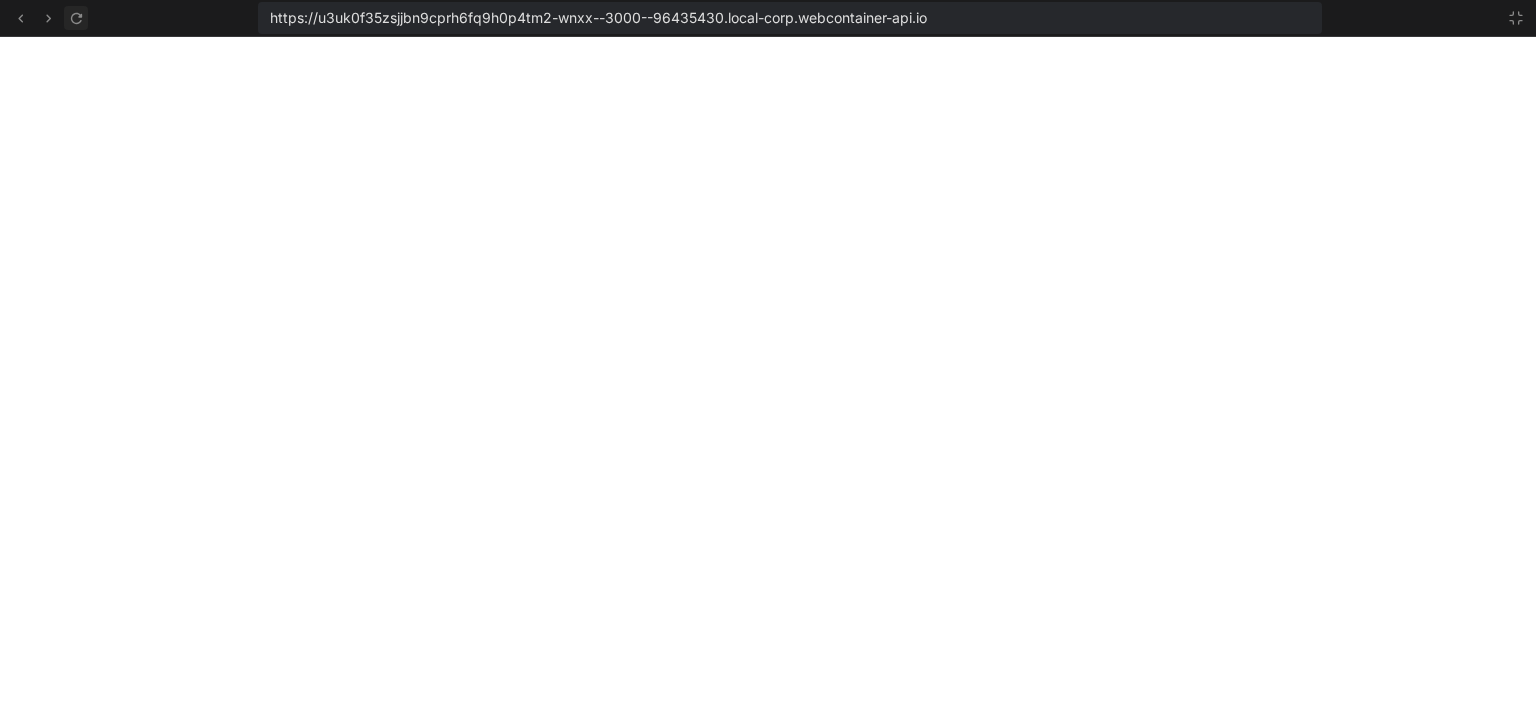click 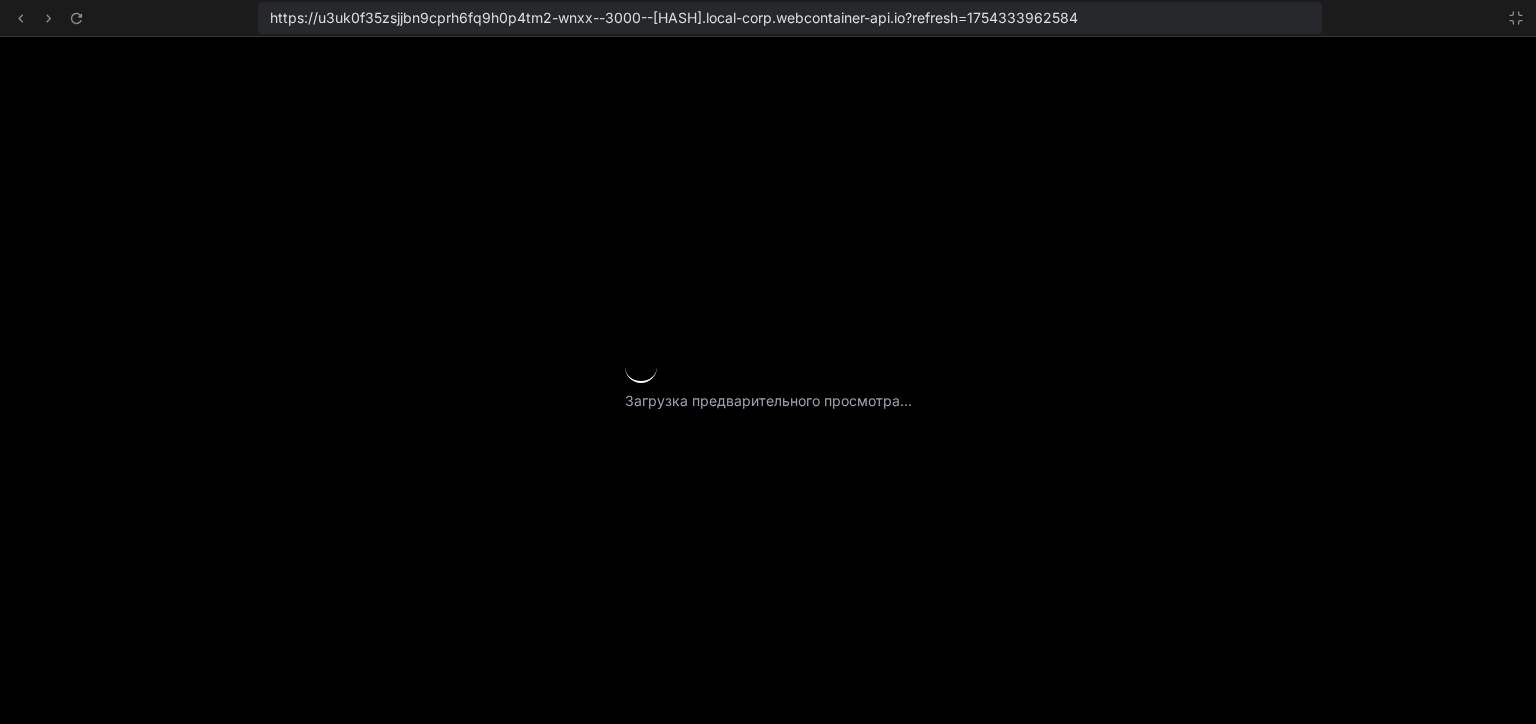 scroll, scrollTop: 1324, scrollLeft: 0, axis: vertical 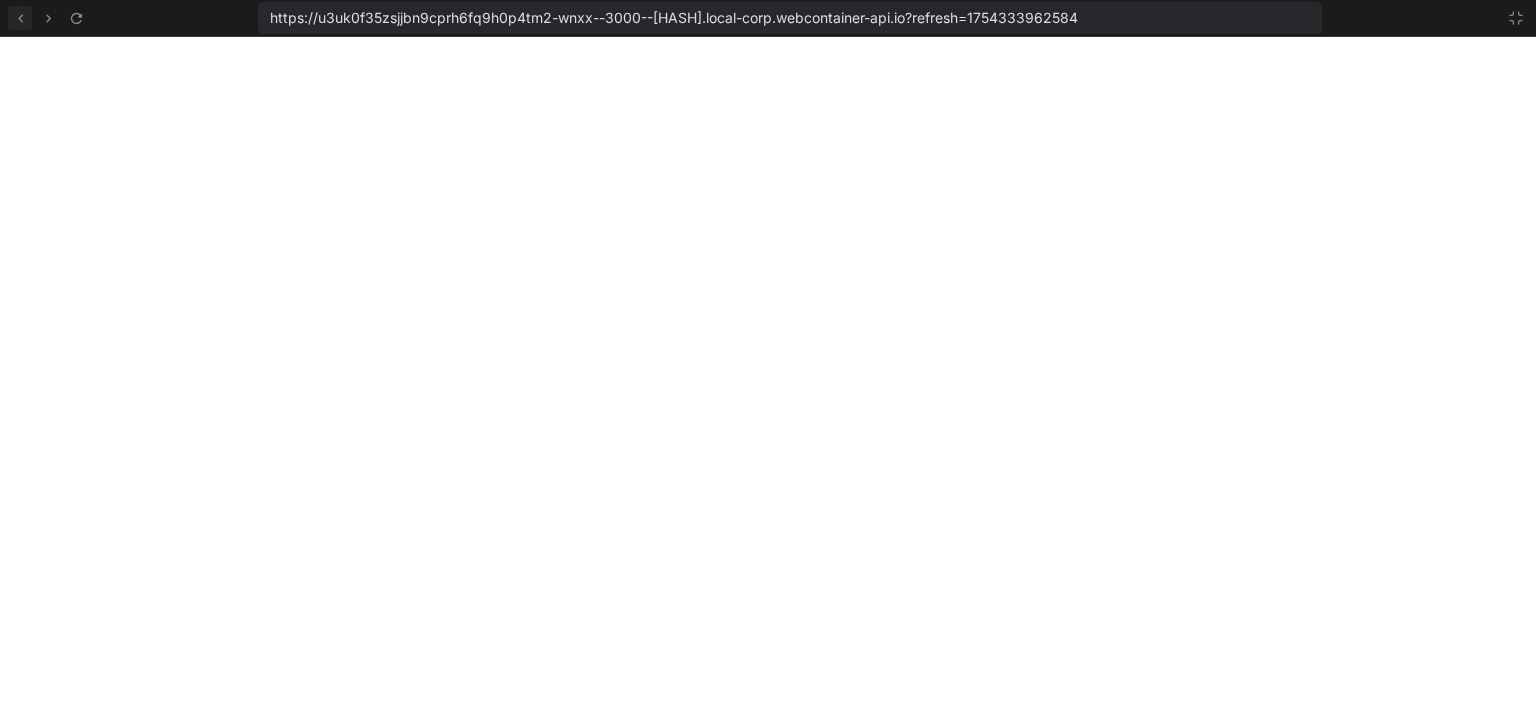 click 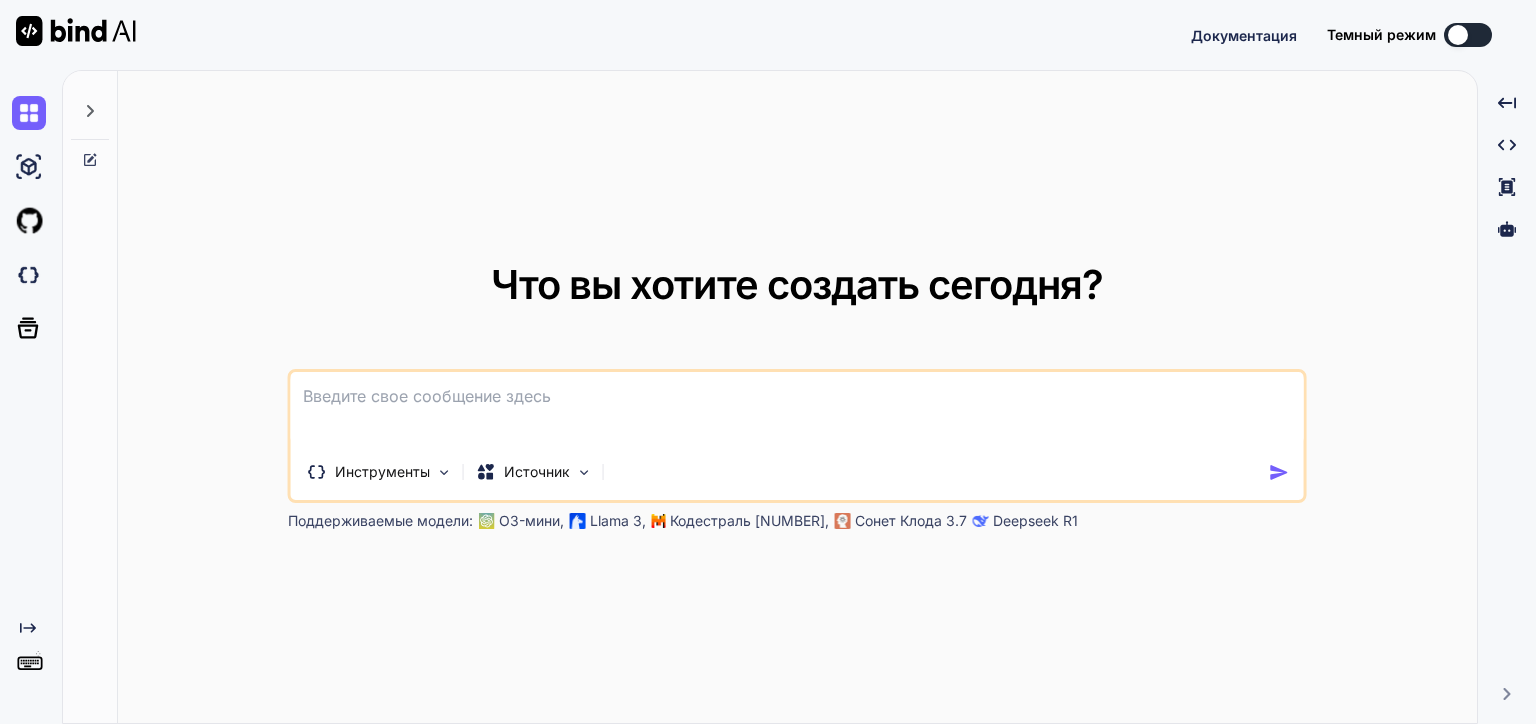 scroll, scrollTop: 0, scrollLeft: 0, axis: both 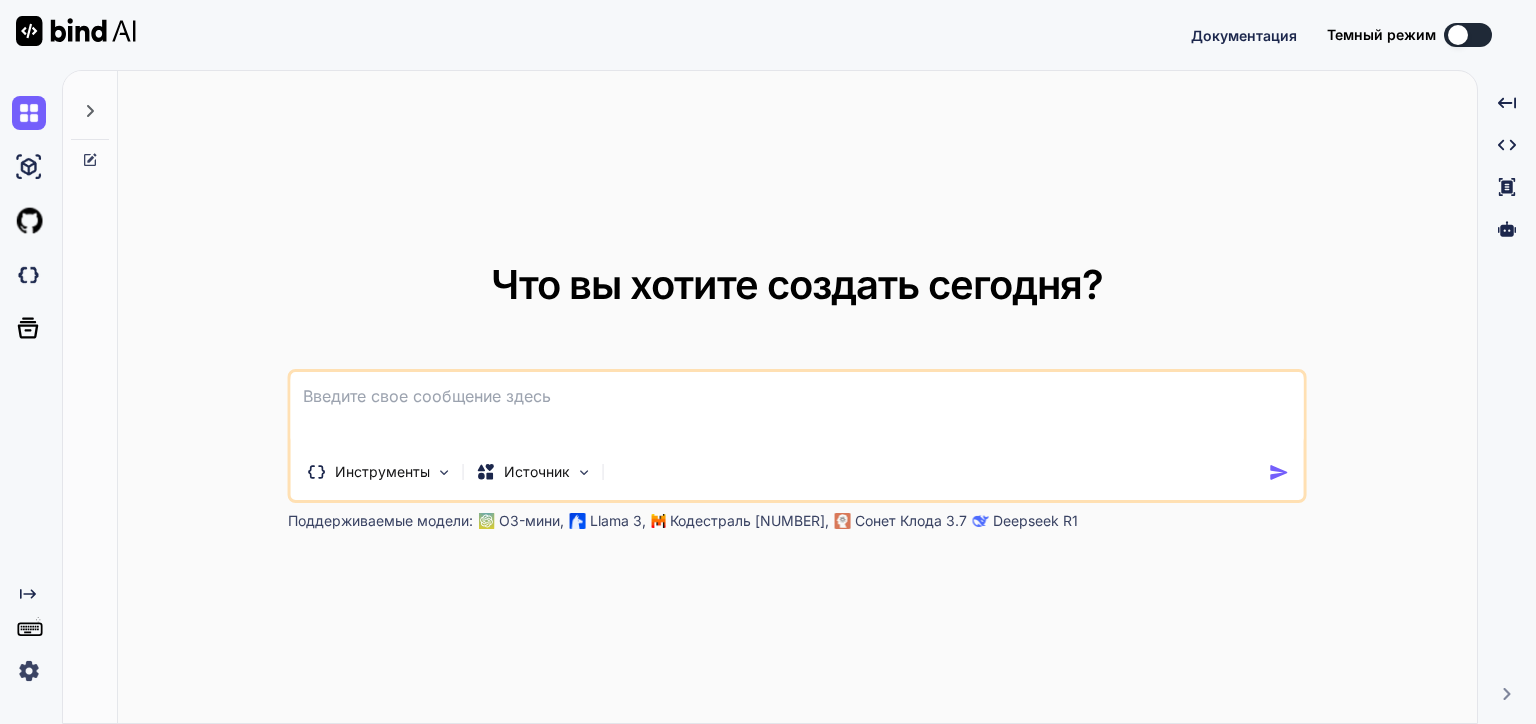 click at bounding box center (797, 409) 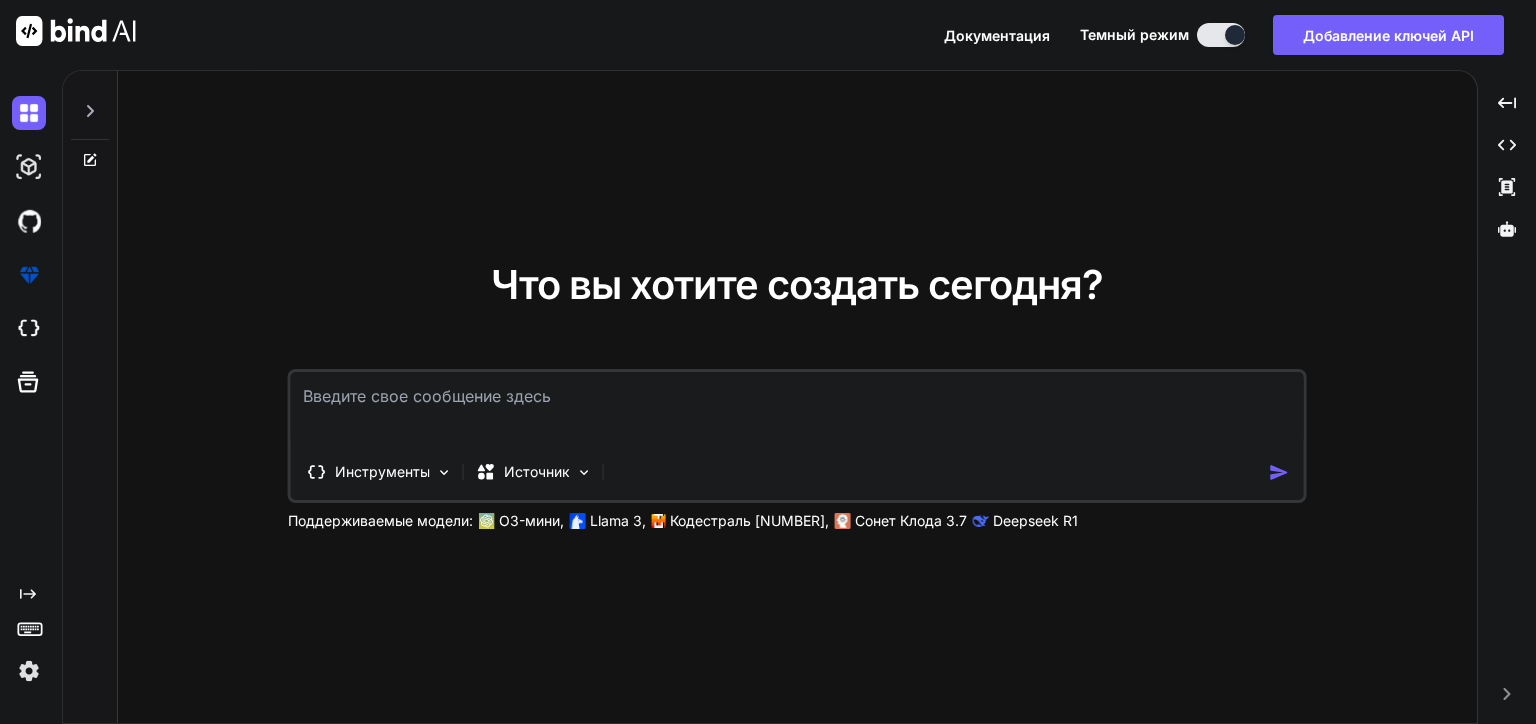 click at bounding box center [797, 409] 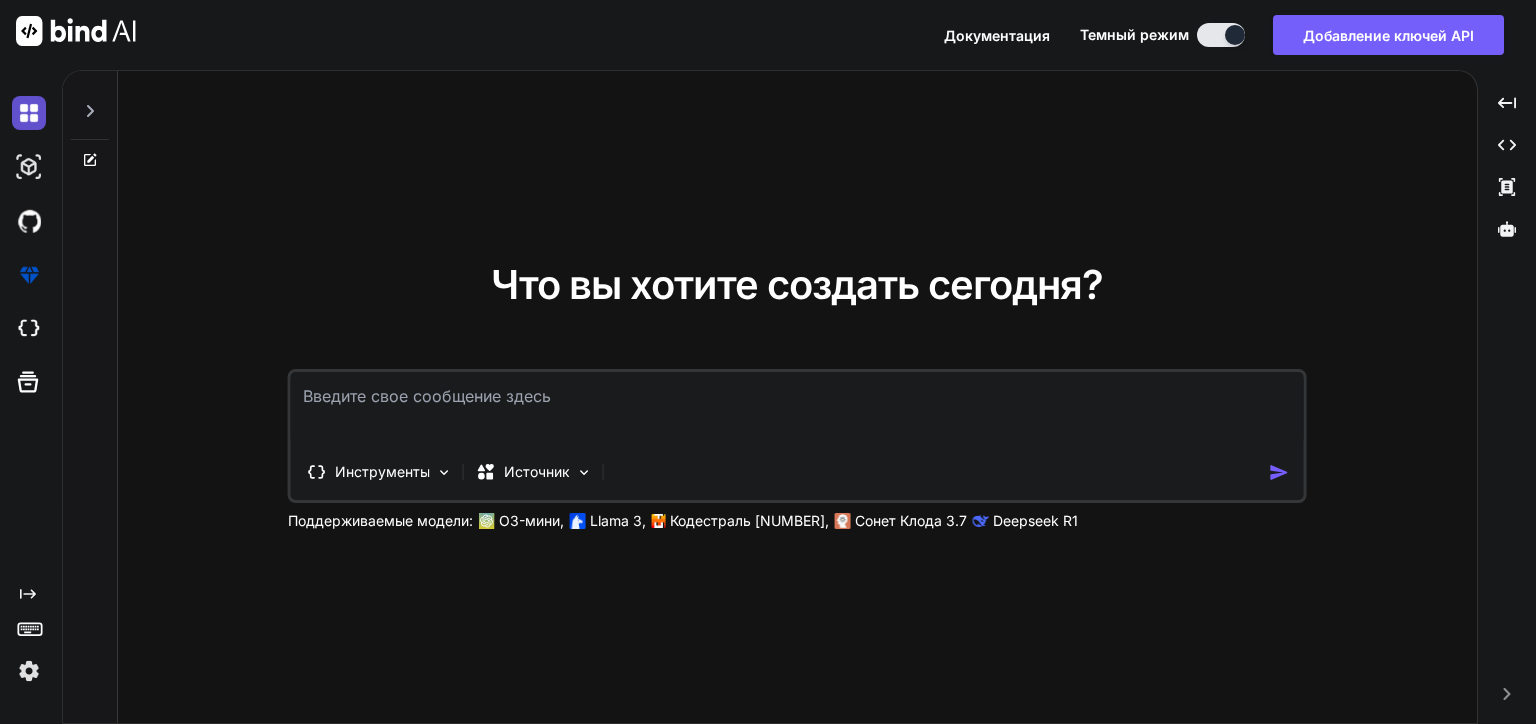 click at bounding box center [29, 113] 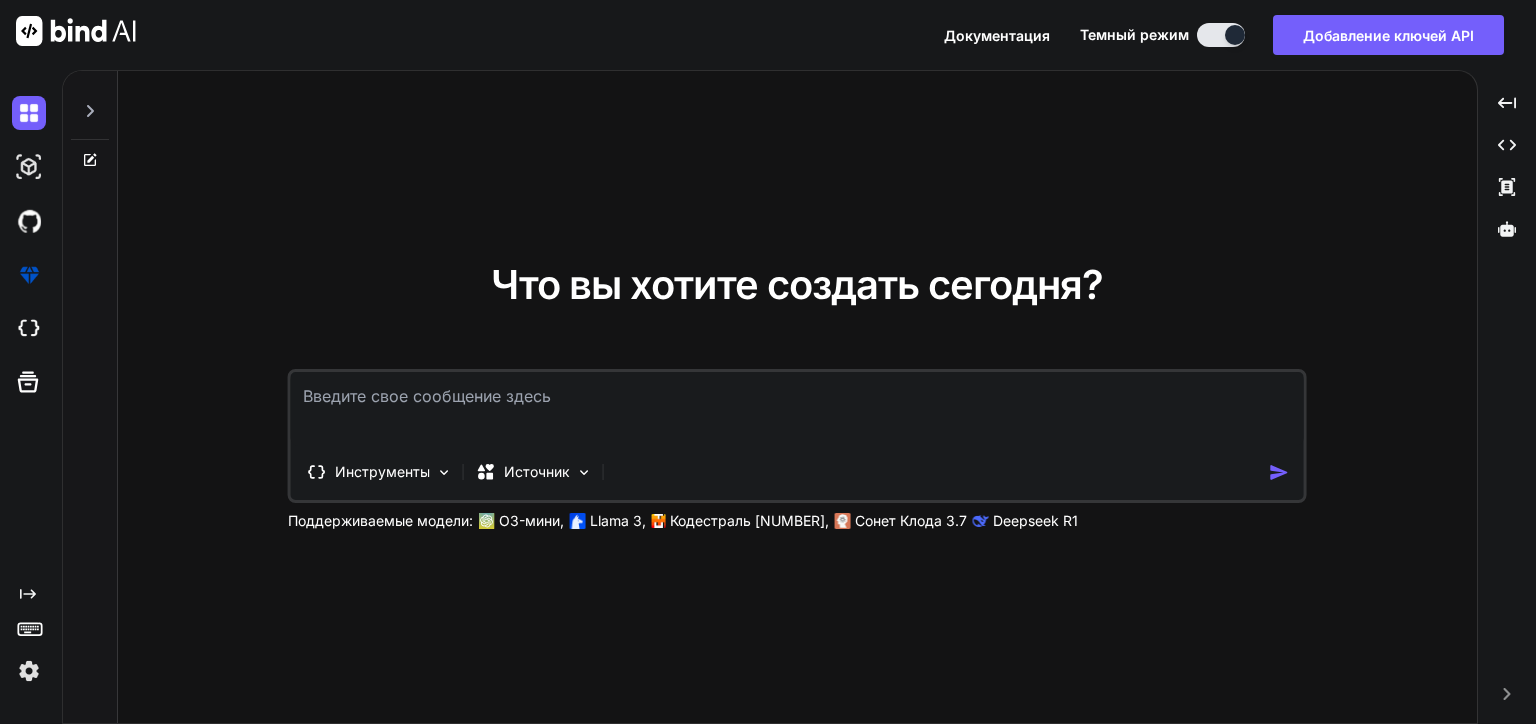 click 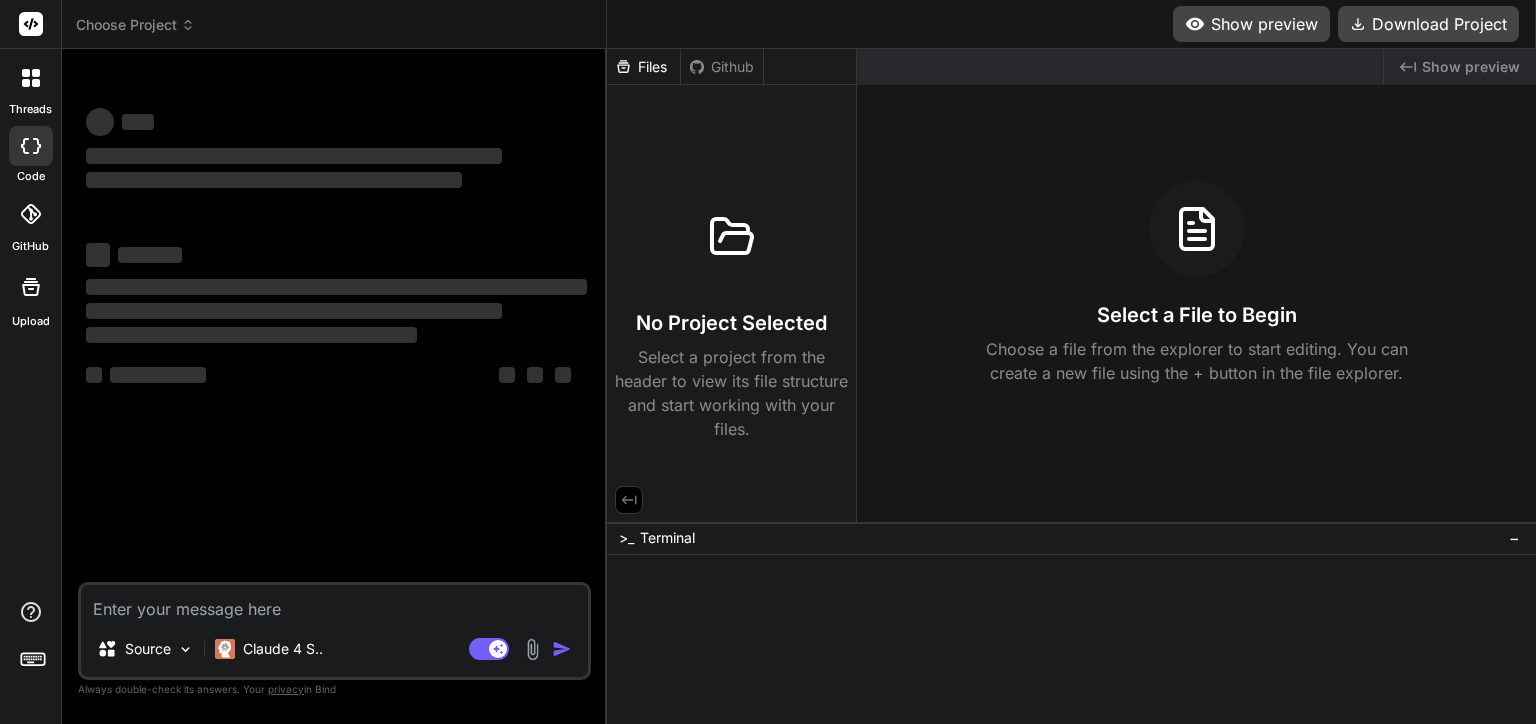 scroll, scrollTop: 0, scrollLeft: 0, axis: both 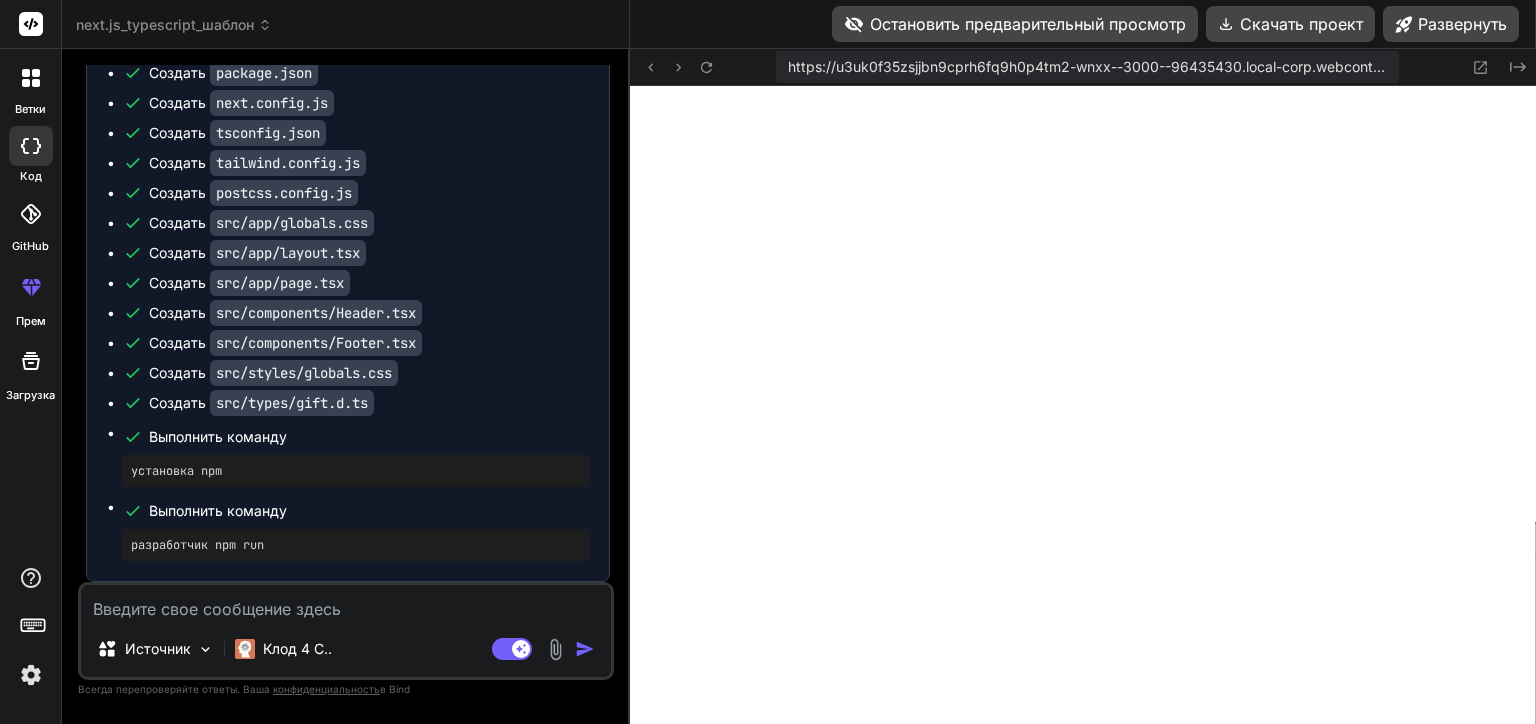 click at bounding box center [346, 603] 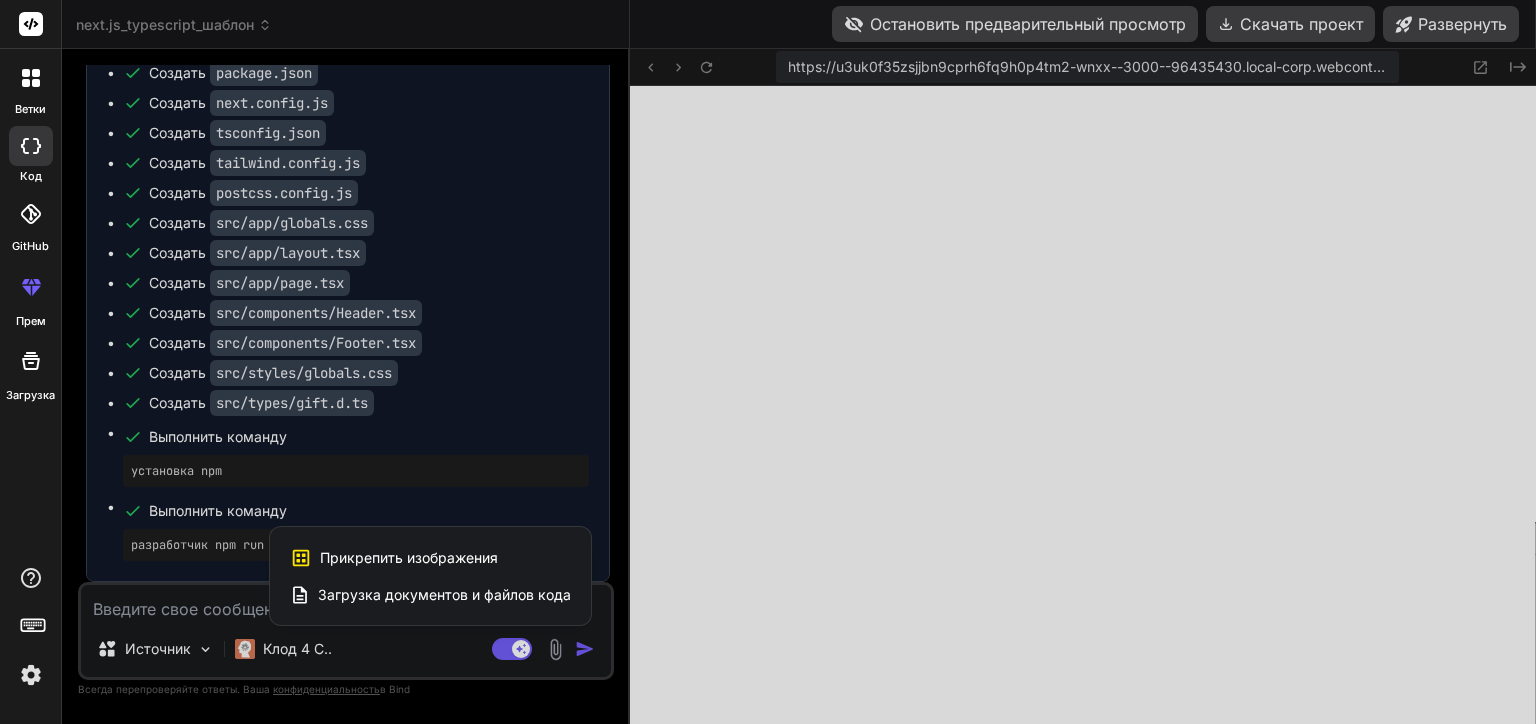 click on "Загрузка документов и файлов кода" at bounding box center (444, 595) 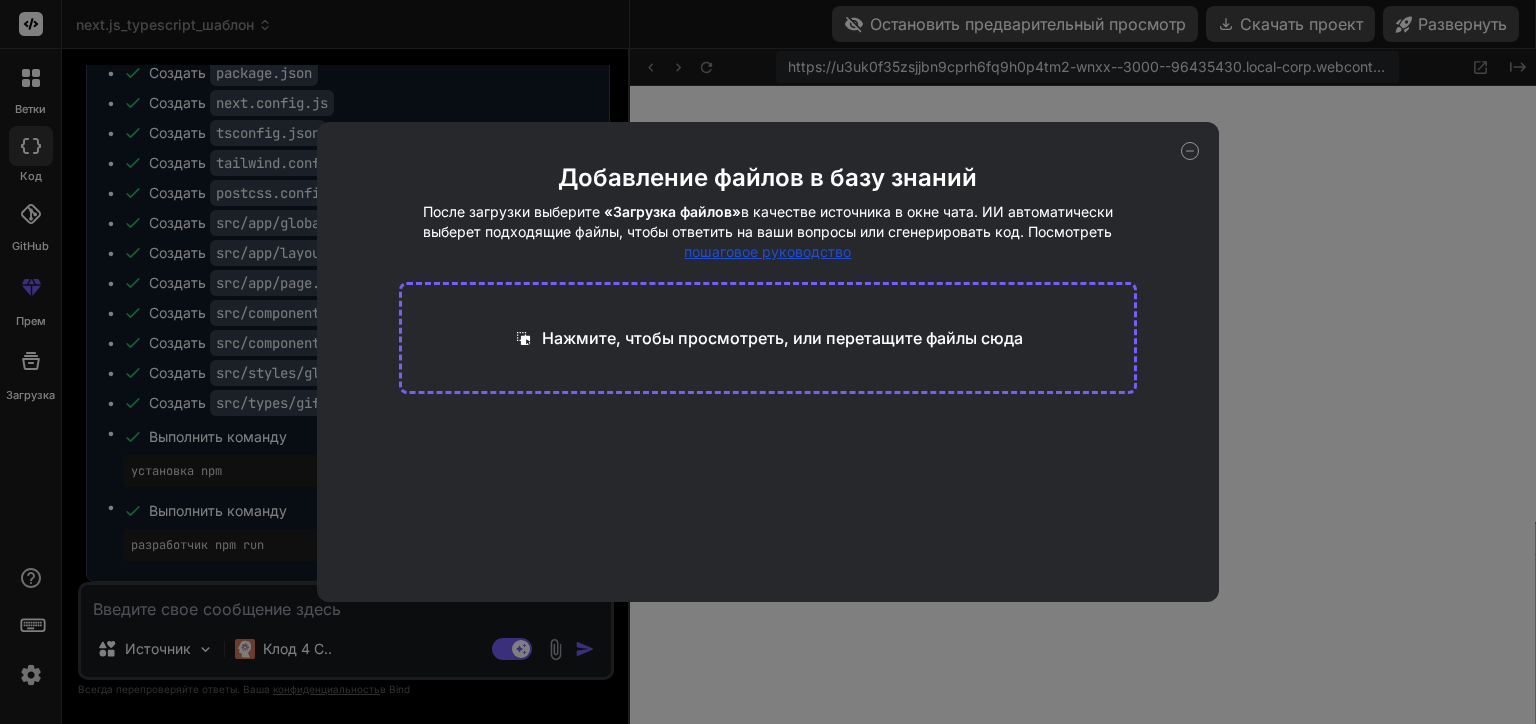 click on "Нажмите, чтобы просмотреть, или перетащите файлы сюда" at bounding box center (782, 338) 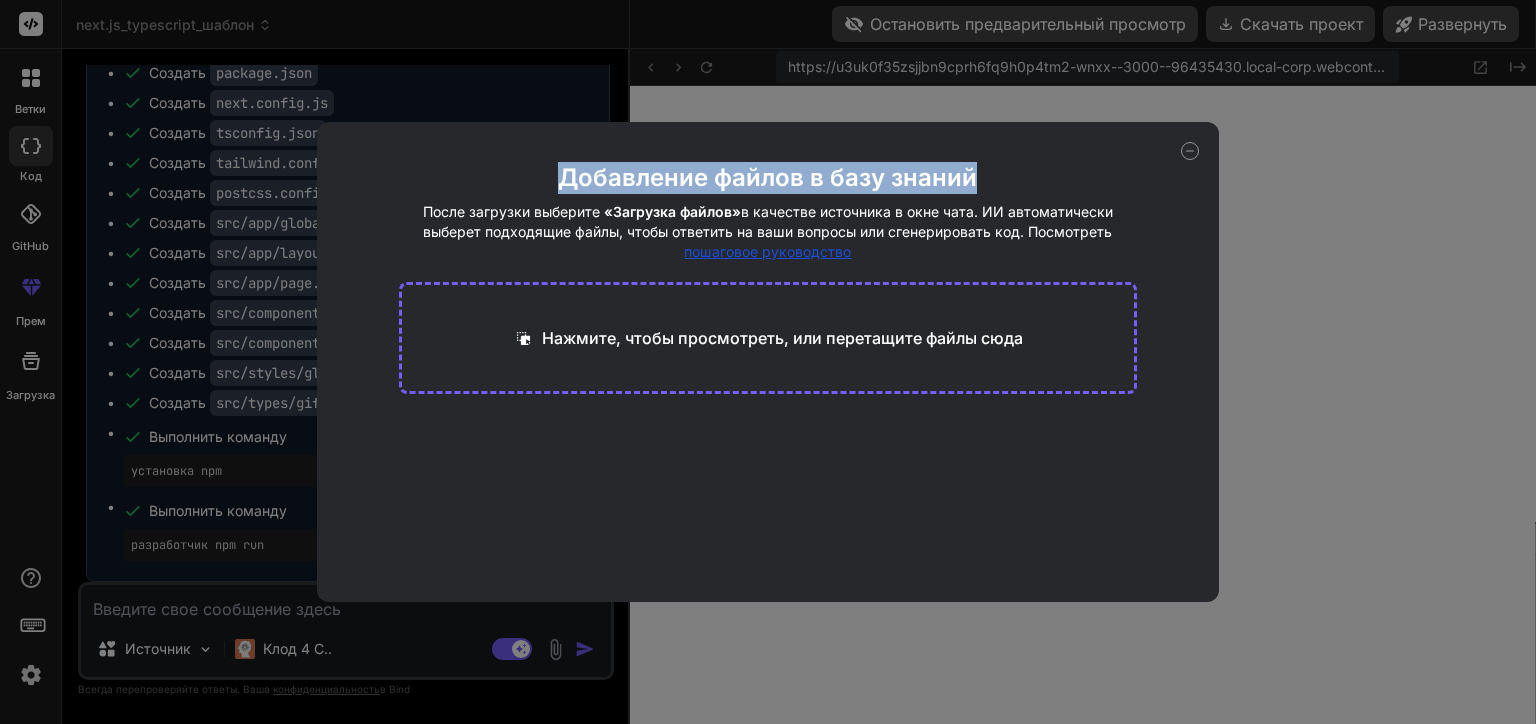 click on "Добавление файлов в базу знаний После загрузки выберите    «Загрузка файлов»  в качестве источника в окне чата.  ИИ автоматически выберет подходящие файлы, чтобы ответить на ваши вопросы или сгенерировать код.  Посмотреть    пошаговое руководство Нажмите, чтобы просмотреть, или перетащите файлы сюда" at bounding box center (768, 362) 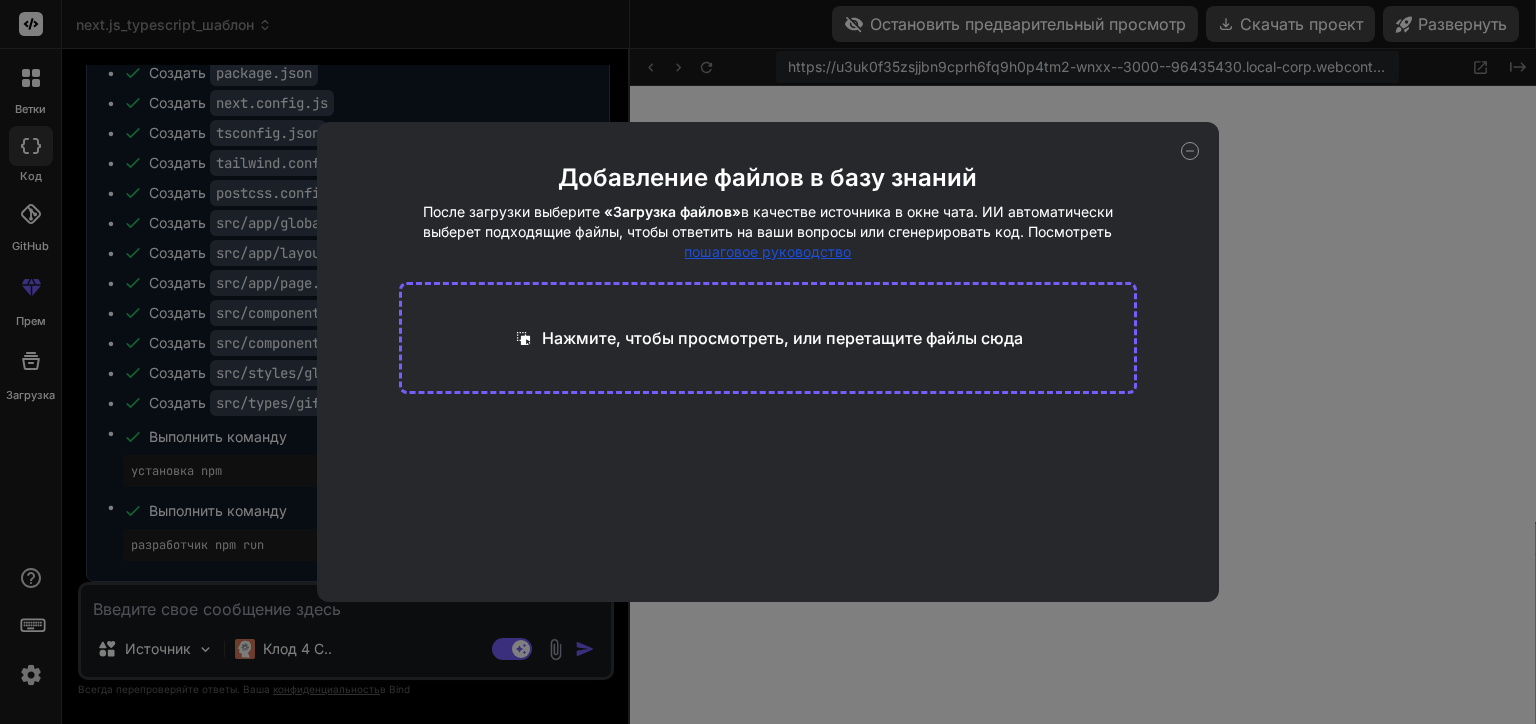 click 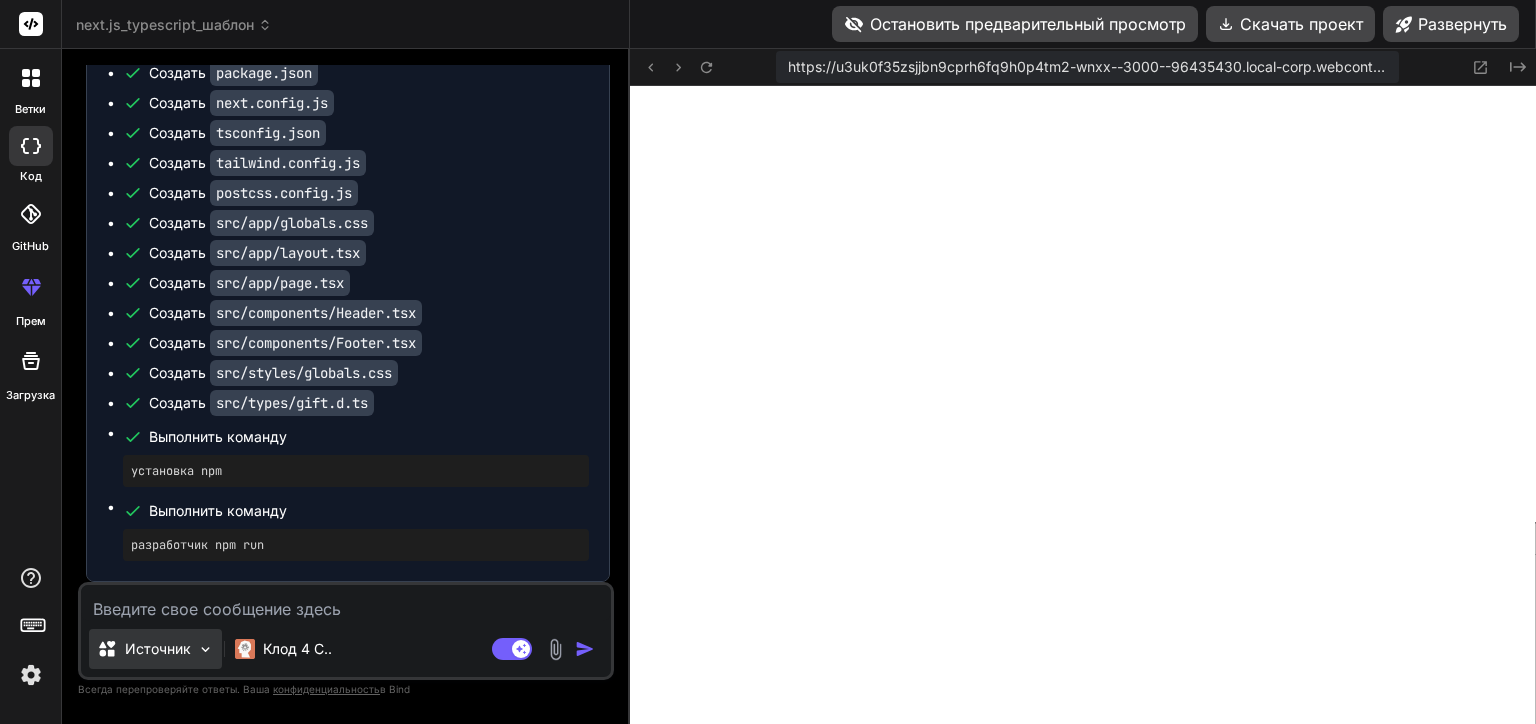 click on "Источник" at bounding box center [158, 649] 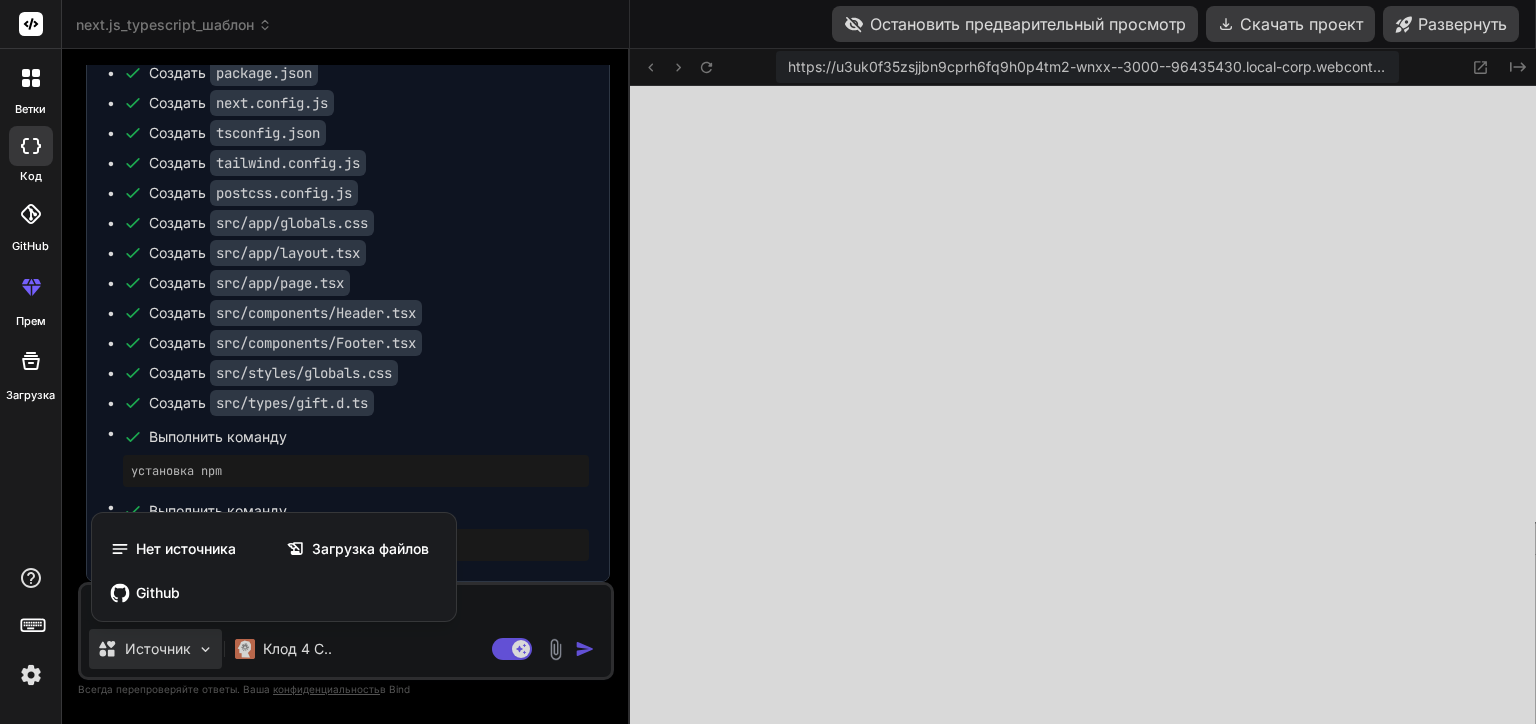 click at bounding box center (768, 362) 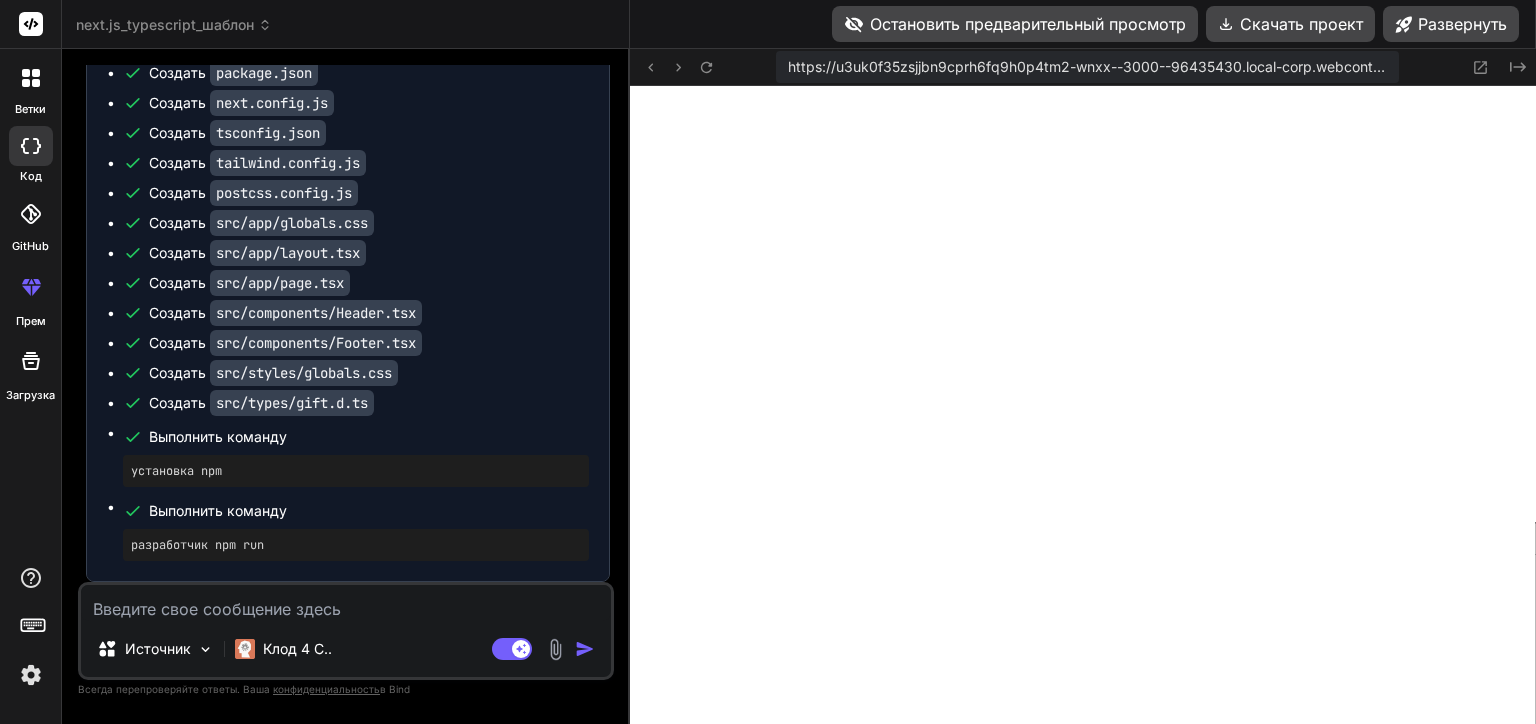 click 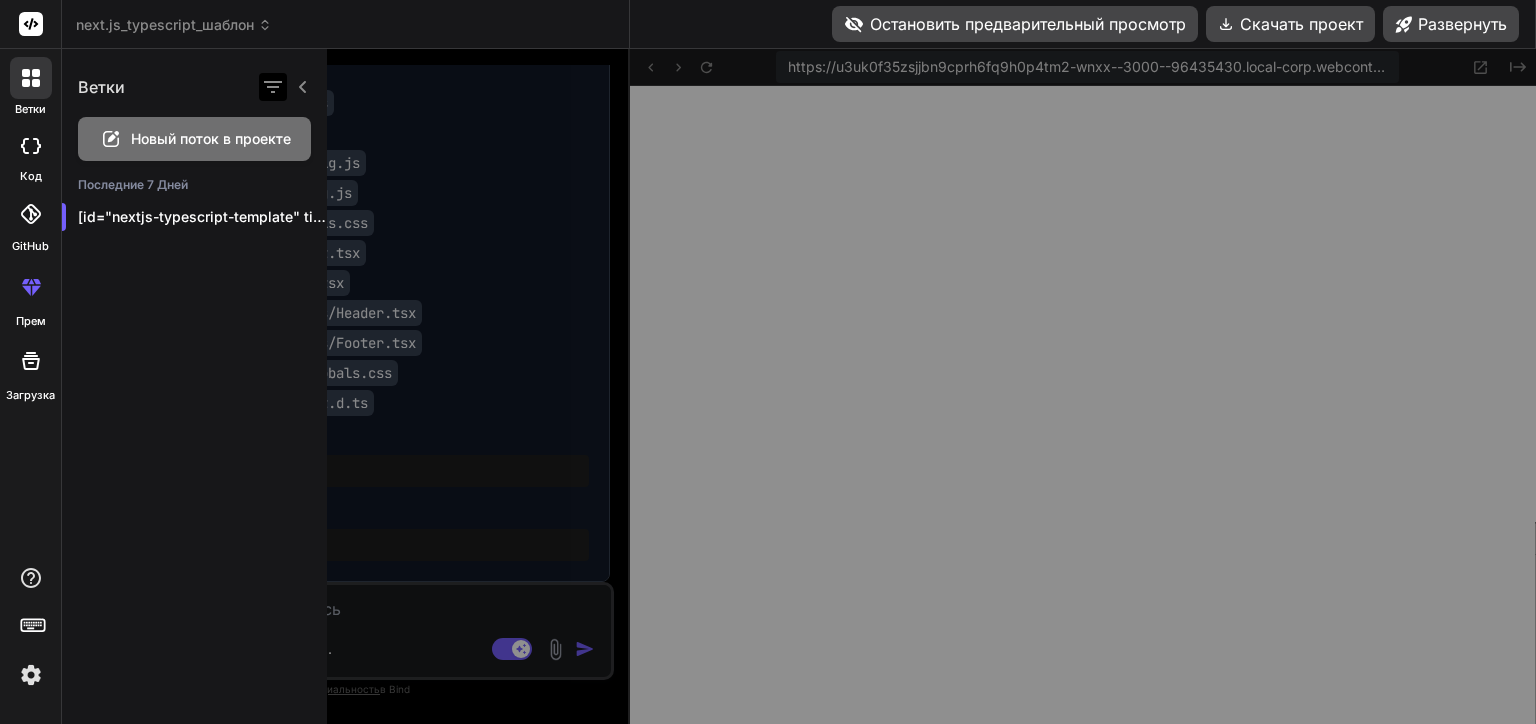 click 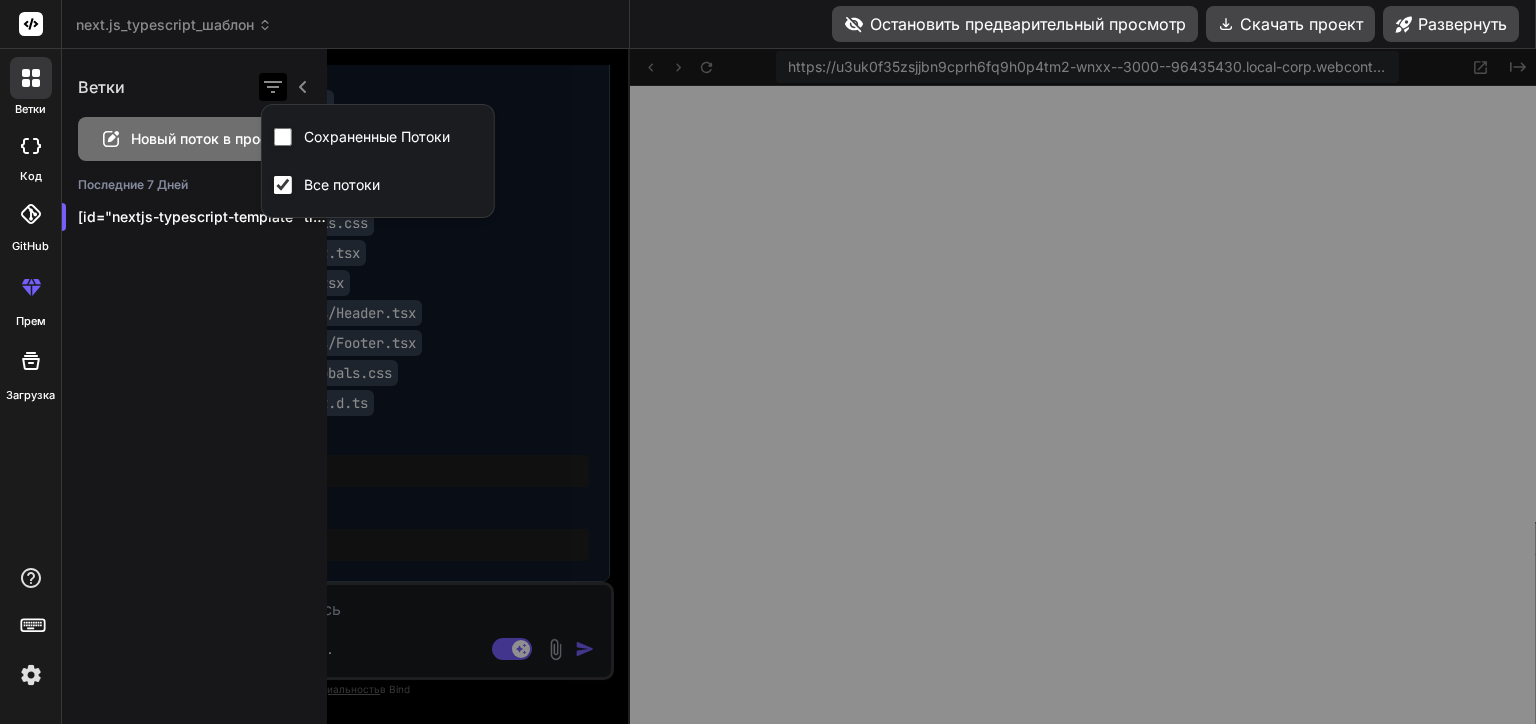click 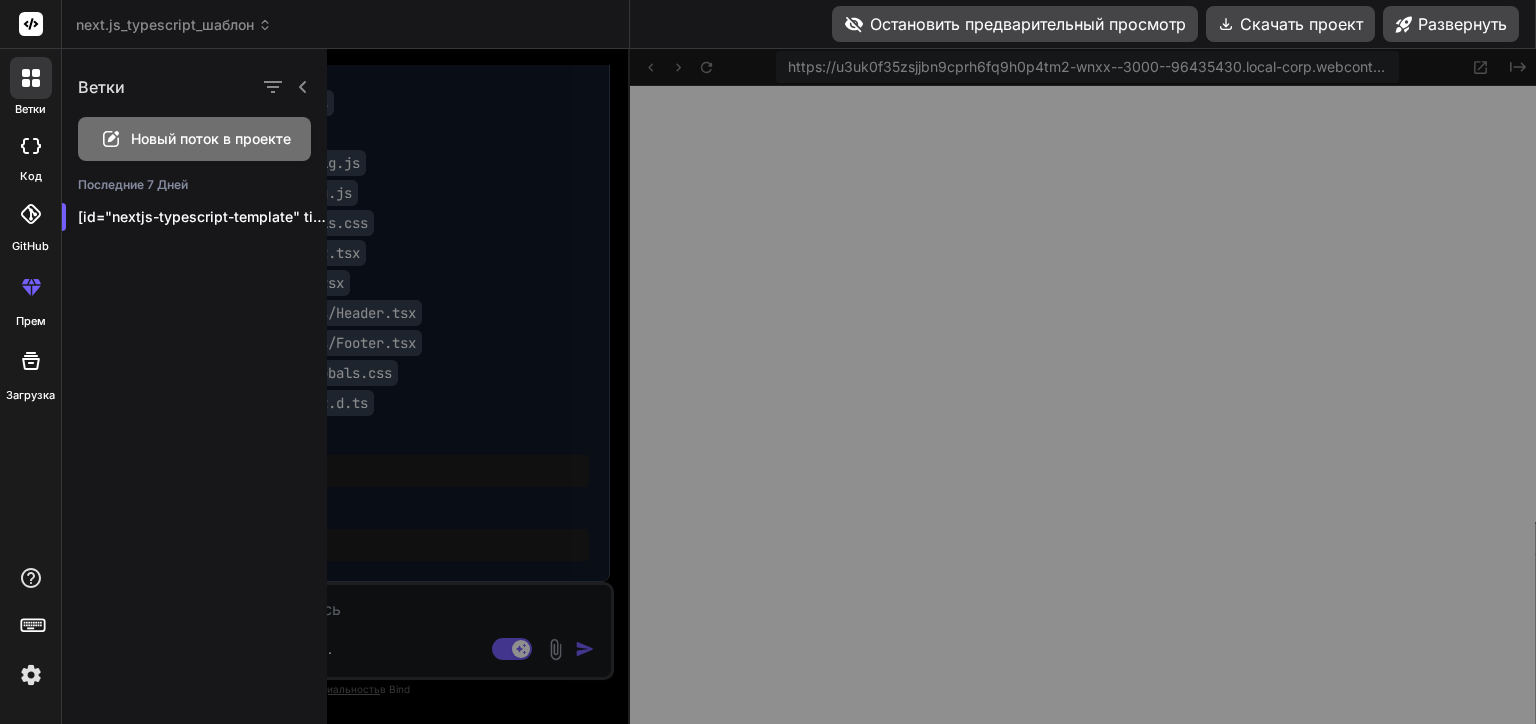 click 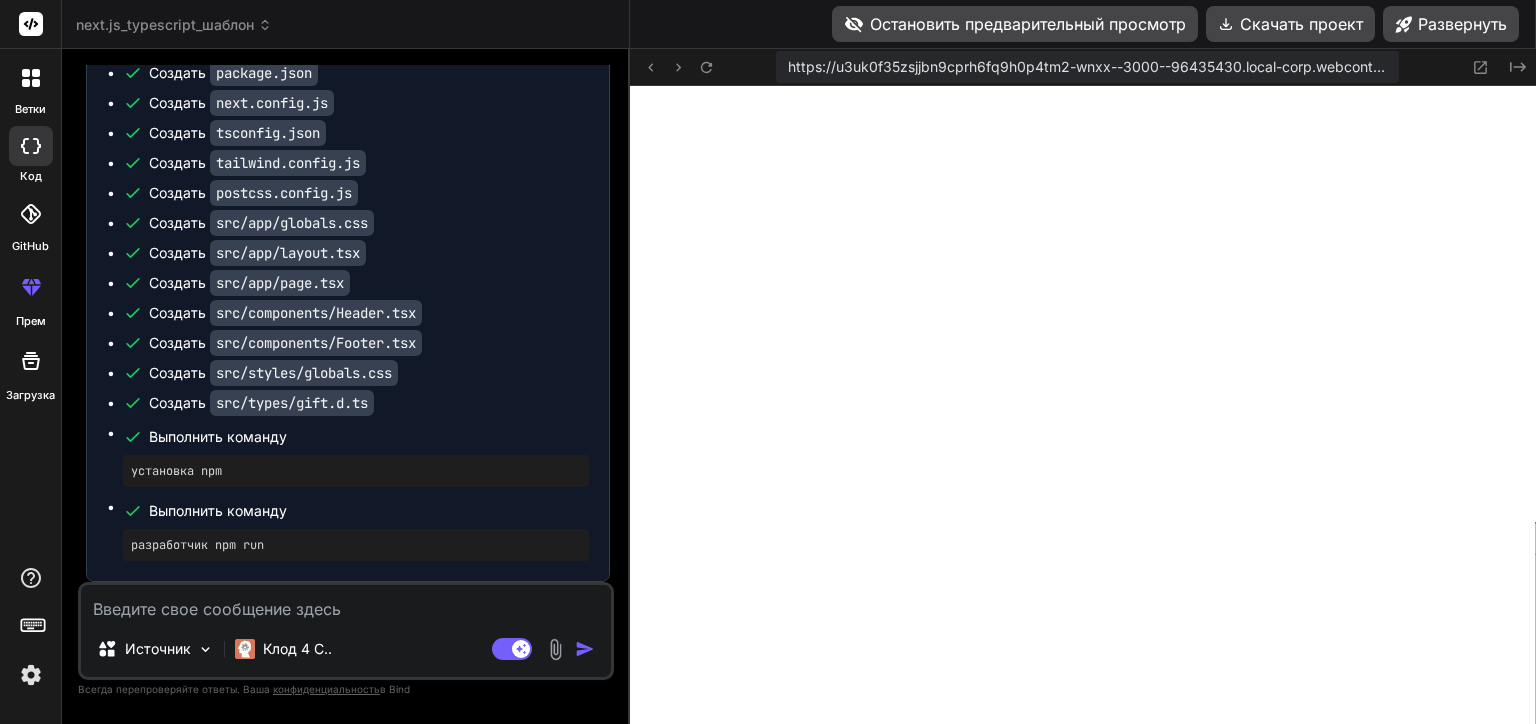 click at bounding box center [346, 603] 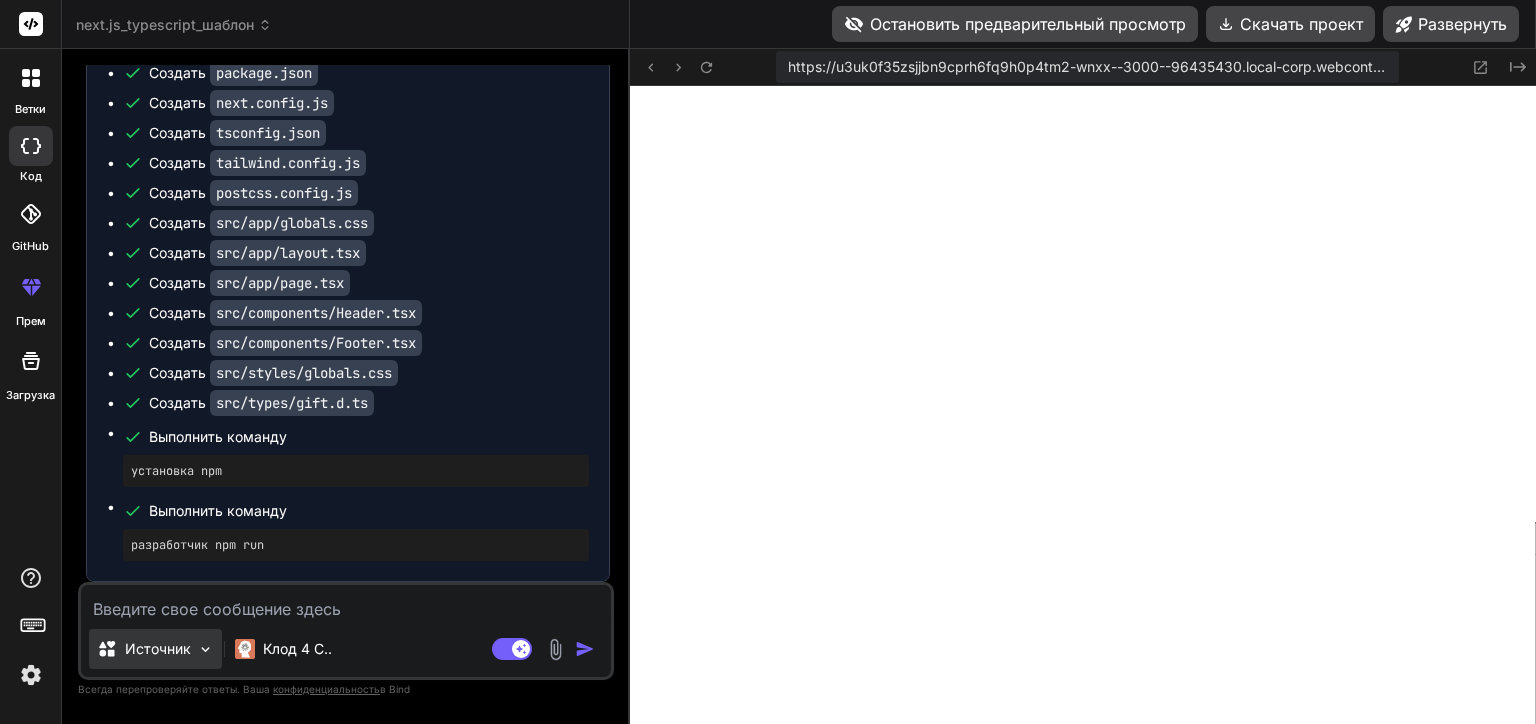 click at bounding box center [205, 649] 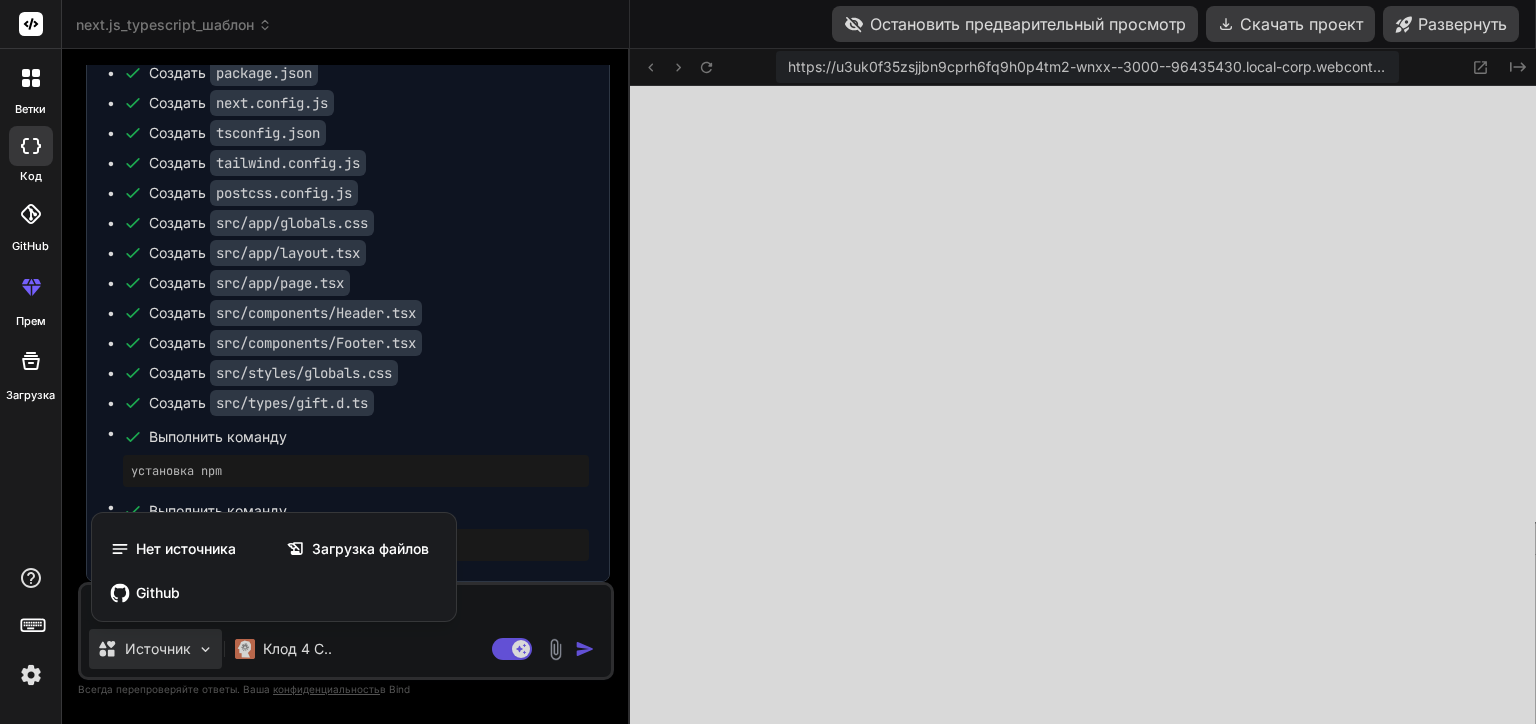 click at bounding box center (768, 362) 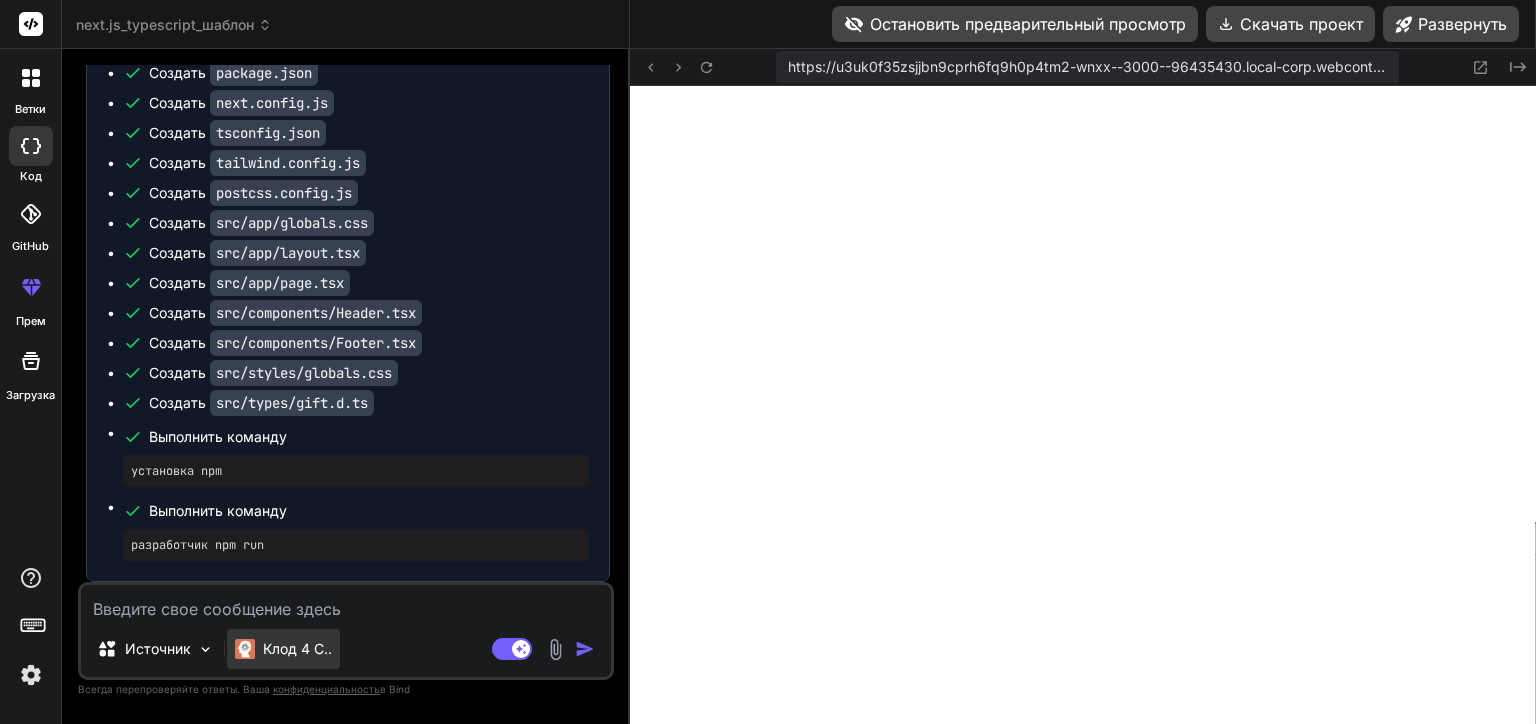 click on "Клод 4 С.." at bounding box center (297, 649) 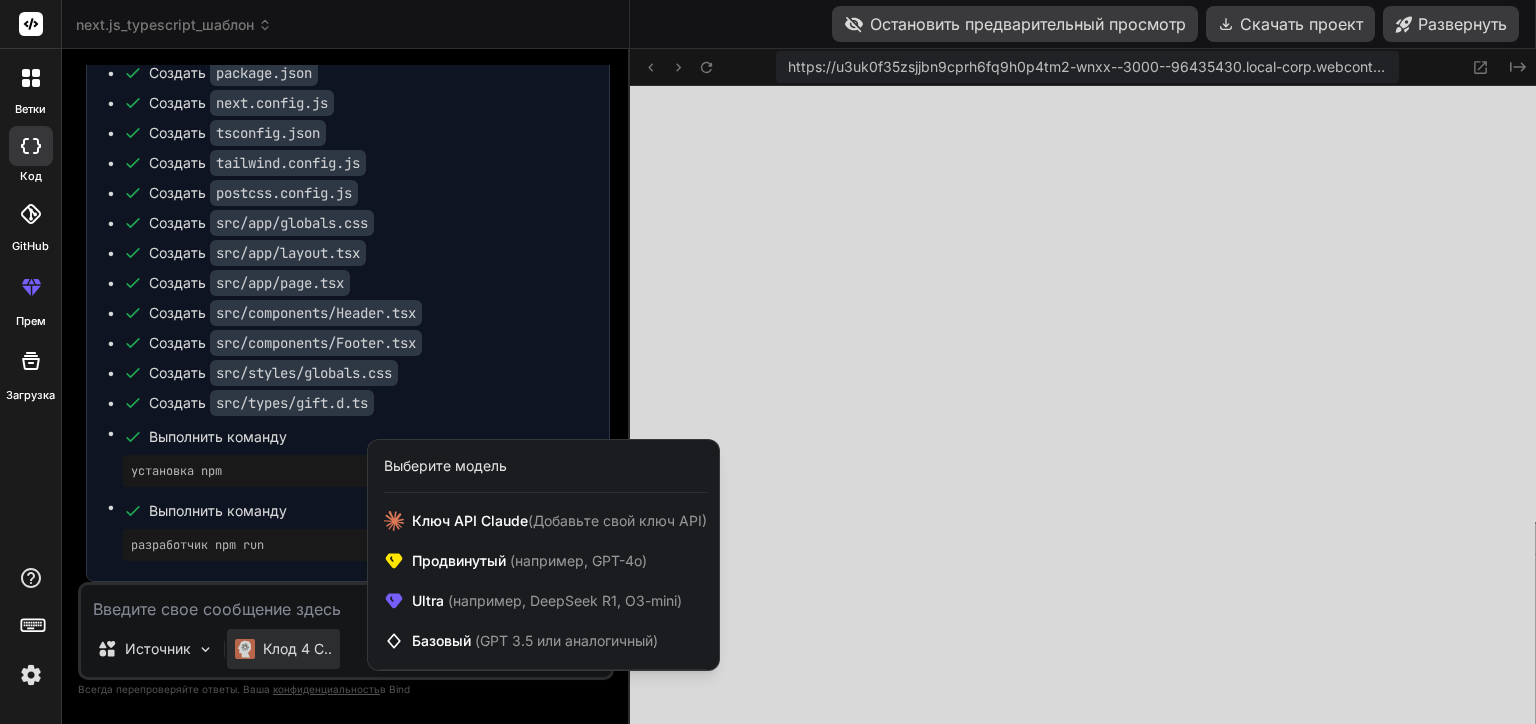 click at bounding box center (768, 362) 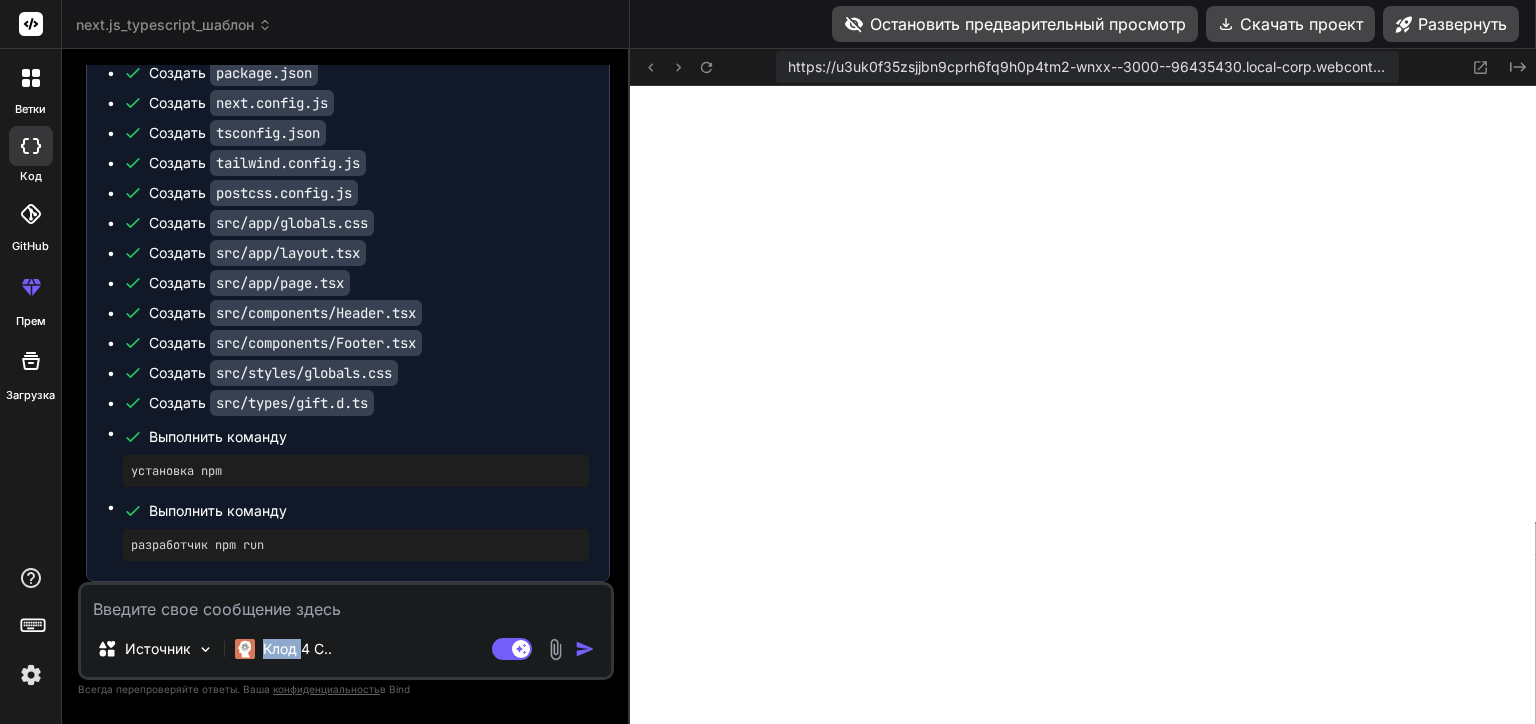 click on "Клод 4 С.." at bounding box center [297, 649] 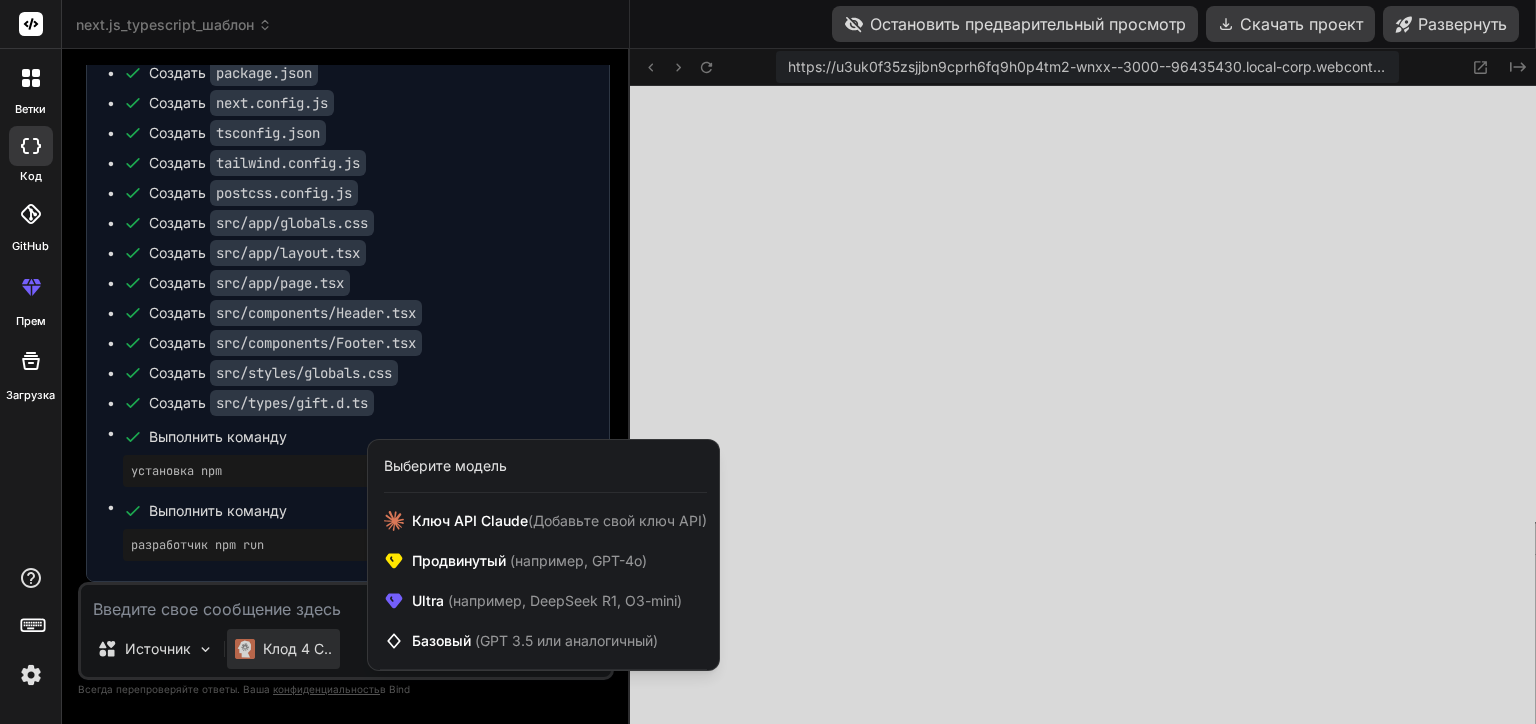 click on "Выберите модель" at bounding box center (445, 466) 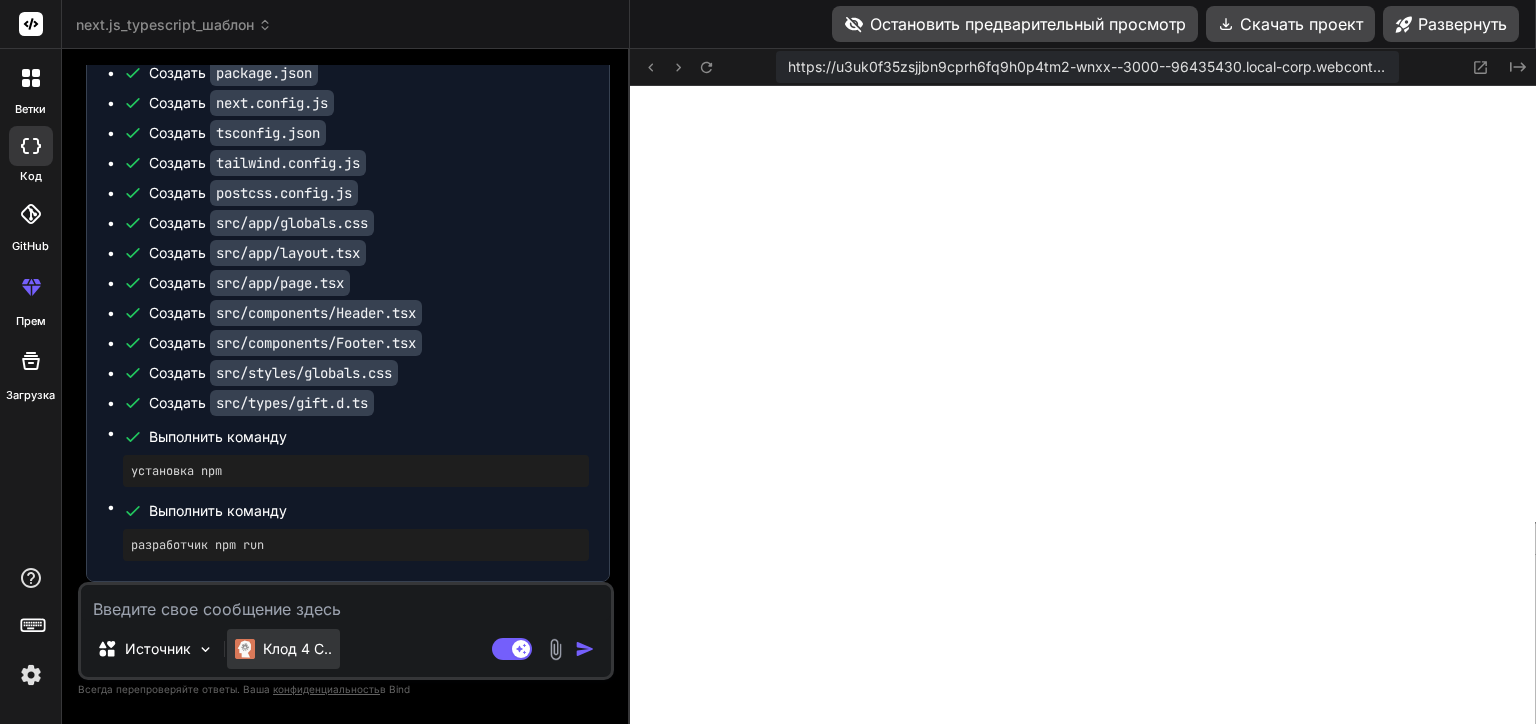 click on "Клод 4 С.." at bounding box center [297, 649] 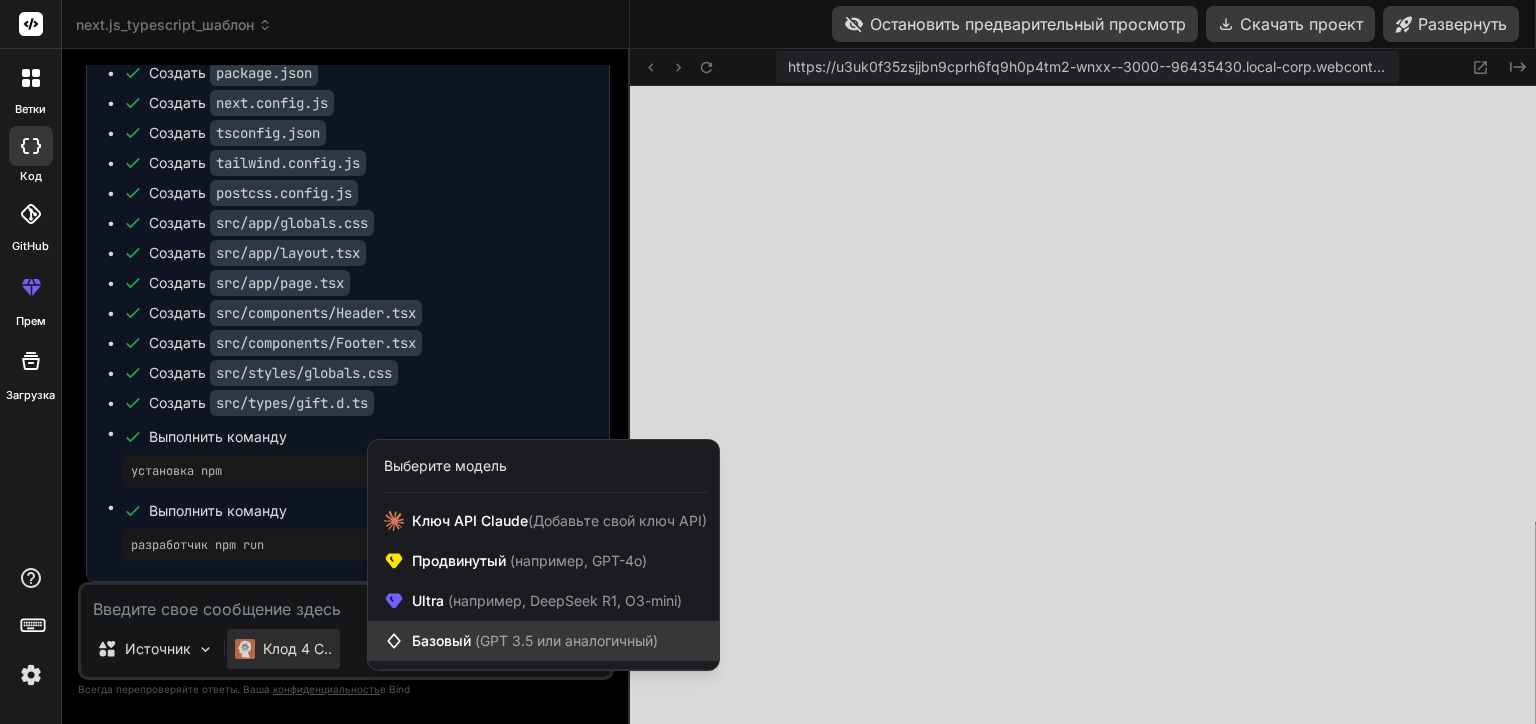 click on "(GPT 3.5 или аналогичный)" at bounding box center [566, 640] 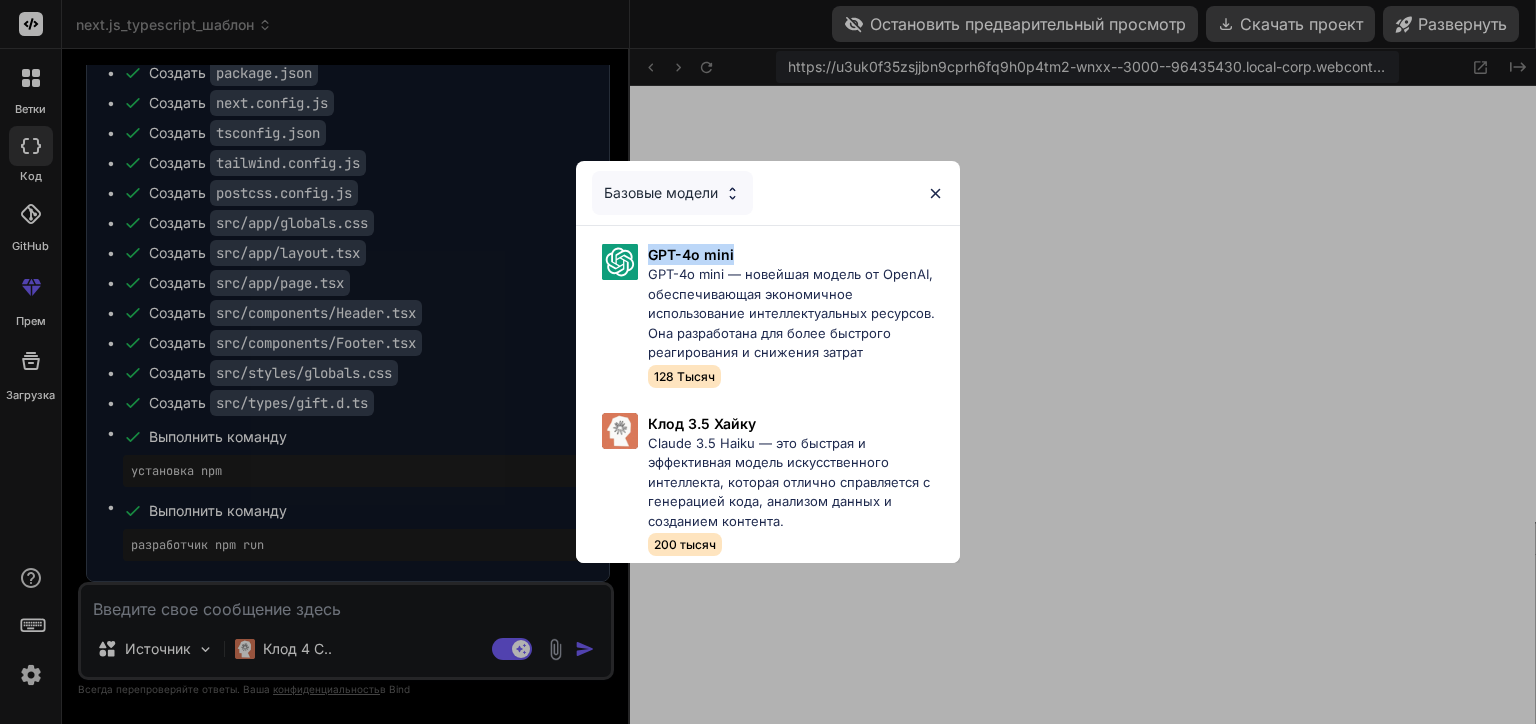 drag, startPoint x: 738, startPoint y: 248, endPoint x: 648, endPoint y: 260, distance: 90.79648 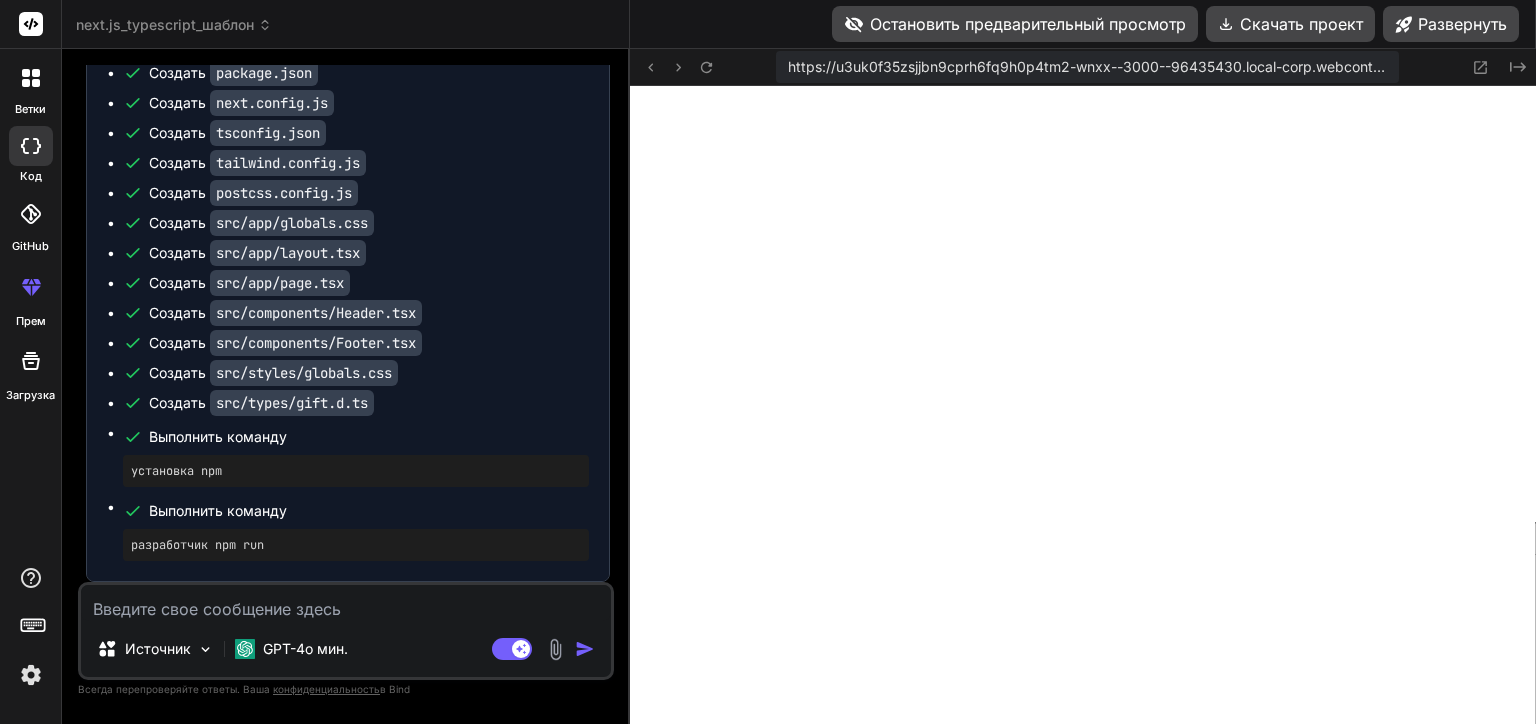 scroll, scrollTop: 1009, scrollLeft: 0, axis: vertical 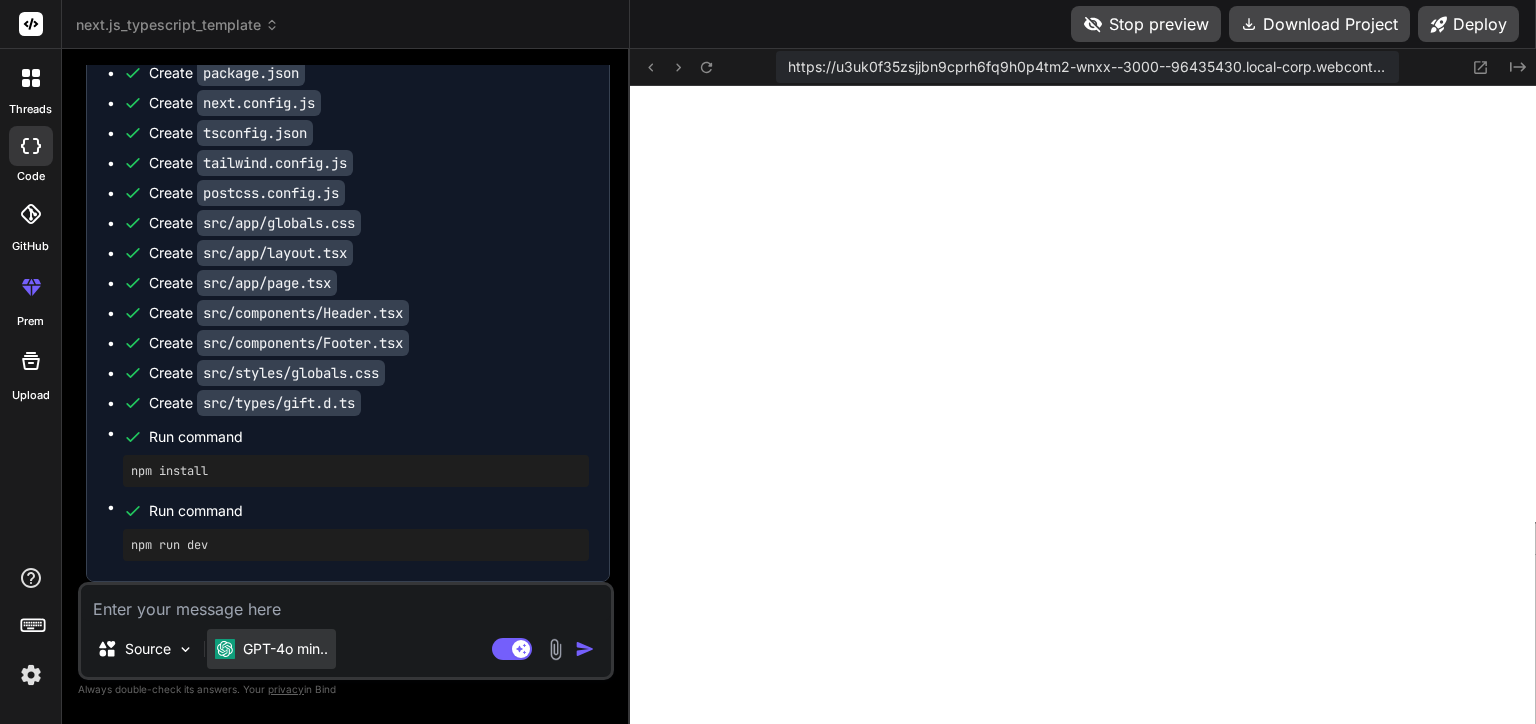 click on "GPT-4o min.." at bounding box center (285, 649) 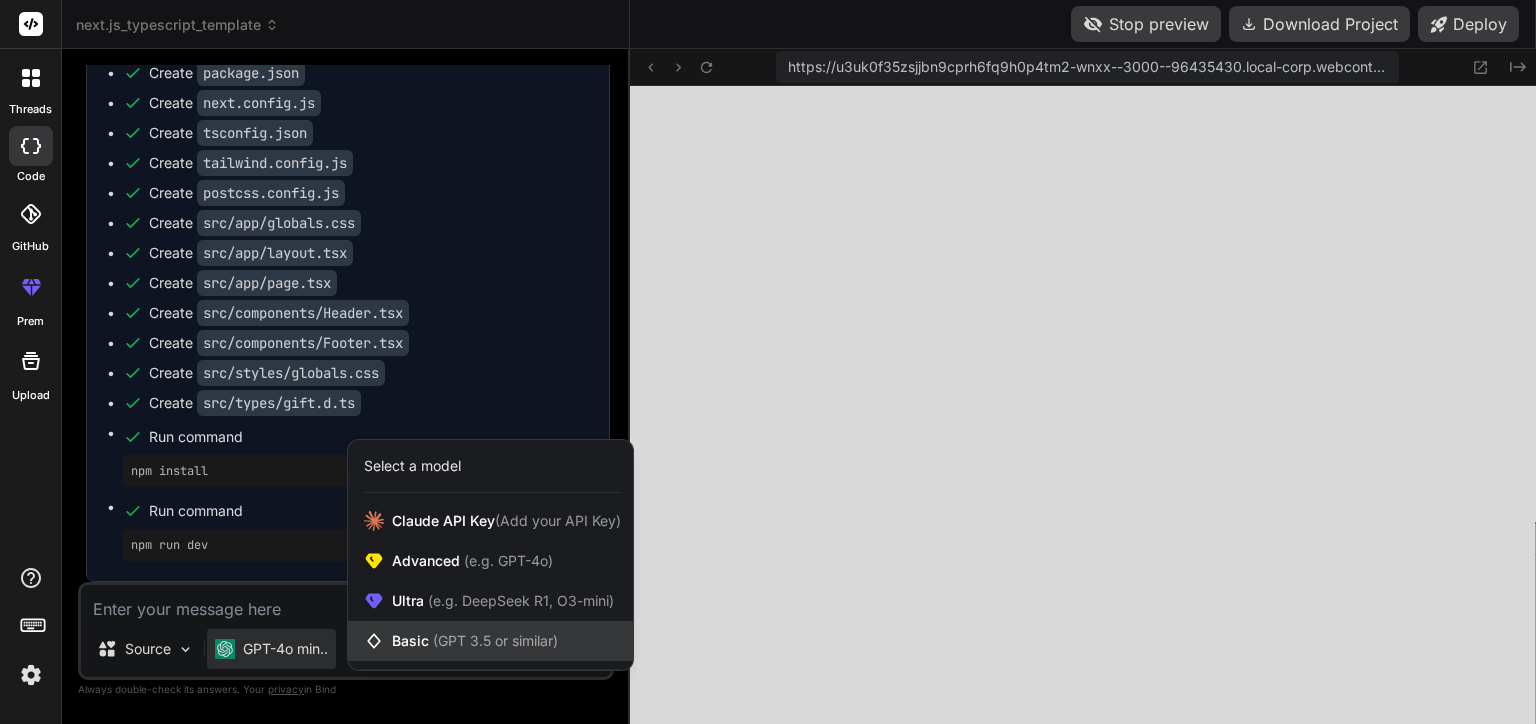 click on "Basic        (GPT 3.5 or similar)" at bounding box center [490, 641] 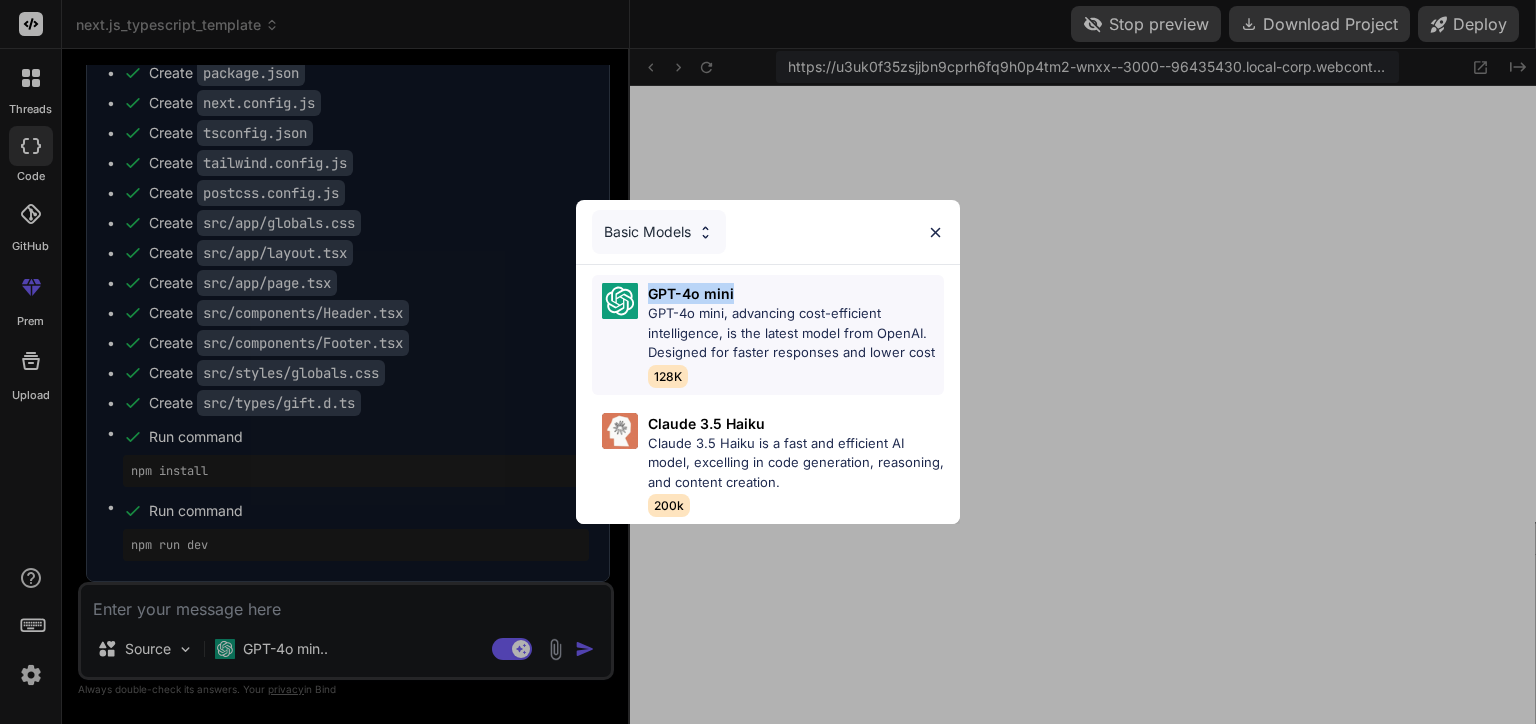 drag, startPoint x: 742, startPoint y: 289, endPoint x: 646, endPoint y: 288, distance: 96.00521 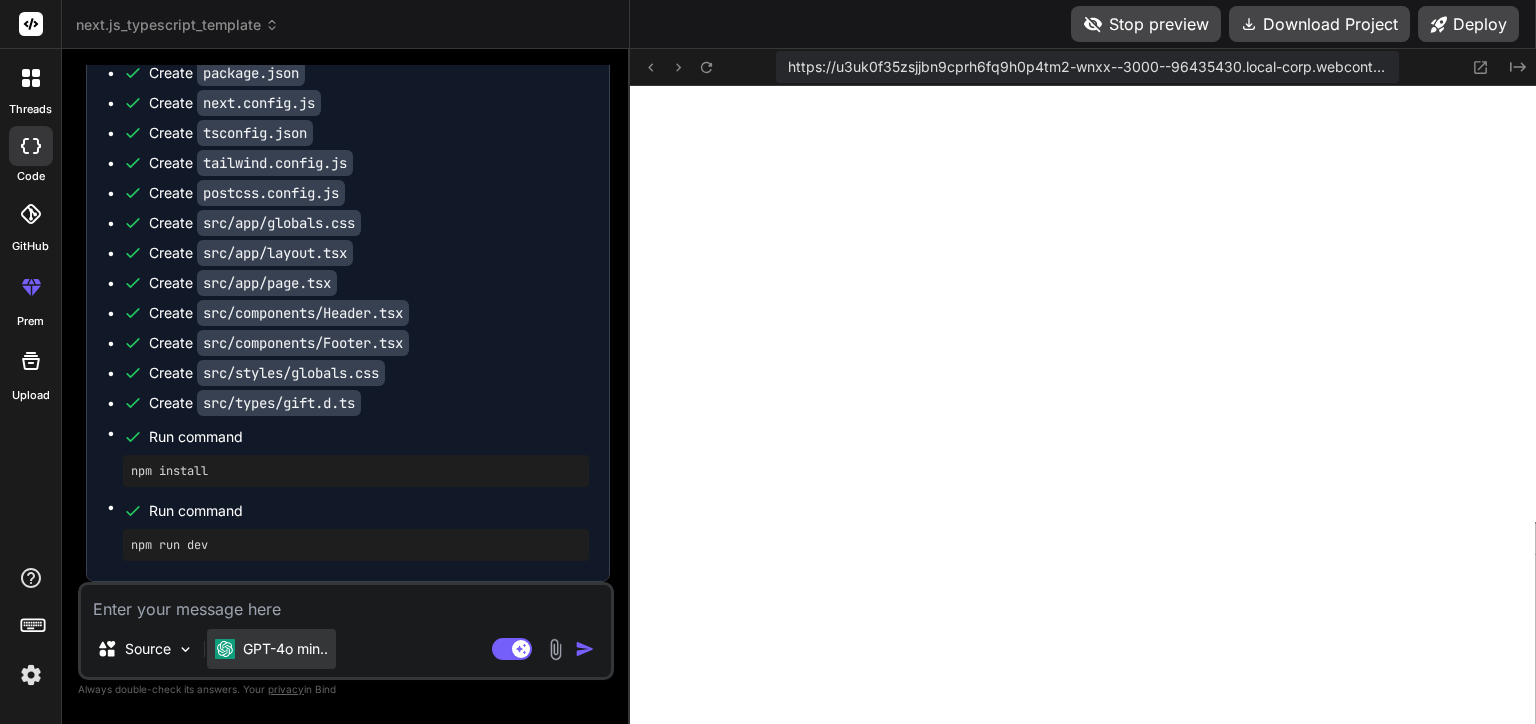 click on "GPT-4o min.." at bounding box center [285, 649] 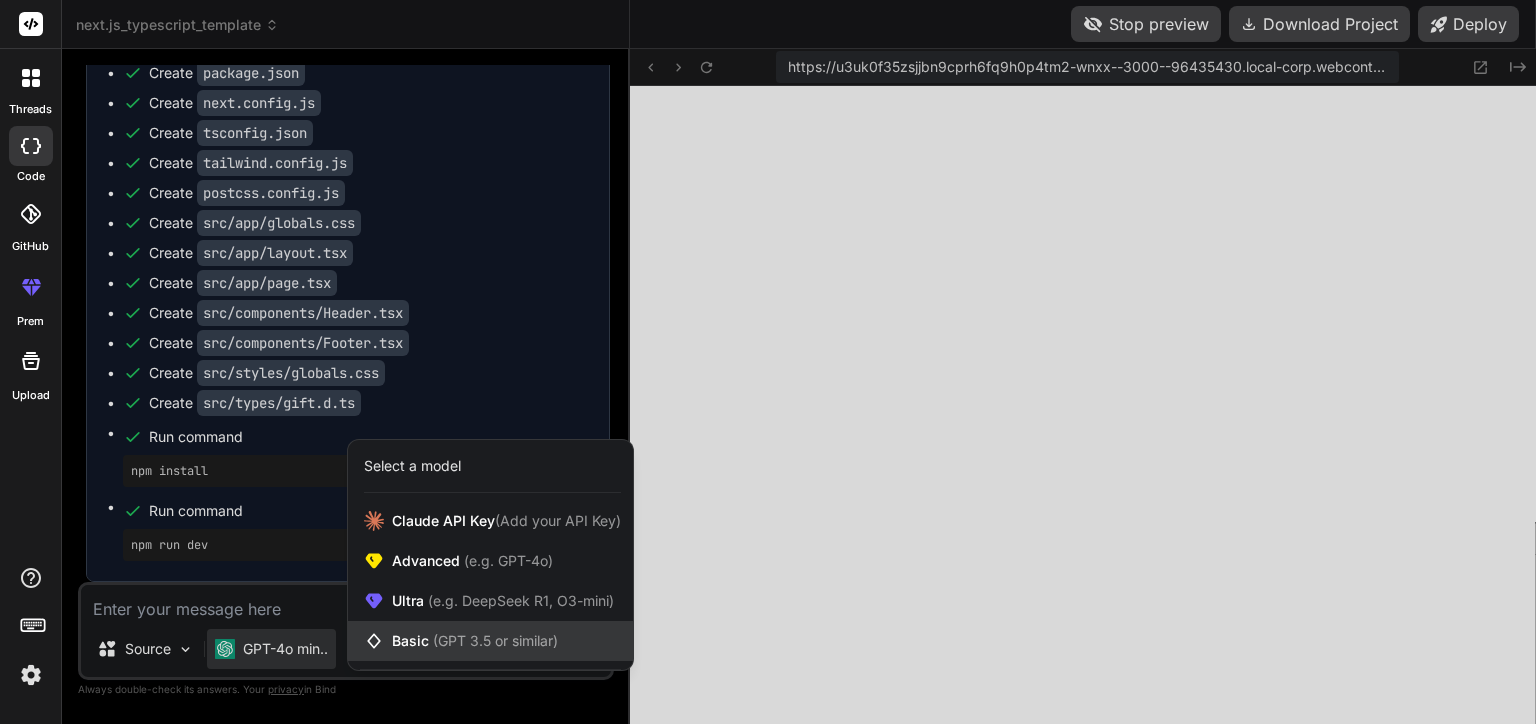 click on "Basic        (GPT 3.5 or similar)" at bounding box center [475, 641] 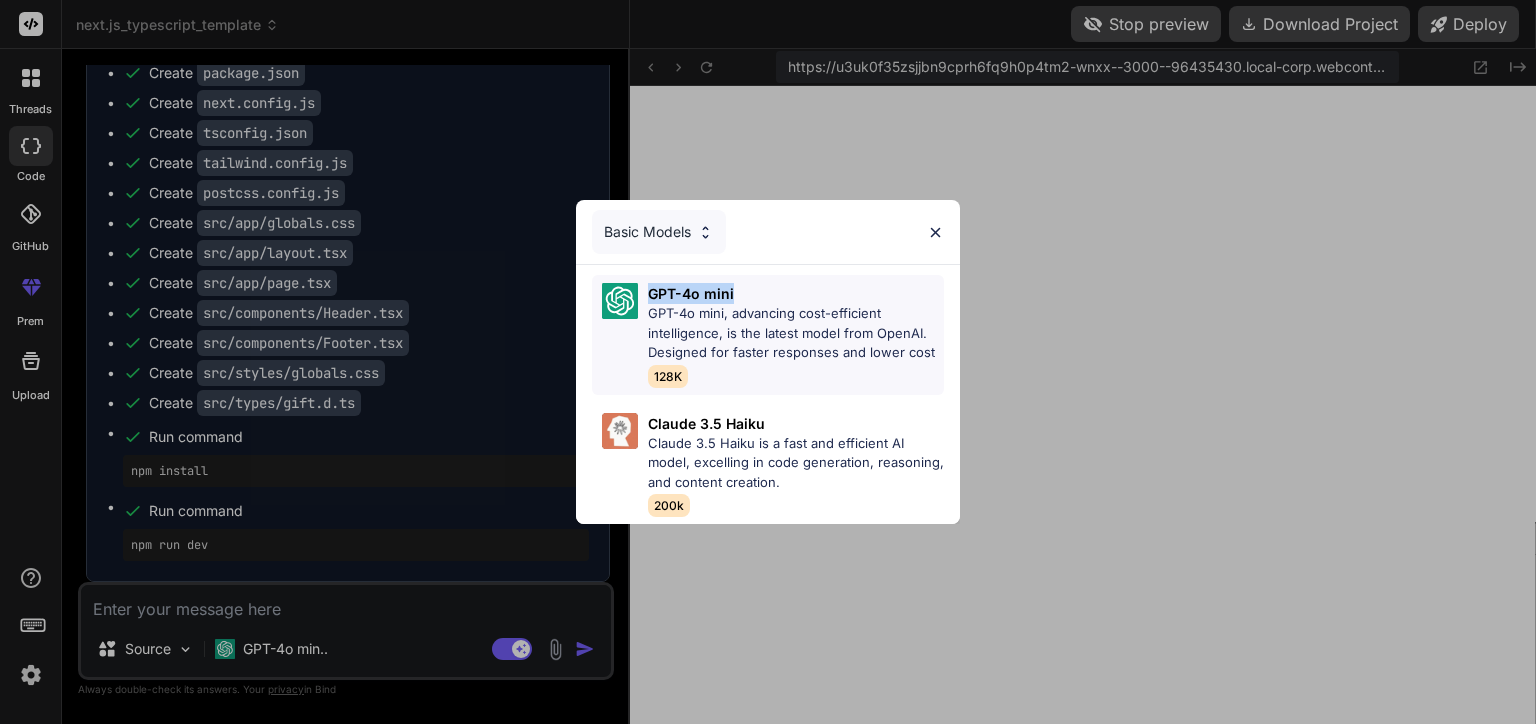copy on "GPT-4o mini" 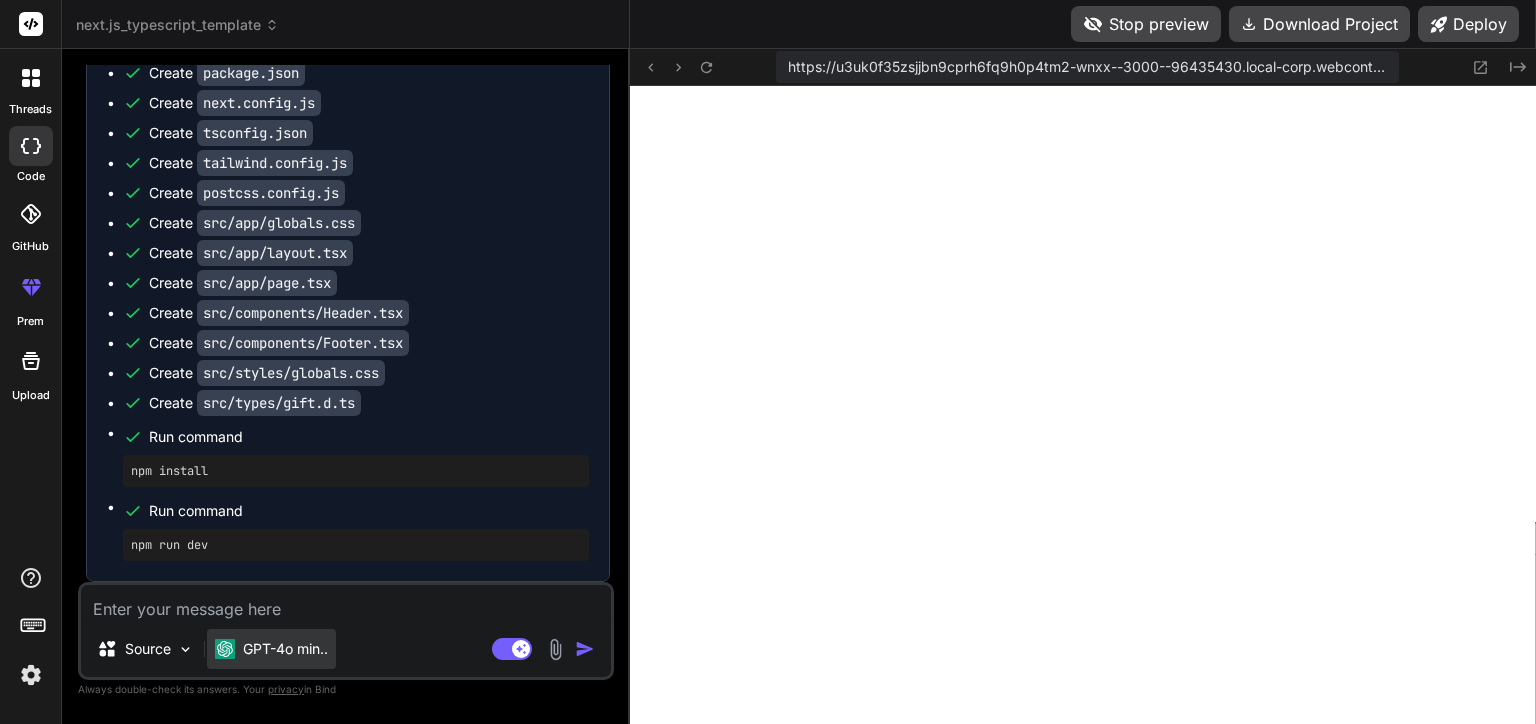 click on "GPT-4o min.." at bounding box center (285, 649) 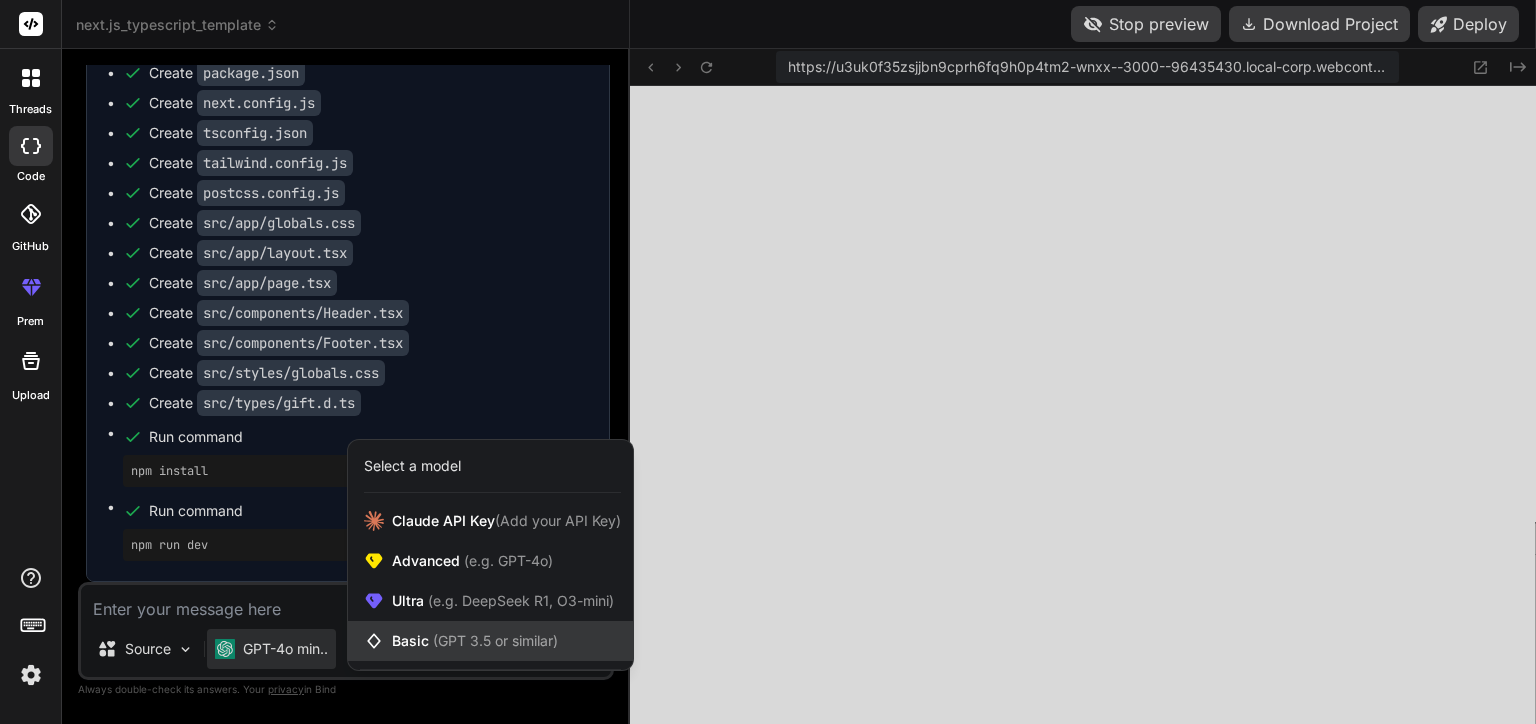 click on "(GPT 3.5 or similar)" at bounding box center [495, 640] 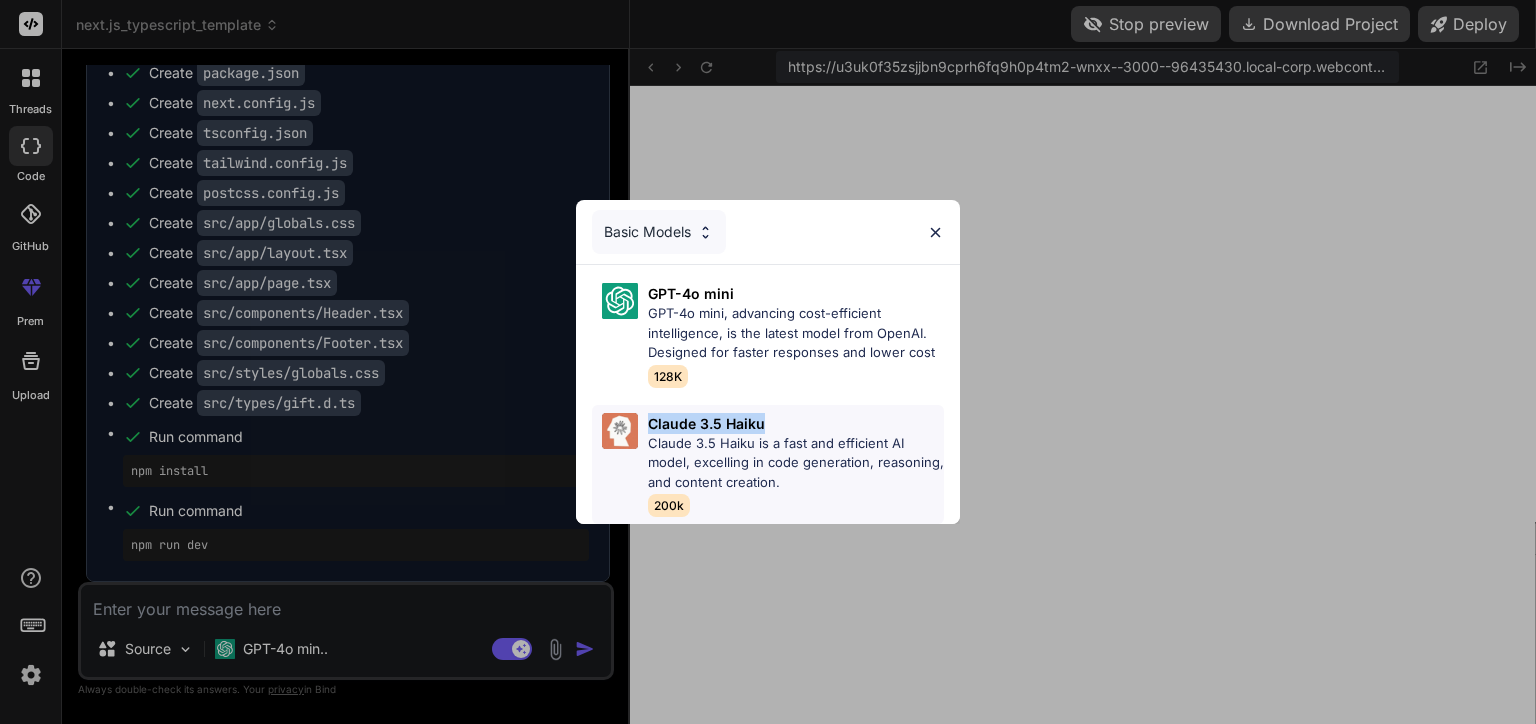 copy on "Claude 3.5 Haiku" 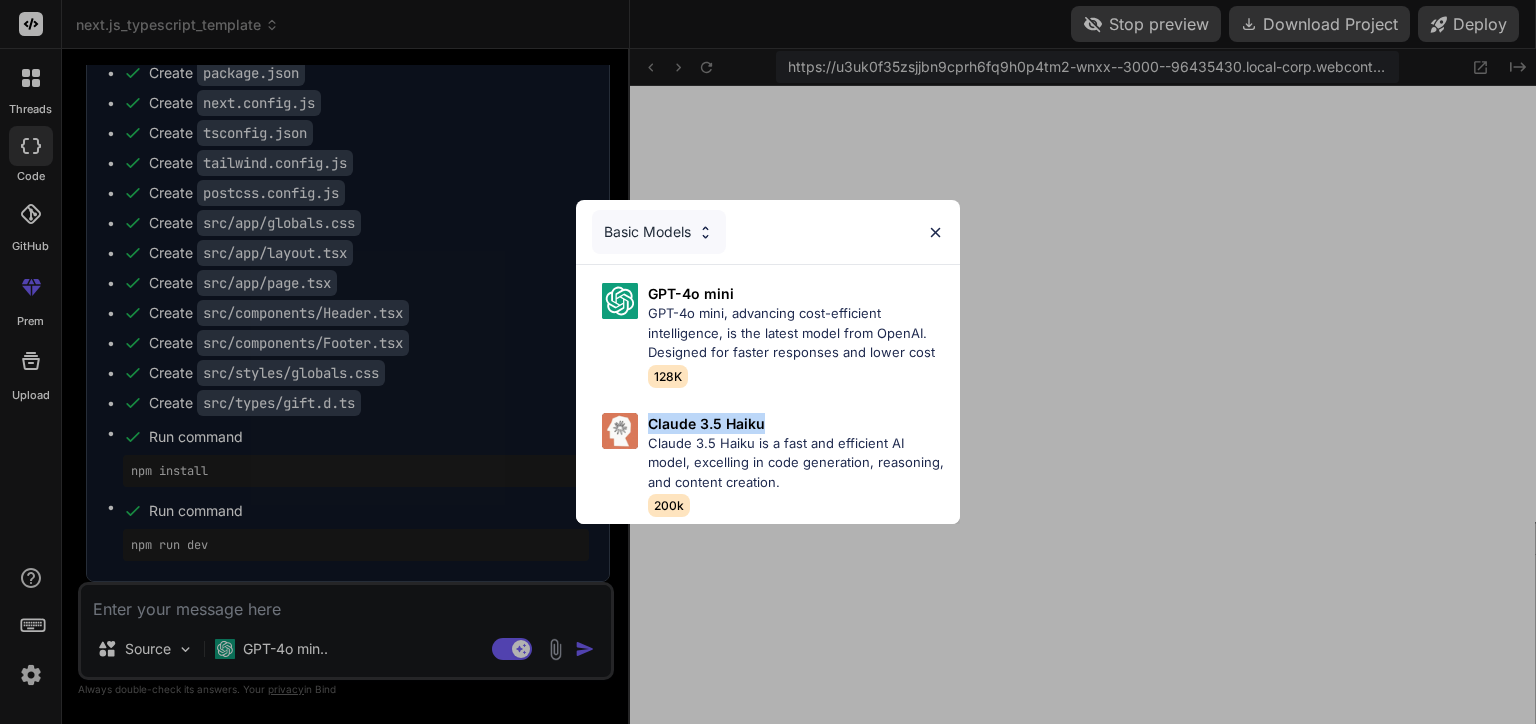 drag, startPoint x: 768, startPoint y: 416, endPoint x: 648, endPoint y: 412, distance: 120.06665 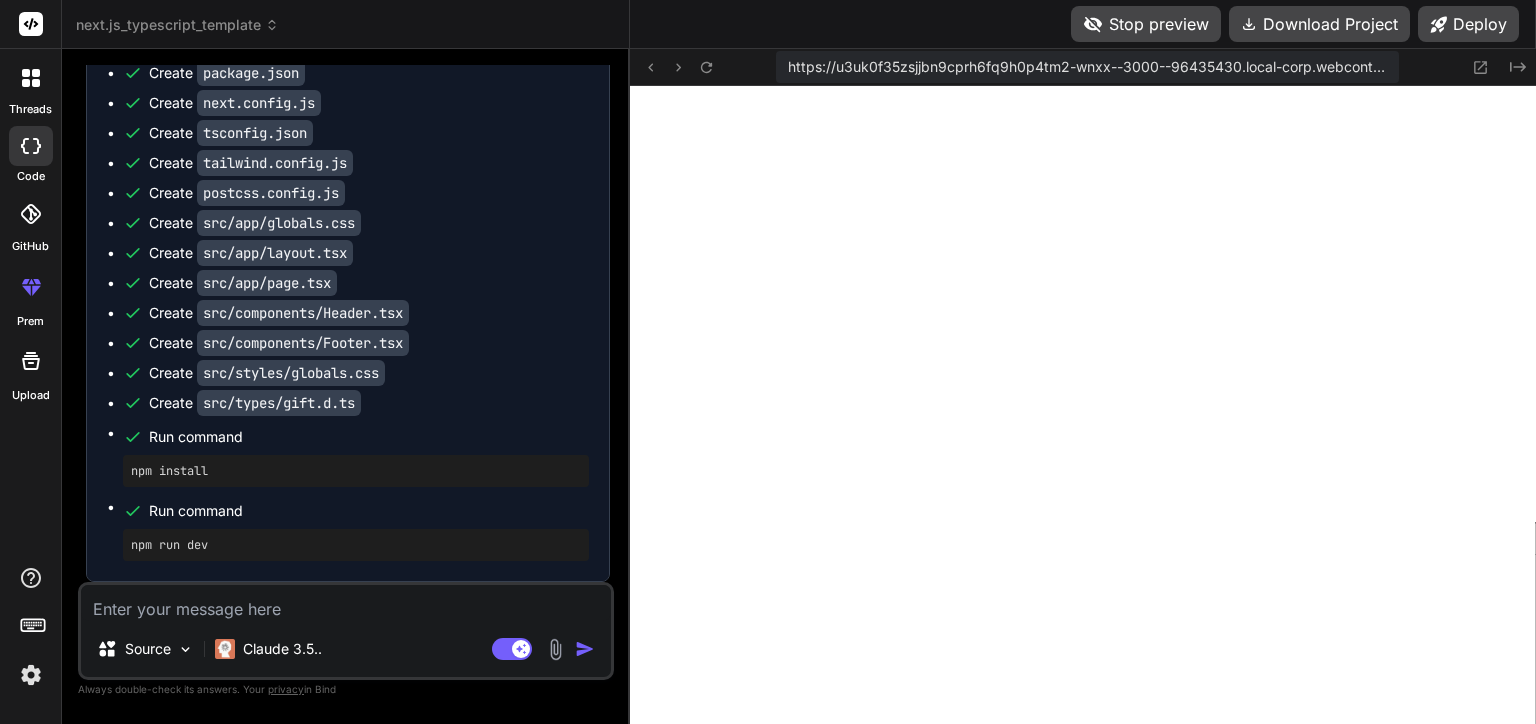 scroll, scrollTop: 1009, scrollLeft: 0, axis: vertical 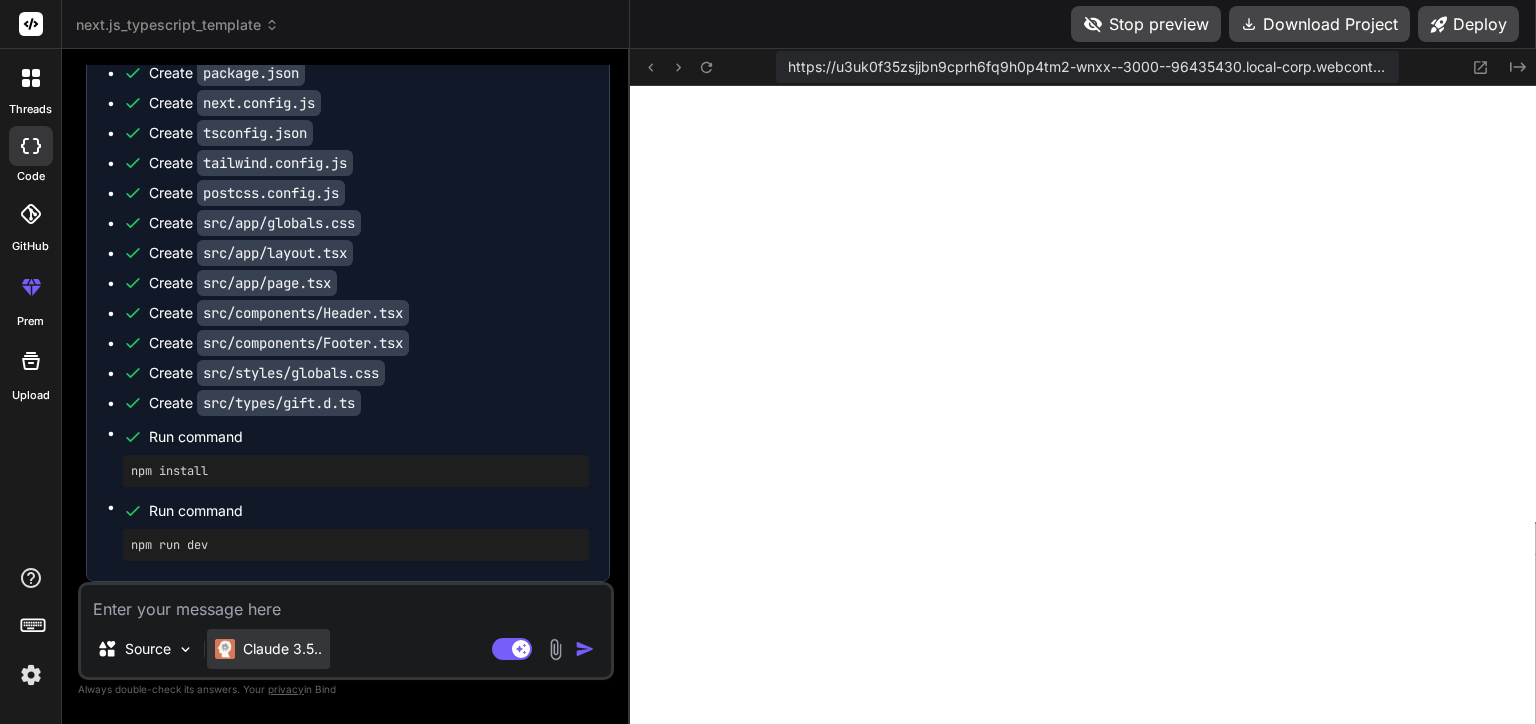 click on "Claude 3.5.." at bounding box center [282, 649] 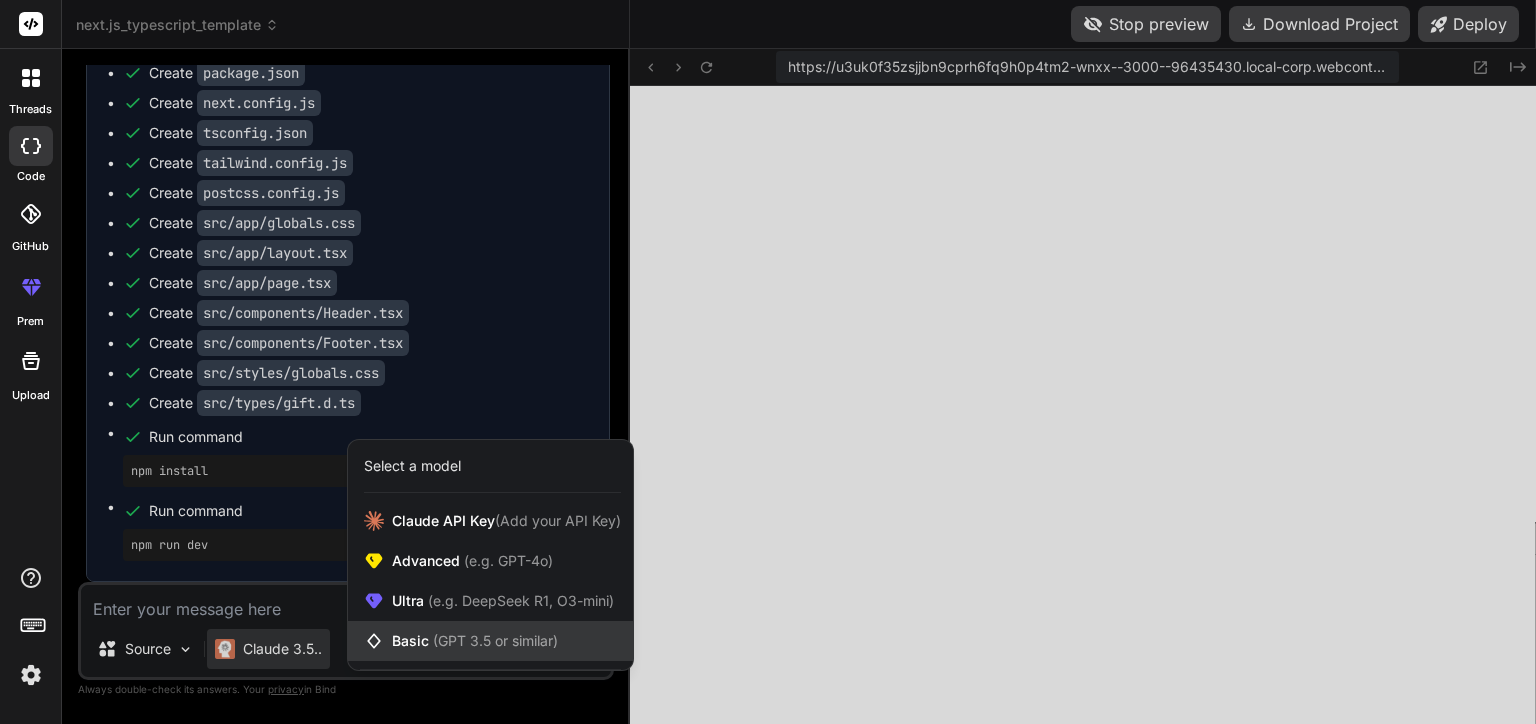 click on "Basic        (GPT 3.5 or similar)" at bounding box center [490, 641] 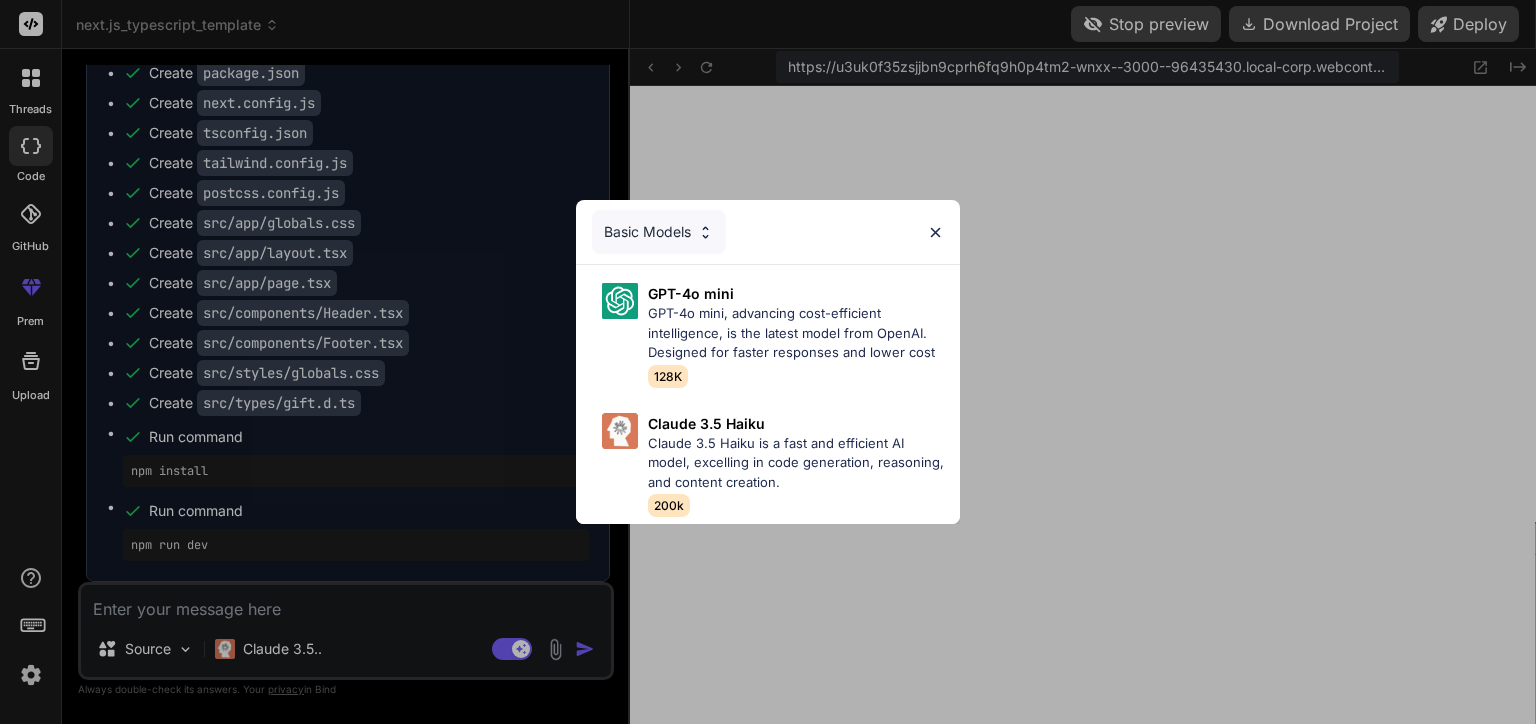 click at bounding box center [935, 232] 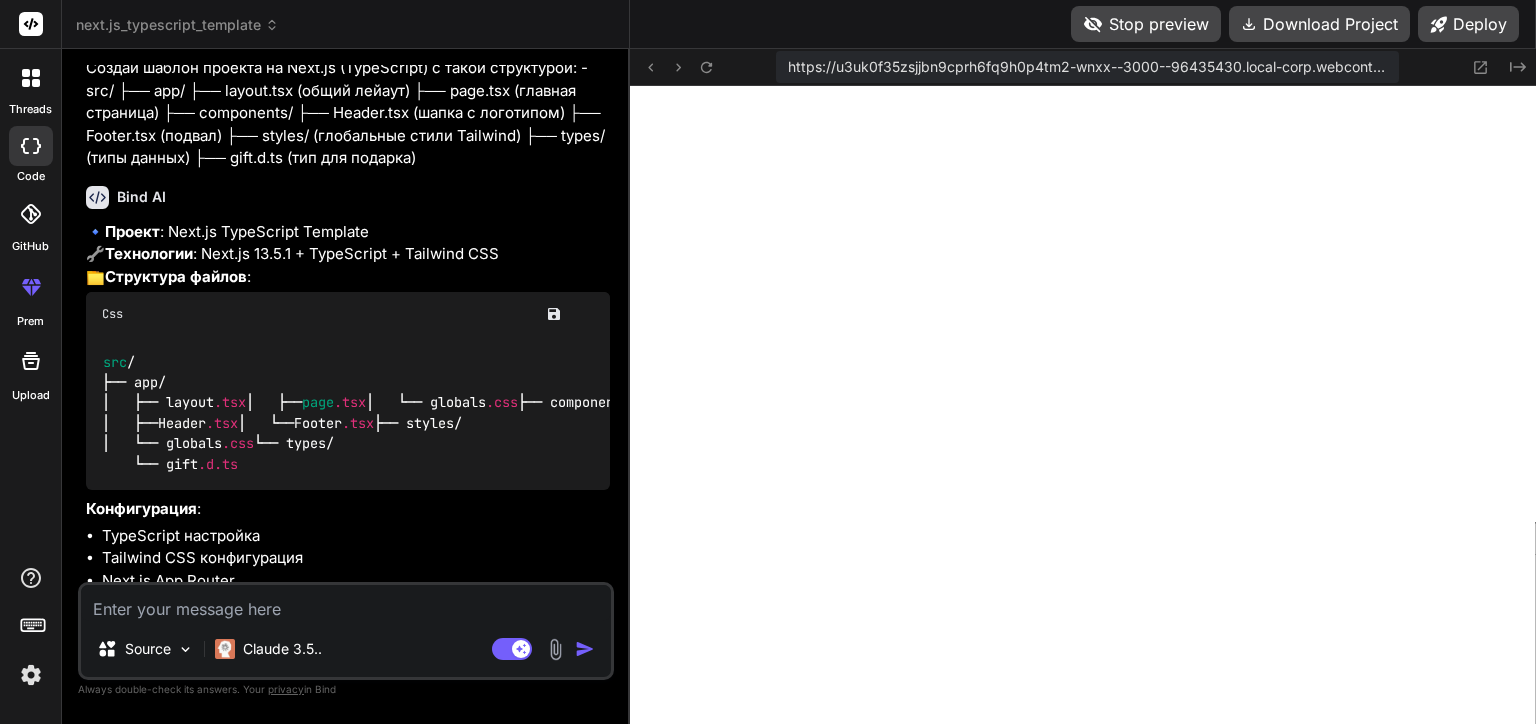 scroll, scrollTop: 0, scrollLeft: 0, axis: both 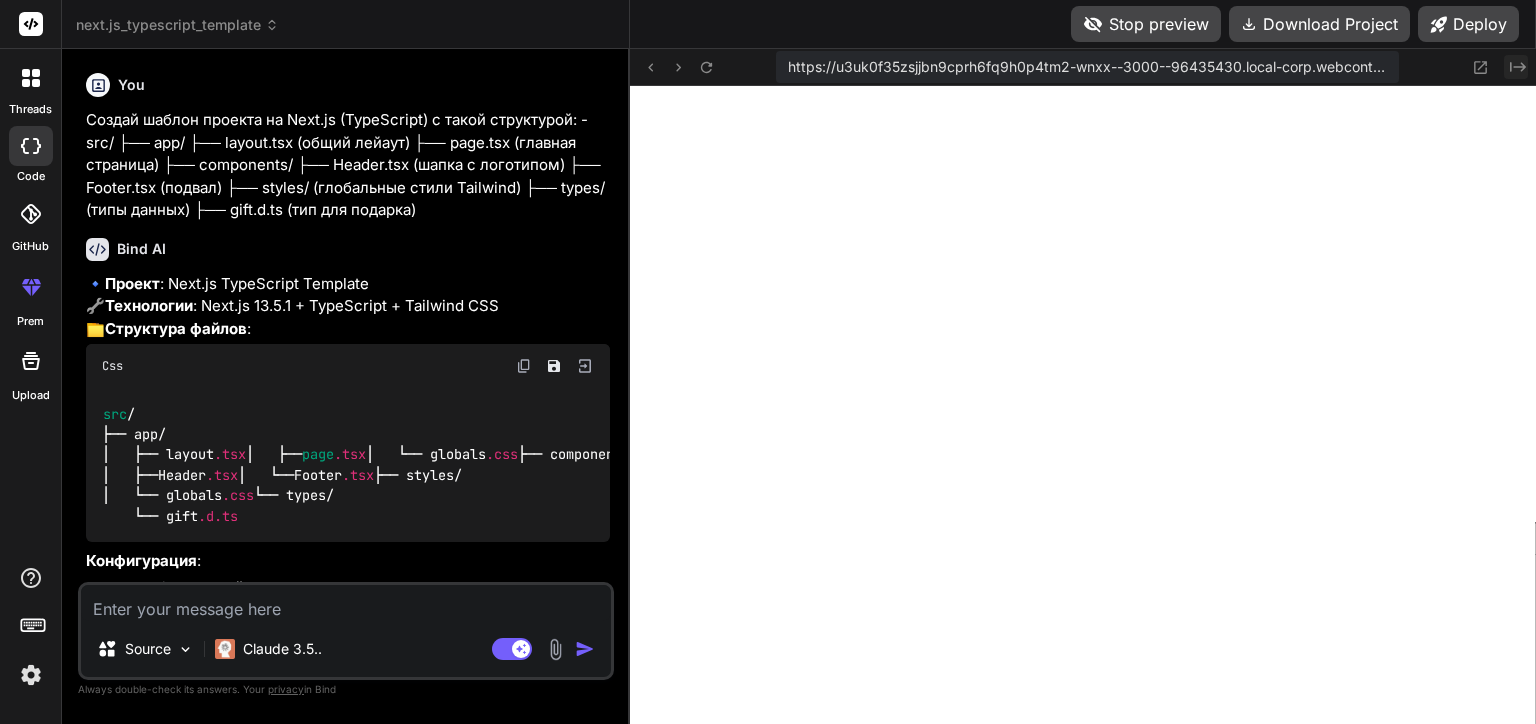 click on "Created with Pixso." 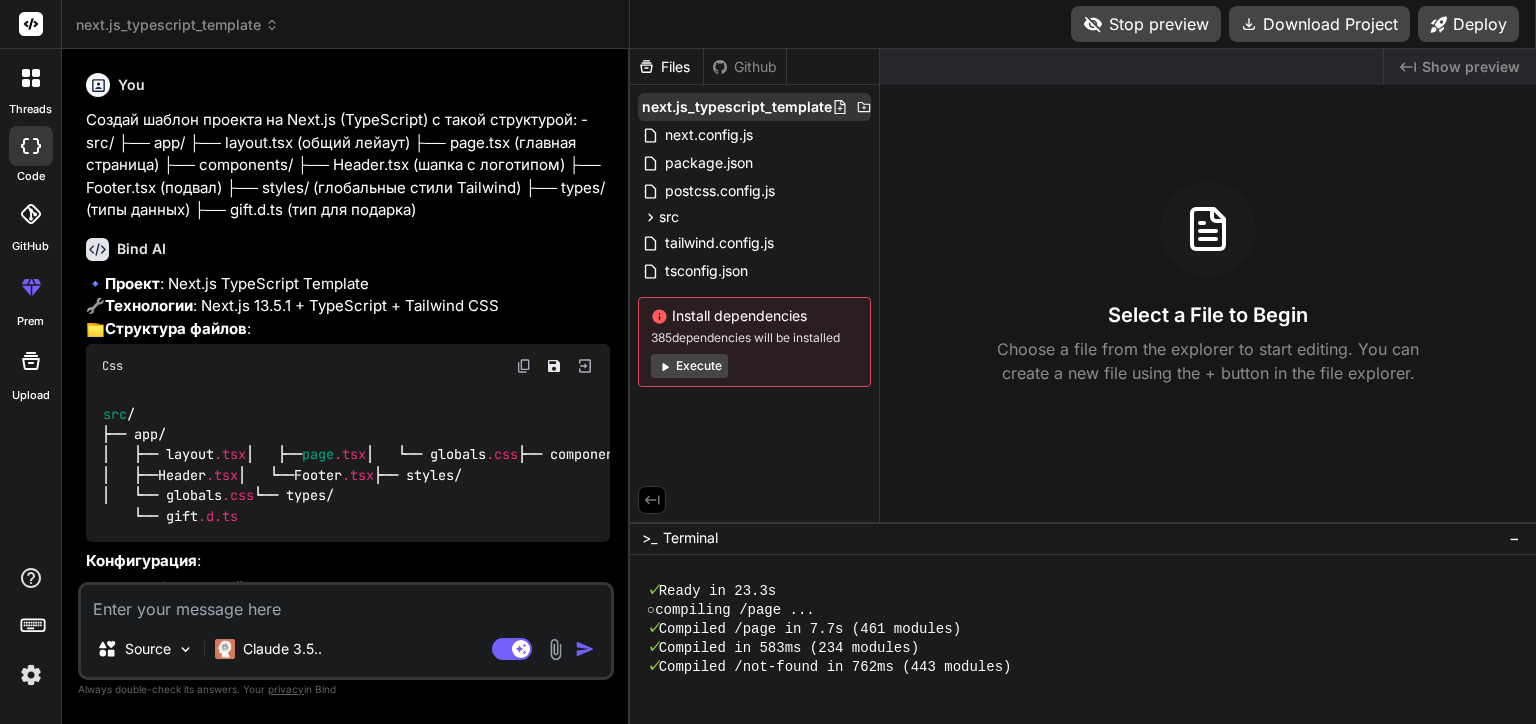 click 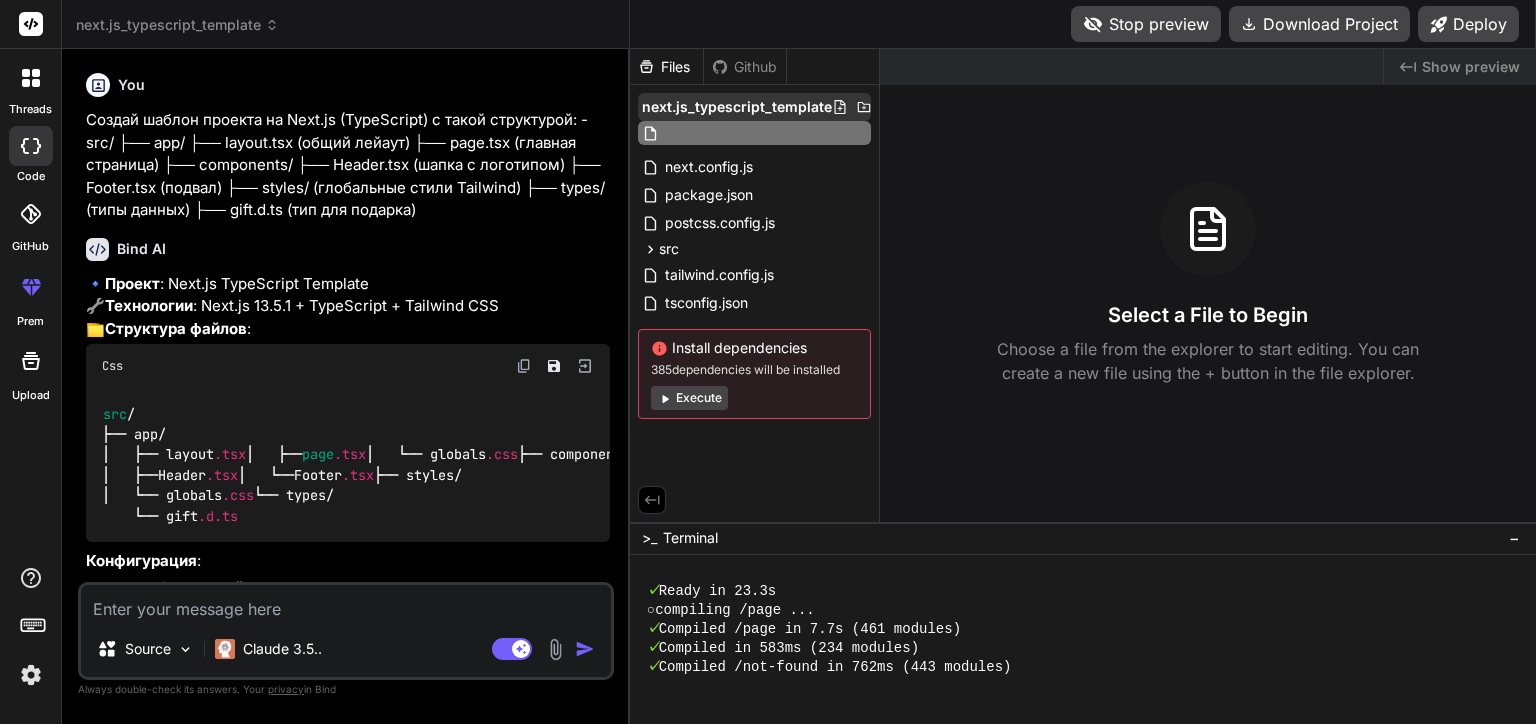 click 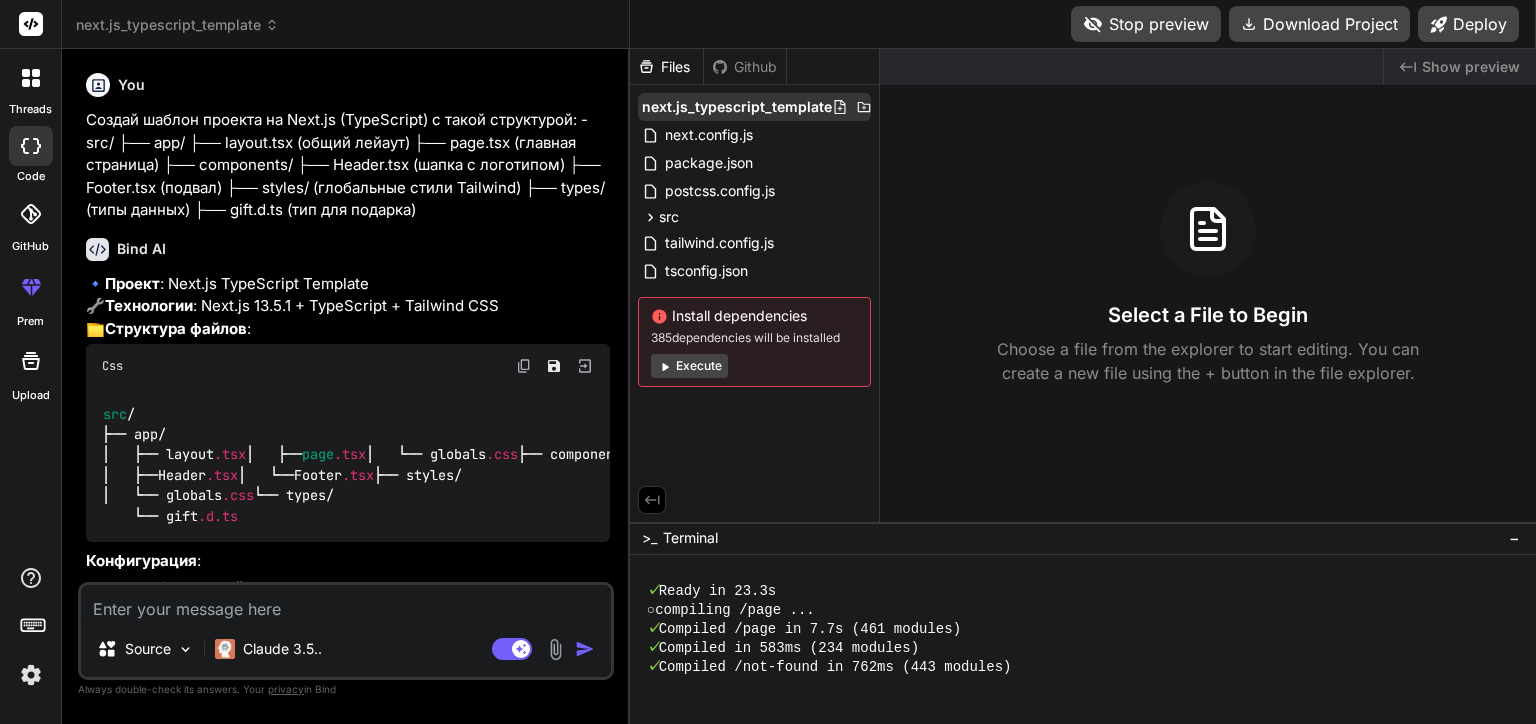 click 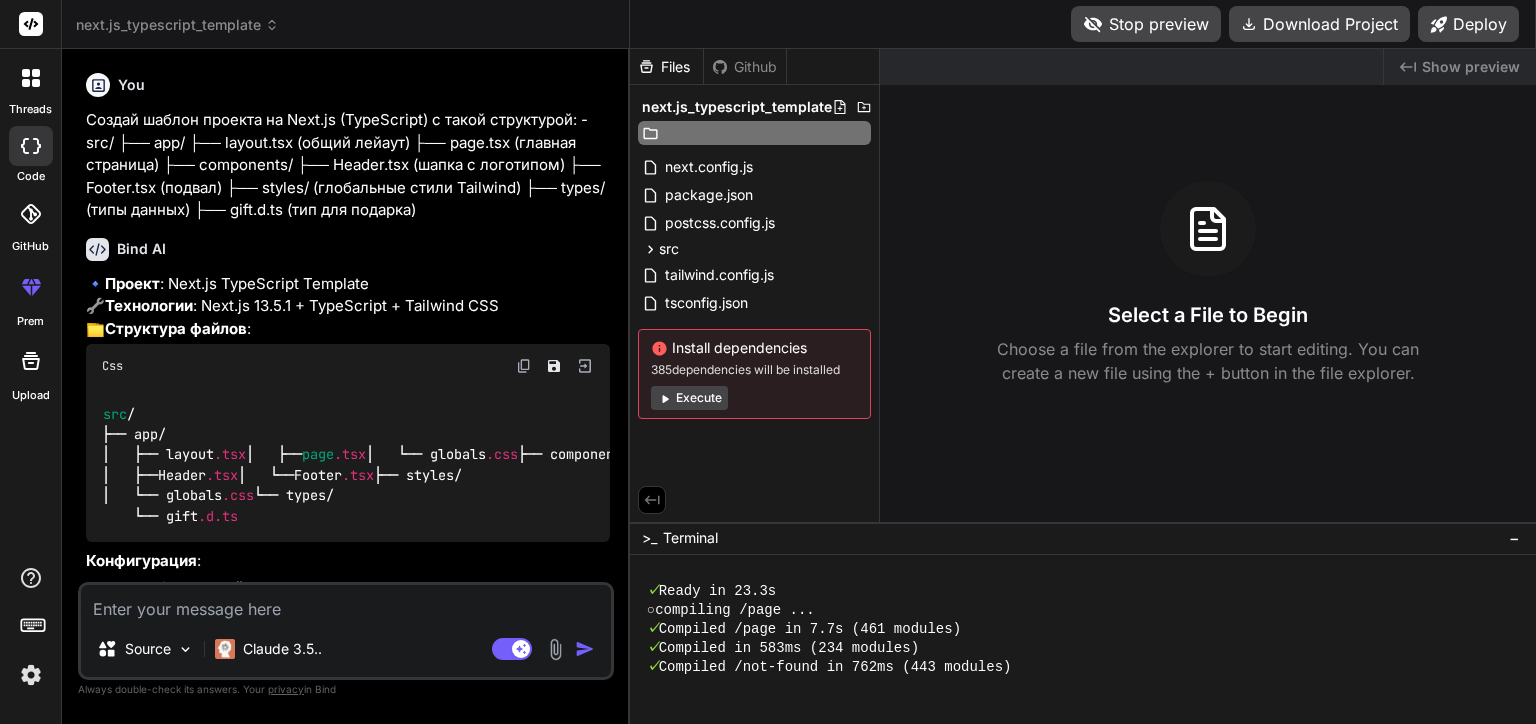 click 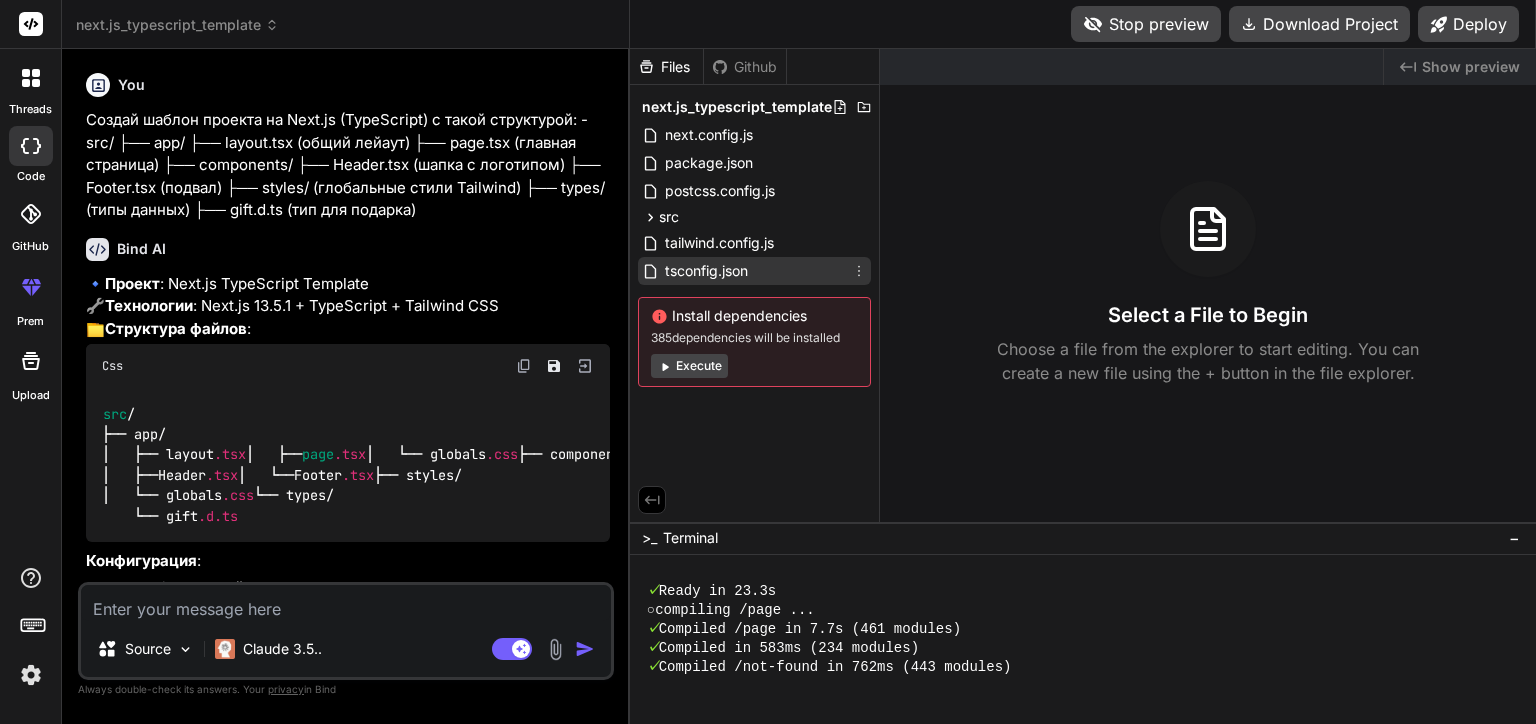 click on "tsconfig.json" at bounding box center (754, 271) 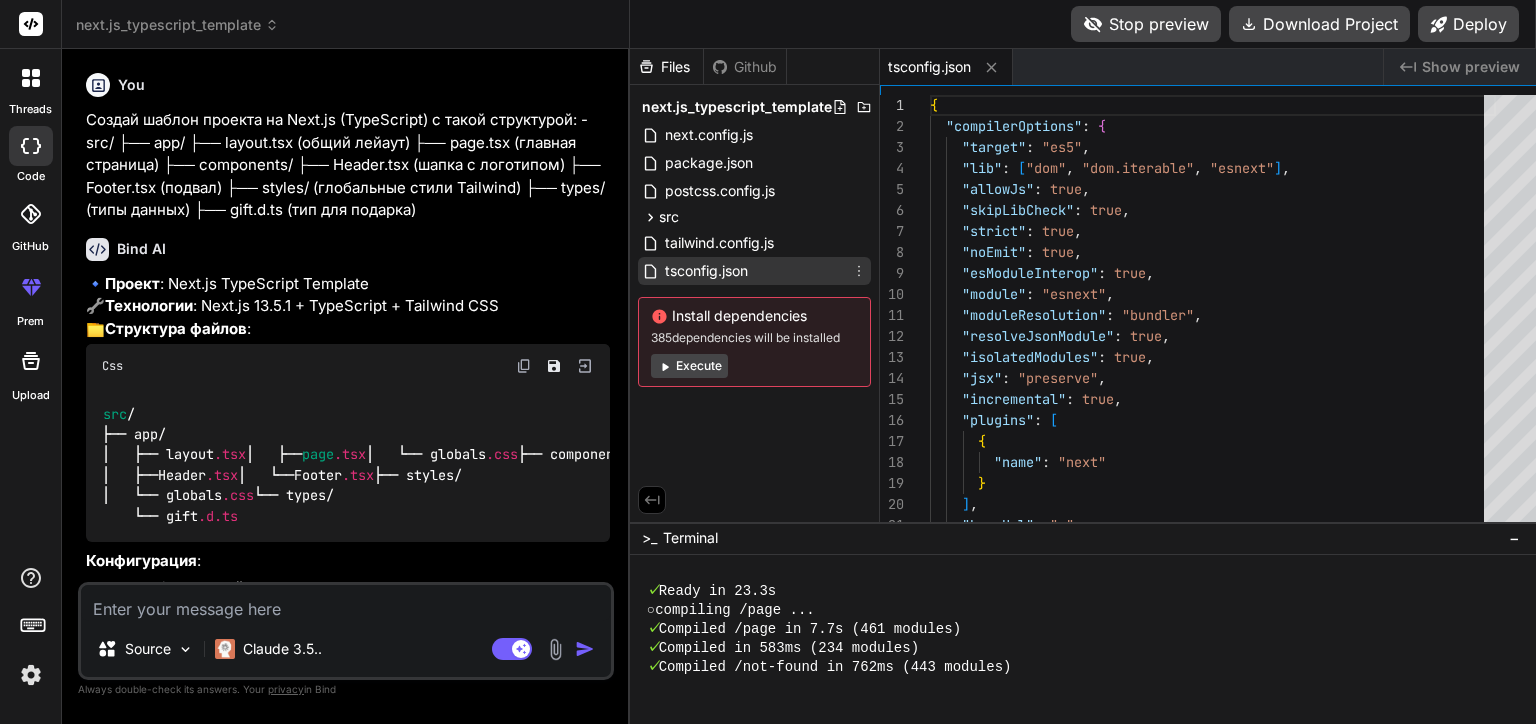 type on "x" 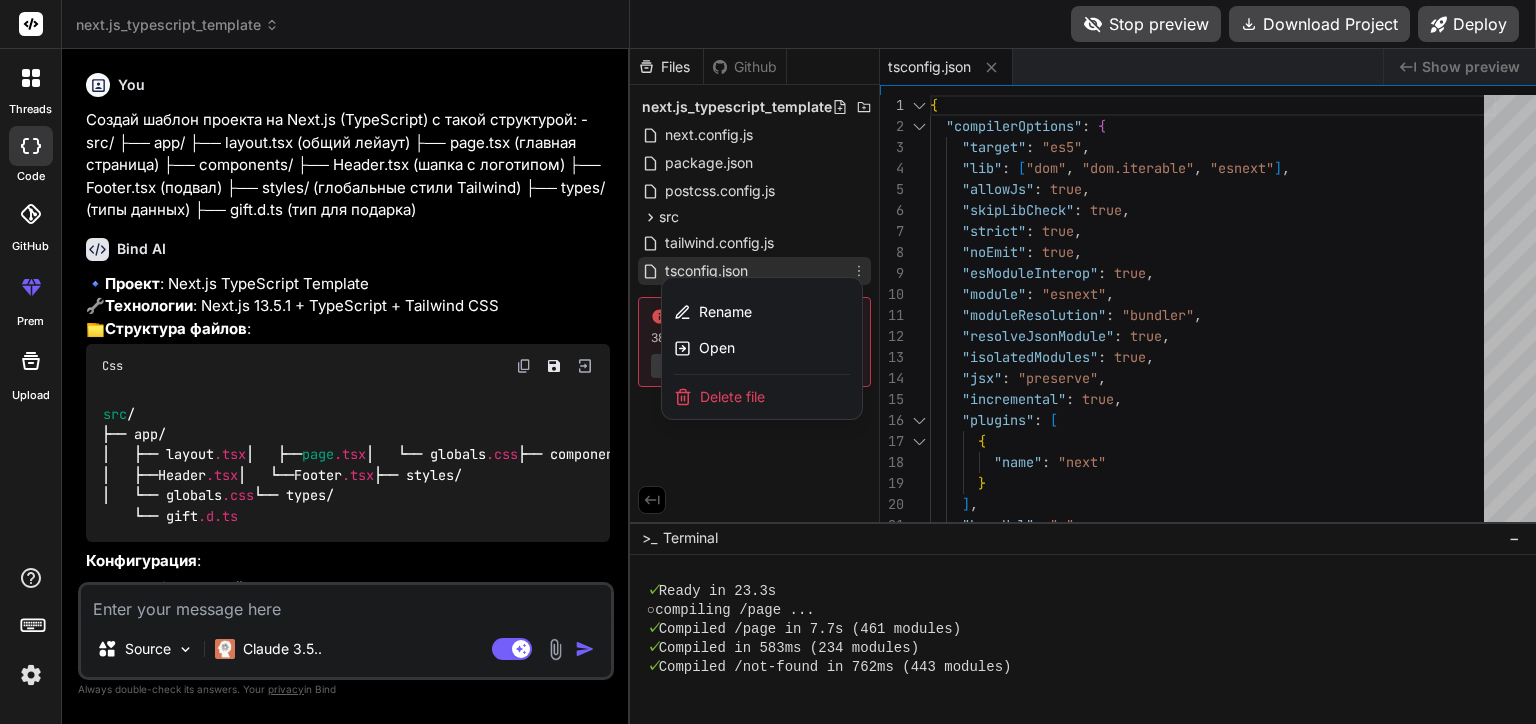 click at bounding box center (1083, 386) 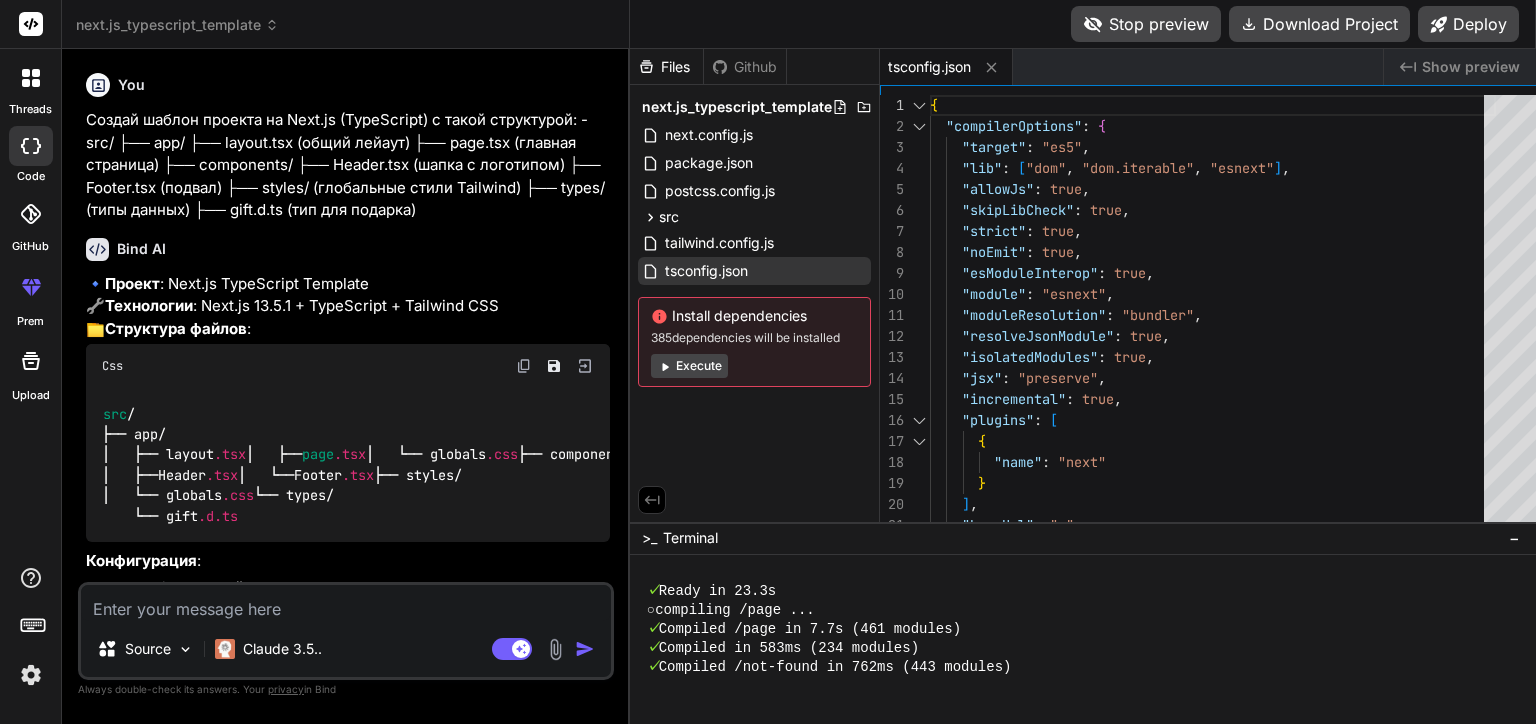 drag, startPoint x: 824, startPoint y: 338, endPoint x: 622, endPoint y: 337, distance: 202.00247 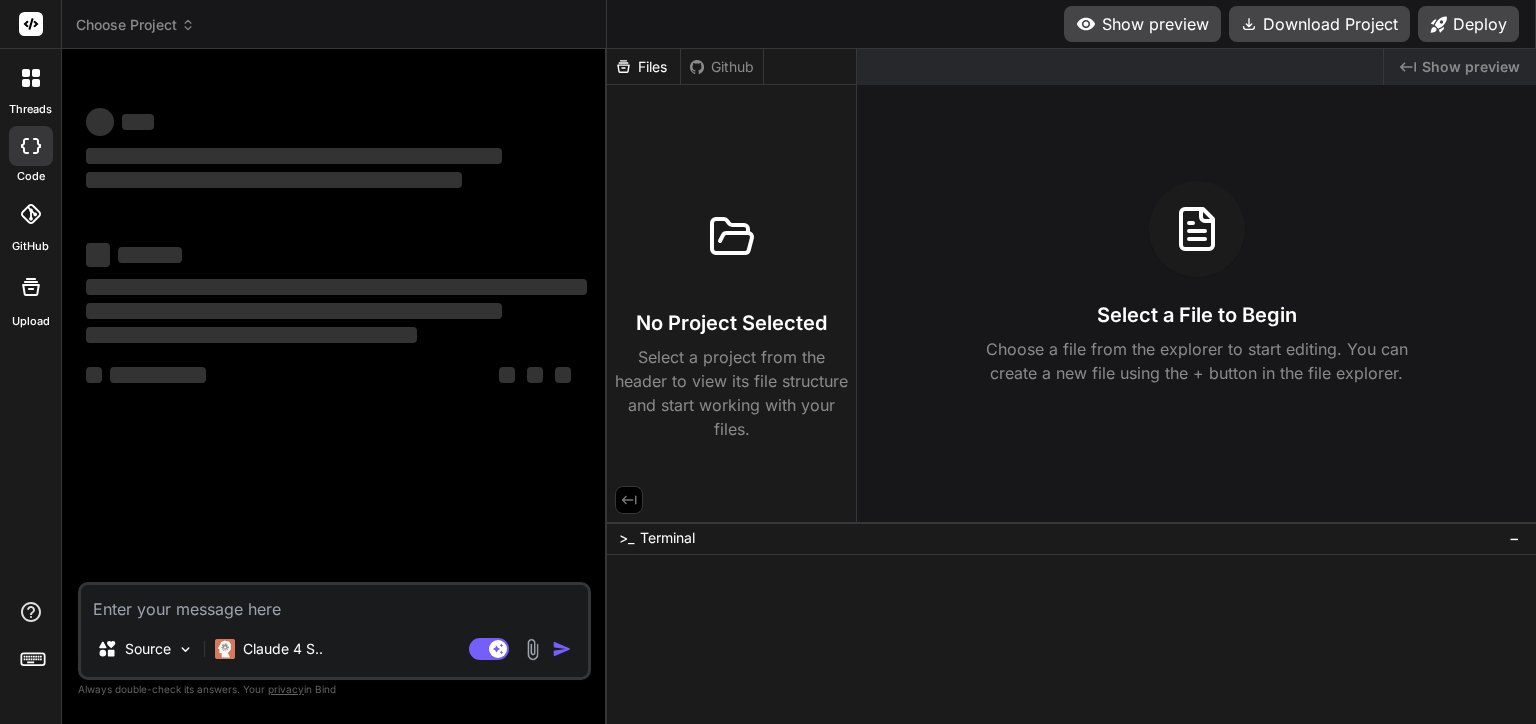 scroll, scrollTop: 0, scrollLeft: 0, axis: both 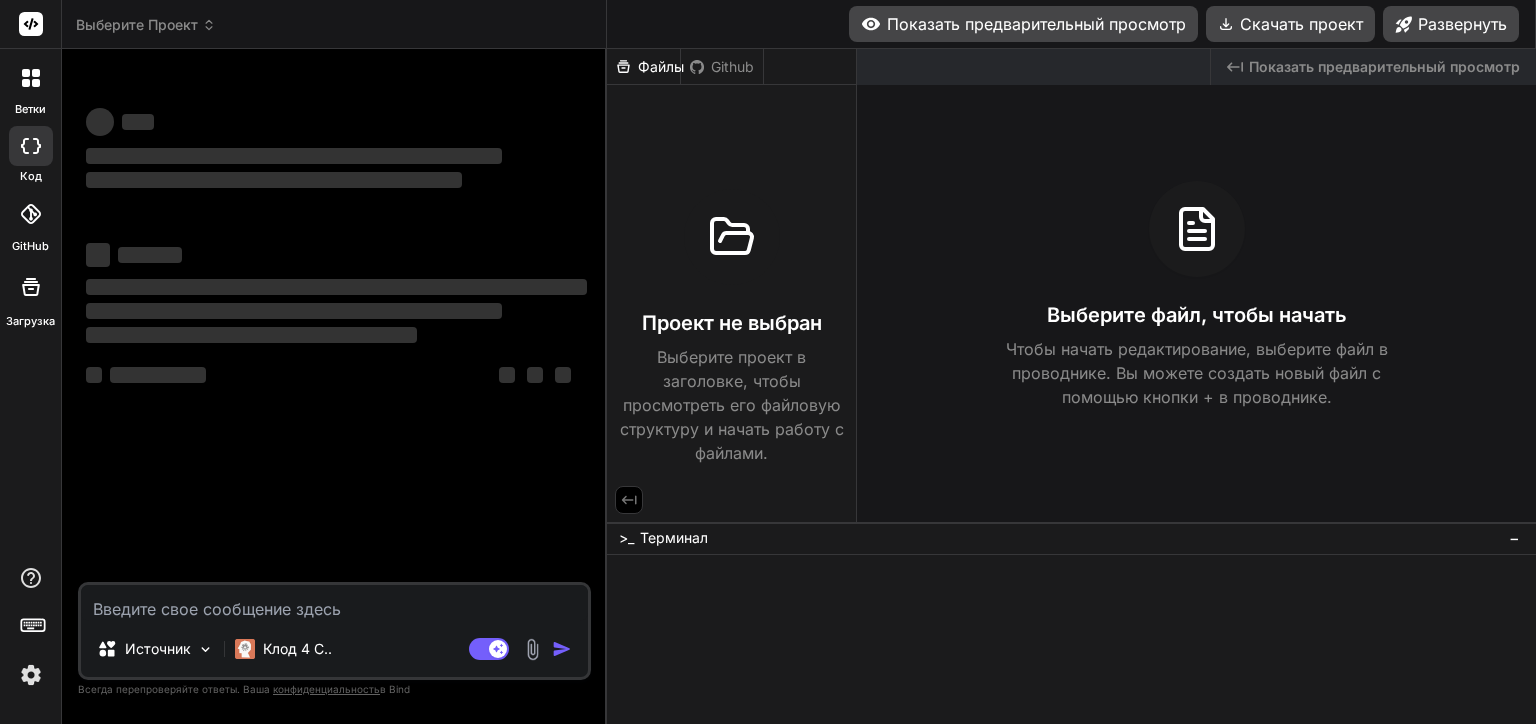 click 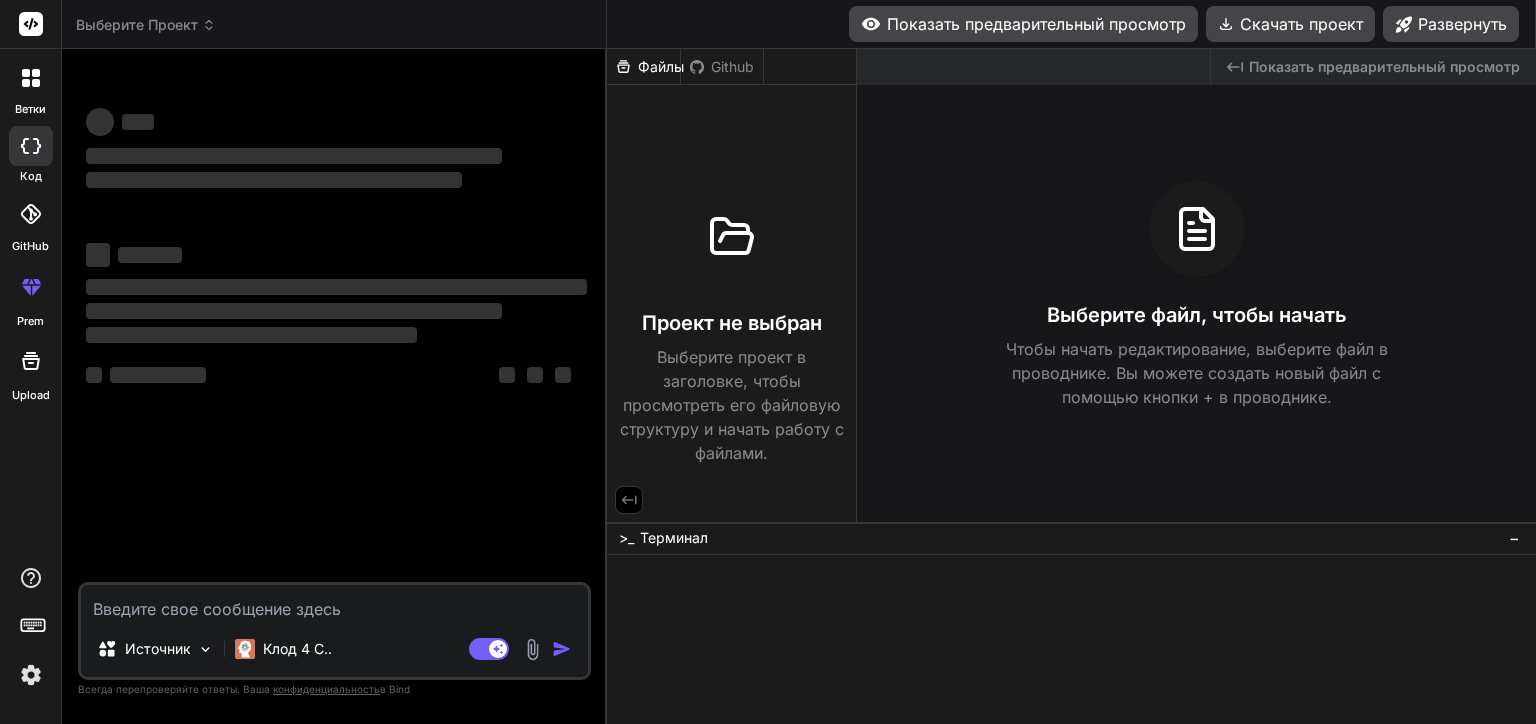 click 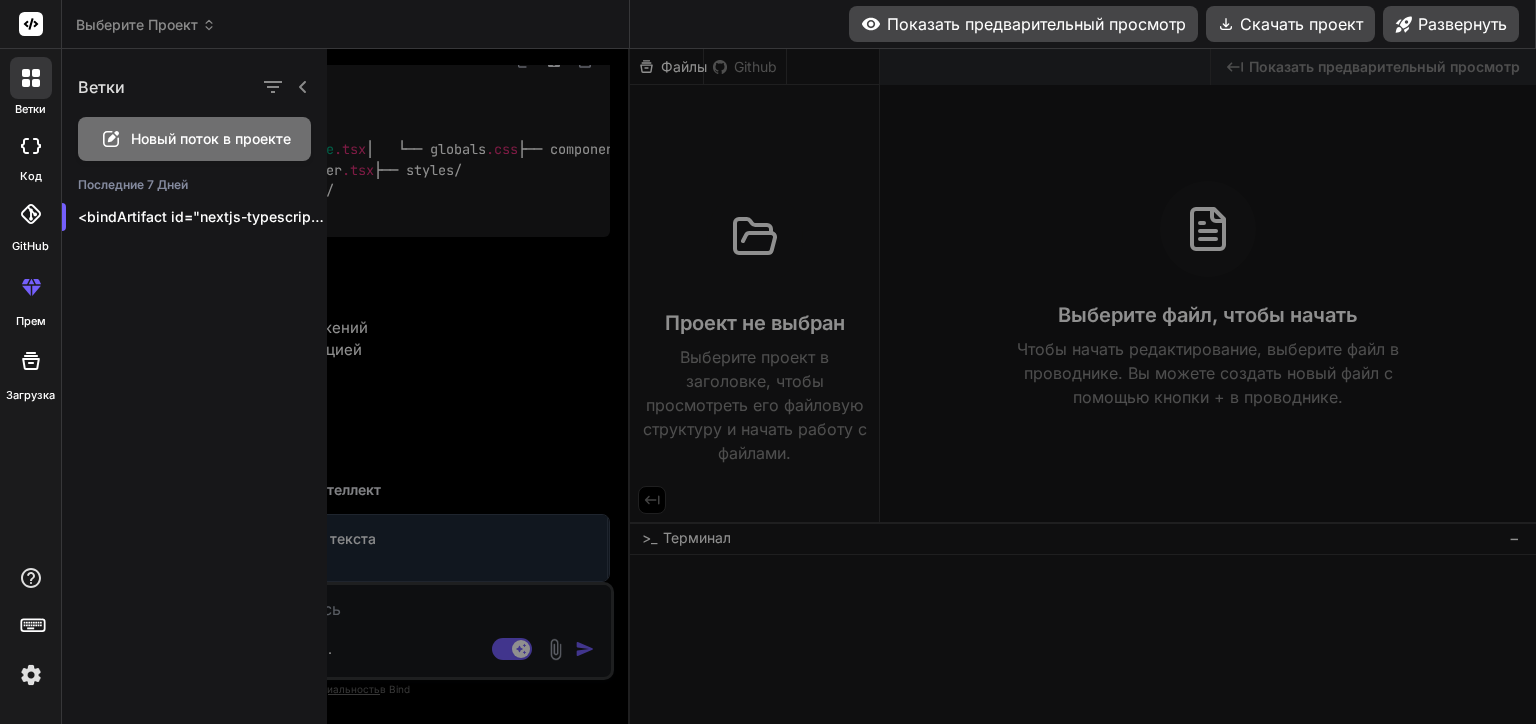 scroll, scrollTop: 448, scrollLeft: 0, axis: vertical 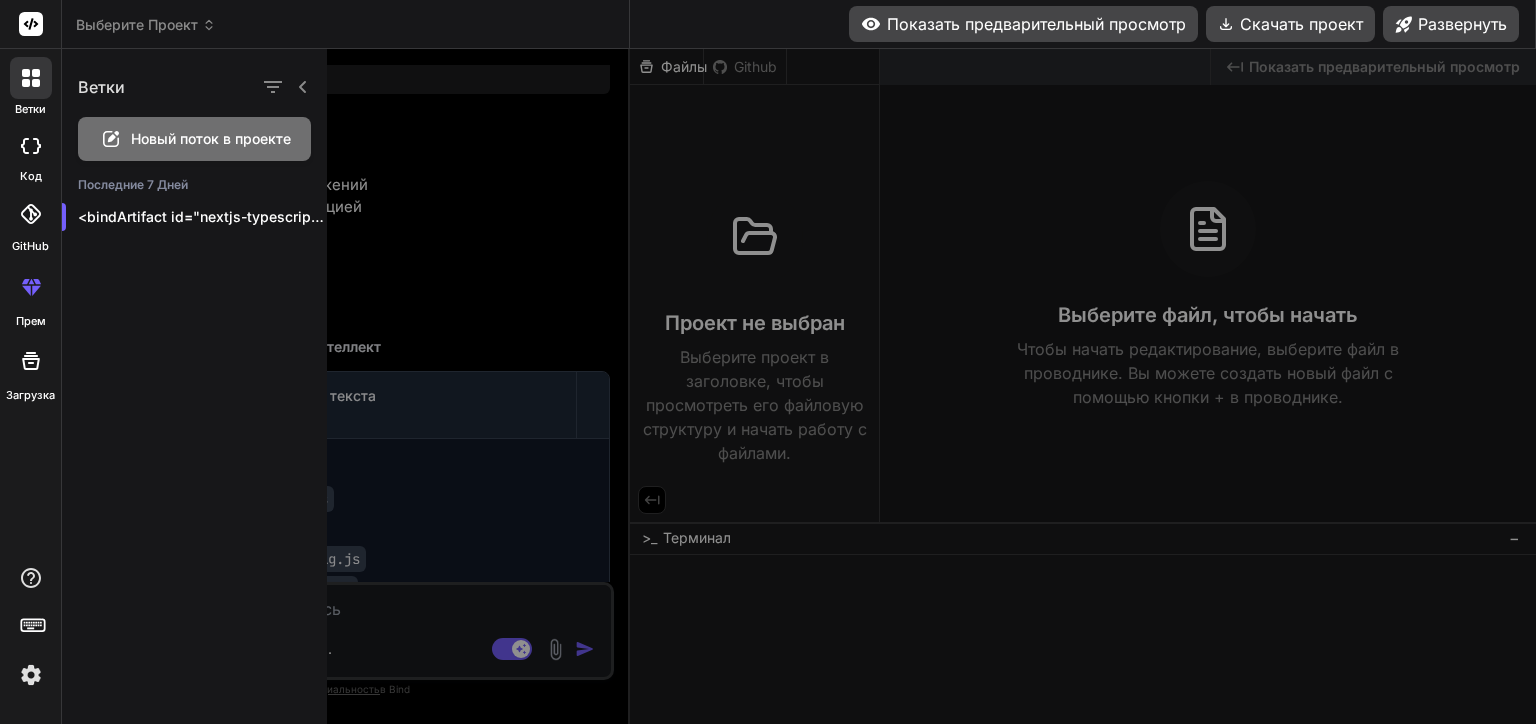 click on "Новый поток в проекте" at bounding box center (211, 139) 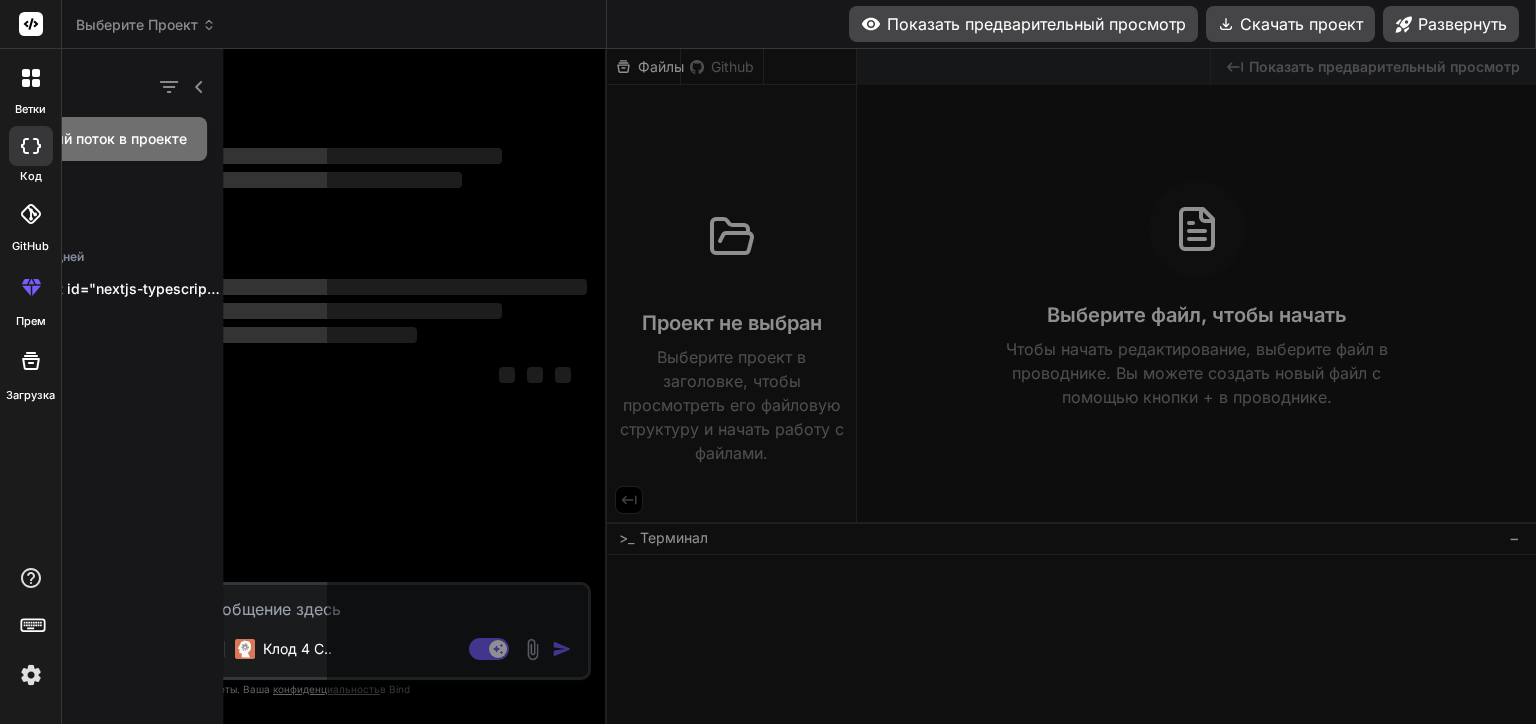 scroll, scrollTop: 0, scrollLeft: 0, axis: both 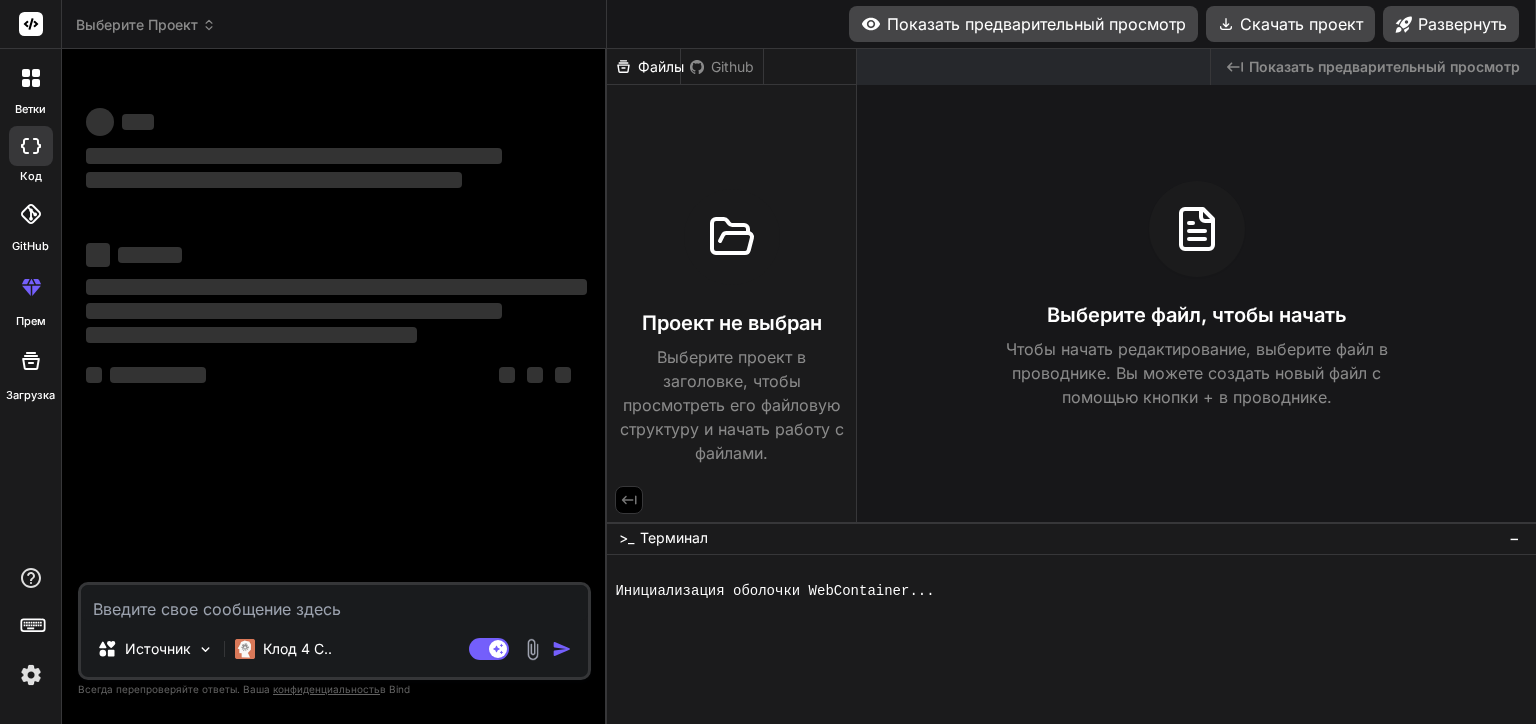 type on "x" 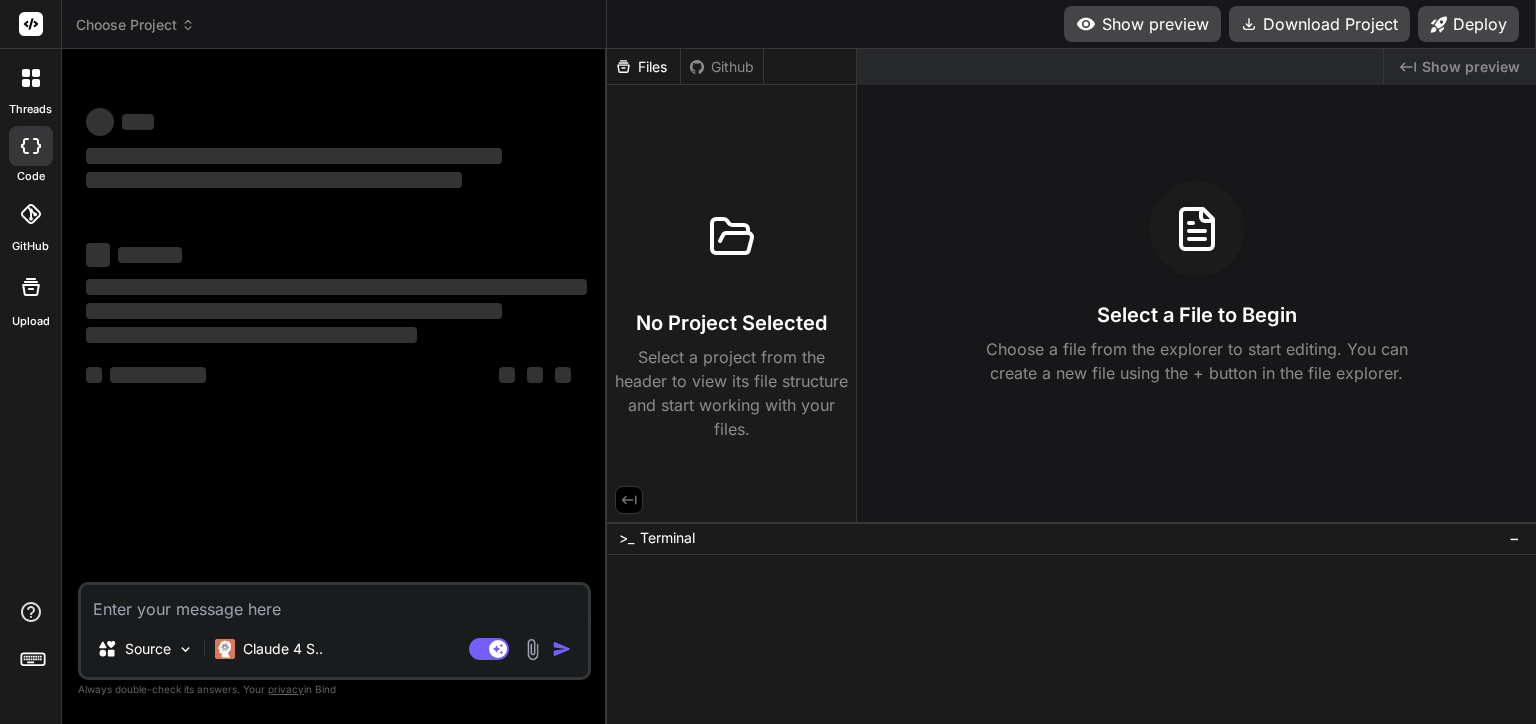 scroll, scrollTop: 0, scrollLeft: 0, axis: both 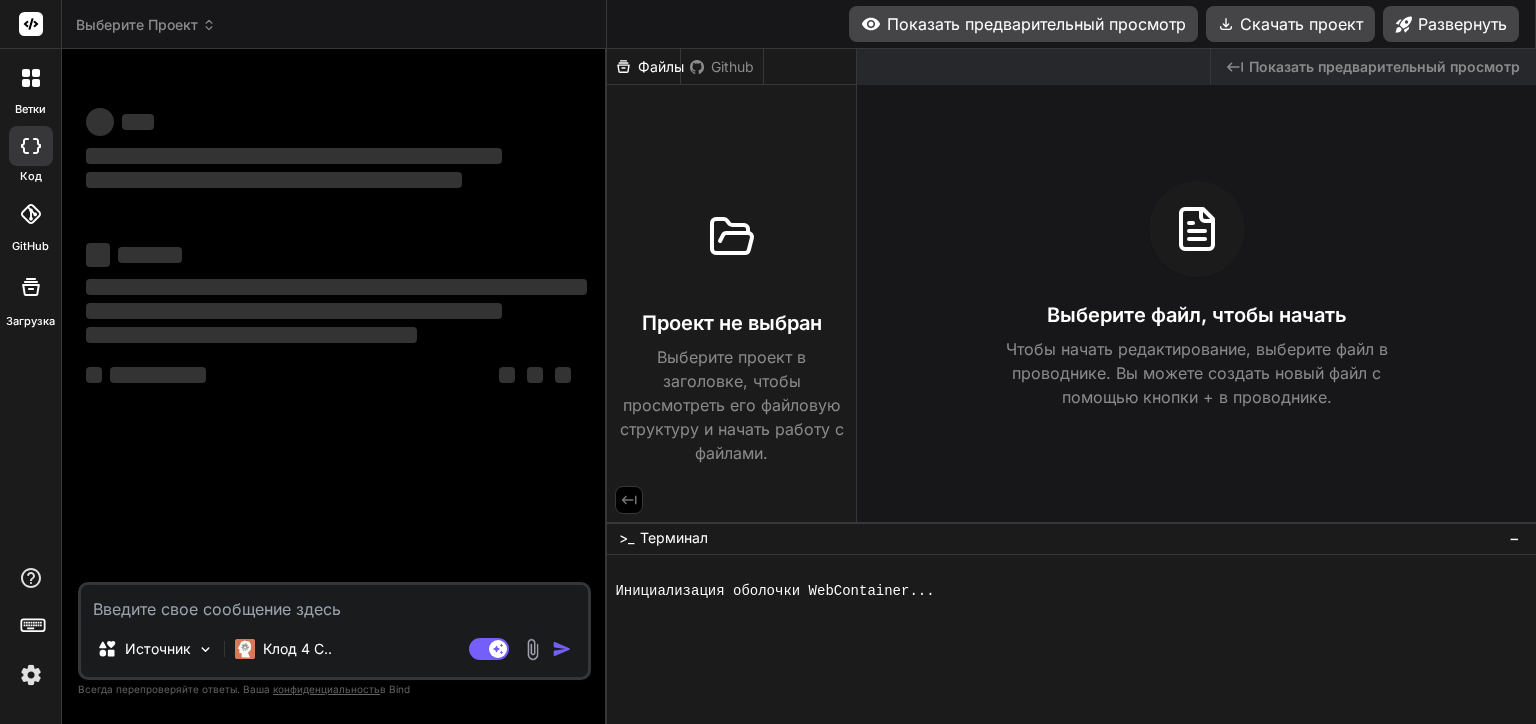 click at bounding box center (31, 78) 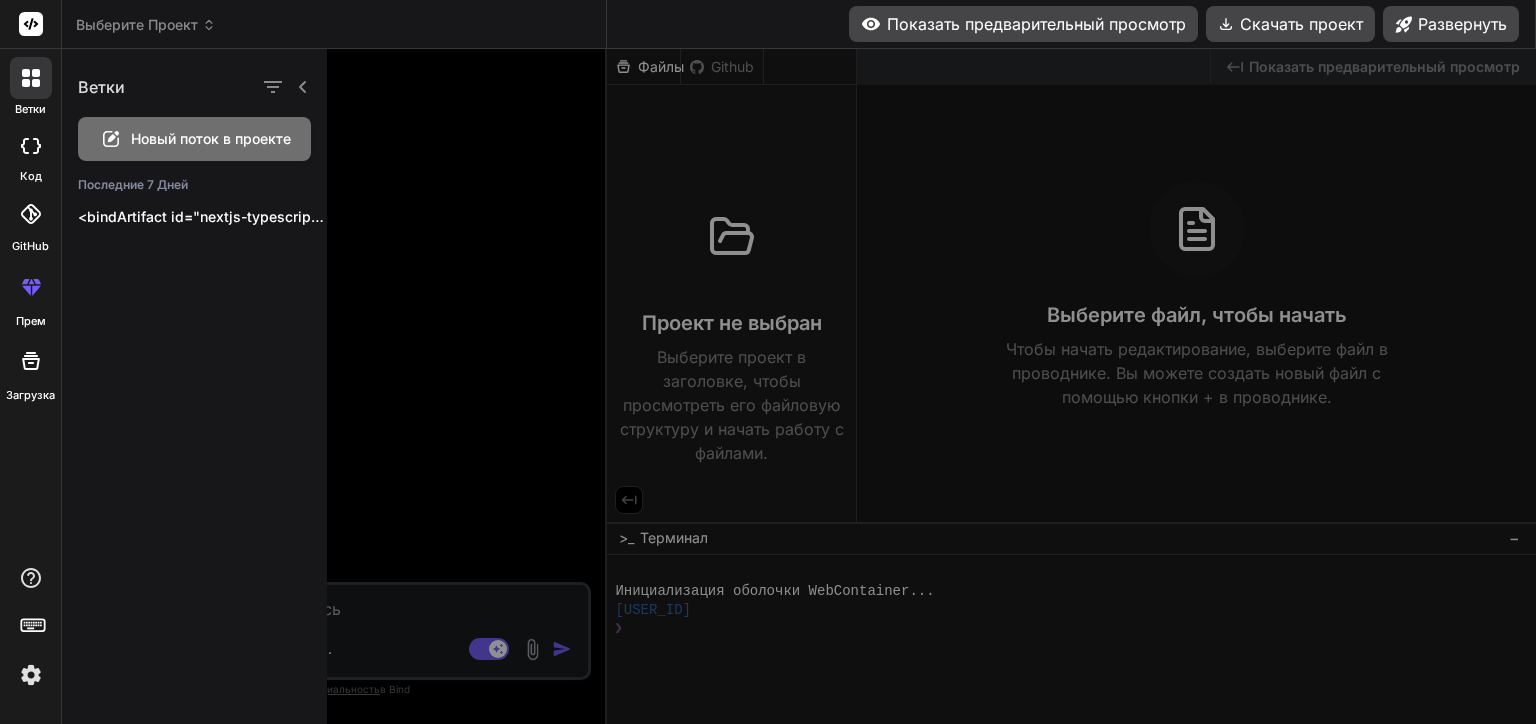 click on "Новый поток в проекте" at bounding box center [211, 139] 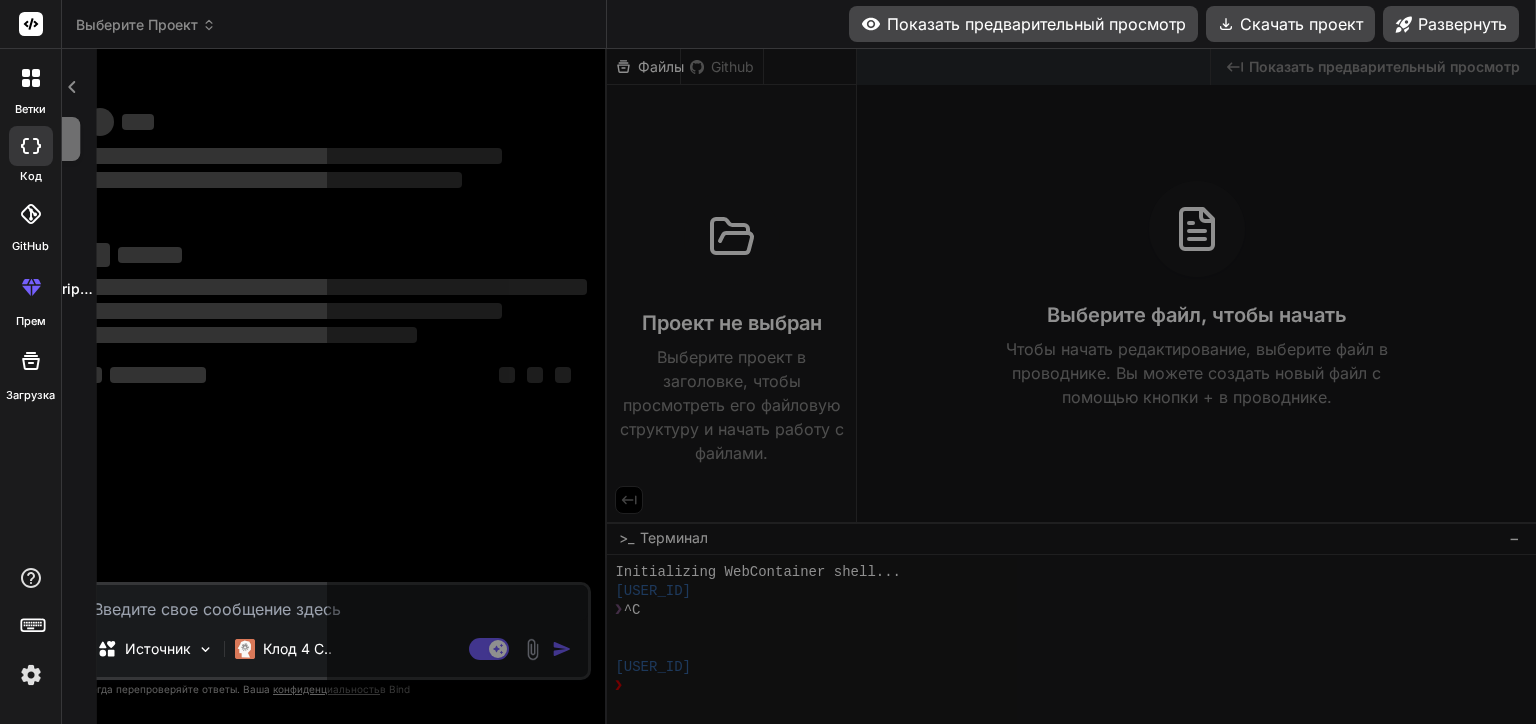 scroll, scrollTop: 19, scrollLeft: 0, axis: vertical 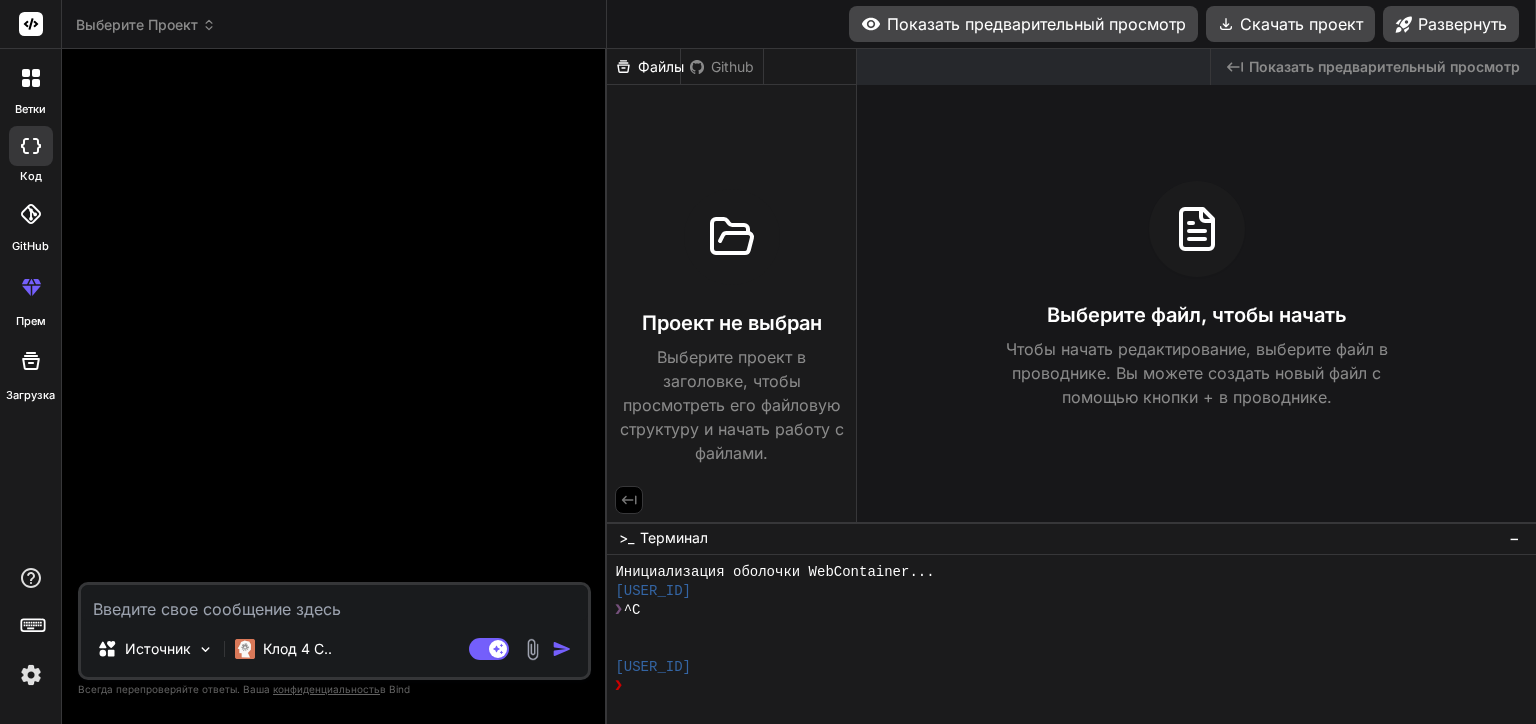 click 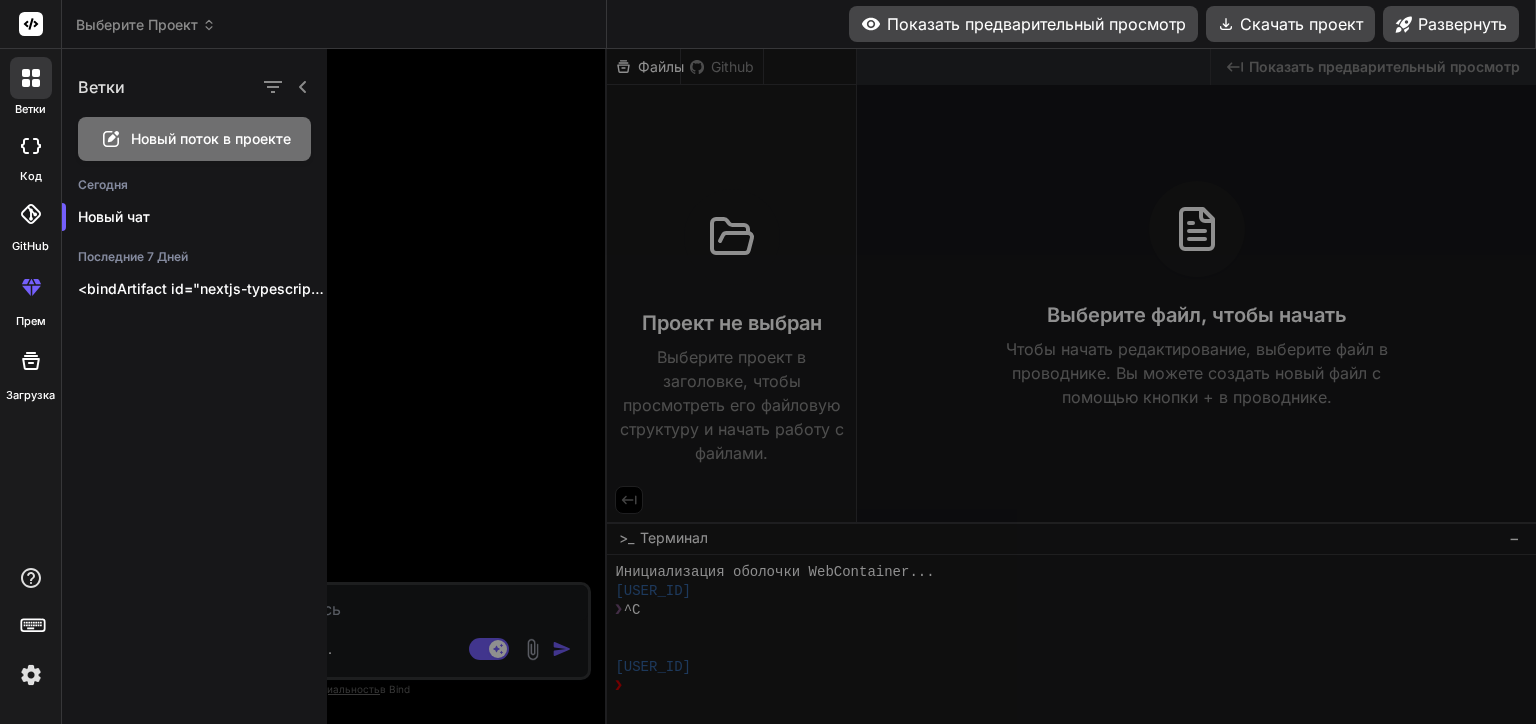click 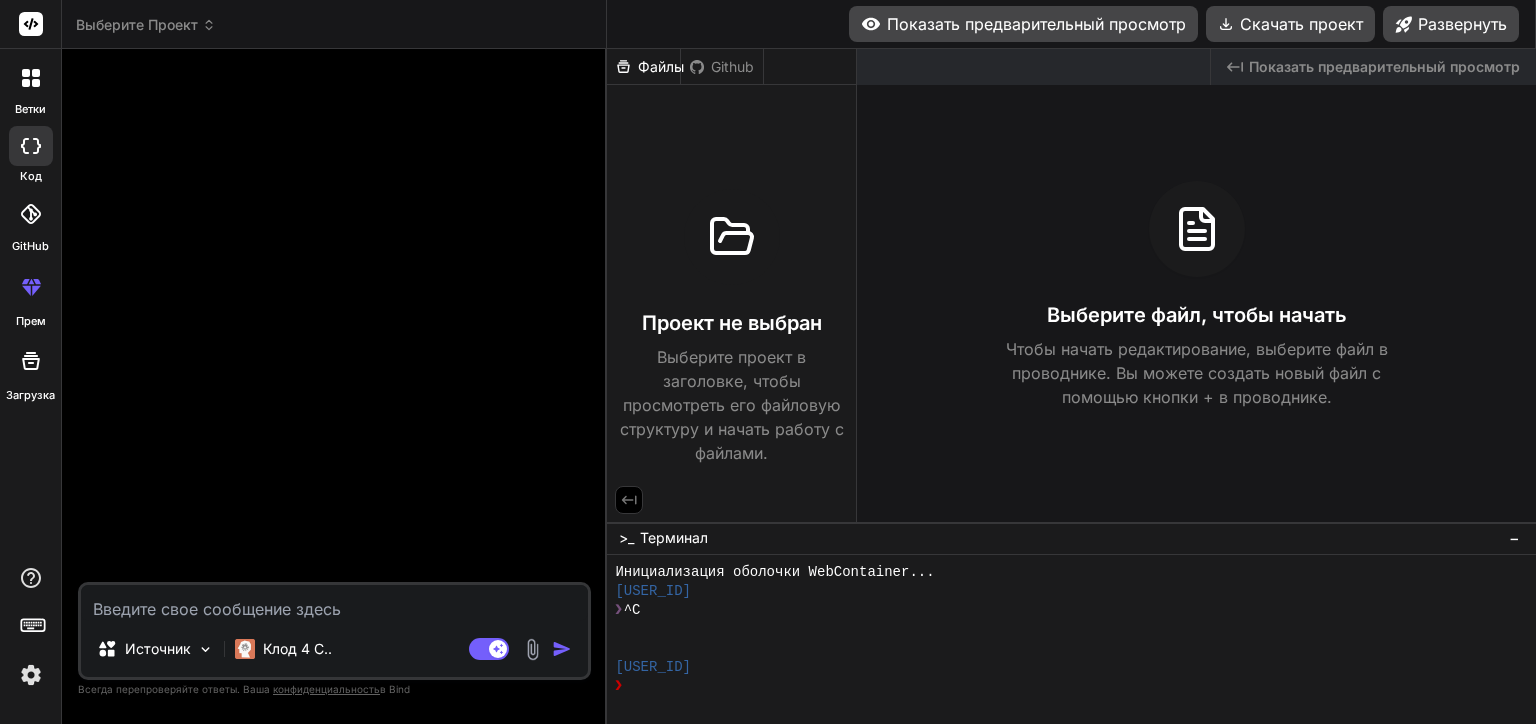 click 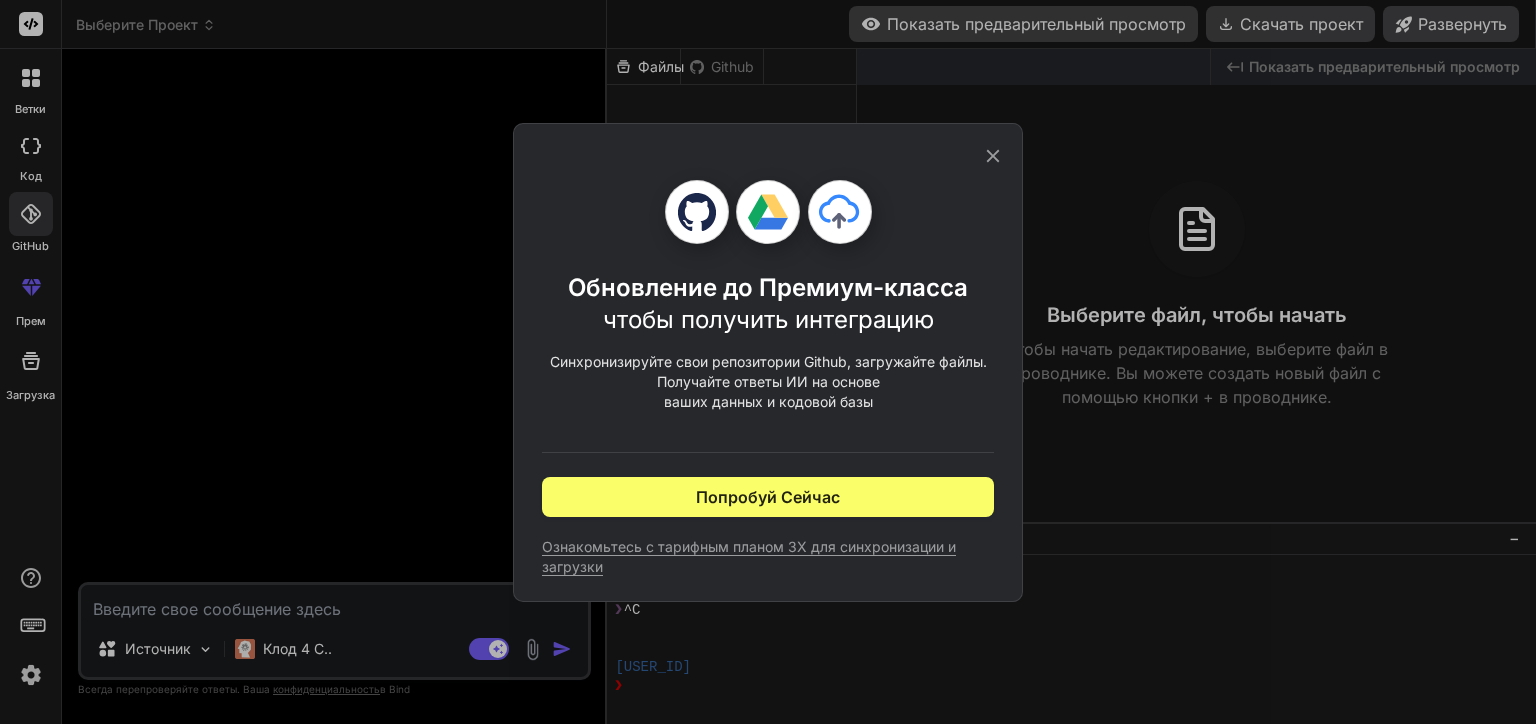 click 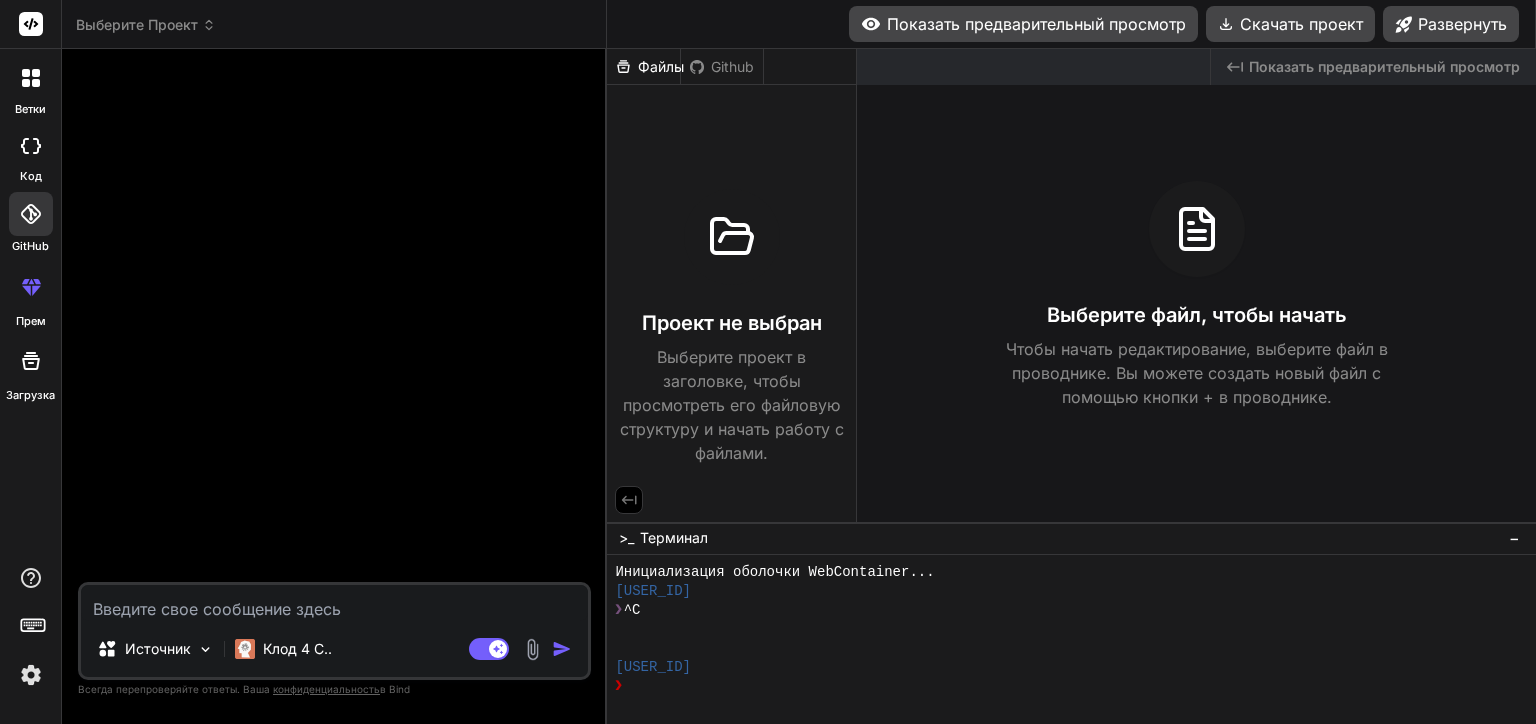 click 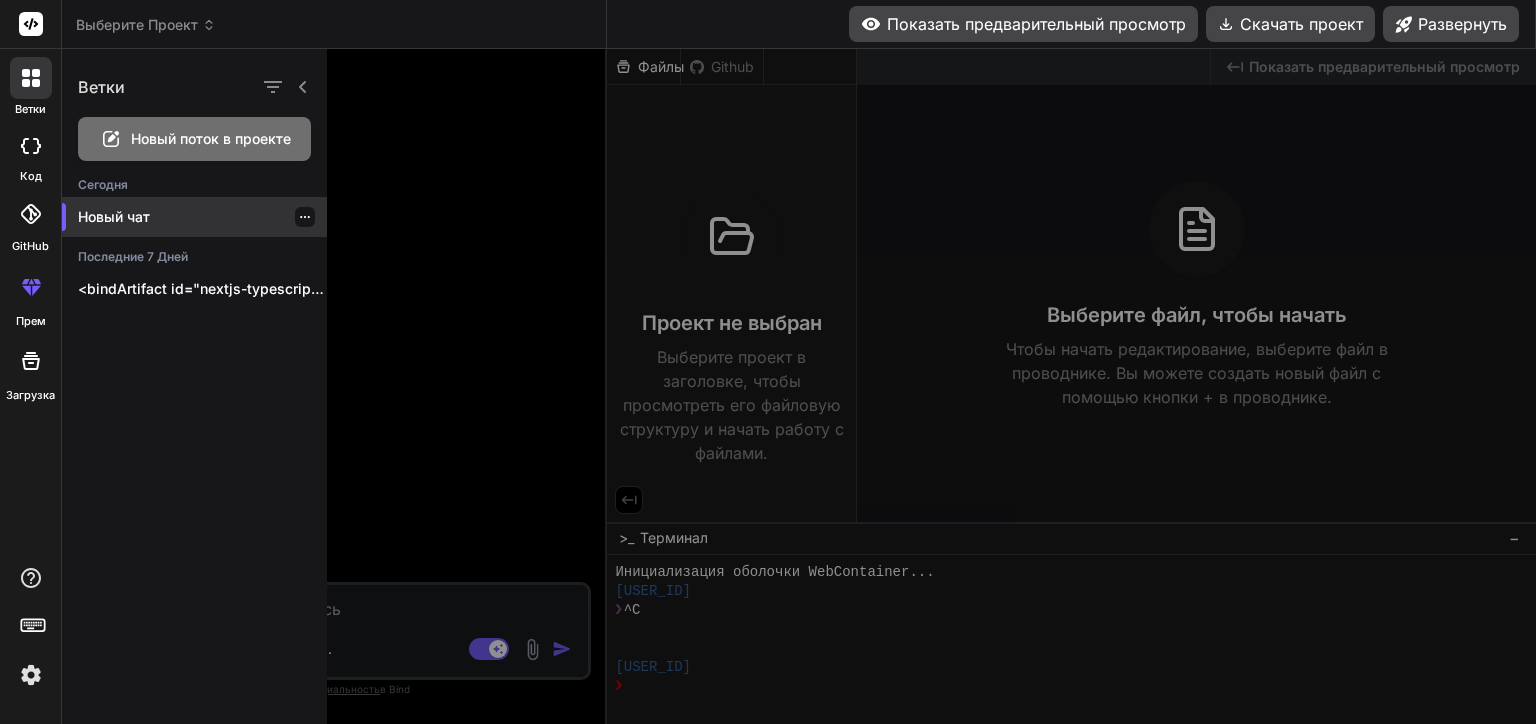click on "Новый чат" at bounding box center (202, 217) 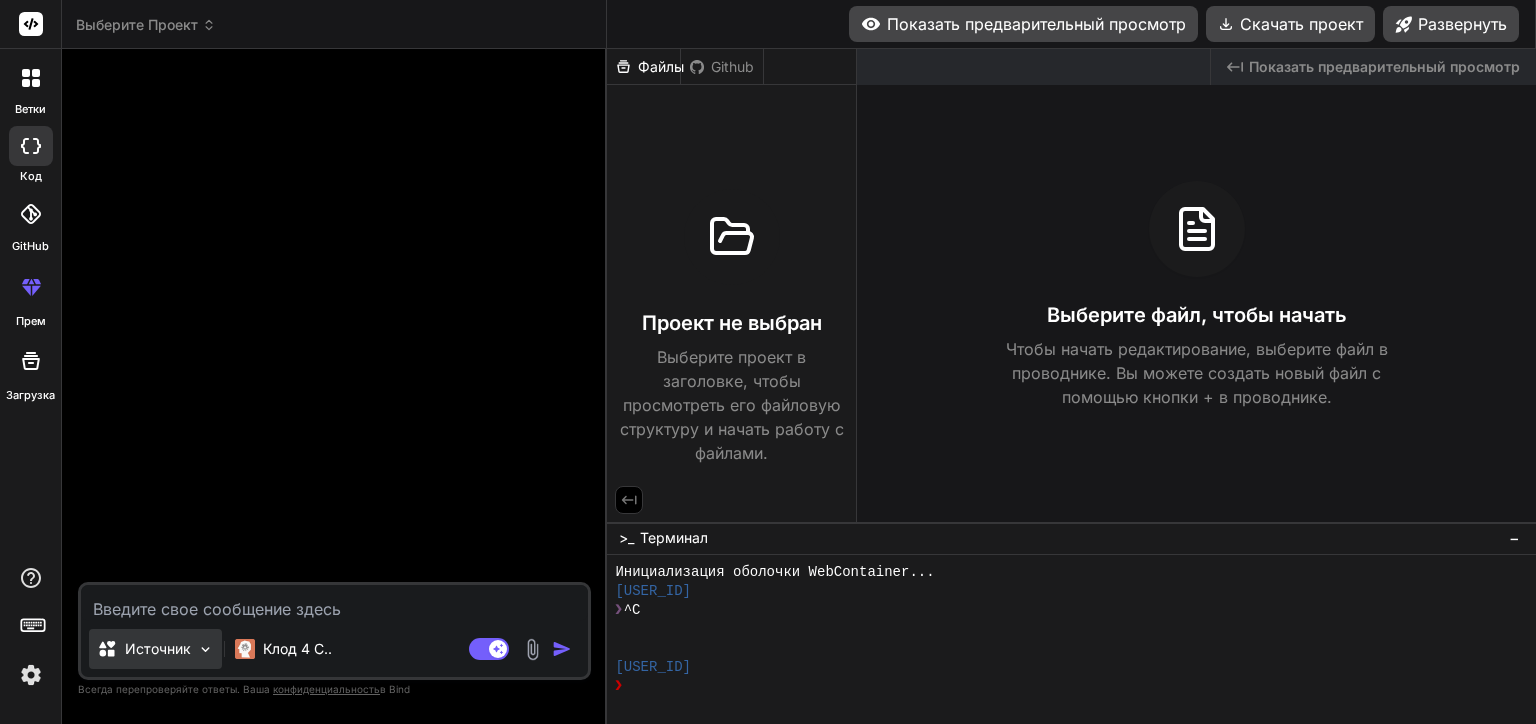 click on "Источник" at bounding box center [155, 649] 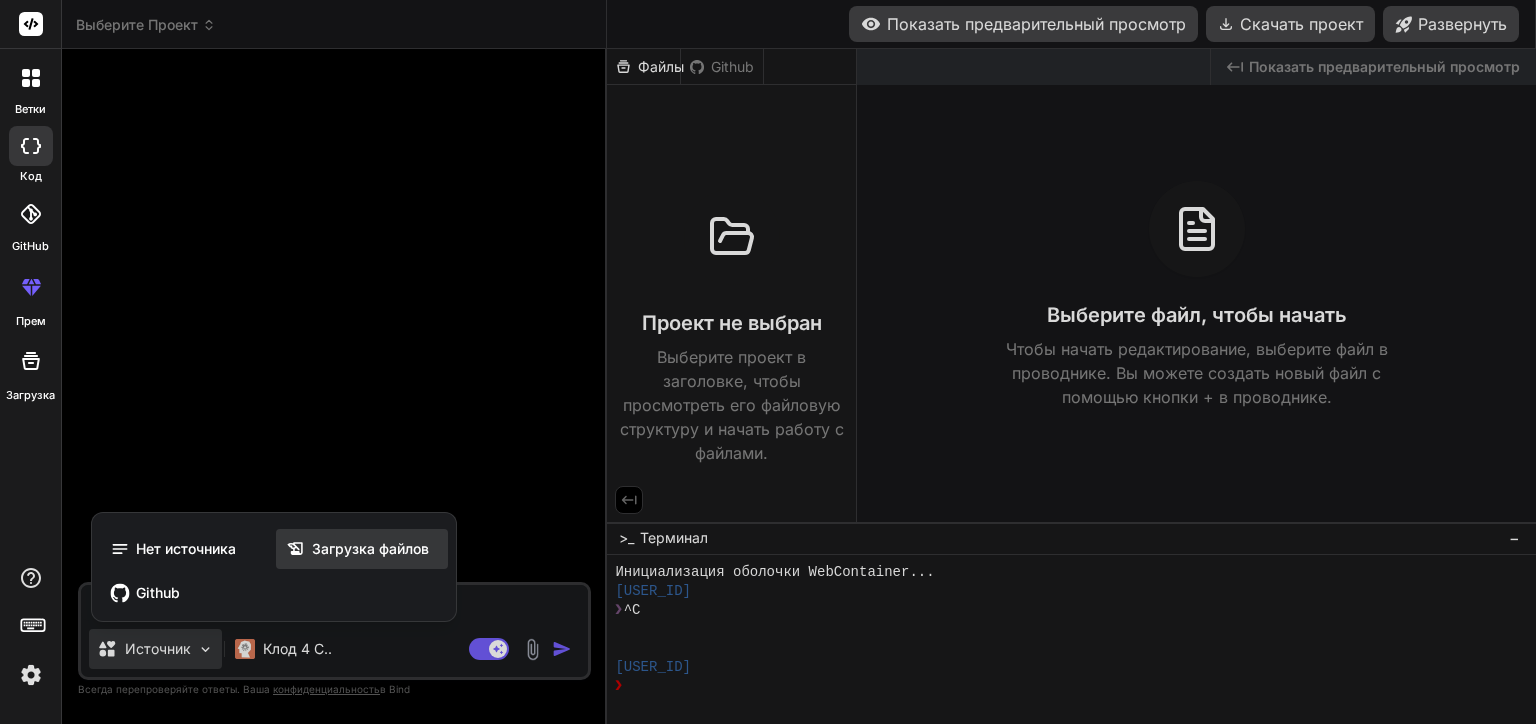 click on "Загрузка файлов" at bounding box center [370, 549] 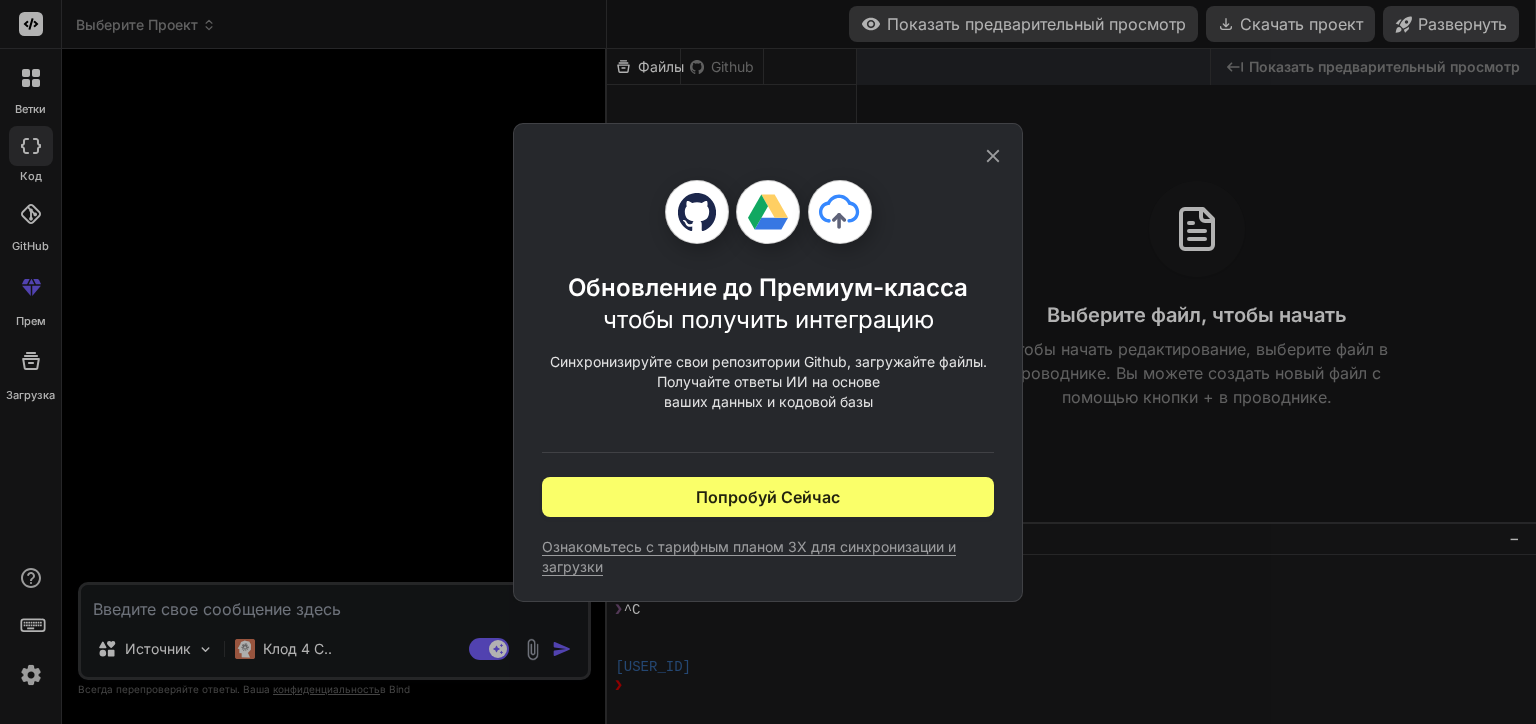 click 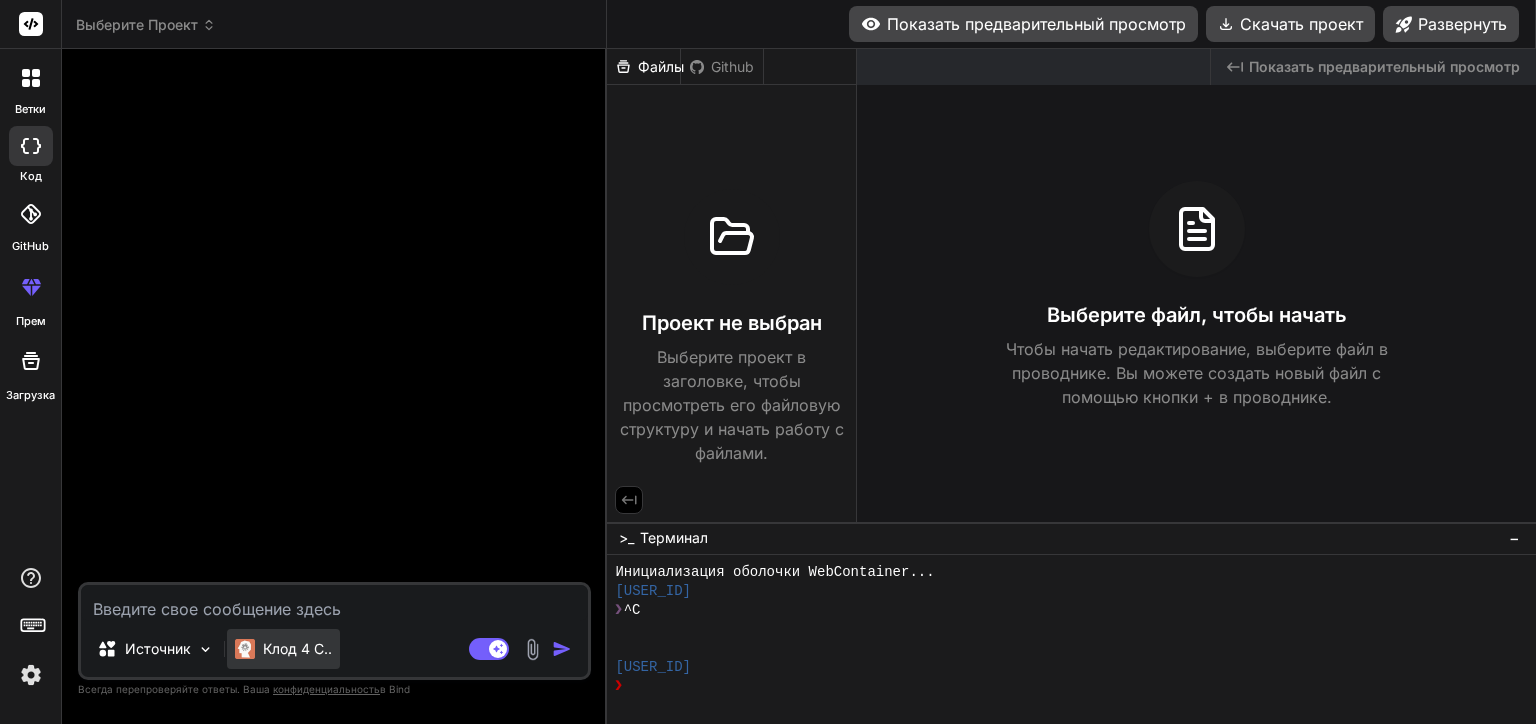 click on "Клод 4 С.." at bounding box center [297, 649] 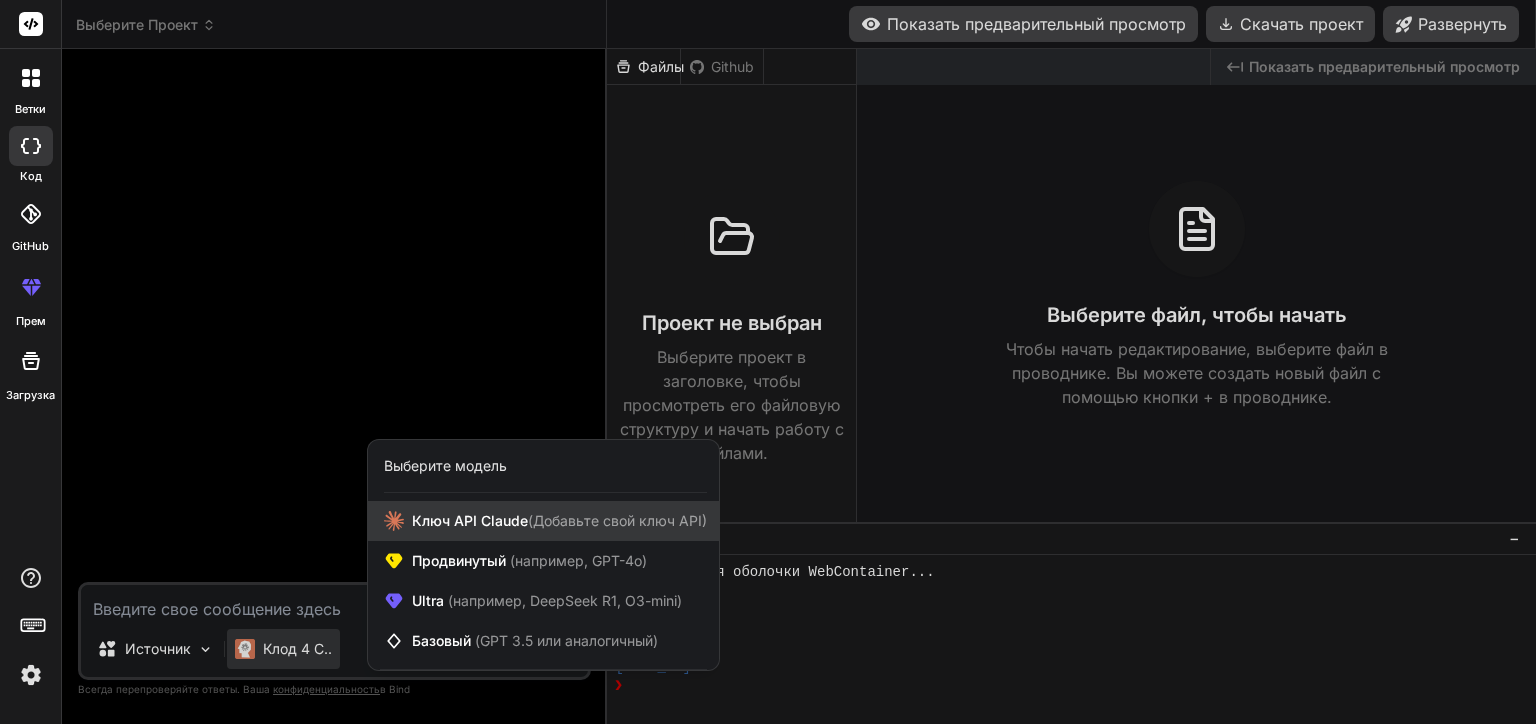 click on "Ключ API Claude  (Добавьте свой ключ API)" at bounding box center (559, 521) 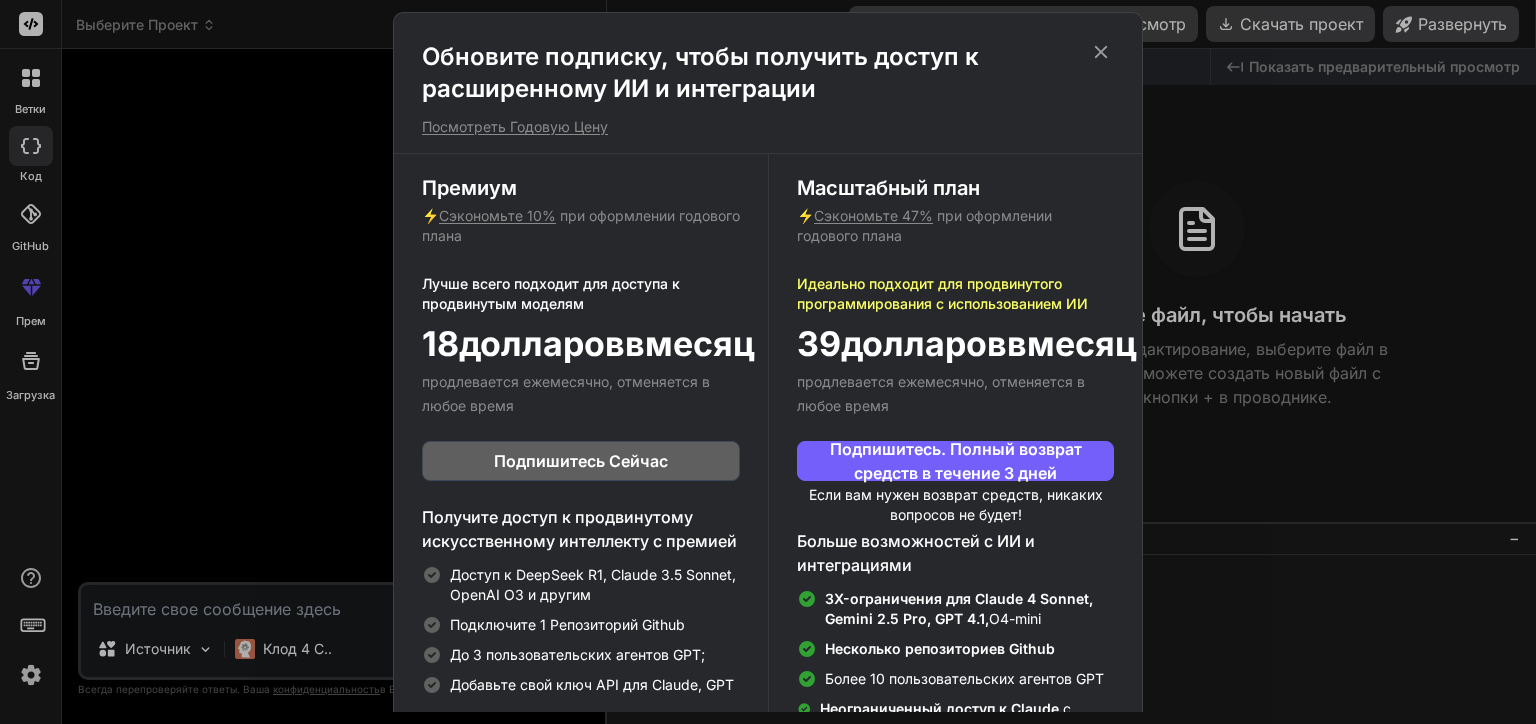 click 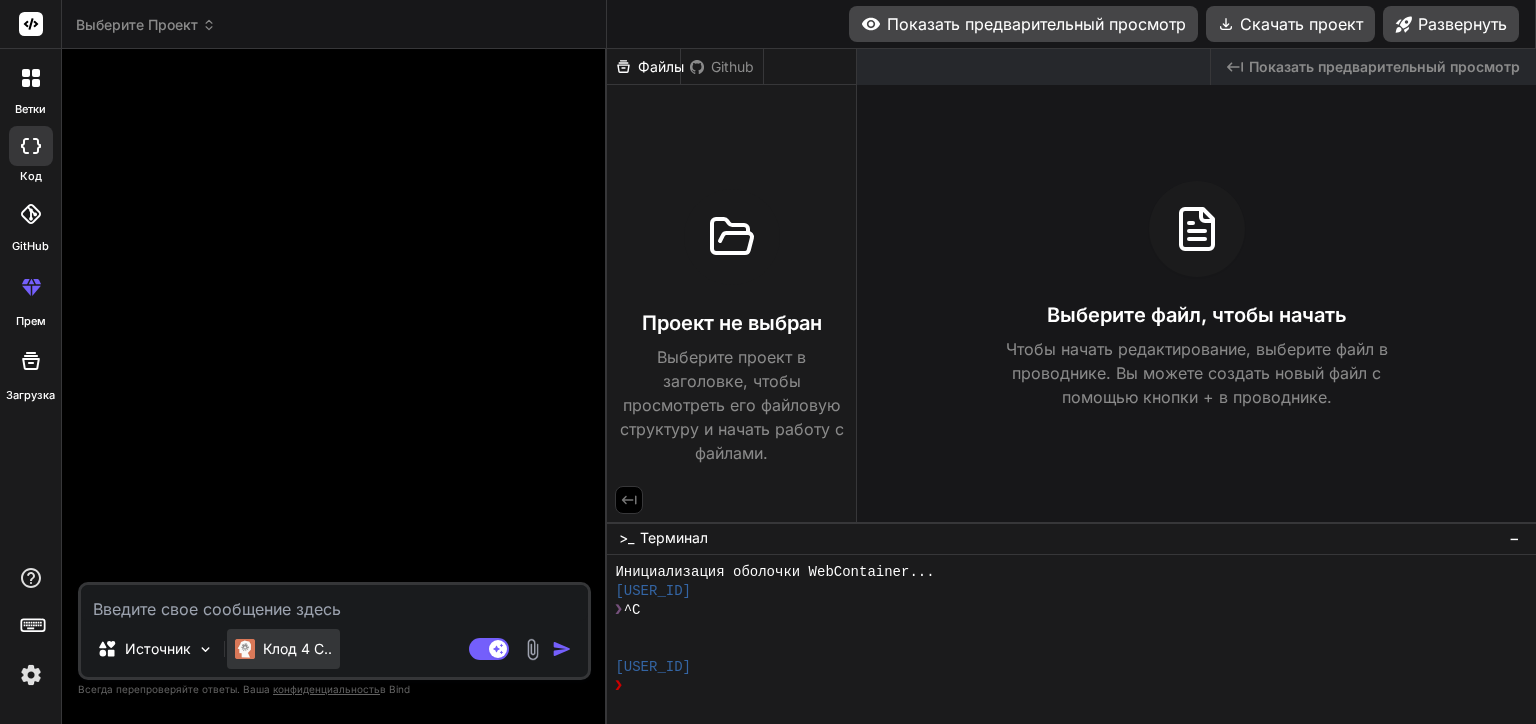 click on "Клод 4 С.." at bounding box center (283, 649) 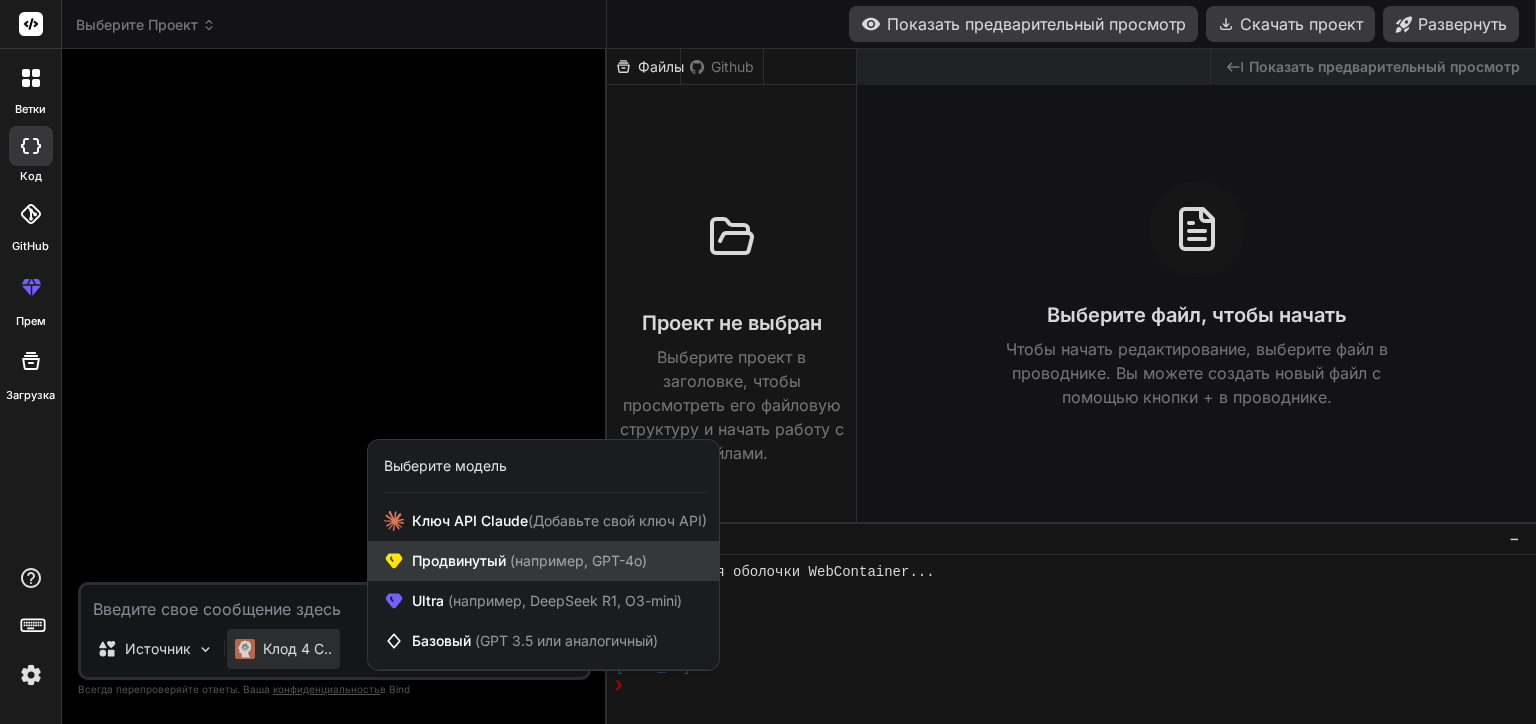 click on "Продвинутый     (например, GPT-4o)" at bounding box center [529, 561] 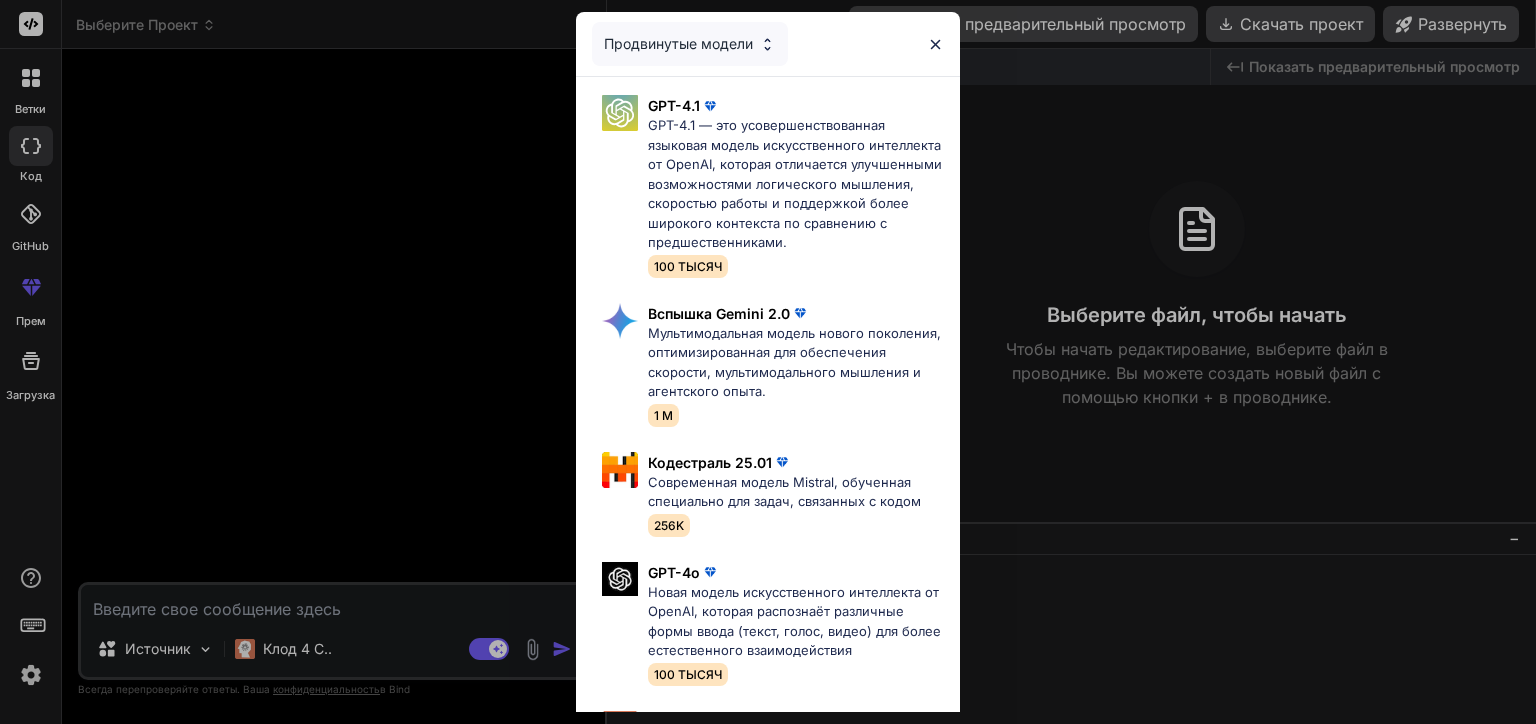 click on "Продвинутые модели" at bounding box center [768, 44] 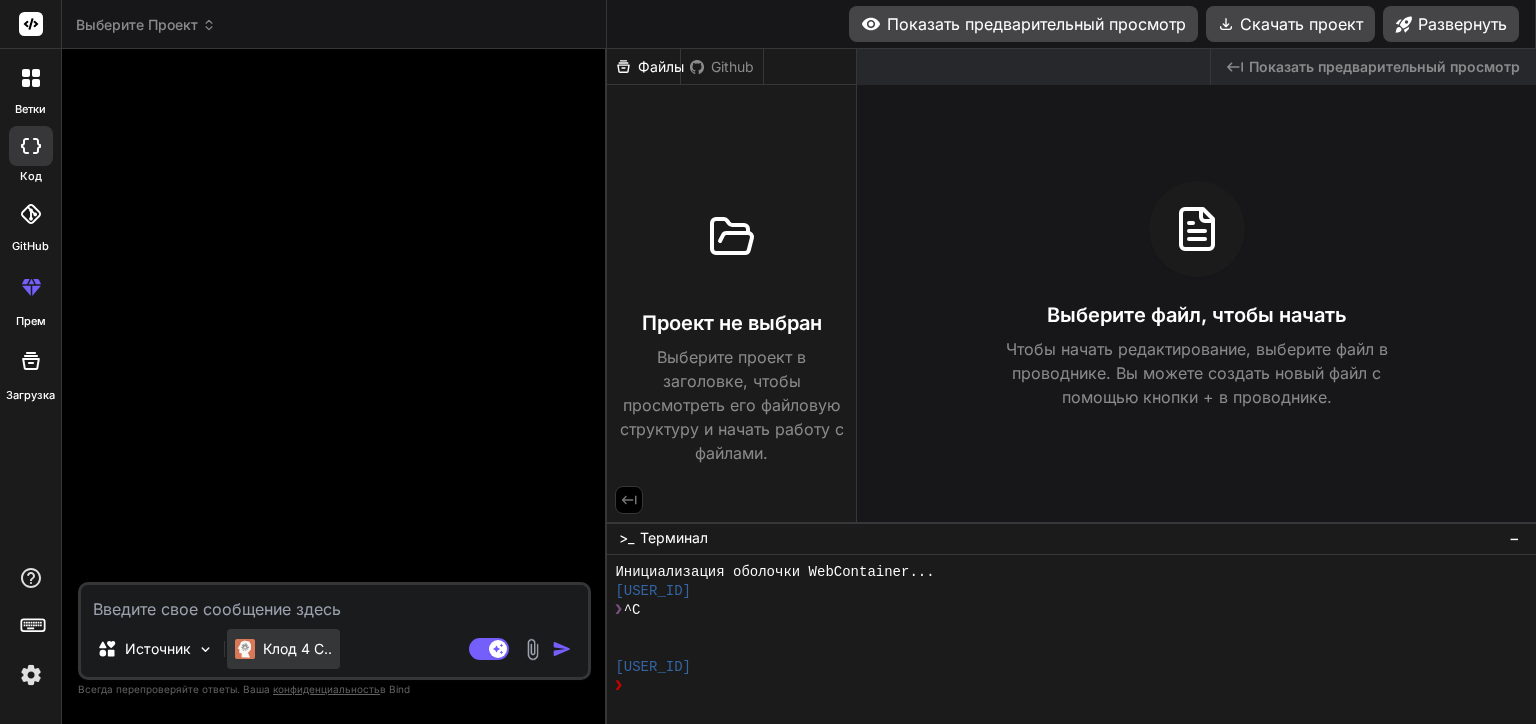 click on "Клод 4 С.." at bounding box center (297, 649) 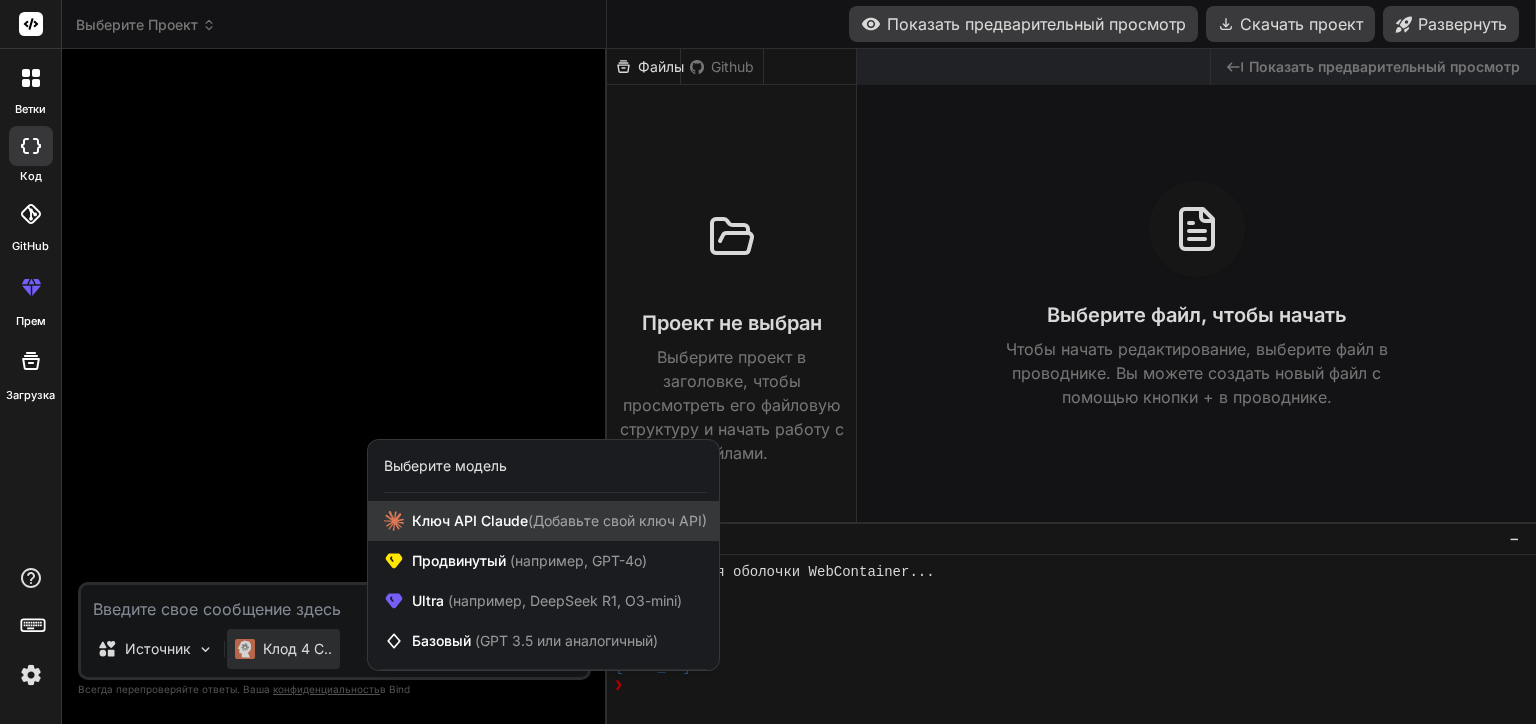 click on "Ключ API Claude  (Добавьте свой ключ API)" at bounding box center (543, 521) 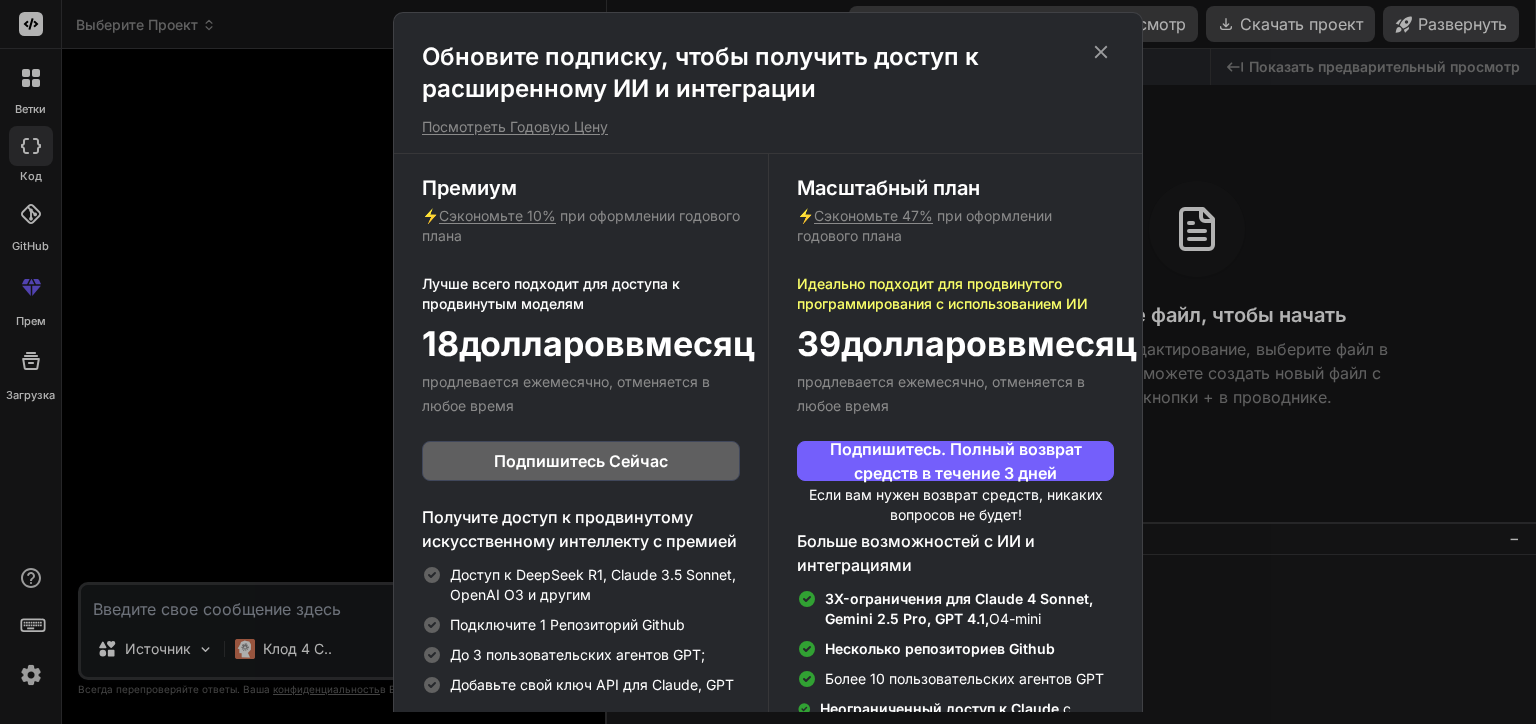 click 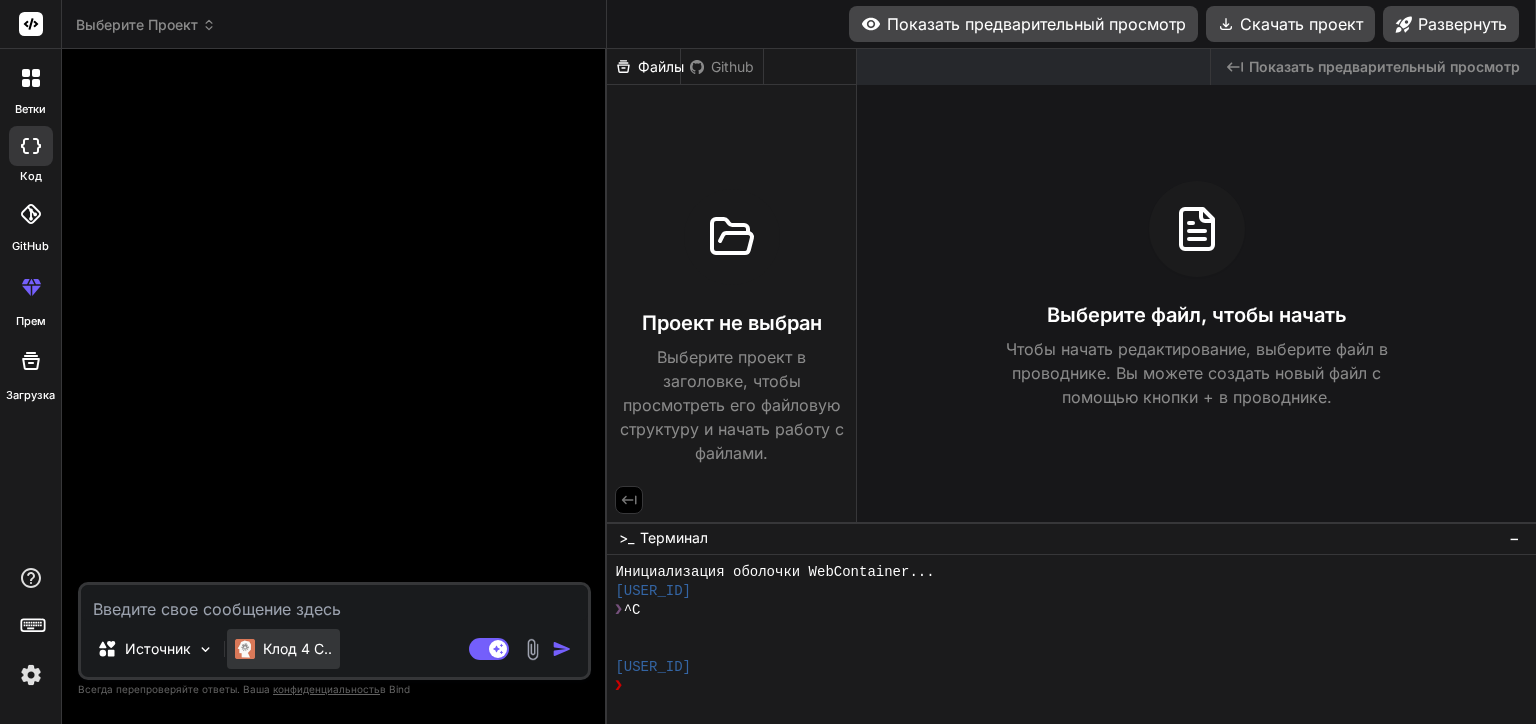 click on "Клод 4 С.." at bounding box center [297, 649] 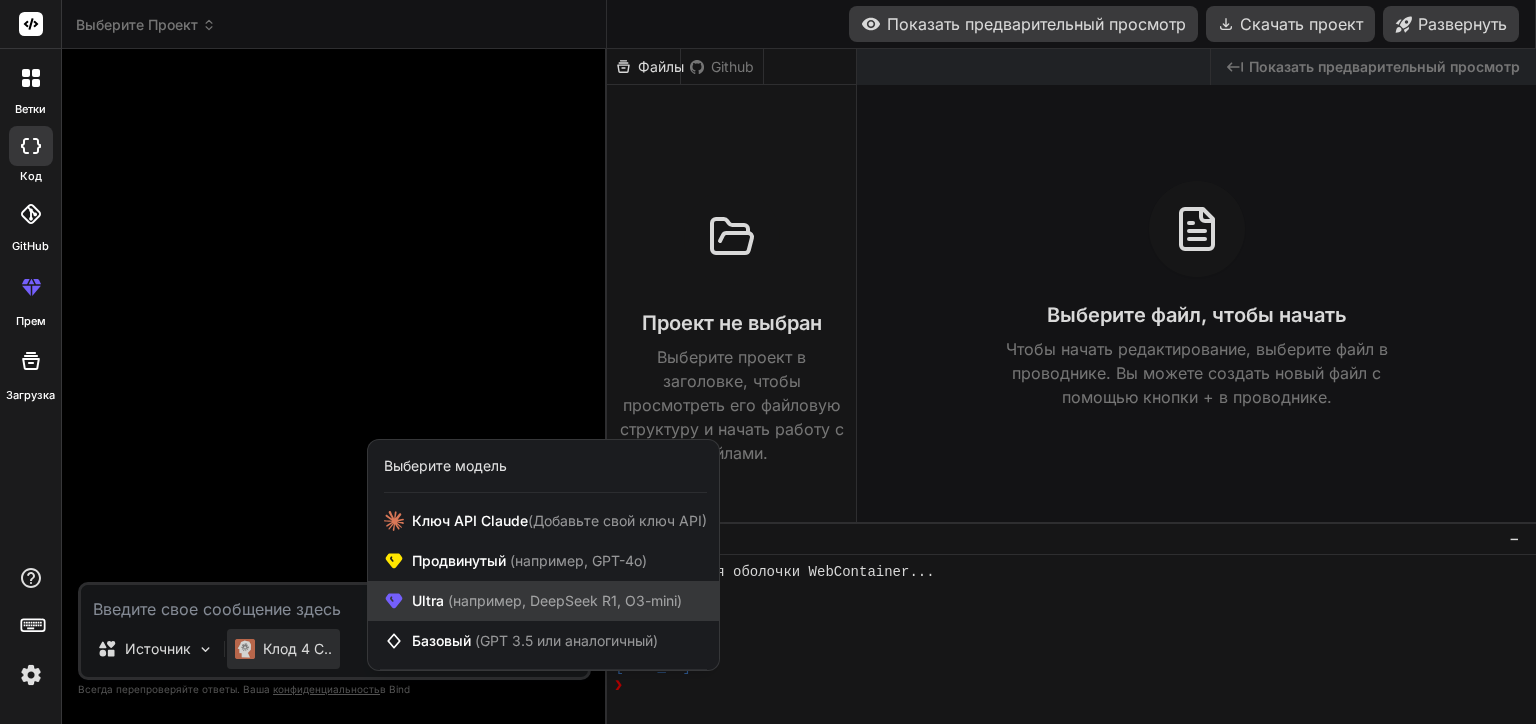 click on "Ultra     (например, DeepSeek R1, O3-mini)" at bounding box center (547, 601) 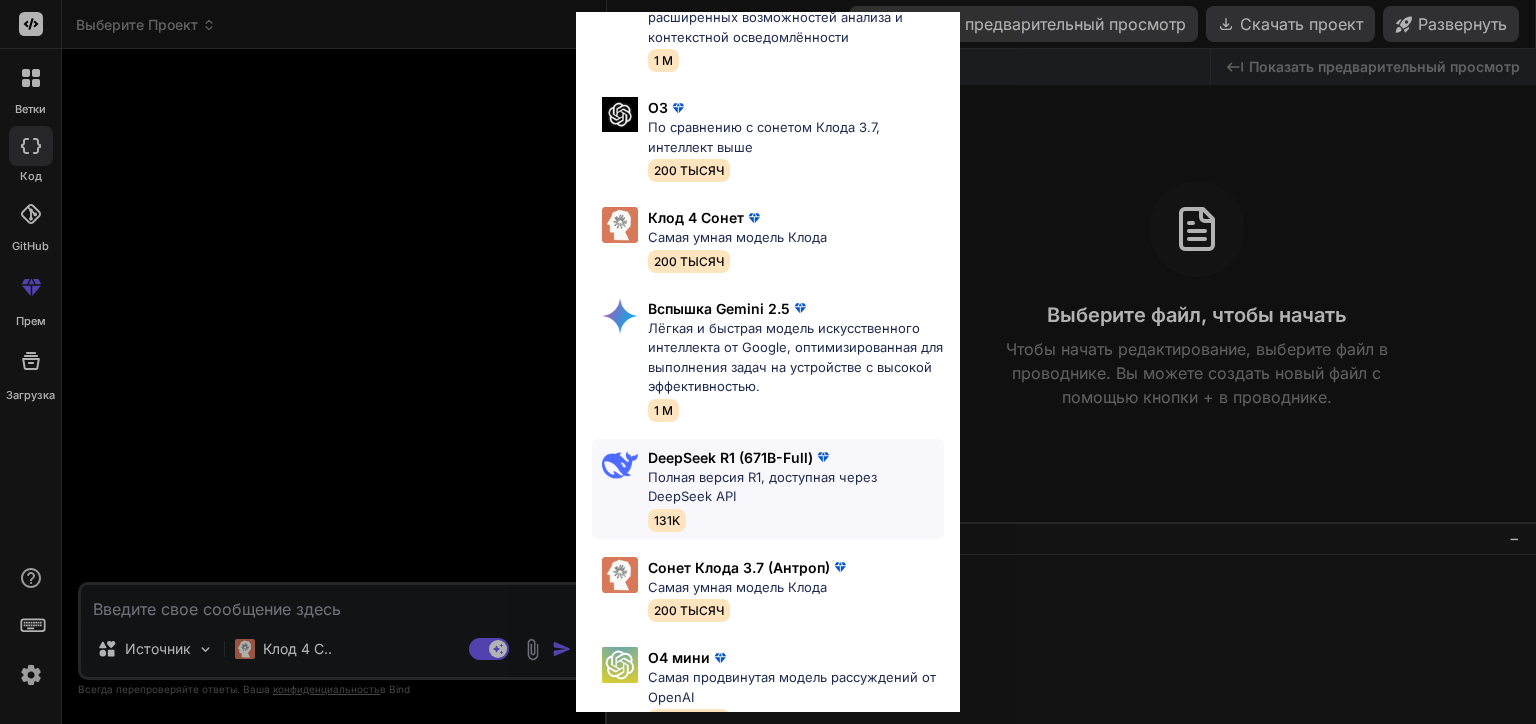 scroll, scrollTop: 200, scrollLeft: 0, axis: vertical 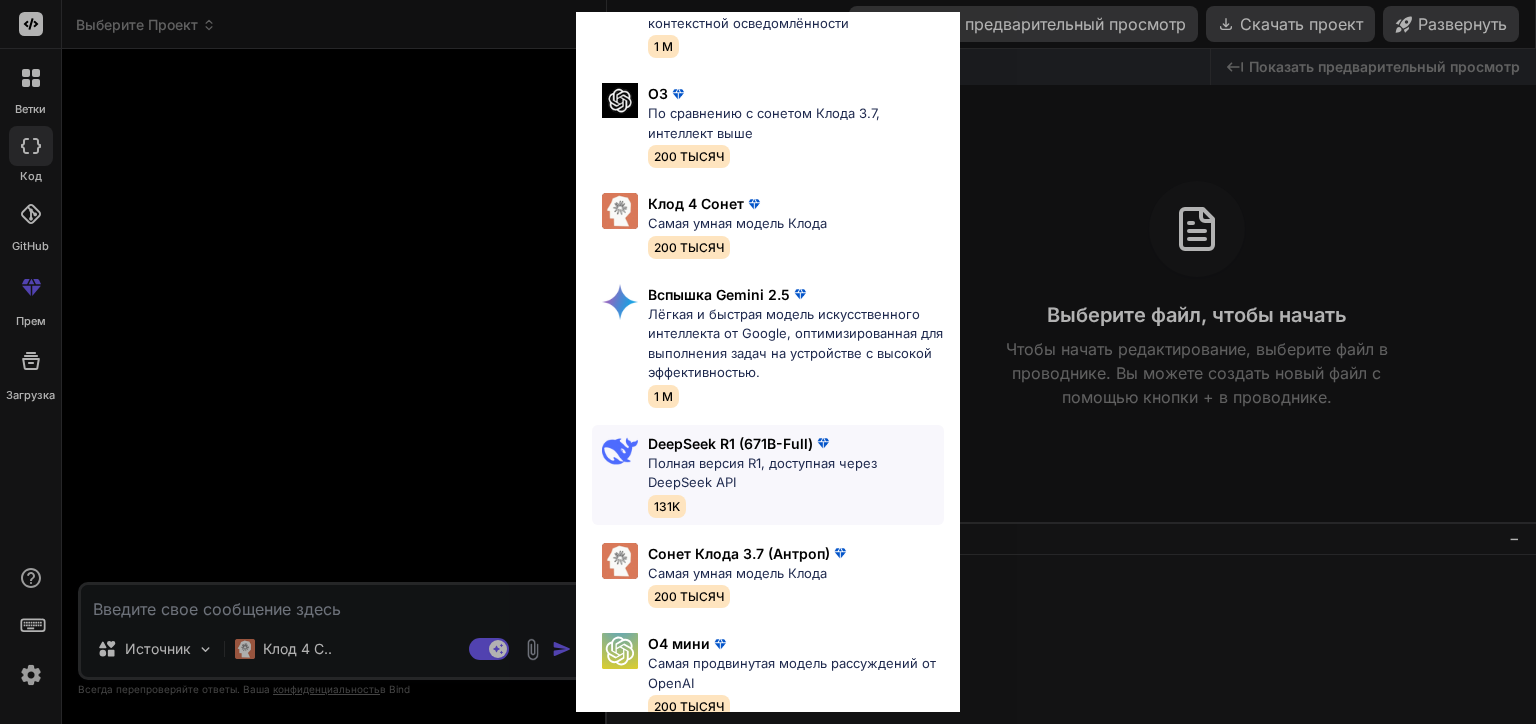 click on "Полная версия R1, доступная через DeepSeek API" at bounding box center (796, 473) 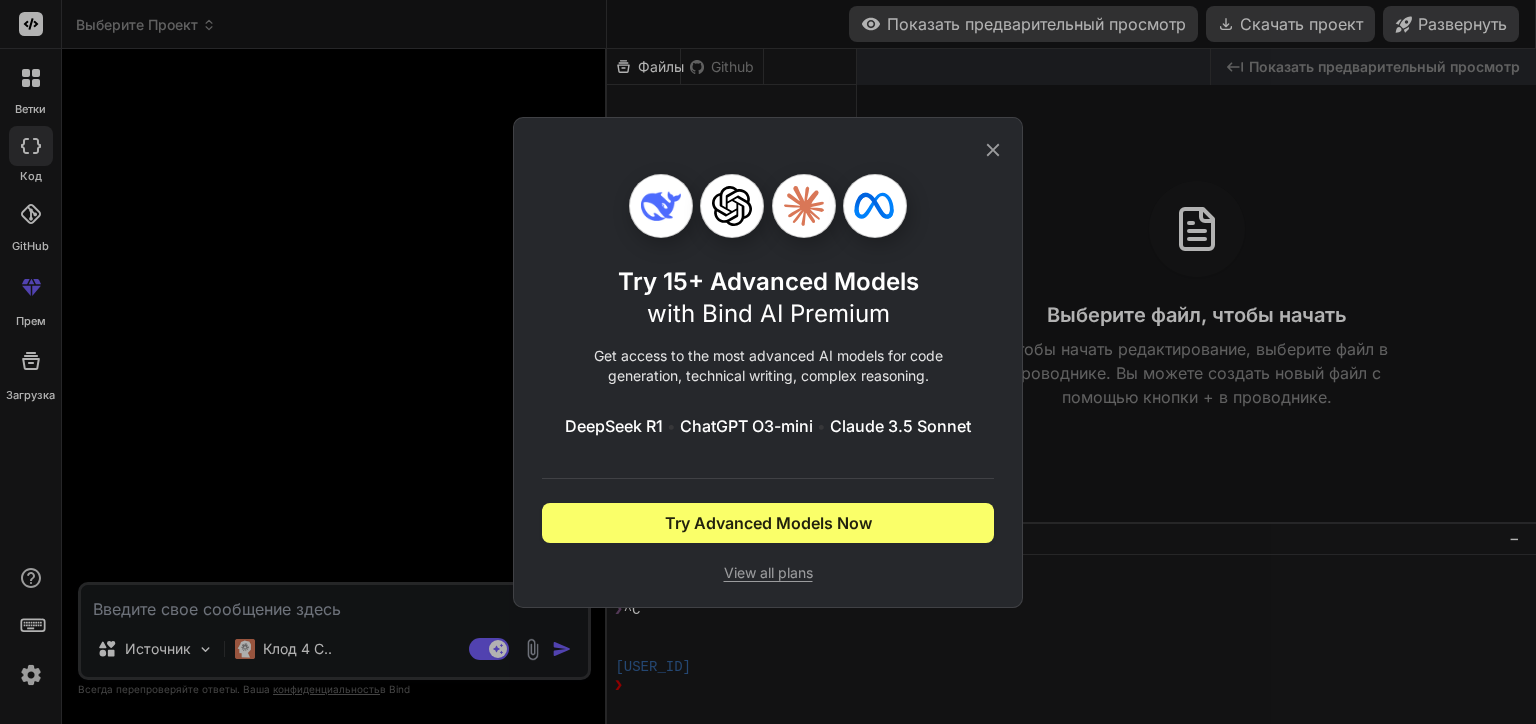 scroll, scrollTop: 0, scrollLeft: 0, axis: both 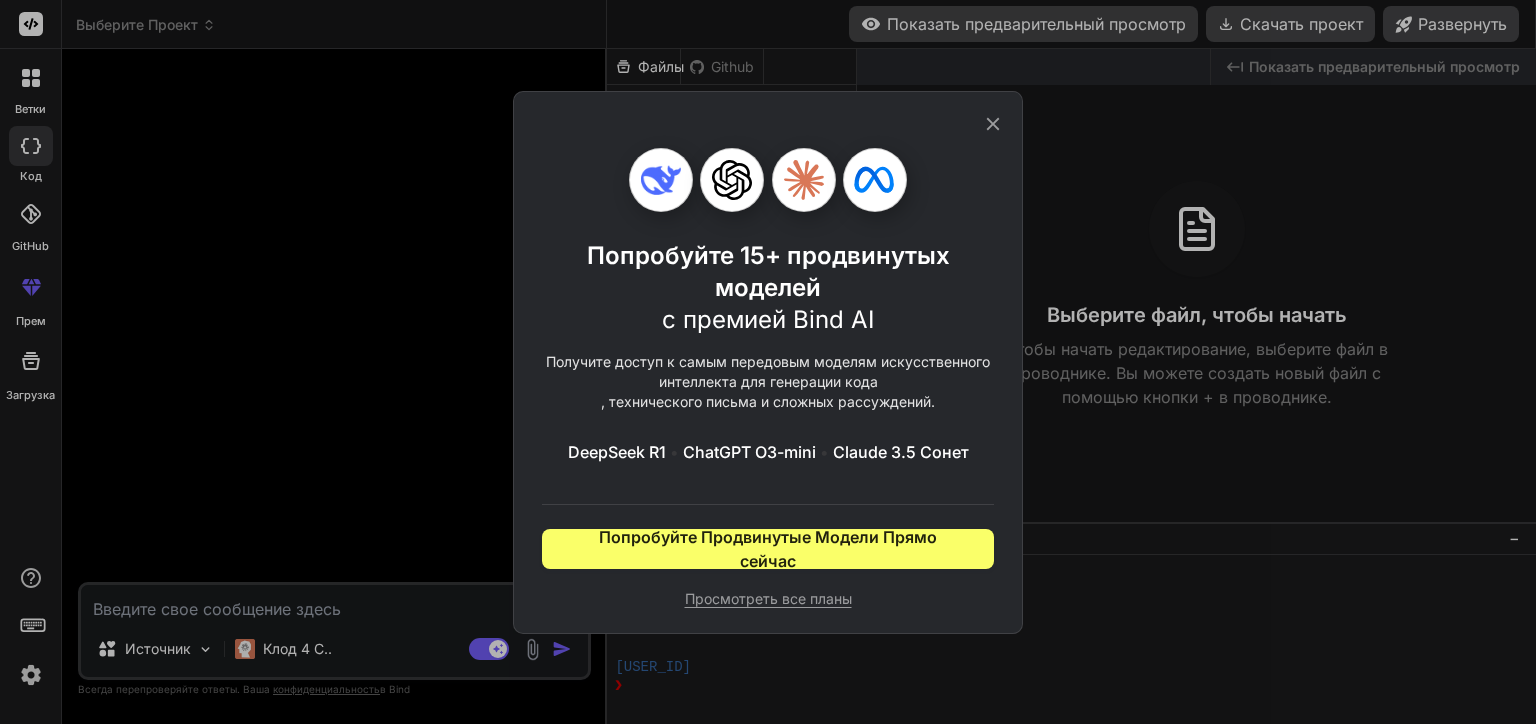 click 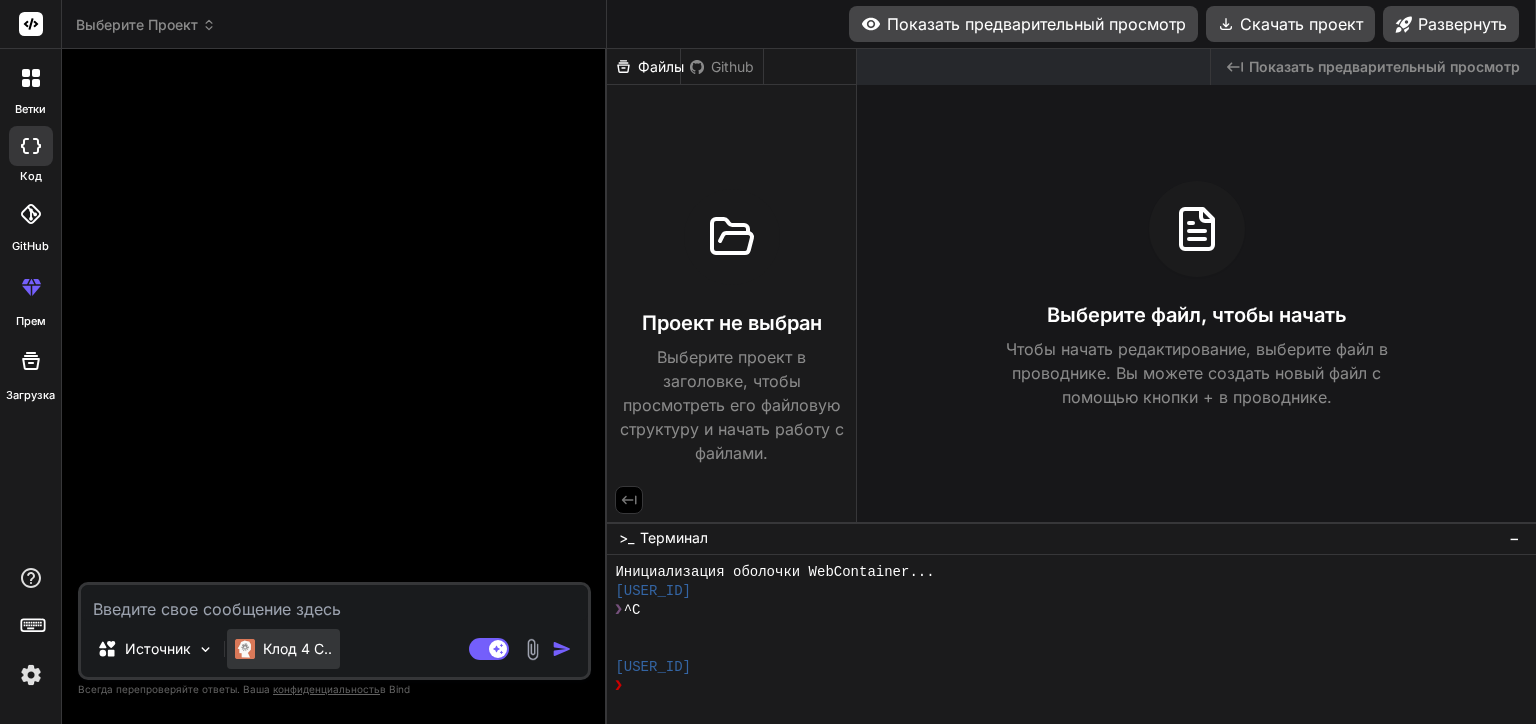 click on "Клод 4 С.." at bounding box center (297, 649) 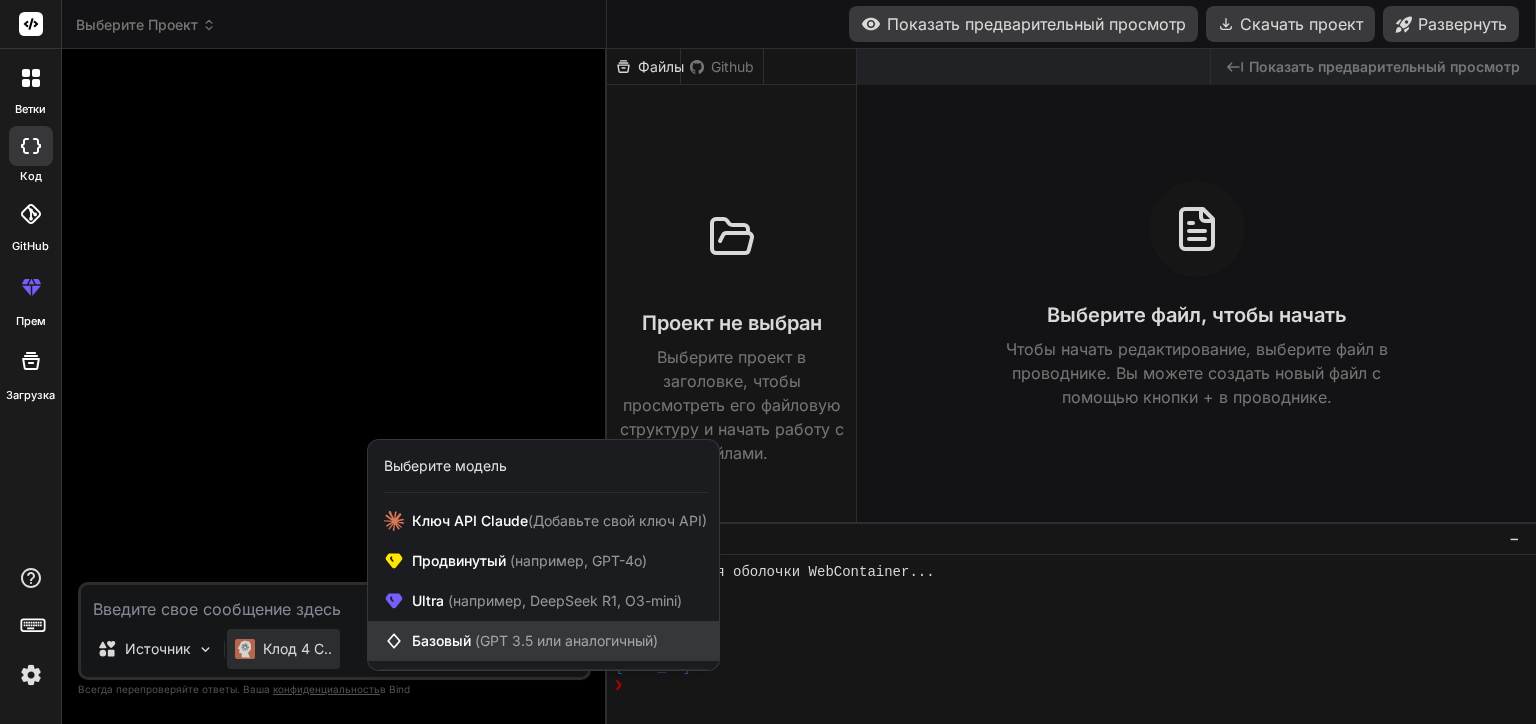click on "Базовый        (GPT 3.5 или аналогичный)" at bounding box center (535, 641) 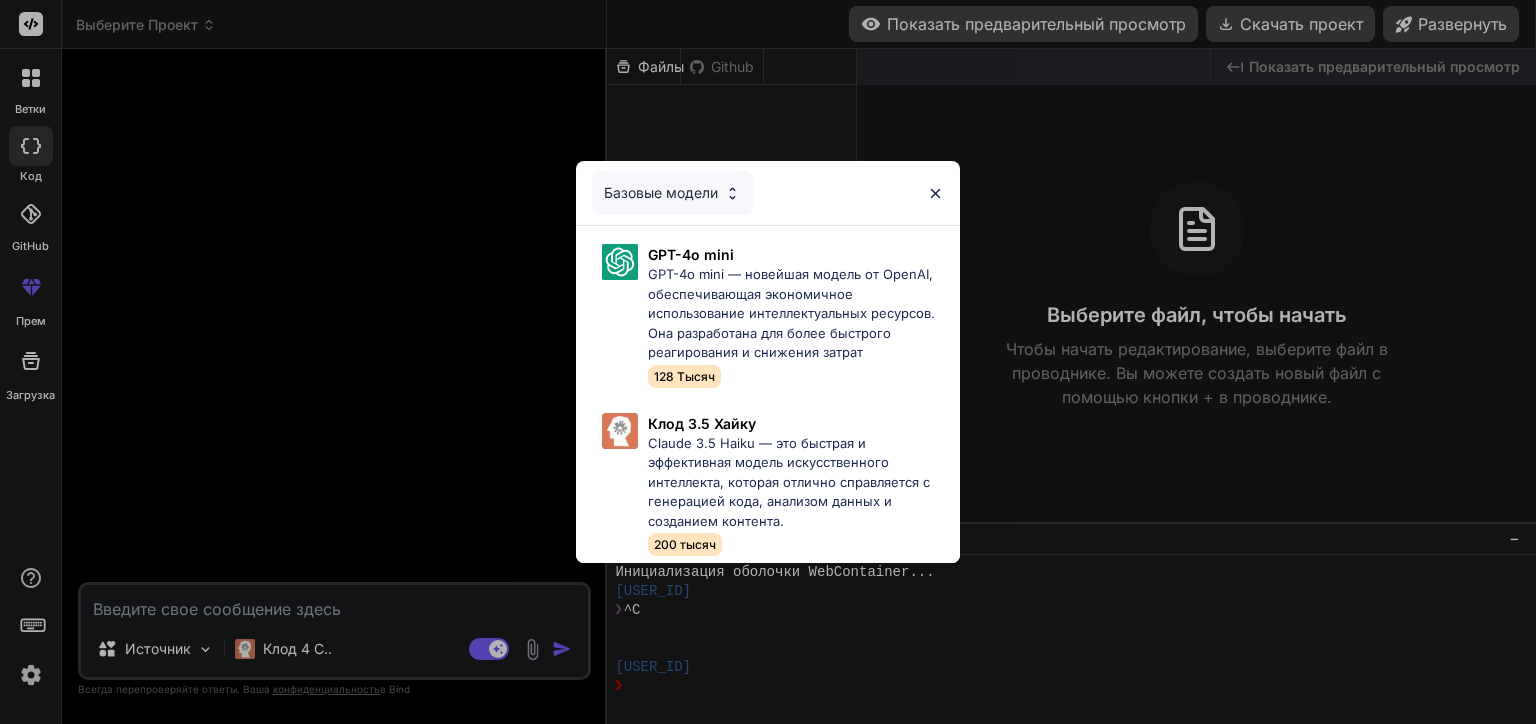 click at bounding box center (935, 193) 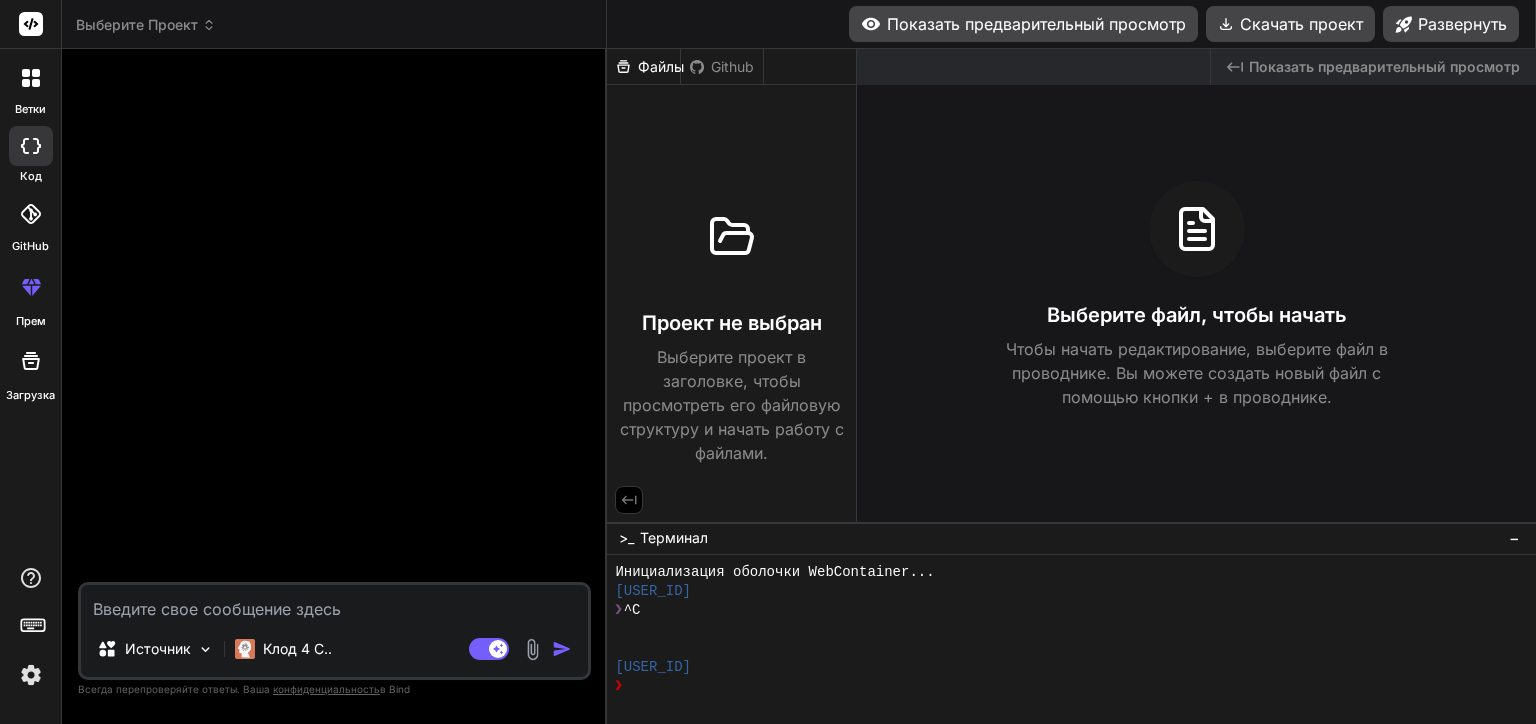 click 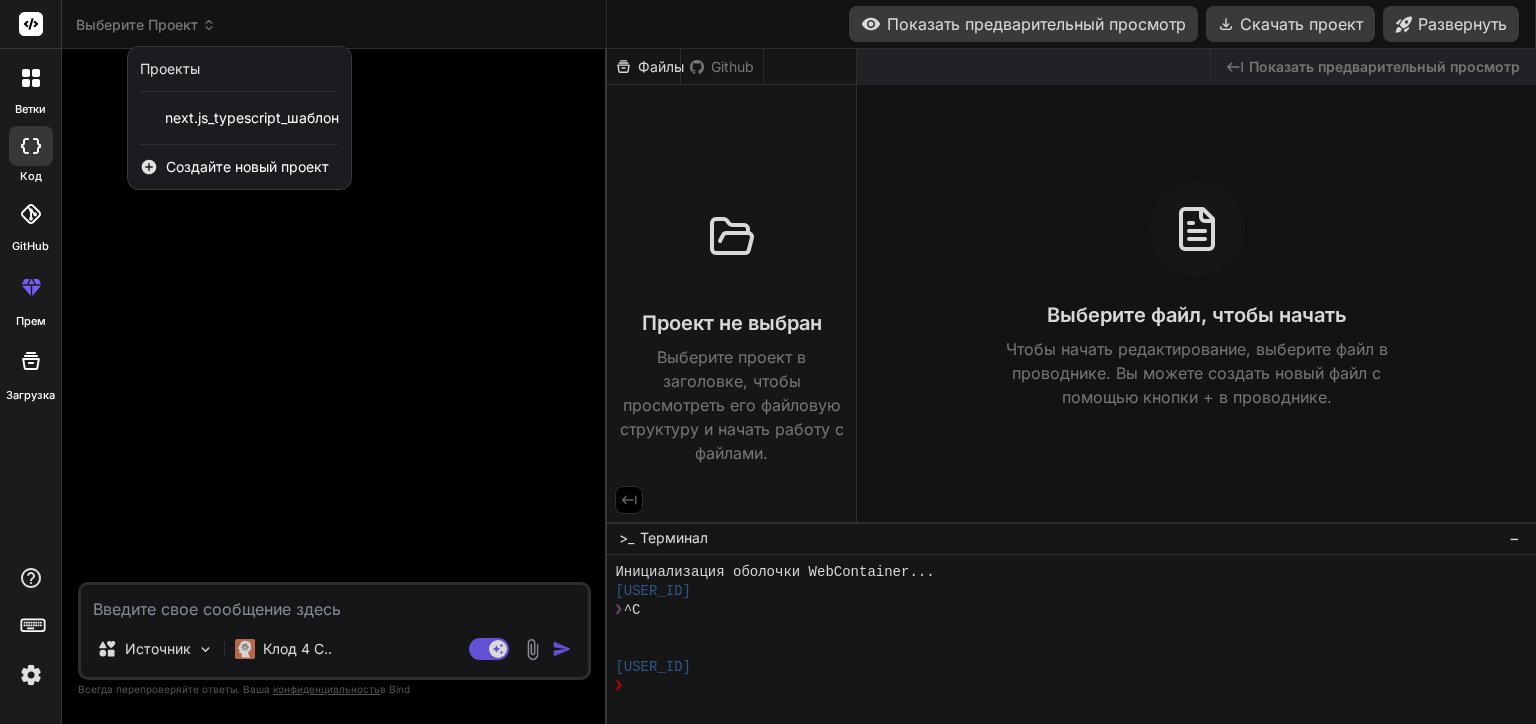 click on "Создайте новый проект" at bounding box center [247, 167] 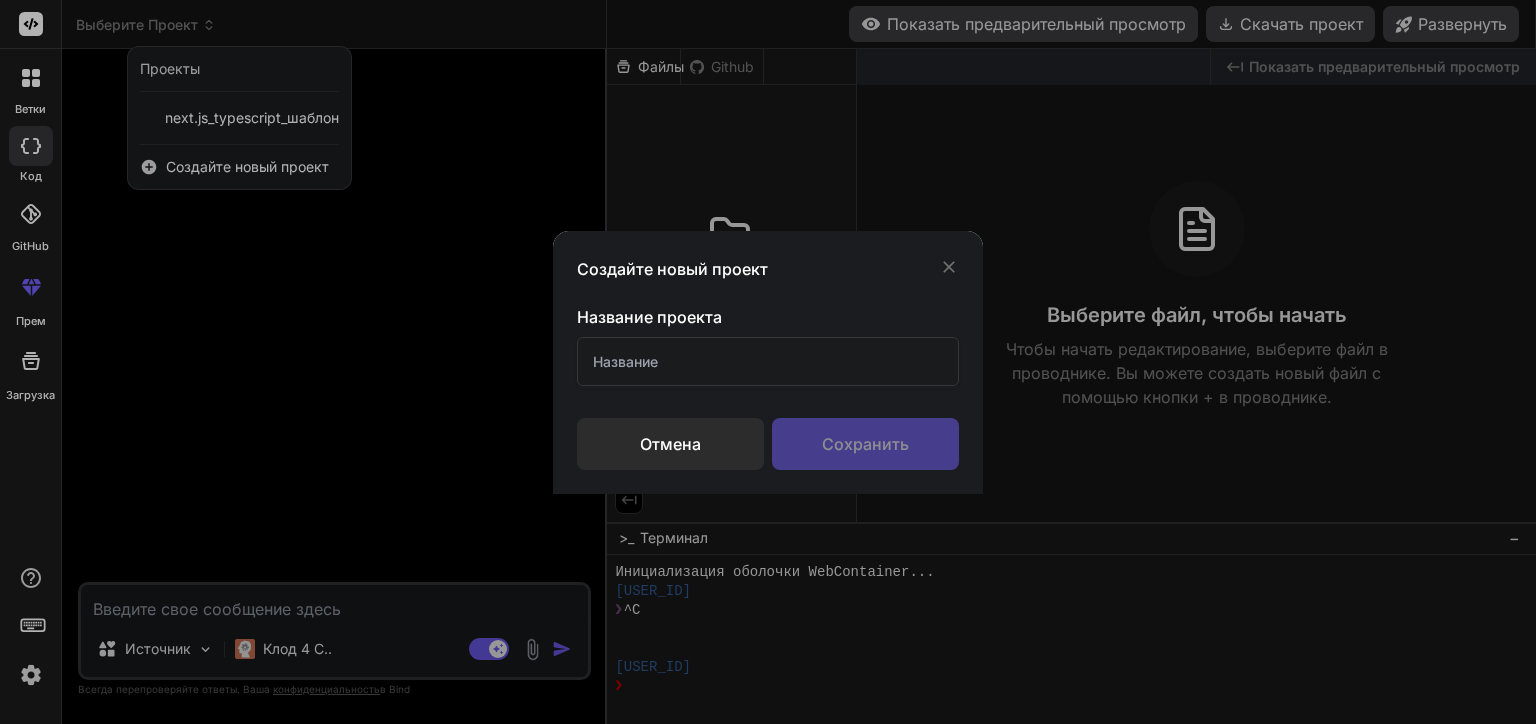 click at bounding box center (768, 361) 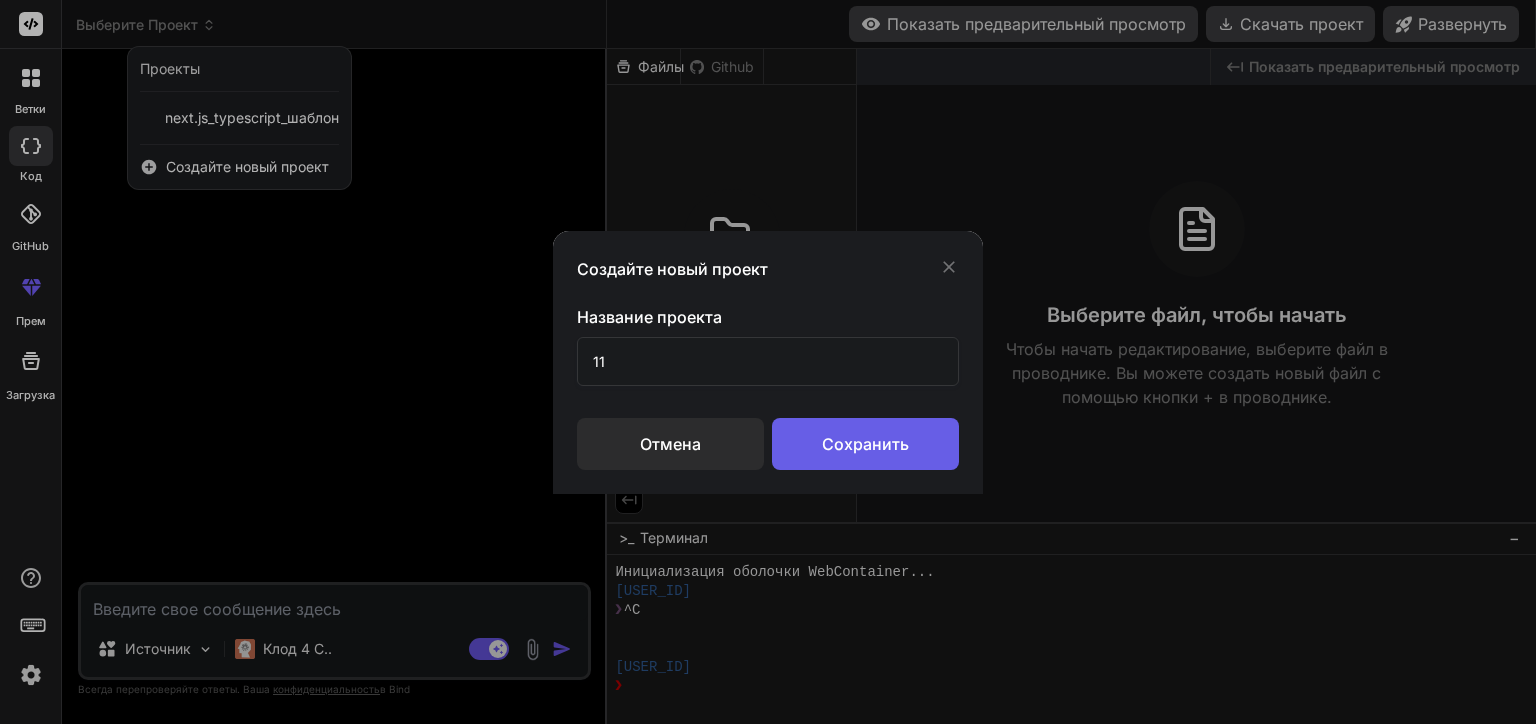 type on "11" 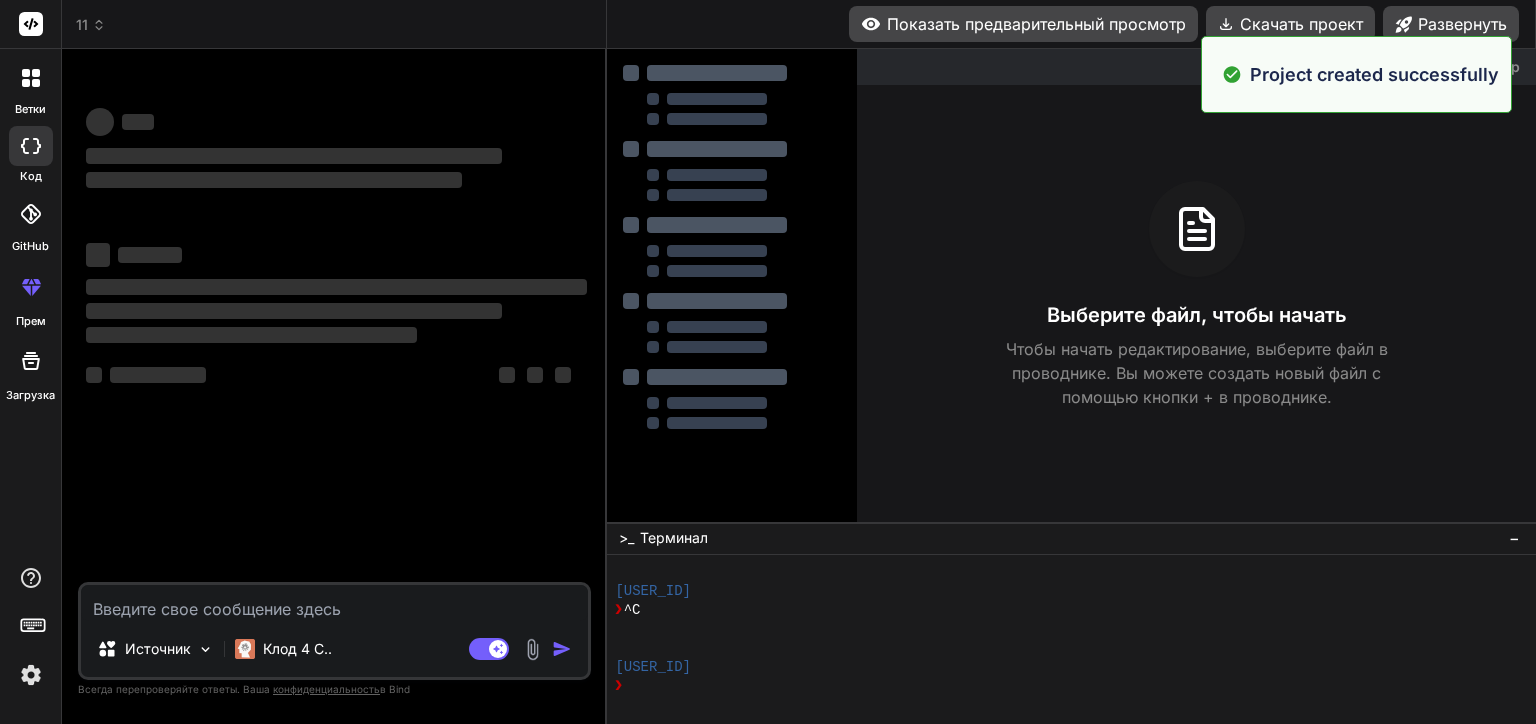 scroll, scrollTop: 96, scrollLeft: 0, axis: vertical 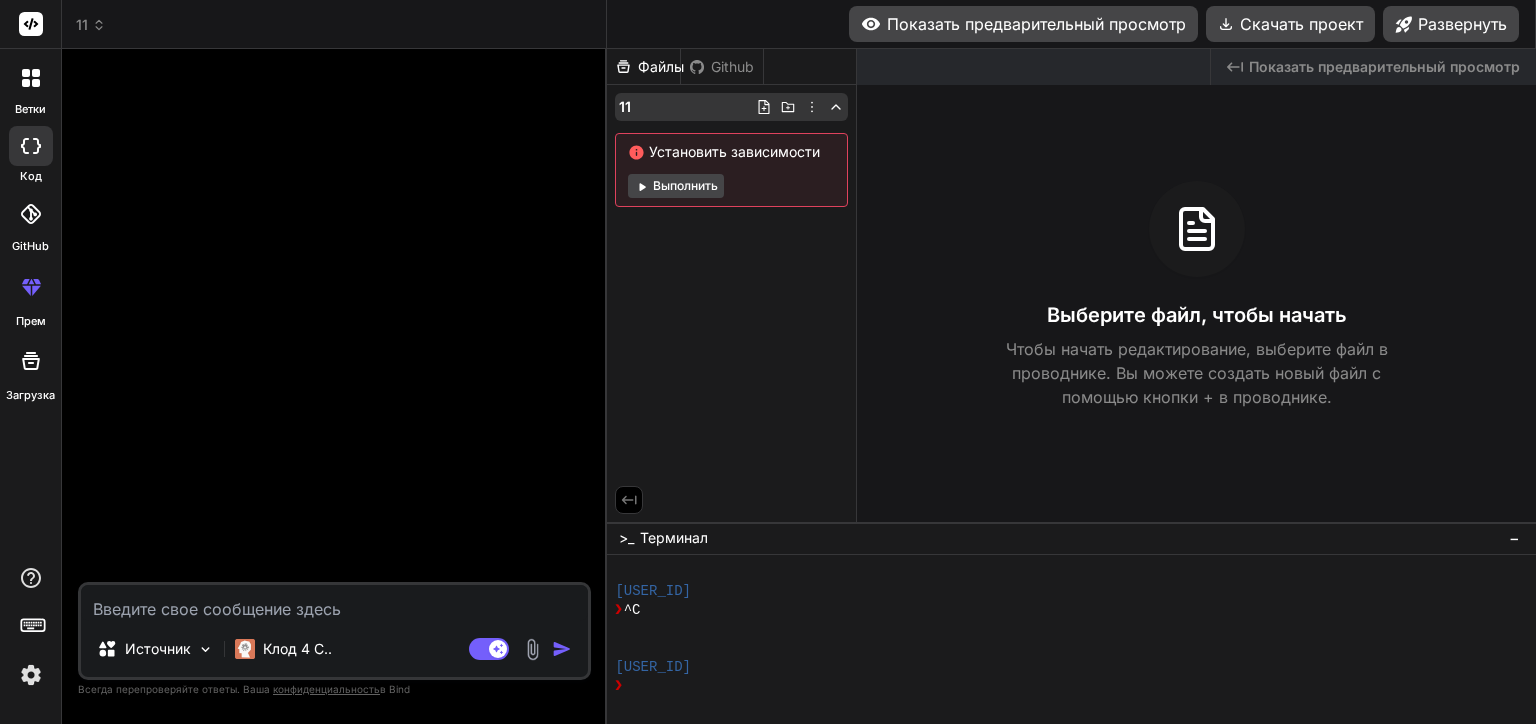 click 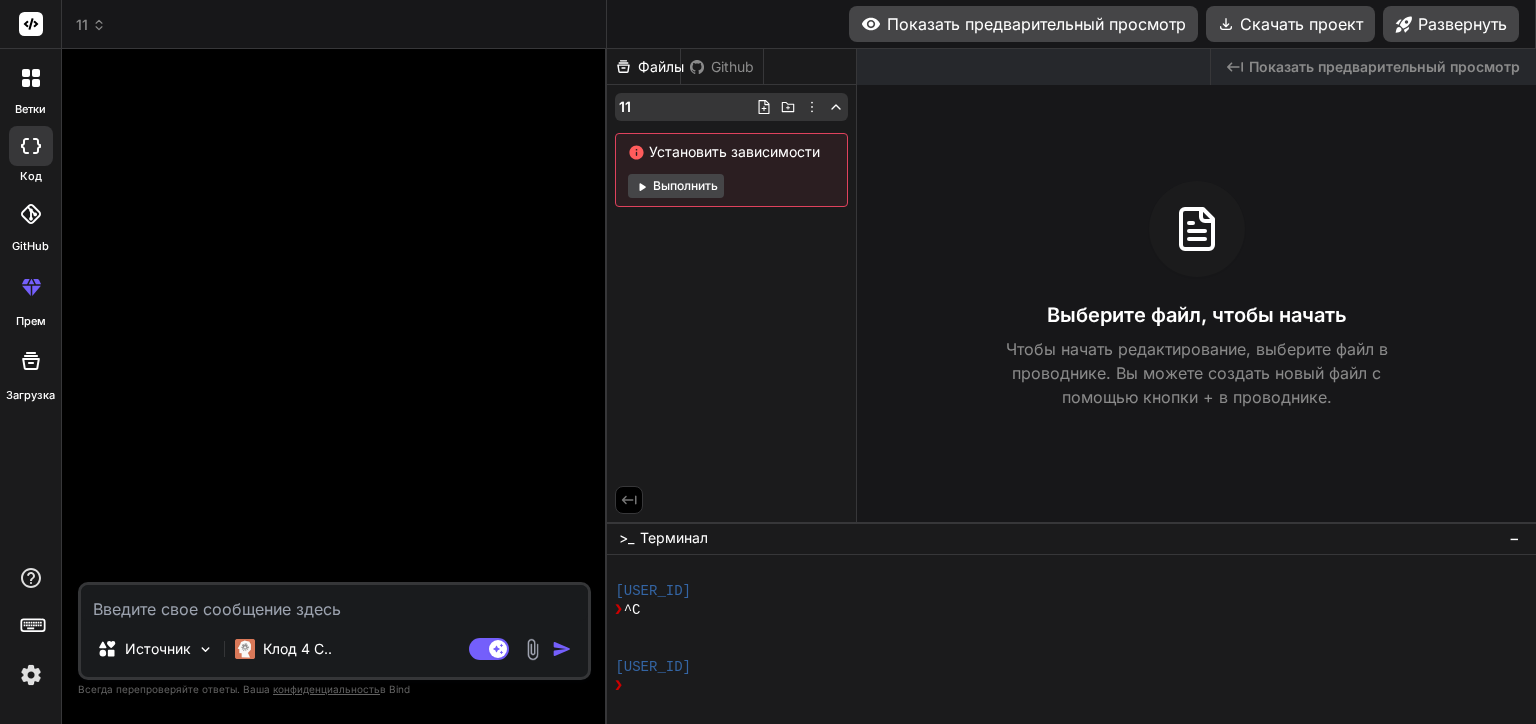 click 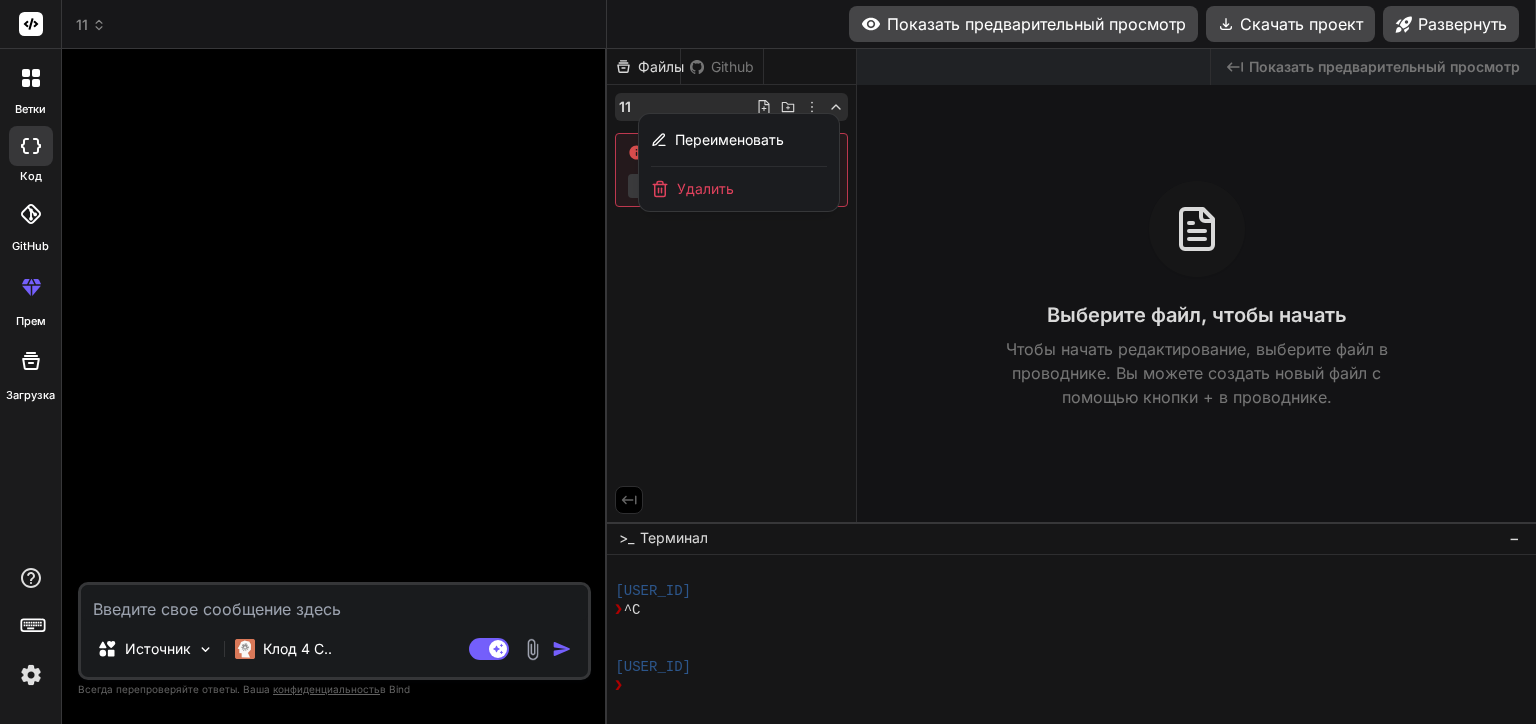 click at bounding box center [1071, 386] 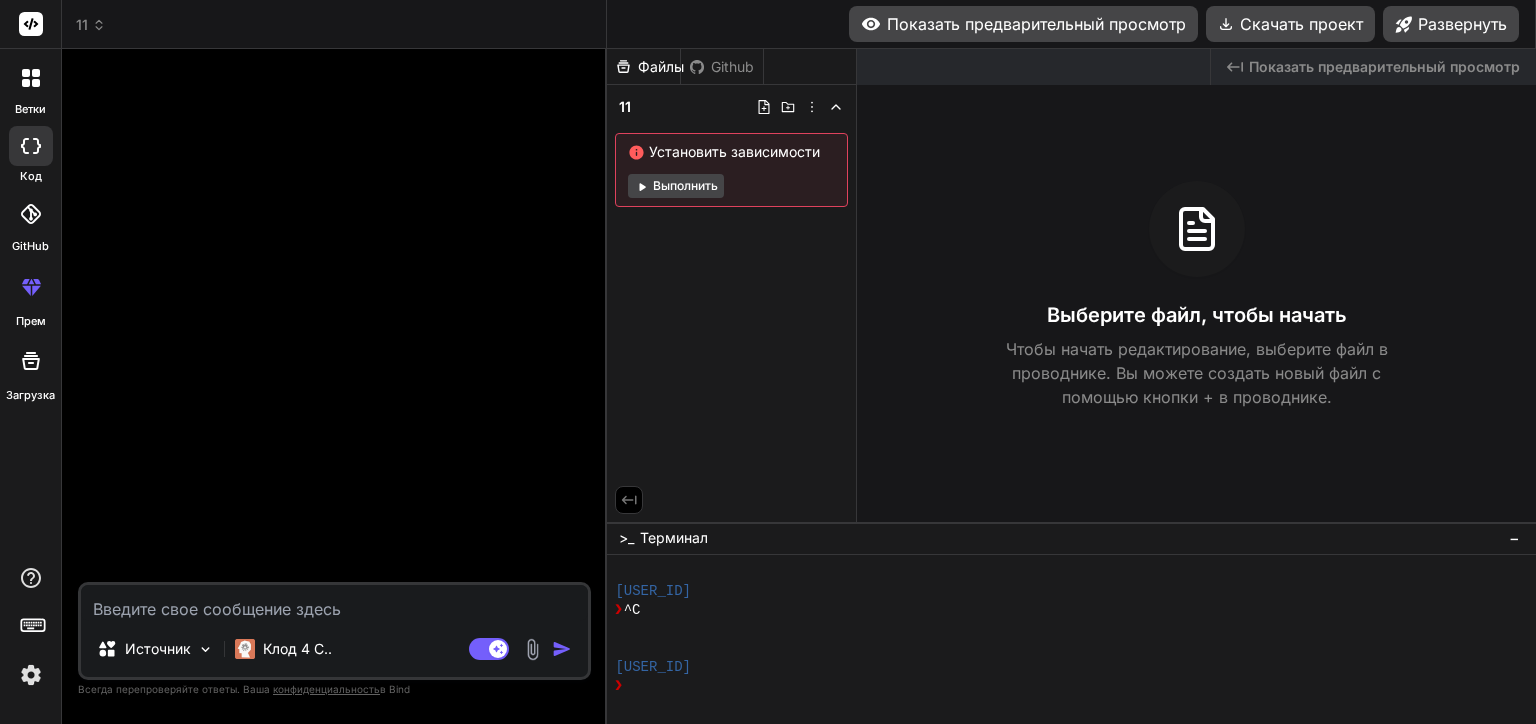 click 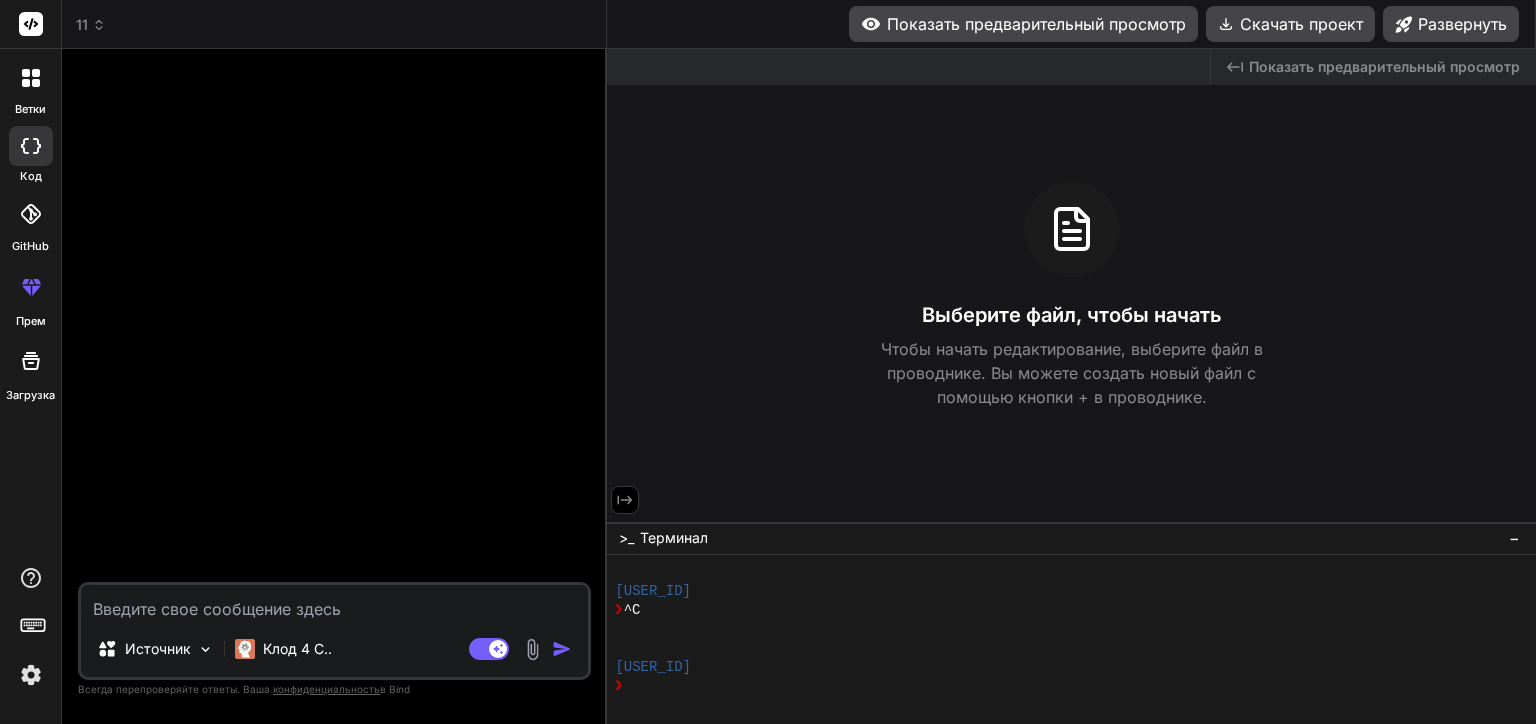click 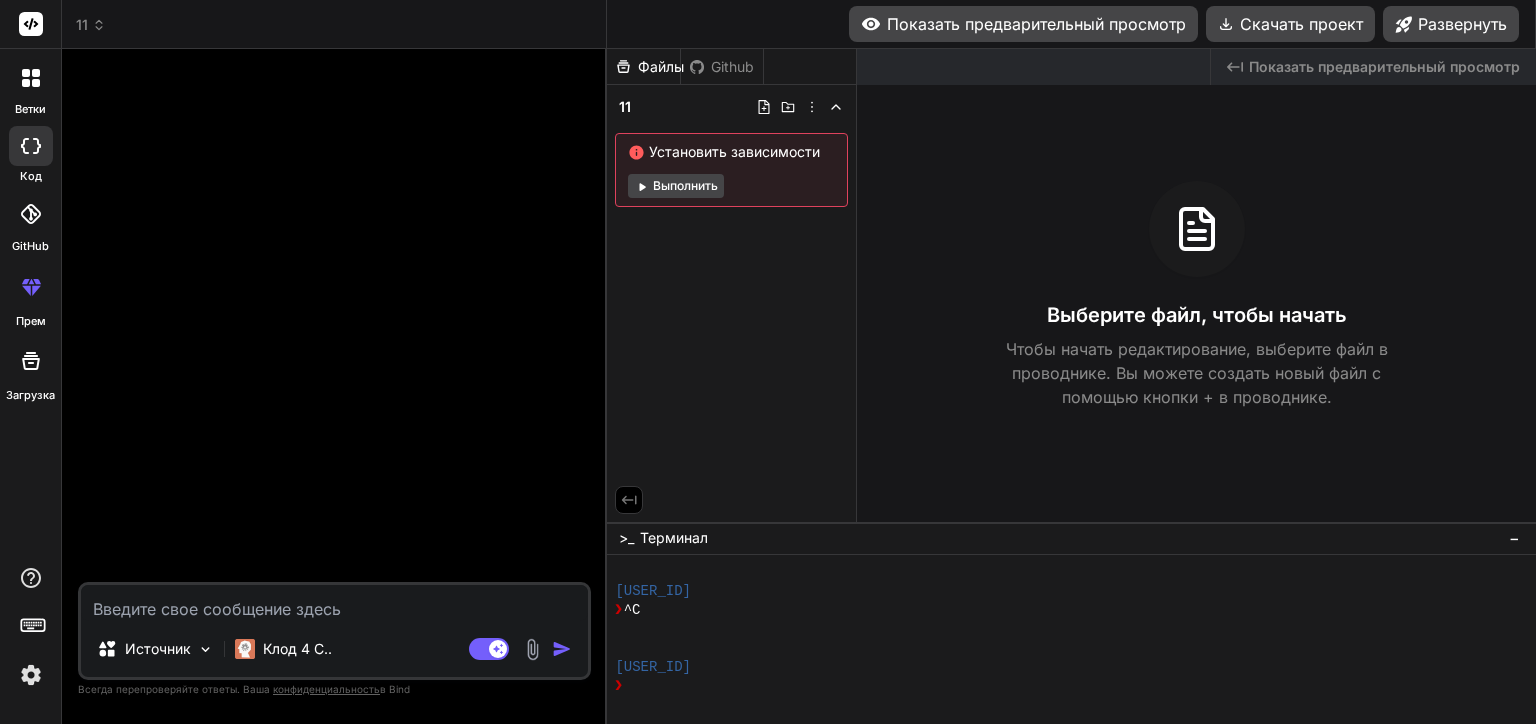click 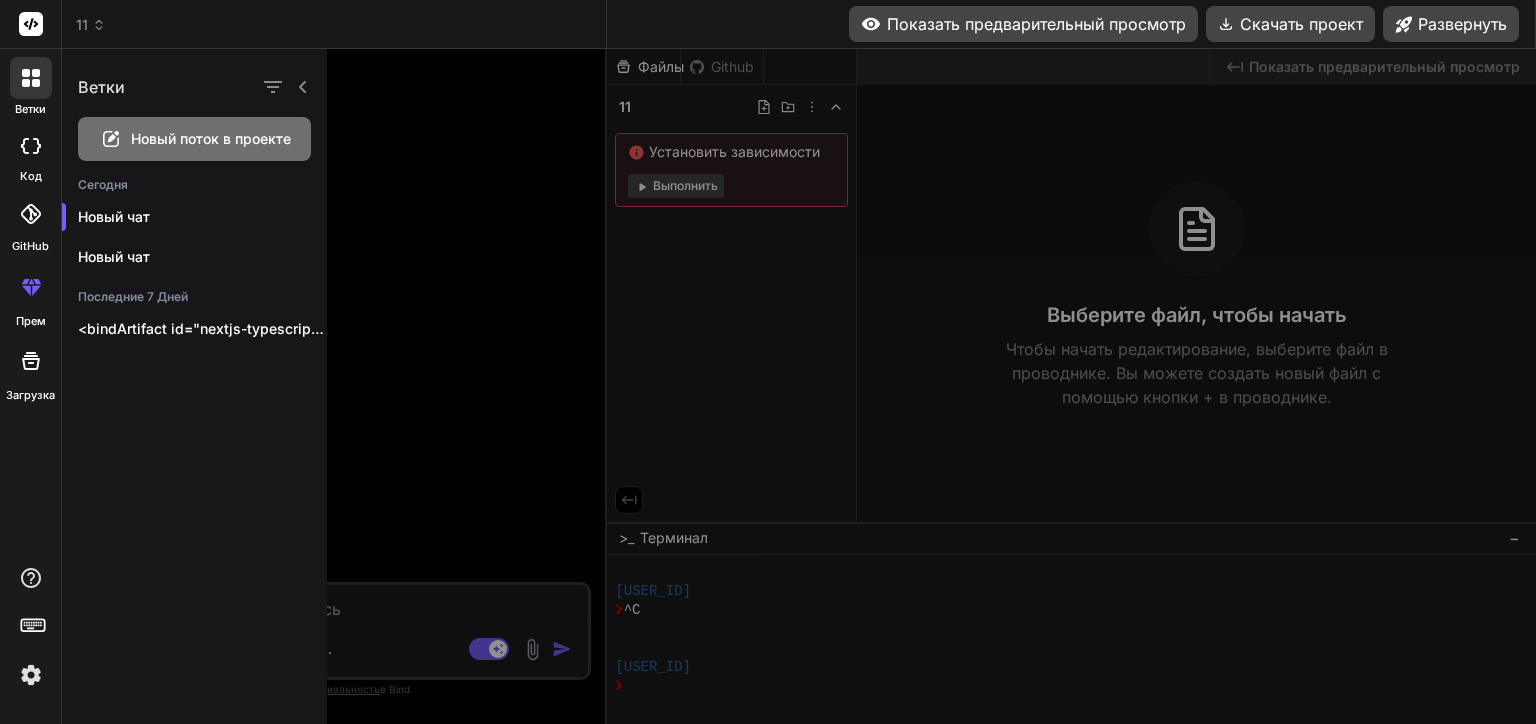 click at bounding box center (962, 386) 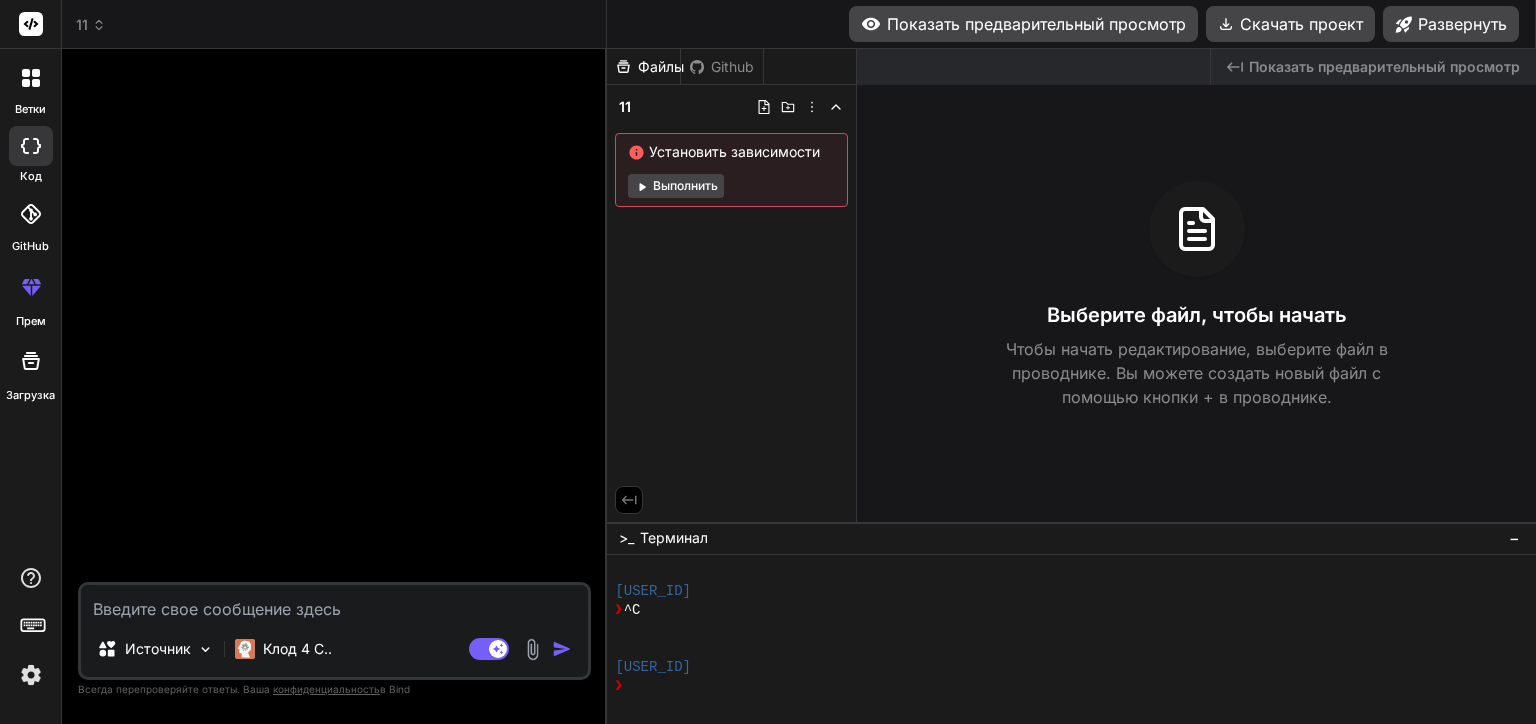 click on "Показать предварительный просмотр" at bounding box center [1384, 67] 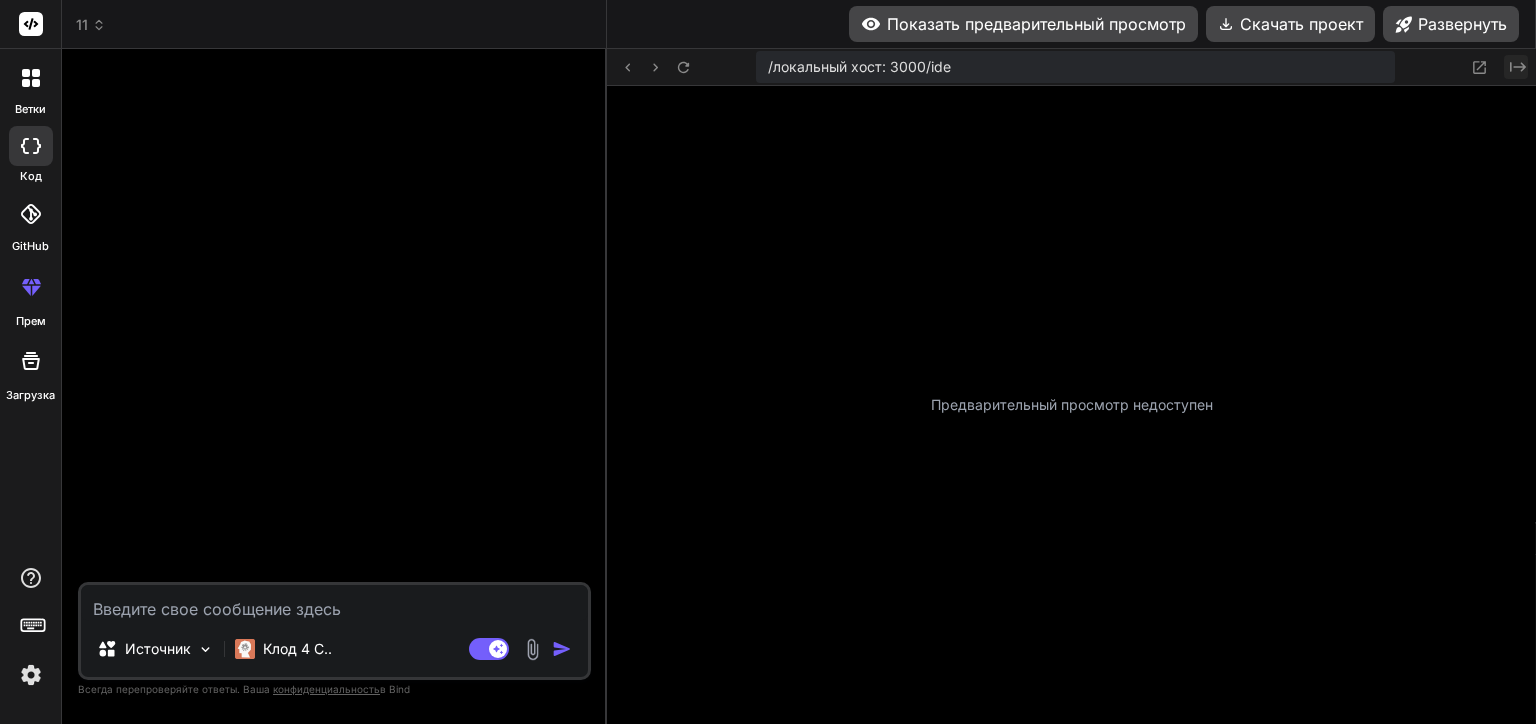 click 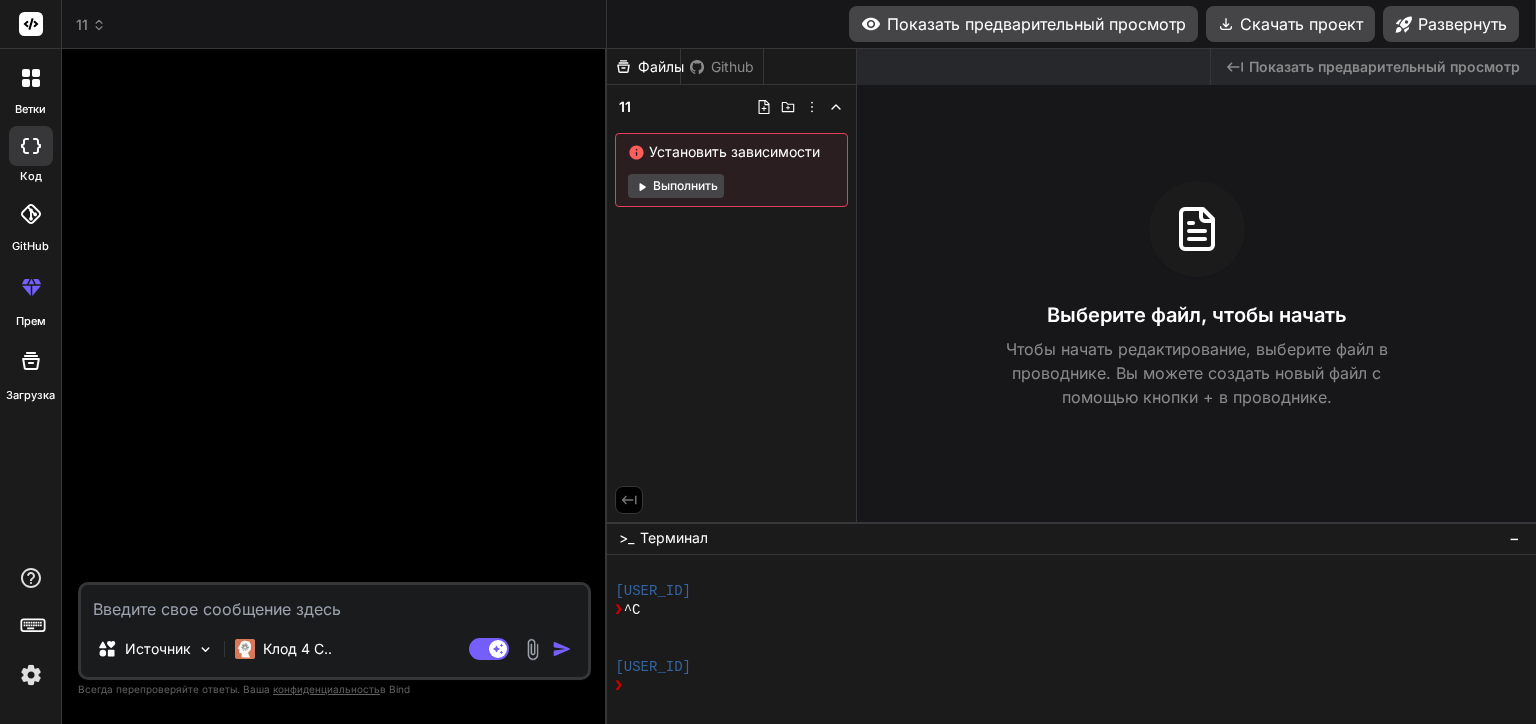 click on "Created with Pixso. Показать предварительный просмотр" at bounding box center (1373, 67) 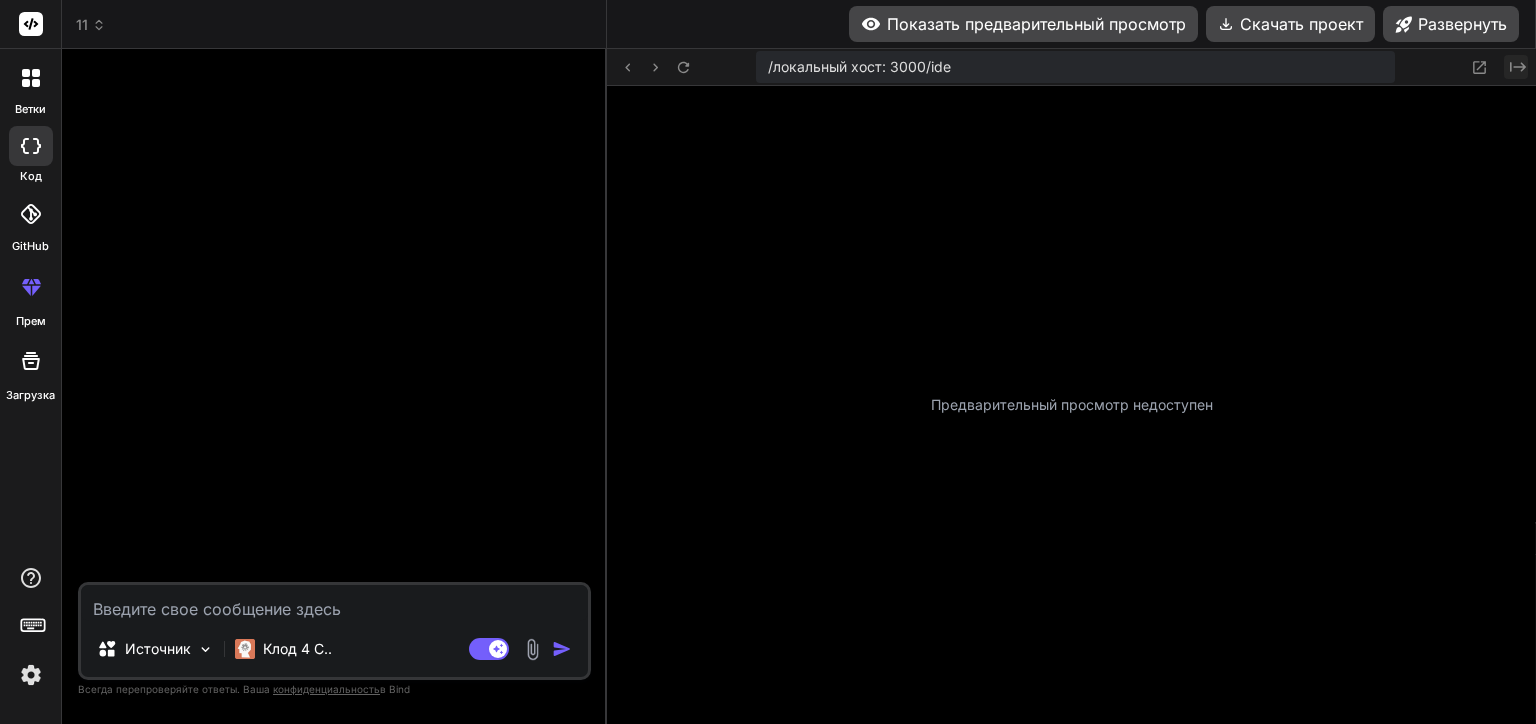 click on "Created with Pixso." 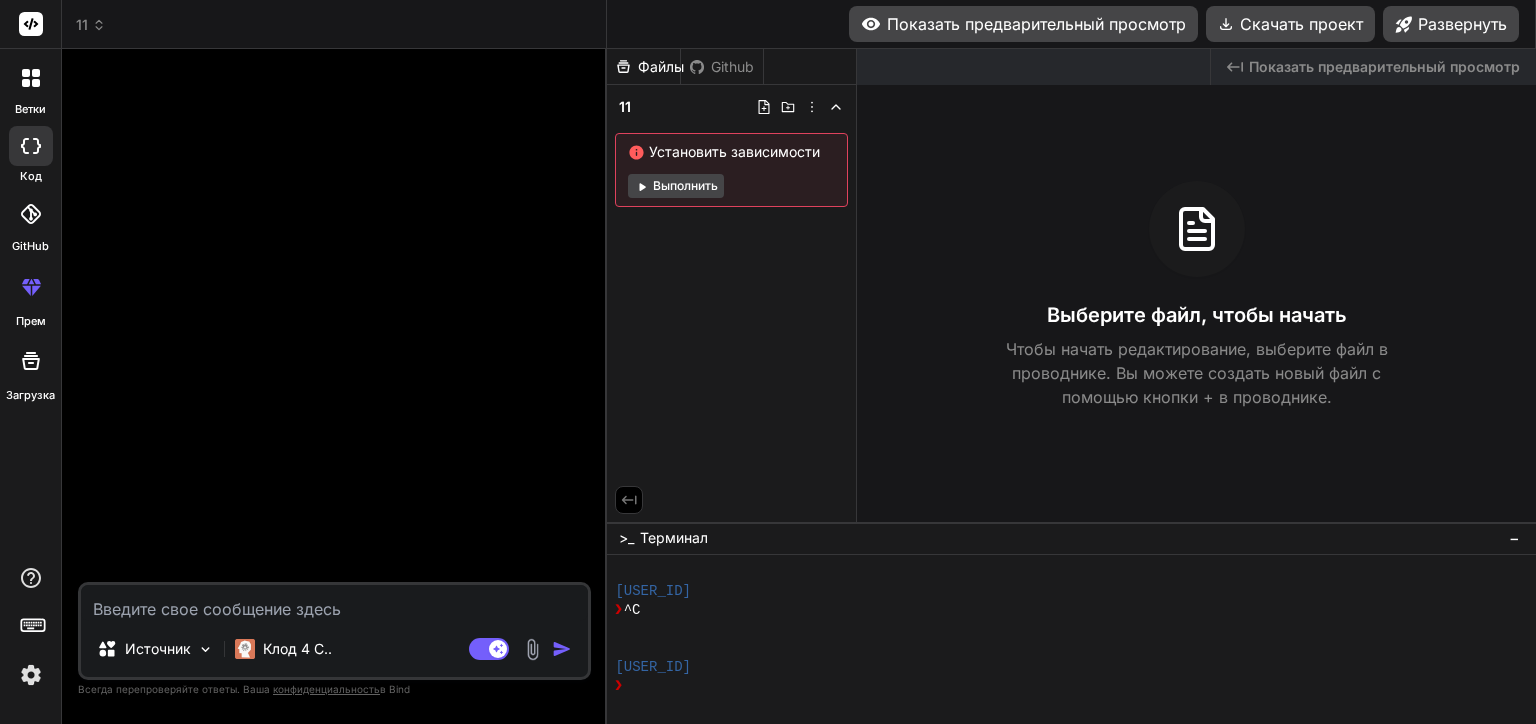 click 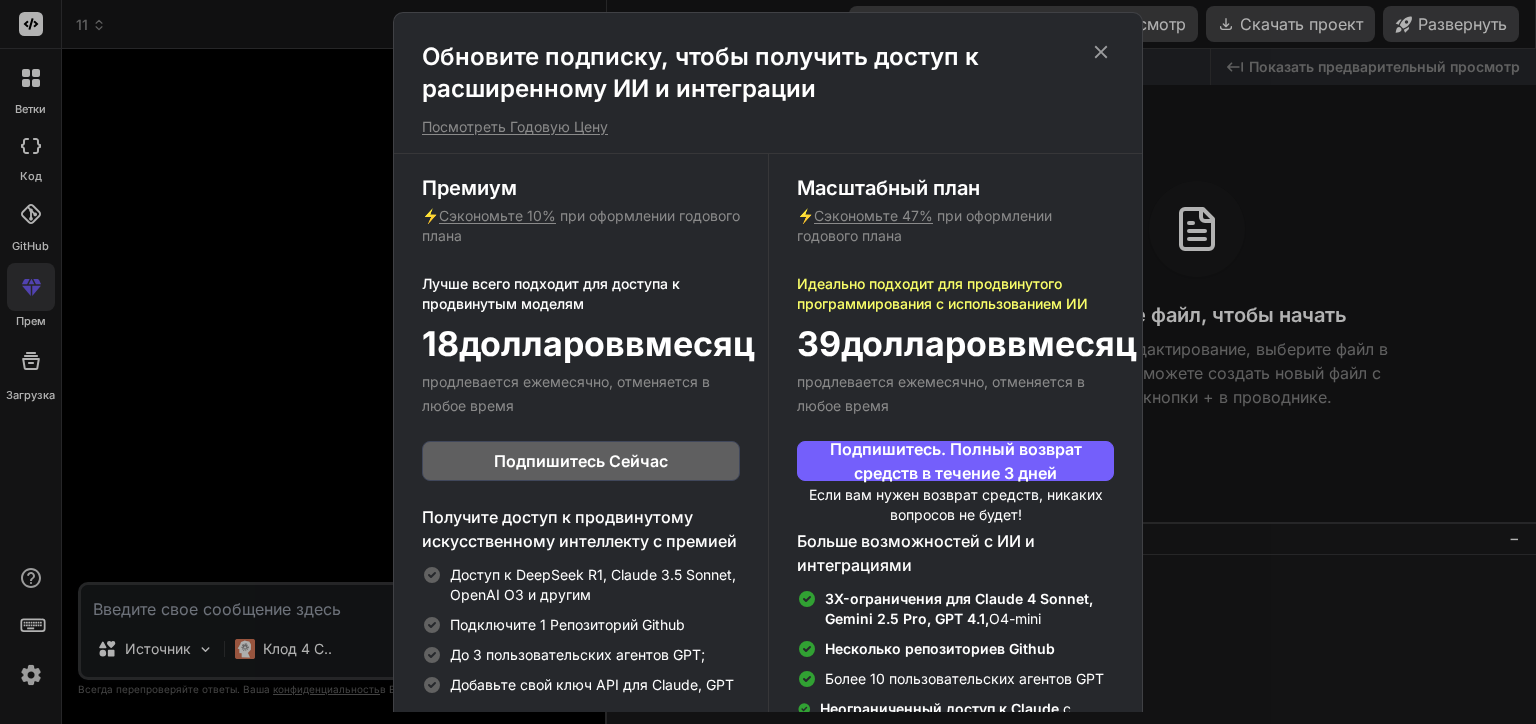 click 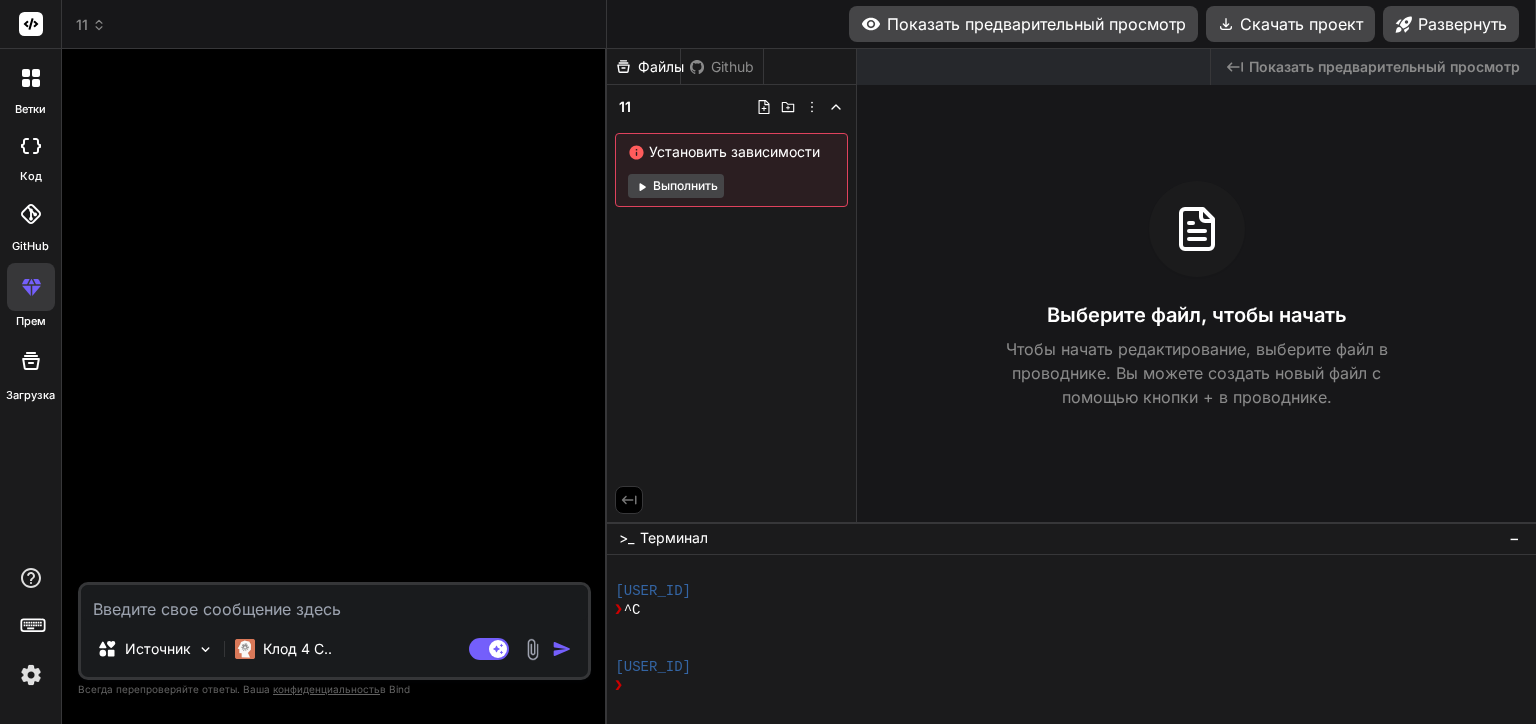 click at bounding box center [334, 603] 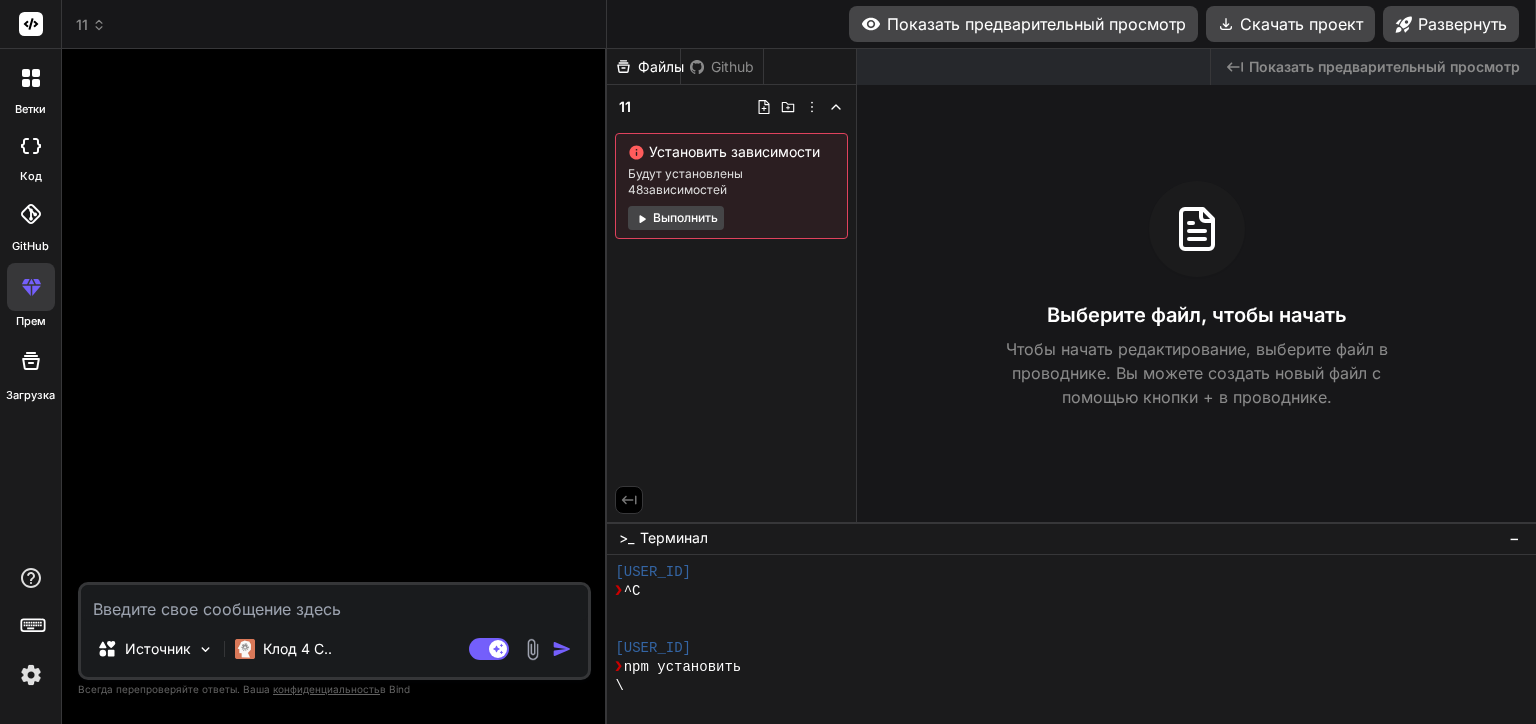 scroll, scrollTop: 384, scrollLeft: 0, axis: vertical 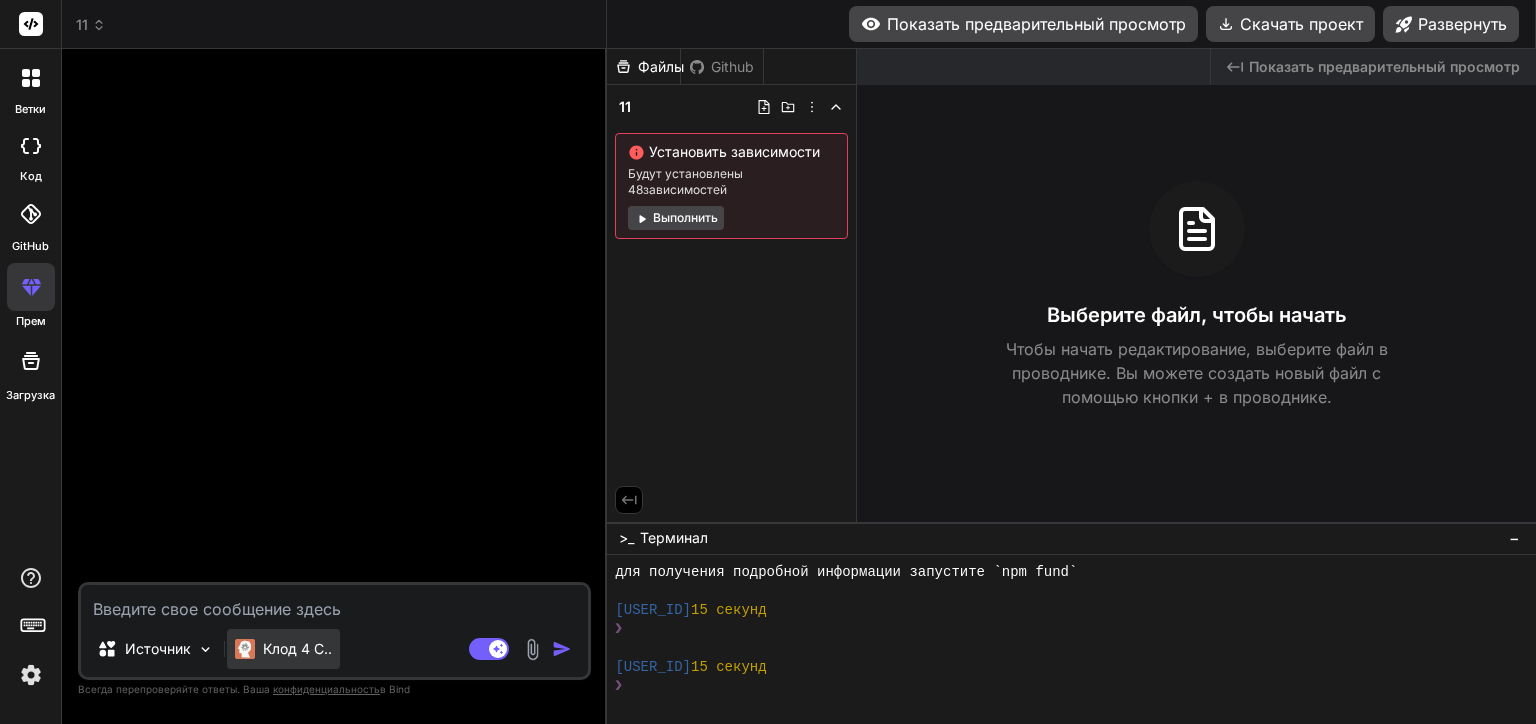 click on "Клод 4 С.." at bounding box center (297, 649) 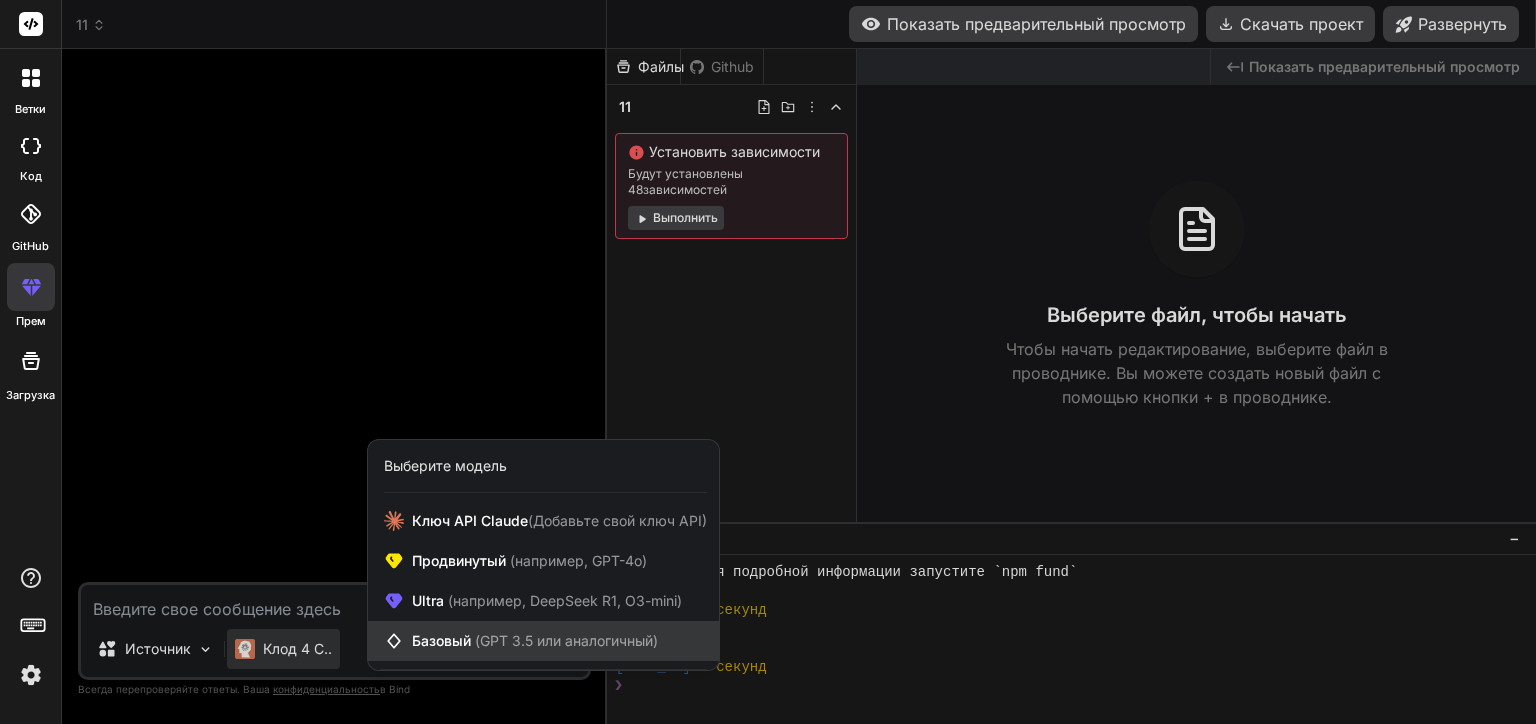 click on "Базовый        (GPT 3.5 или аналогичный)" at bounding box center (535, 641) 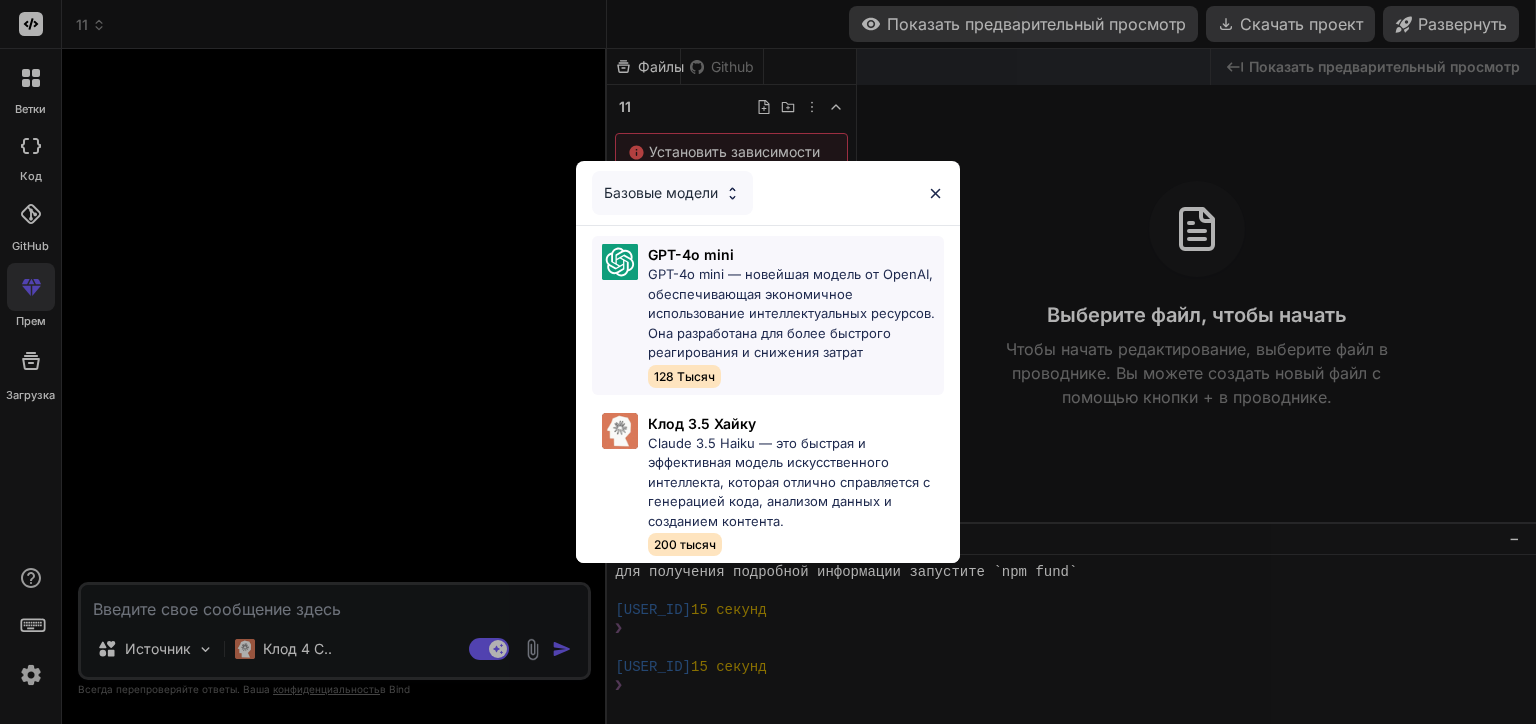 click on "GPT-4o mini — новейшая модель от OpenAI, обеспечивающая экономичное использование интеллектуальных ресурсов. Она разработана для более быстрого реагирования и снижения затрат" at bounding box center (796, 314) 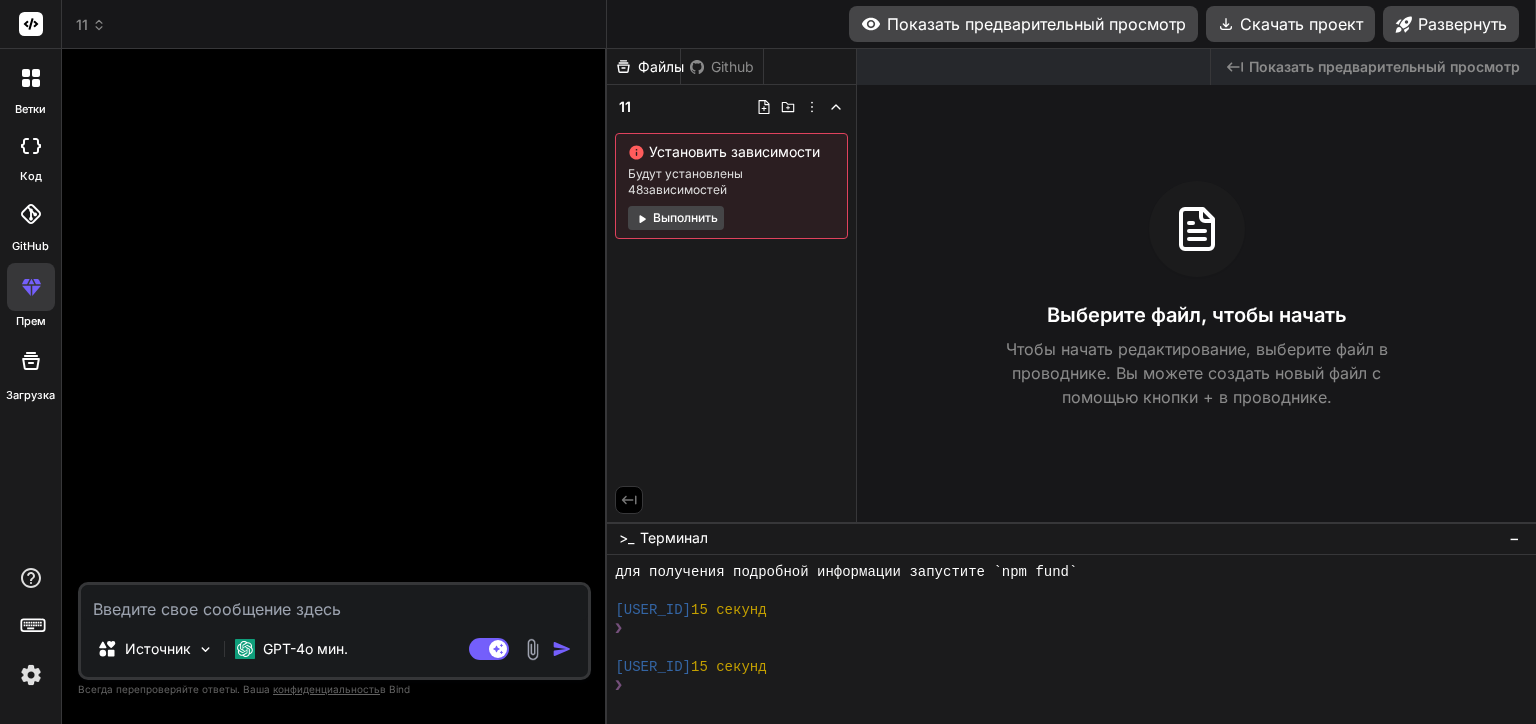 click on "Выполнить" at bounding box center (676, 218) 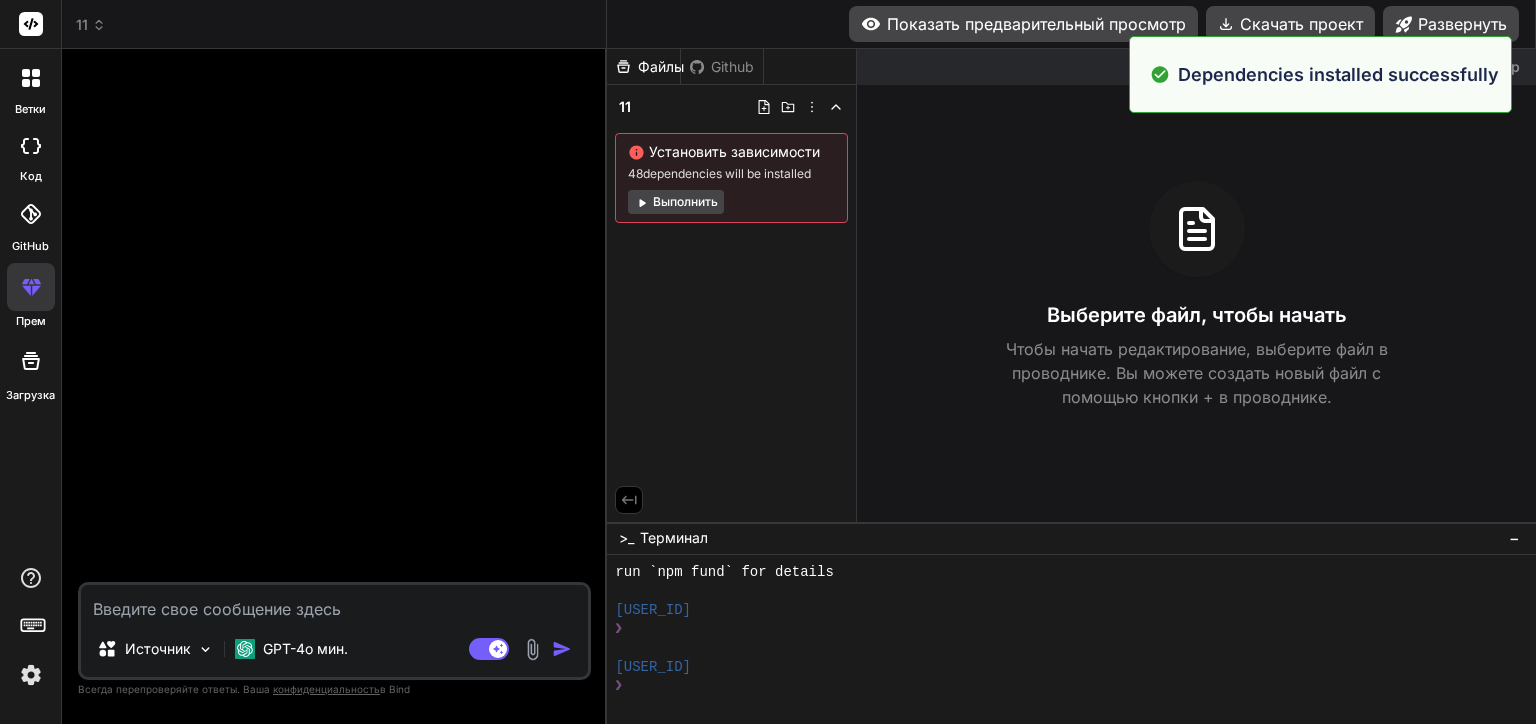 scroll, scrollTop: 672, scrollLeft: 0, axis: vertical 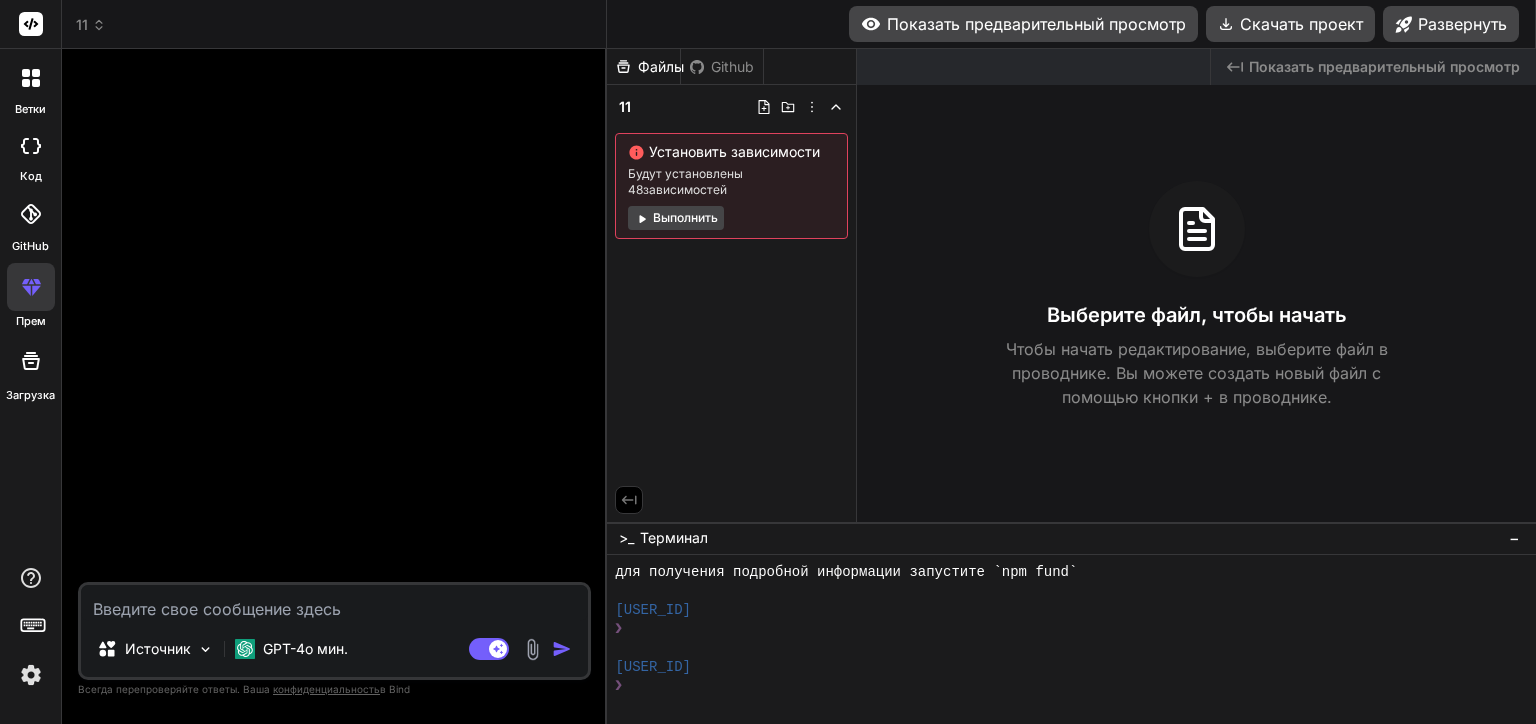 click on "Выполнить" at bounding box center (676, 218) 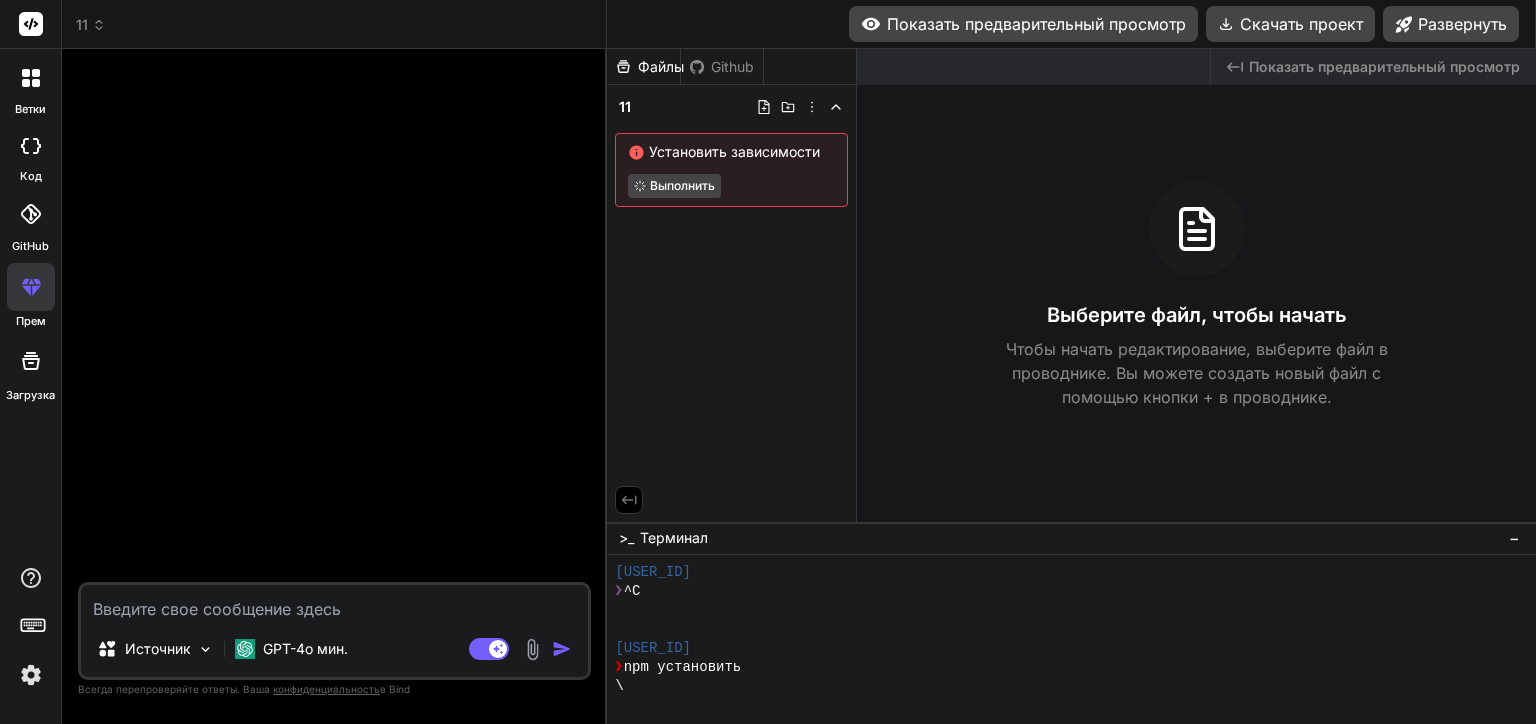 scroll, scrollTop: 902, scrollLeft: 0, axis: vertical 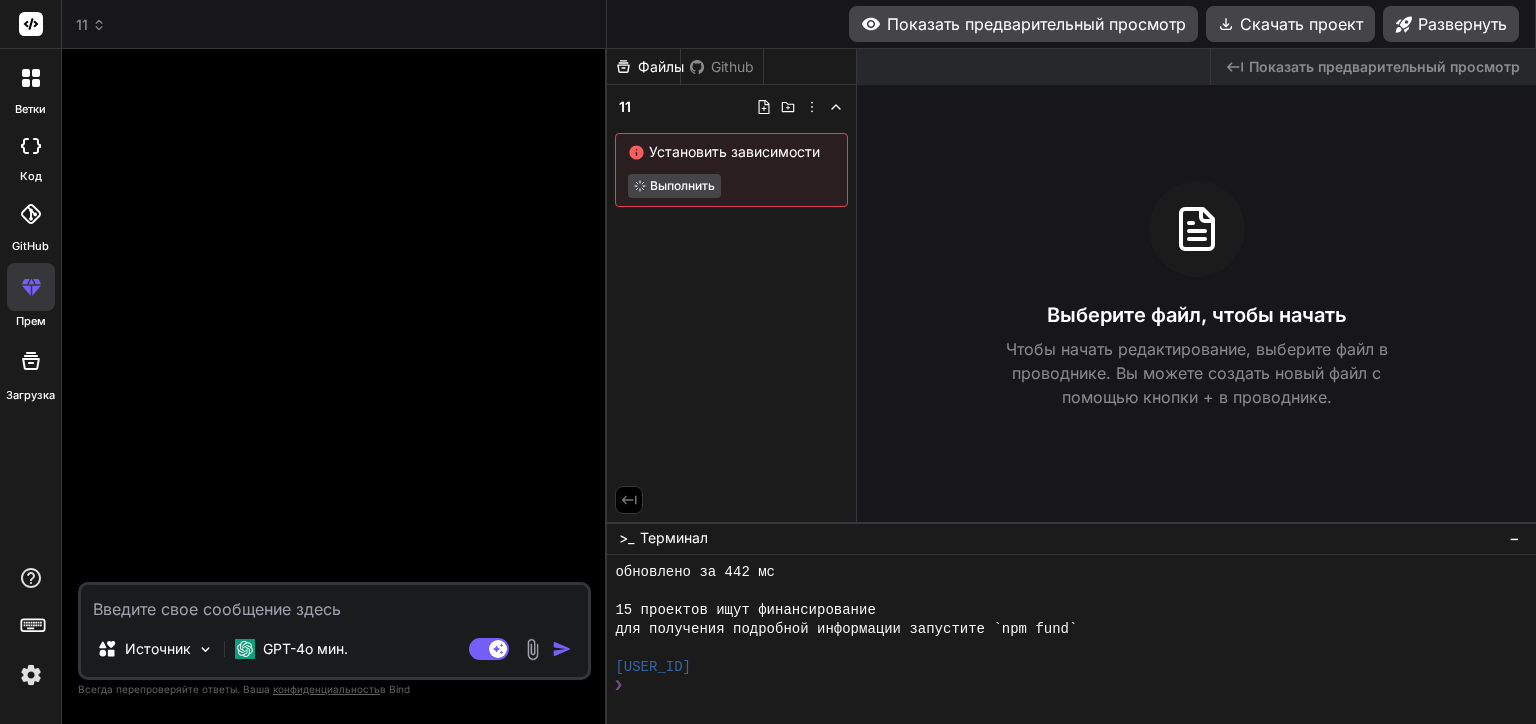 type on "x" 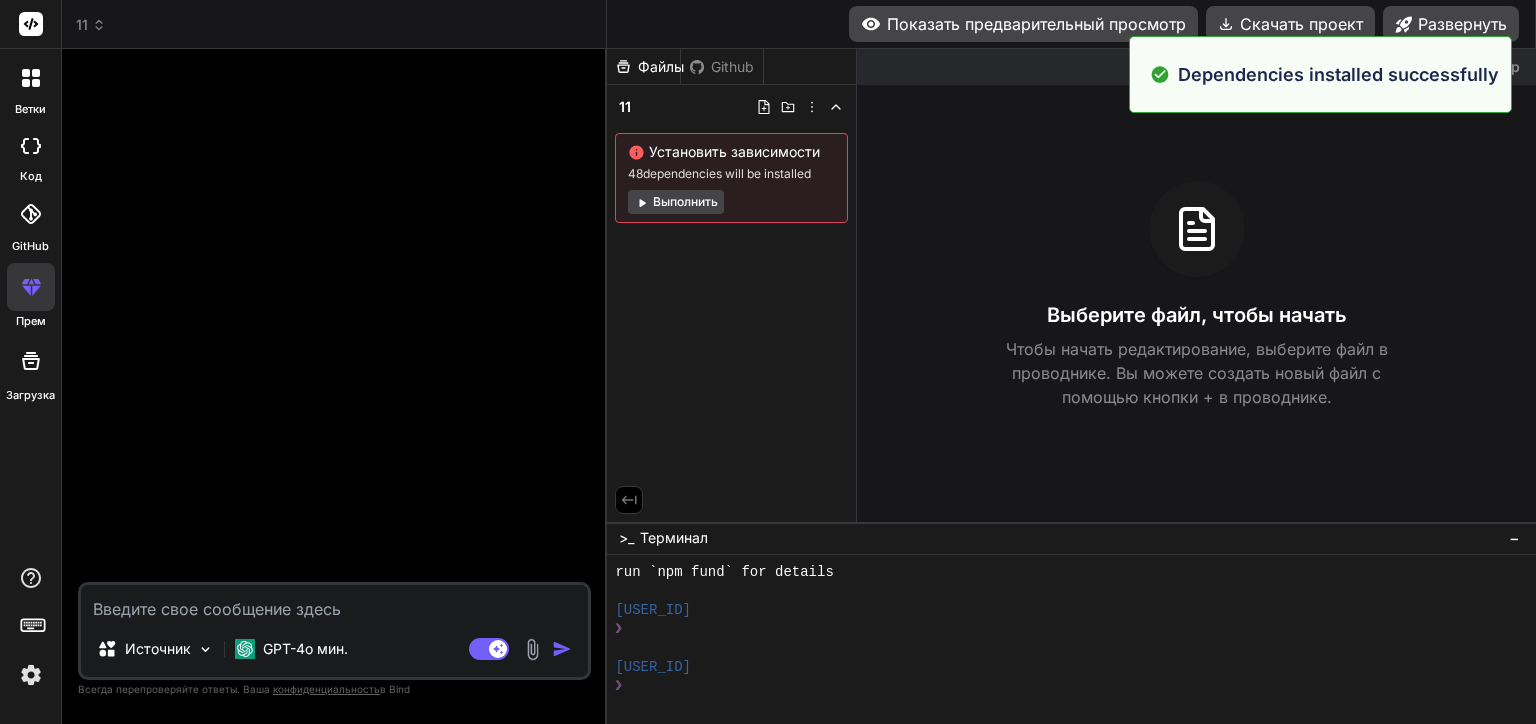 scroll, scrollTop: 960, scrollLeft: 0, axis: vertical 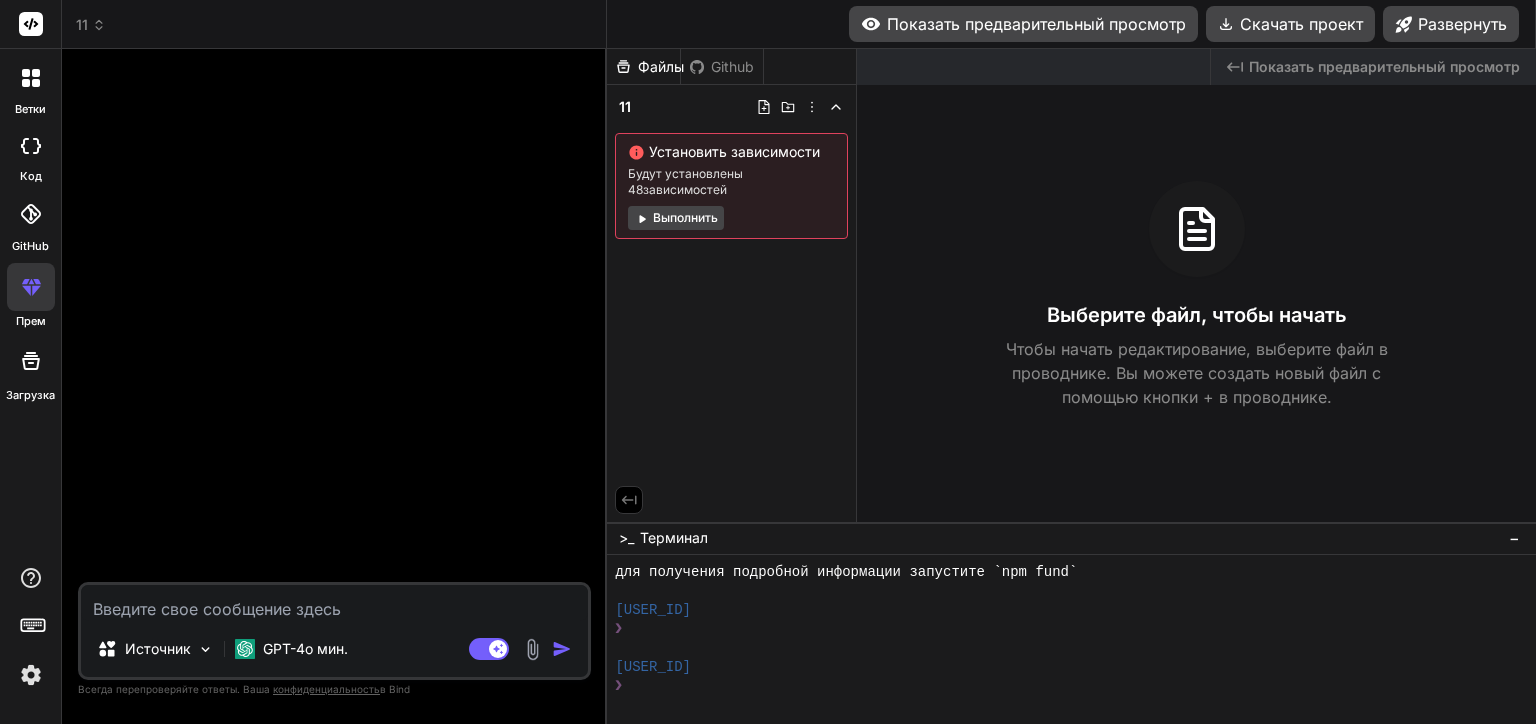 click at bounding box center (334, 603) 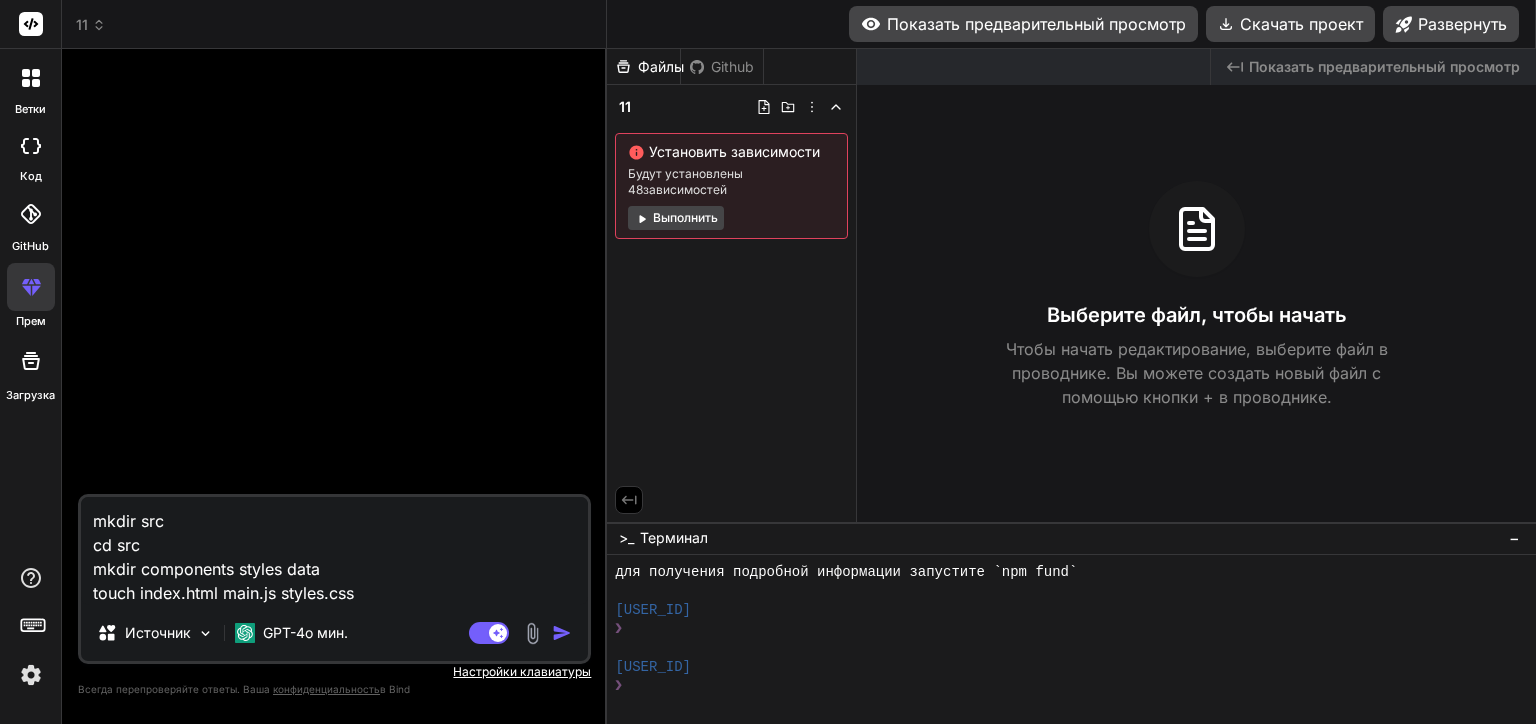 type on "x" 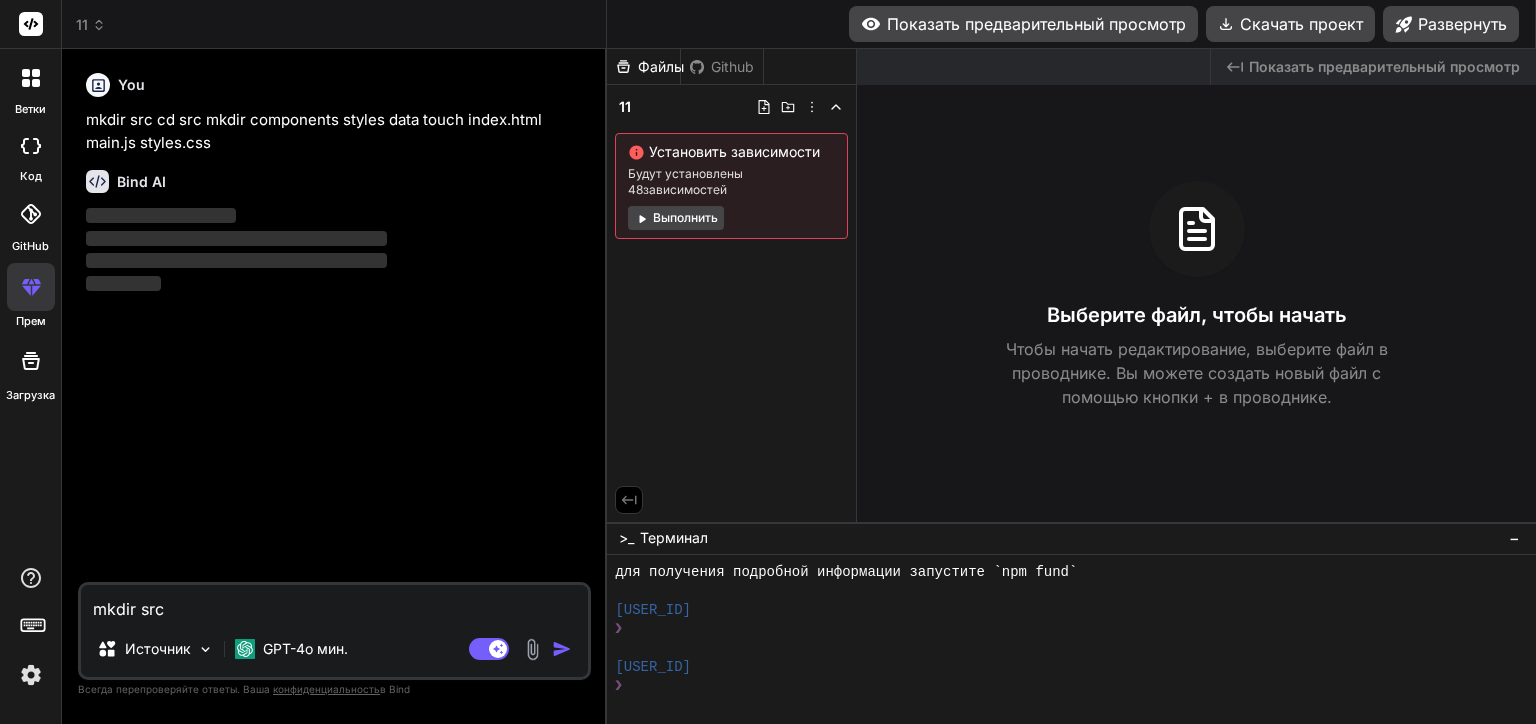 type 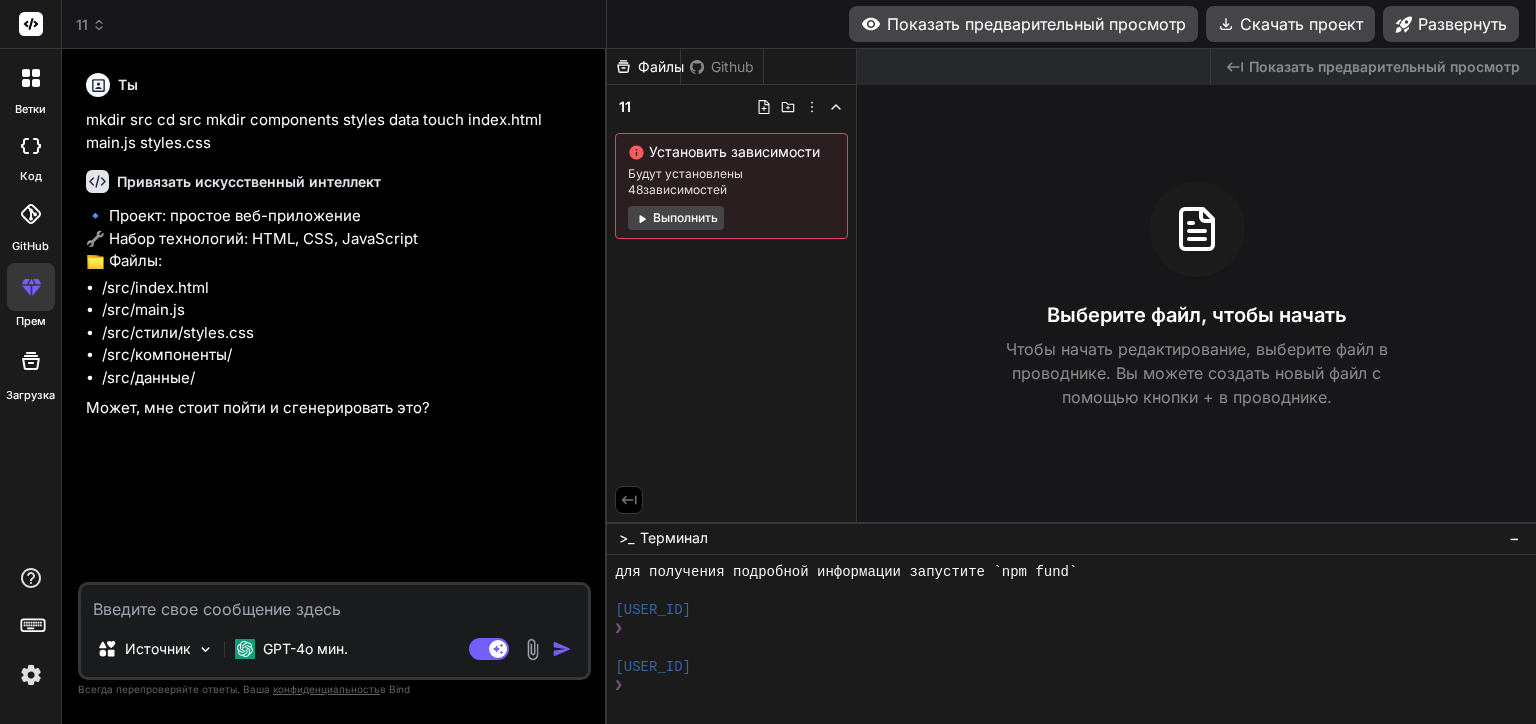 click on "Выполнить" at bounding box center (676, 218) 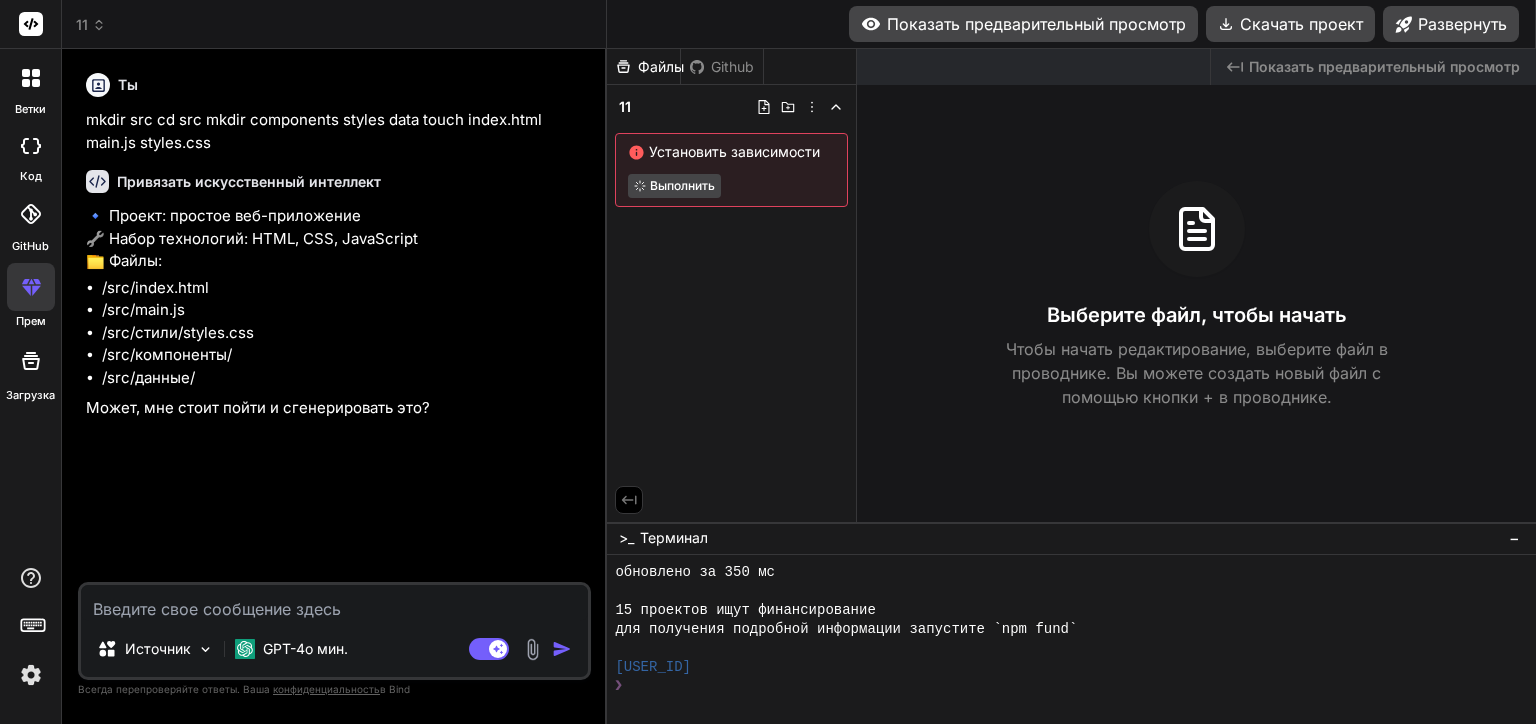 type on "x" 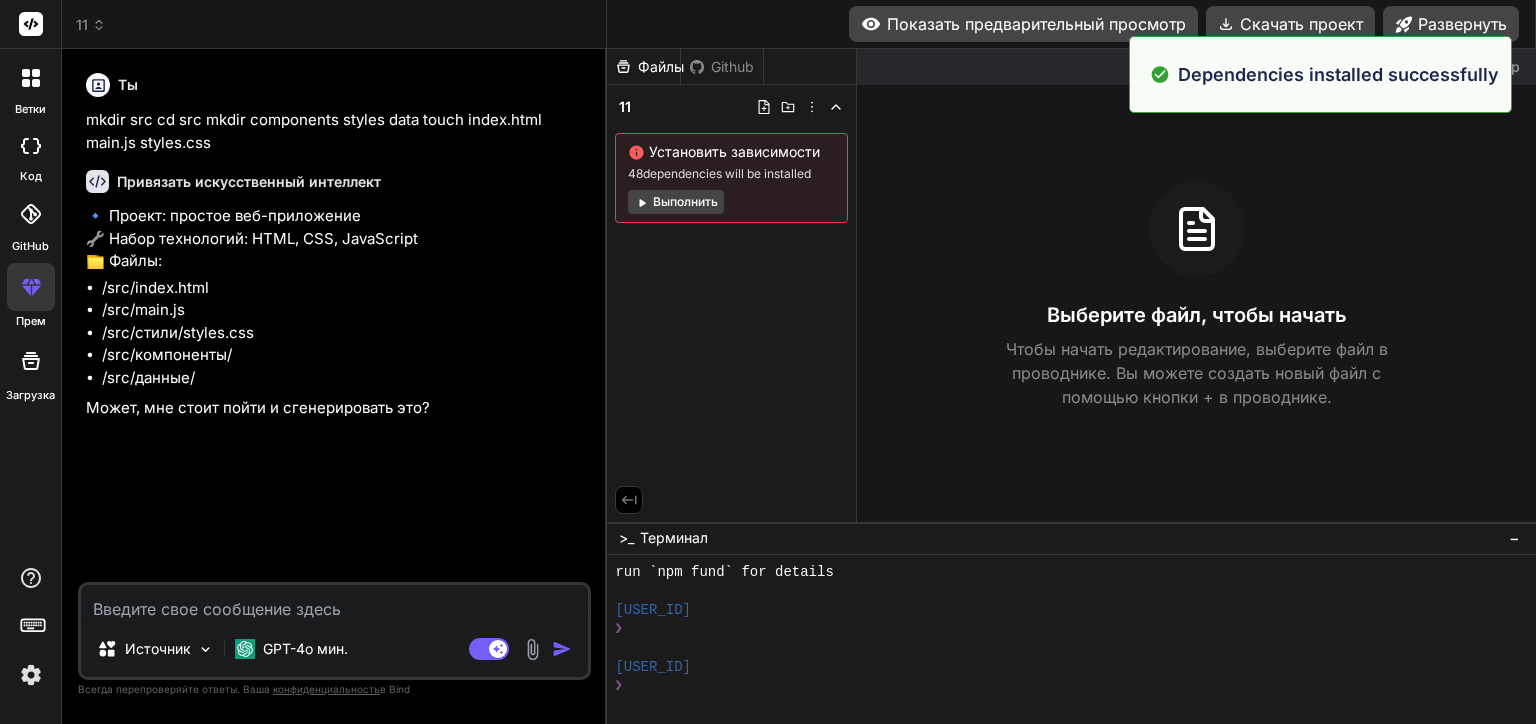 scroll, scrollTop: 1248, scrollLeft: 0, axis: vertical 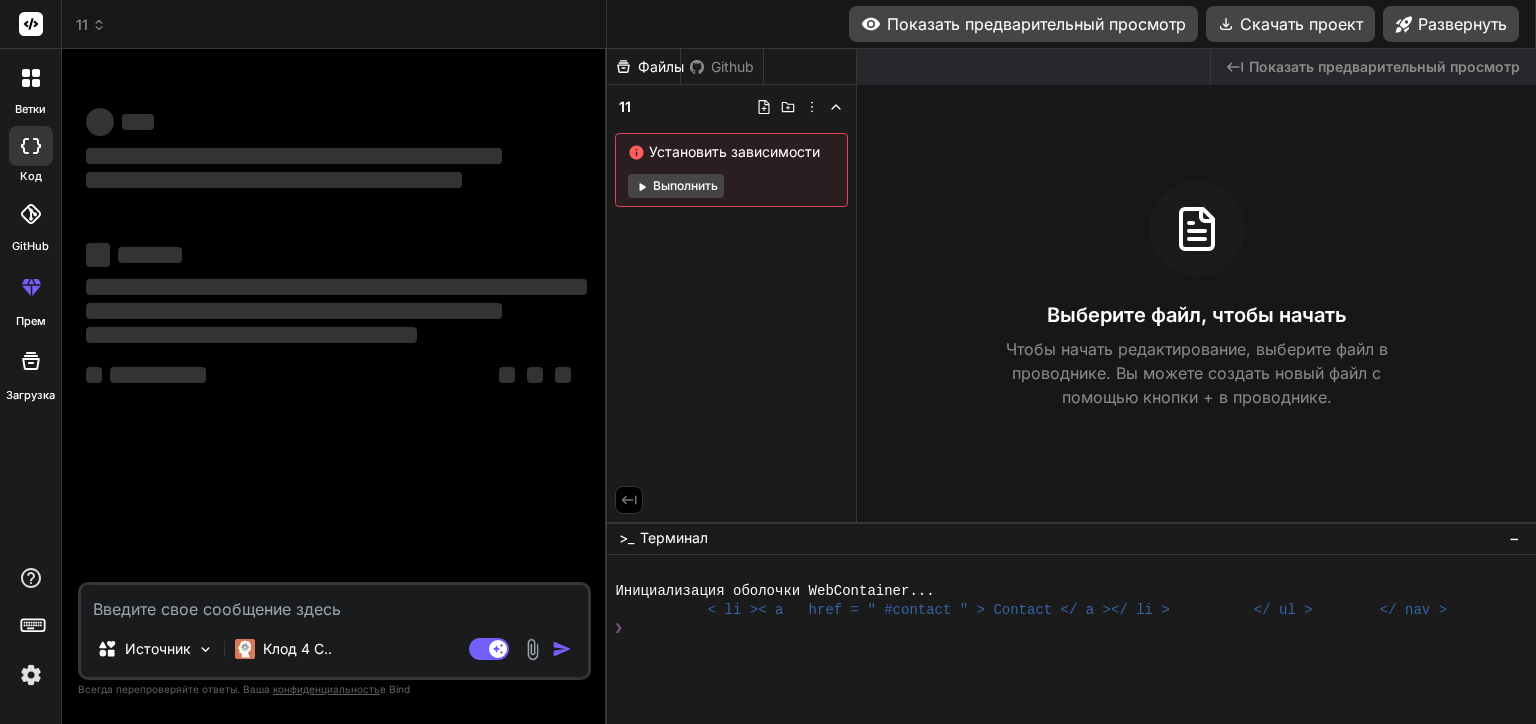 type on "x" 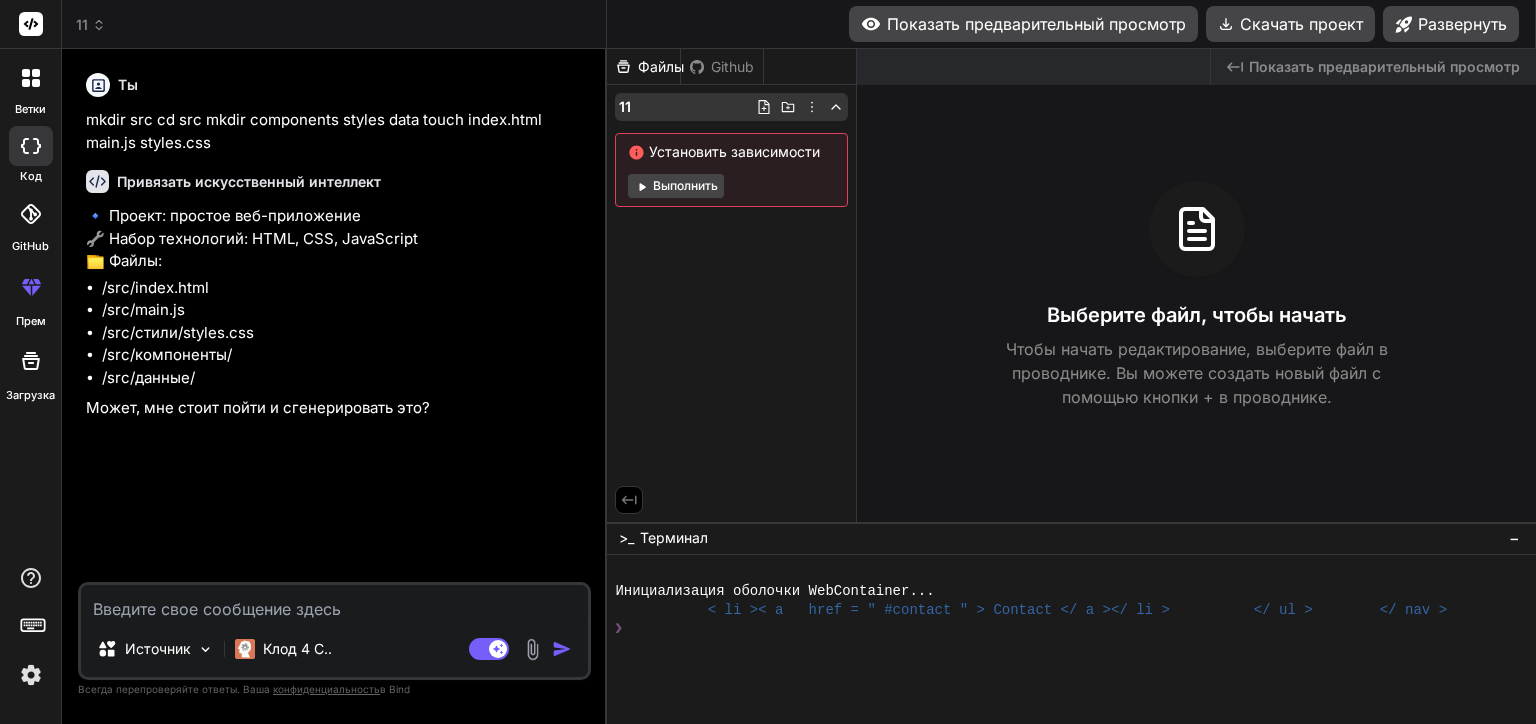 click 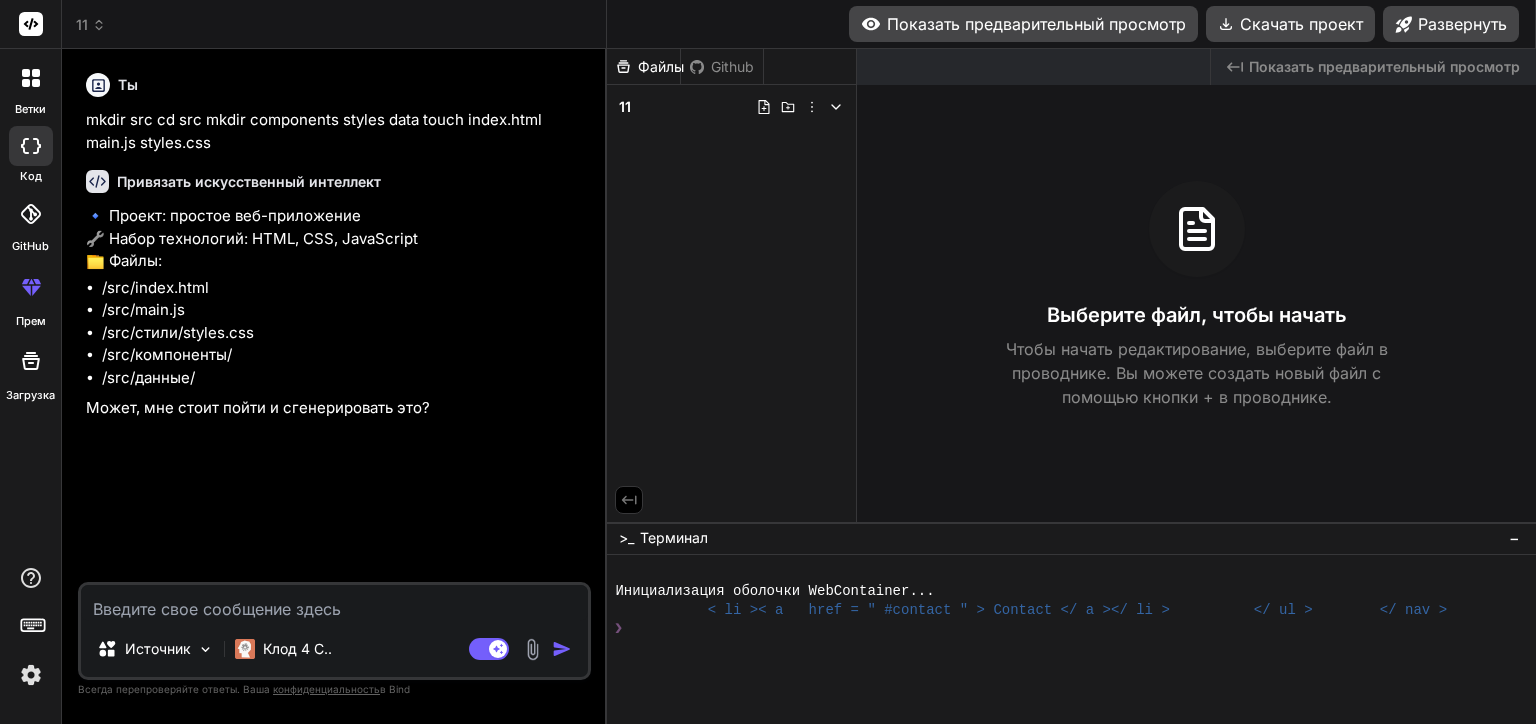 click 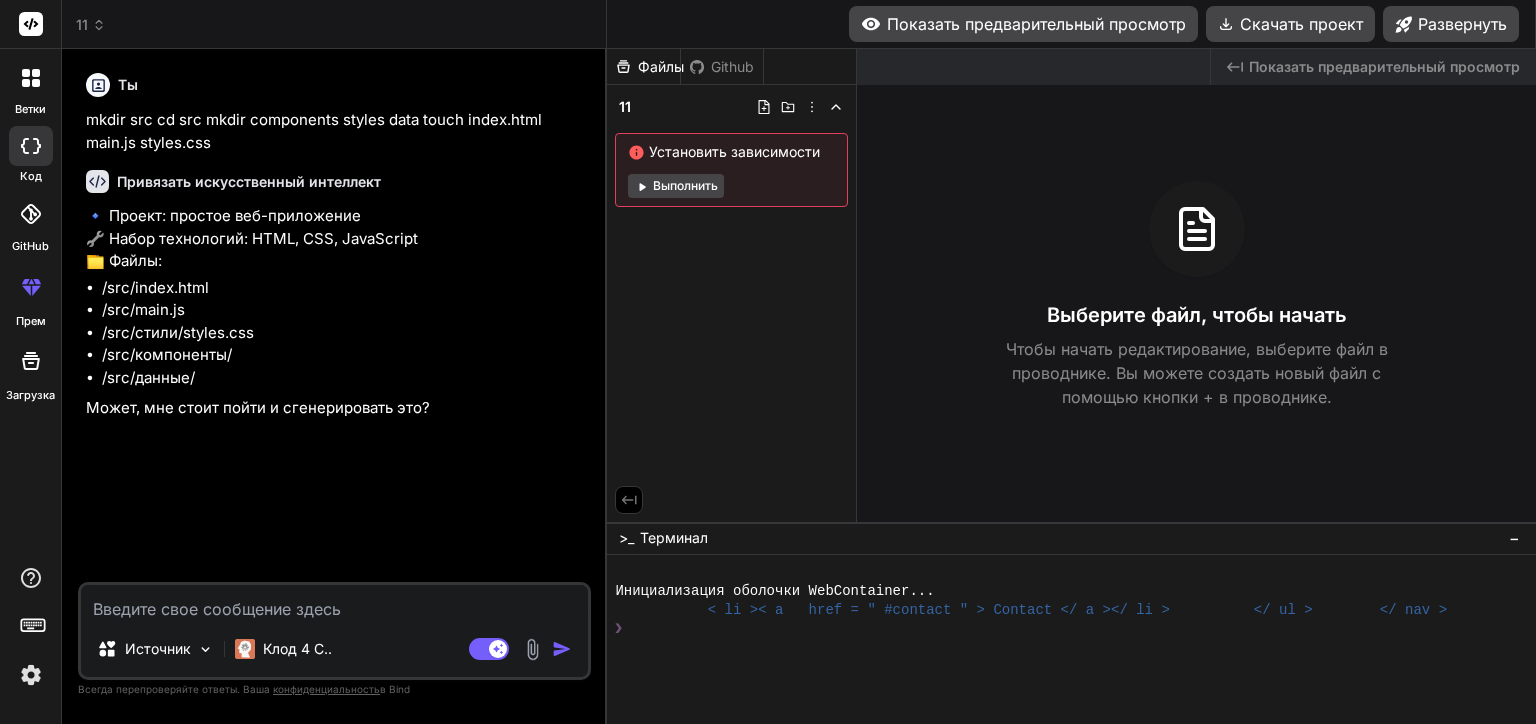 click on "Источник   Клод 4 С.. Режим агента. Когда этот переключатель активирован, ИИ автоматически принимает решения, обосновывает их, создает файлы и выполняет команды терминала. Почти полный автопилот." at bounding box center [334, 631] 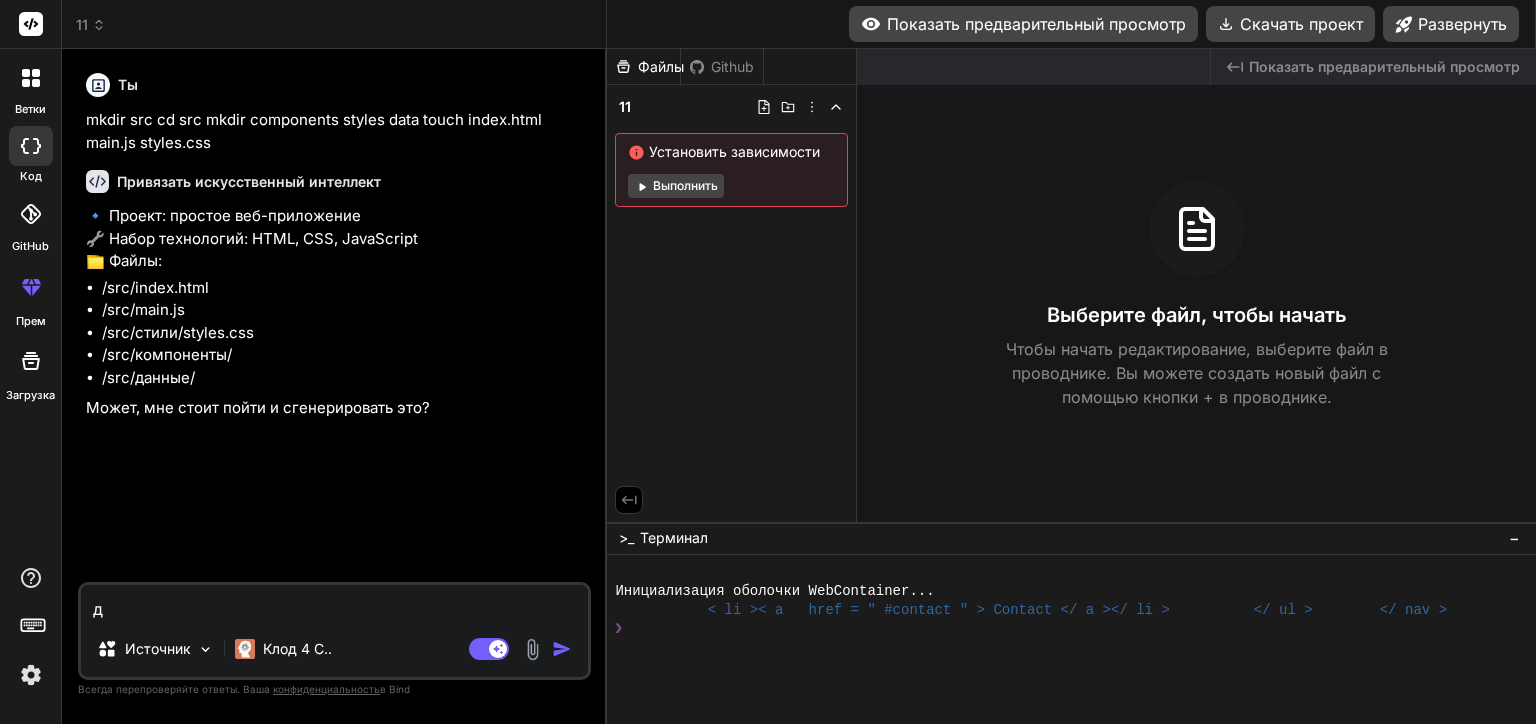 type on "да" 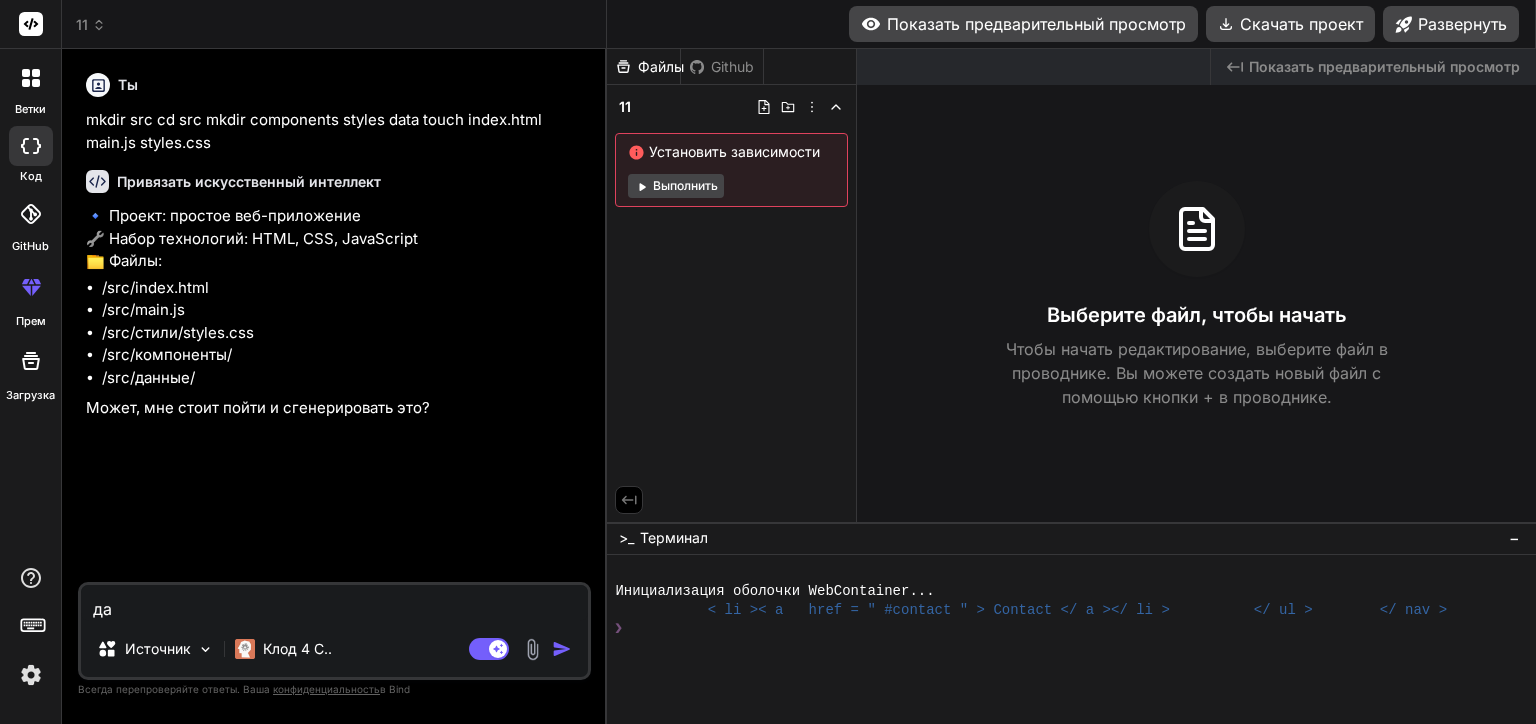 type on "x" 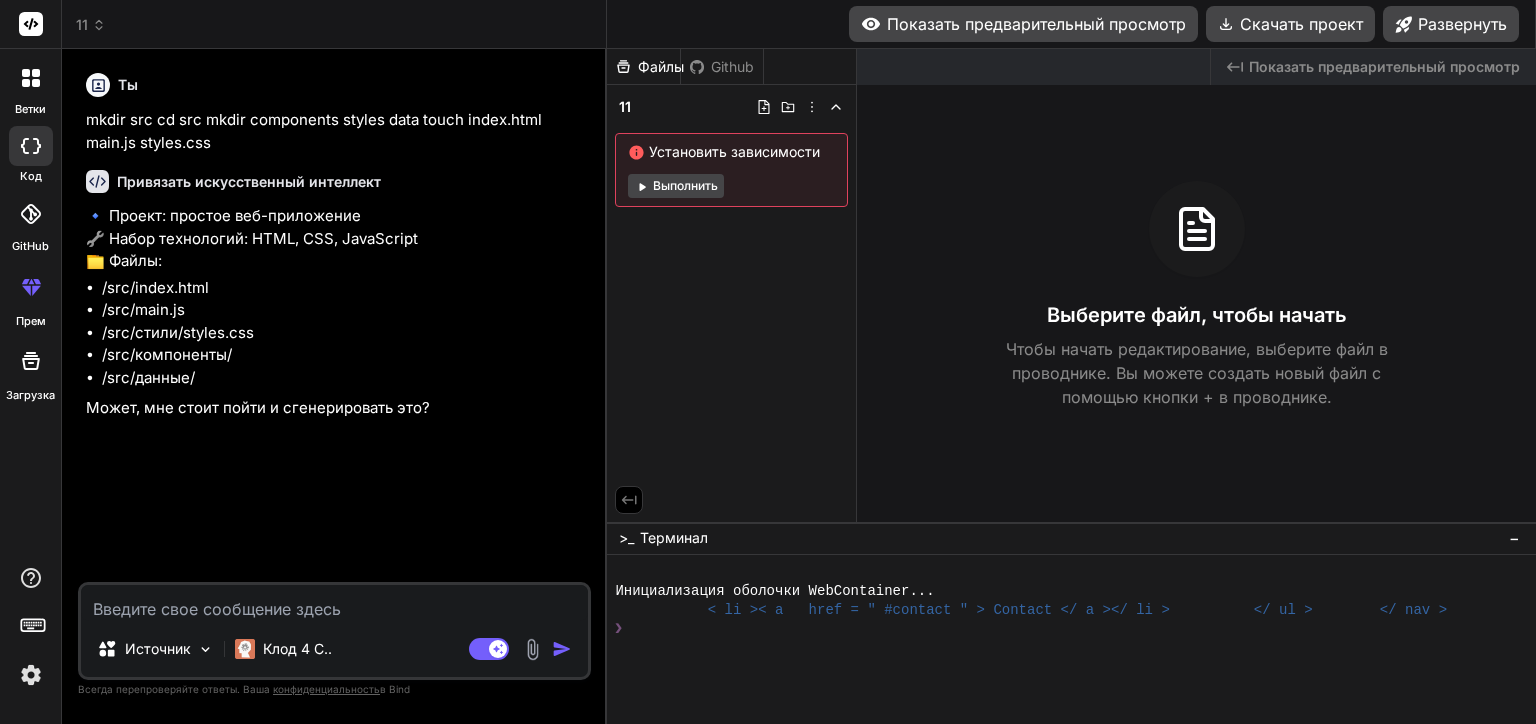 scroll, scrollTop: 48, scrollLeft: 0, axis: vertical 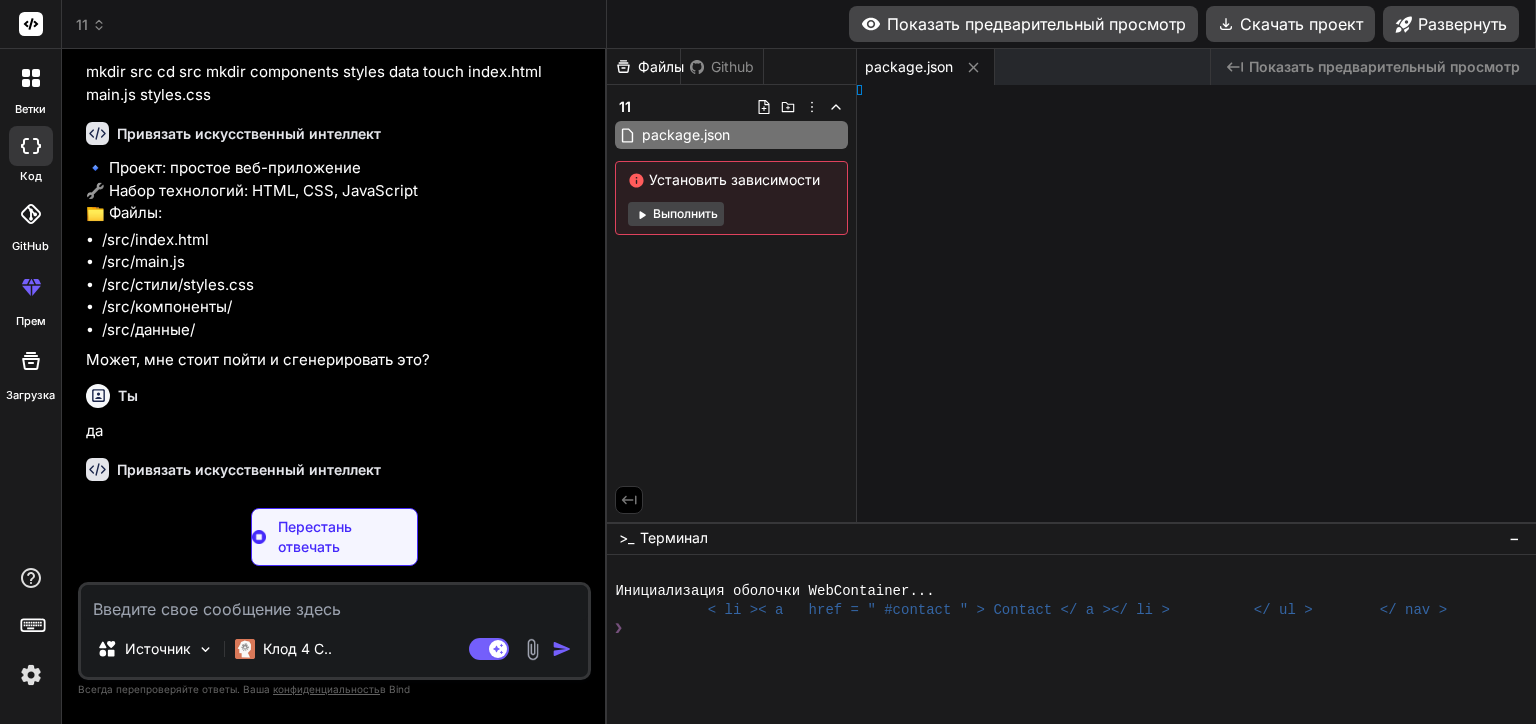 type on "x" 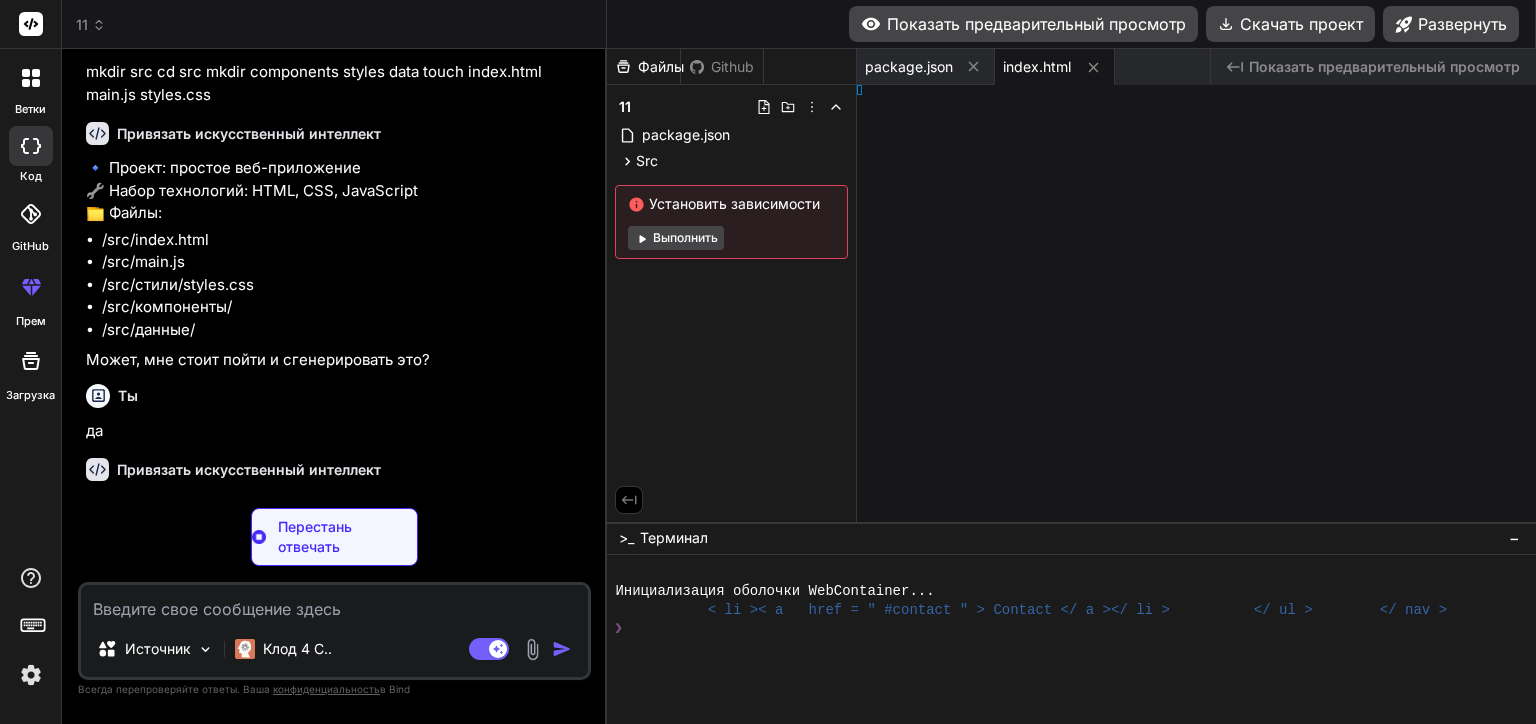 type on "x" 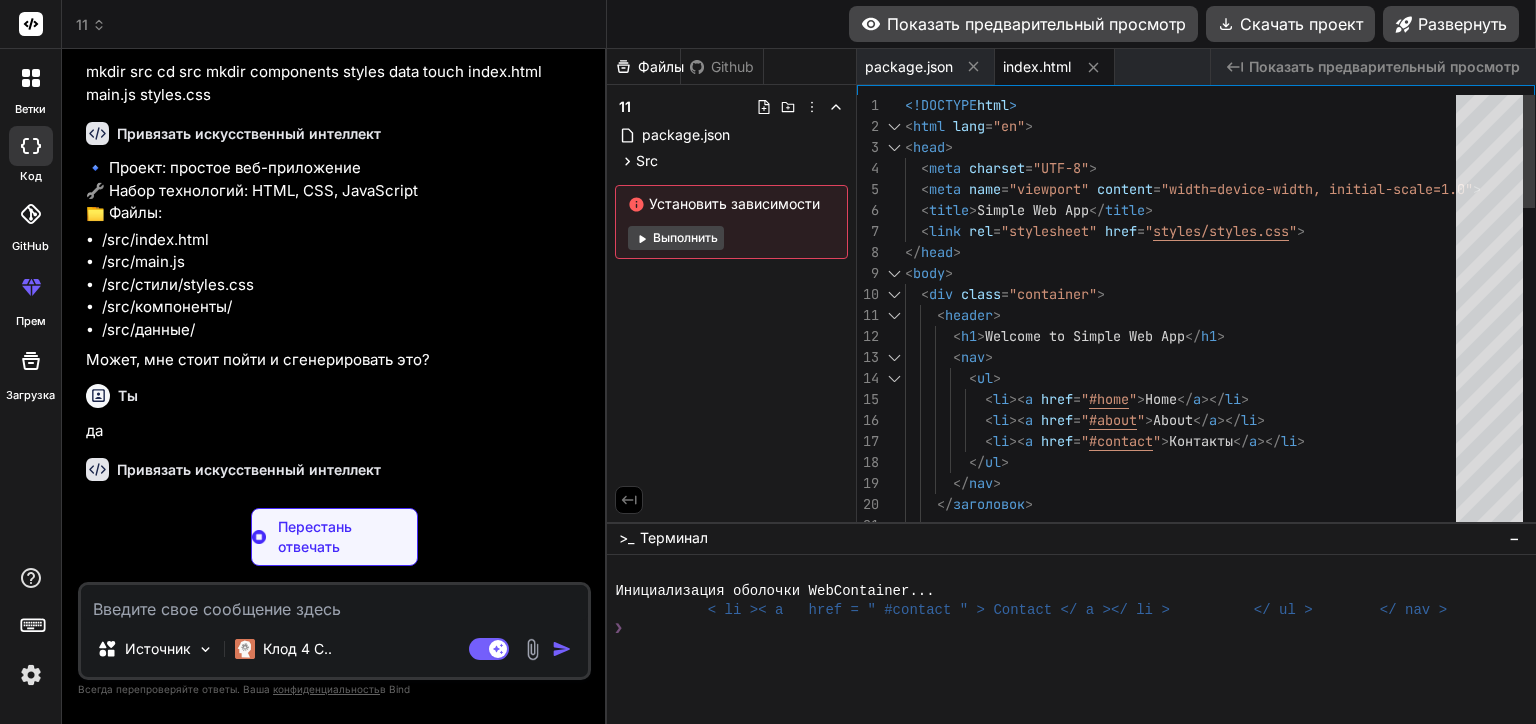 type on "x" 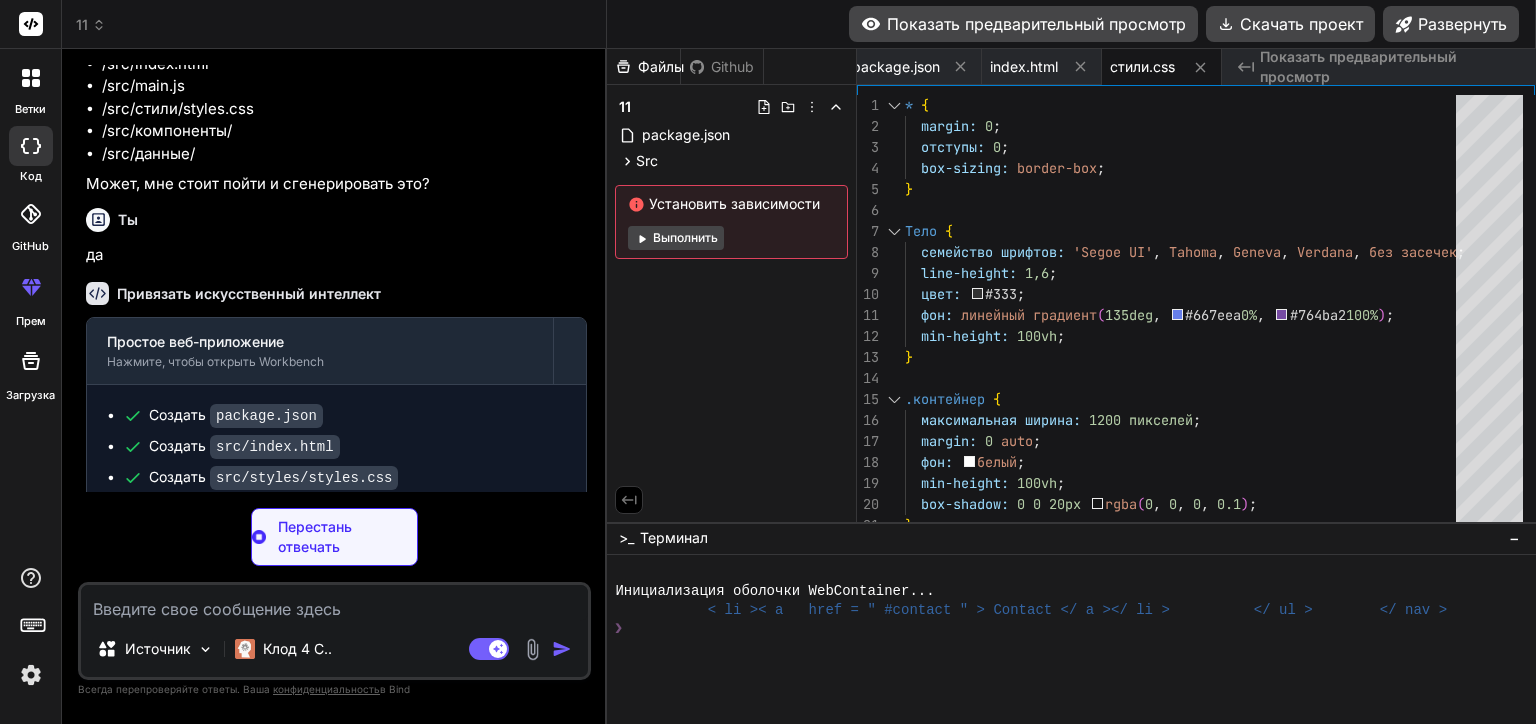 scroll, scrollTop: 268, scrollLeft: 0, axis: vertical 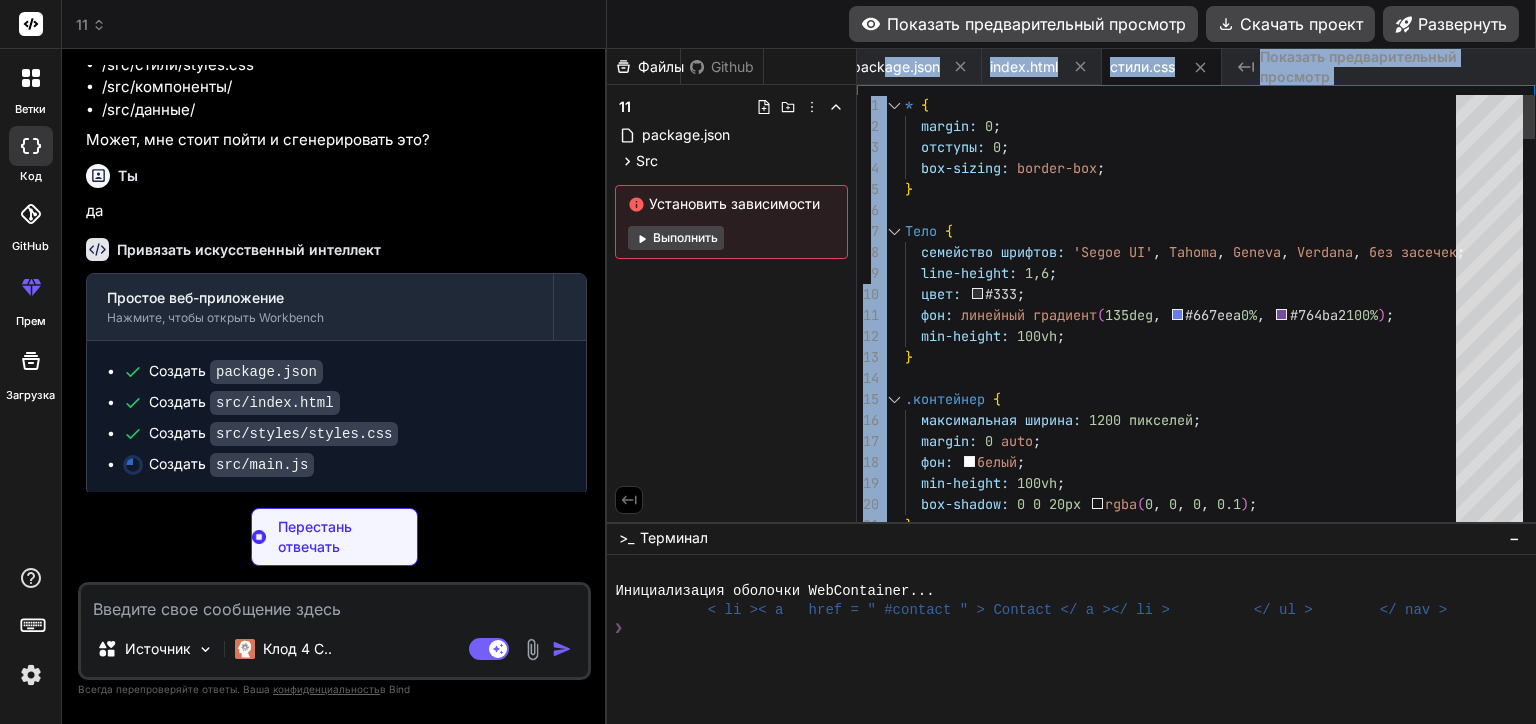 drag, startPoint x: 885, startPoint y: 64, endPoint x: 1229, endPoint y: 149, distance: 354.3459 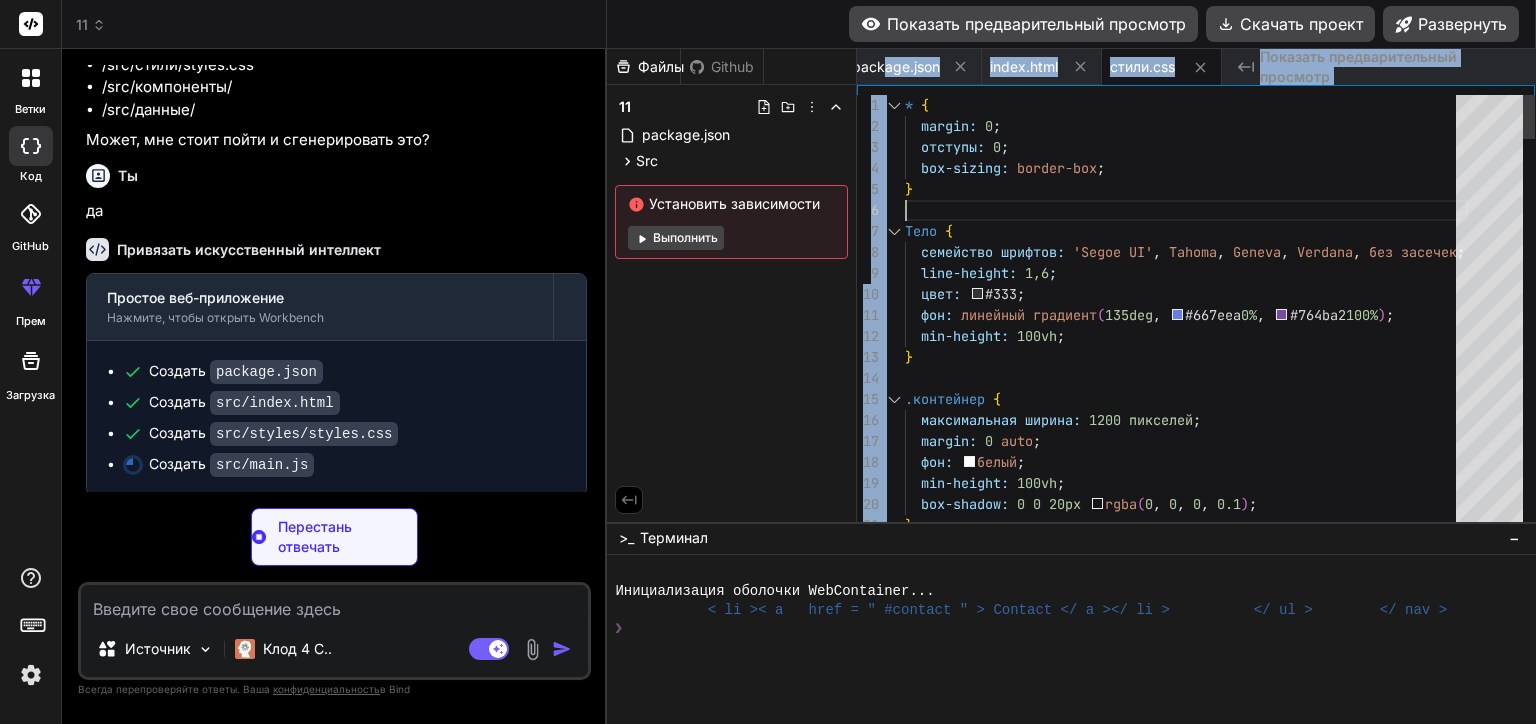 click on "*   {    margin:   0 ;    отступы:   0 ;    box-sizing:   border-box ; } Тело   {    семейство шрифтов:   'Segoe UI' ,   Tahoma ,   Geneva ,   Verdana ,   без засечек ;    line-height:   1,6 ;    цвет:     #333 ;    фон:   линейный градиент ( 135deg ,     #667eea  0% ,     #764ba2  100% ) ;    min-height:   100vh ; } .контейнер   {    максимальная ширина:   1200 пикселей ;    margin:   0   auto ;    фон:     белый ;    min-height:   100vh ;    box-shadow:   0   0   20px     rgba ( 0 ,   0 ,   0 ,   0.1 ) ; }" at bounding box center [1186, 2247] 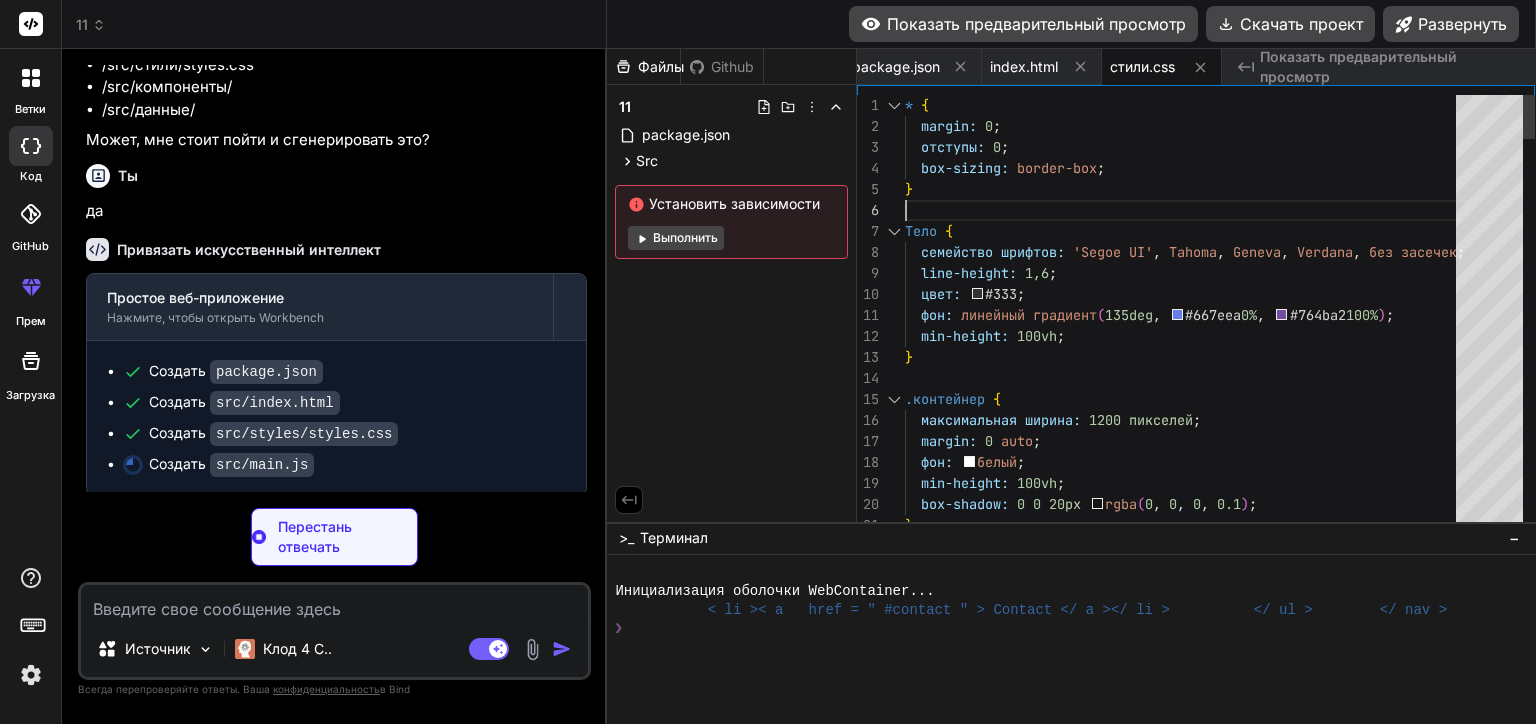 scroll, scrollTop: 0, scrollLeft: 0, axis: both 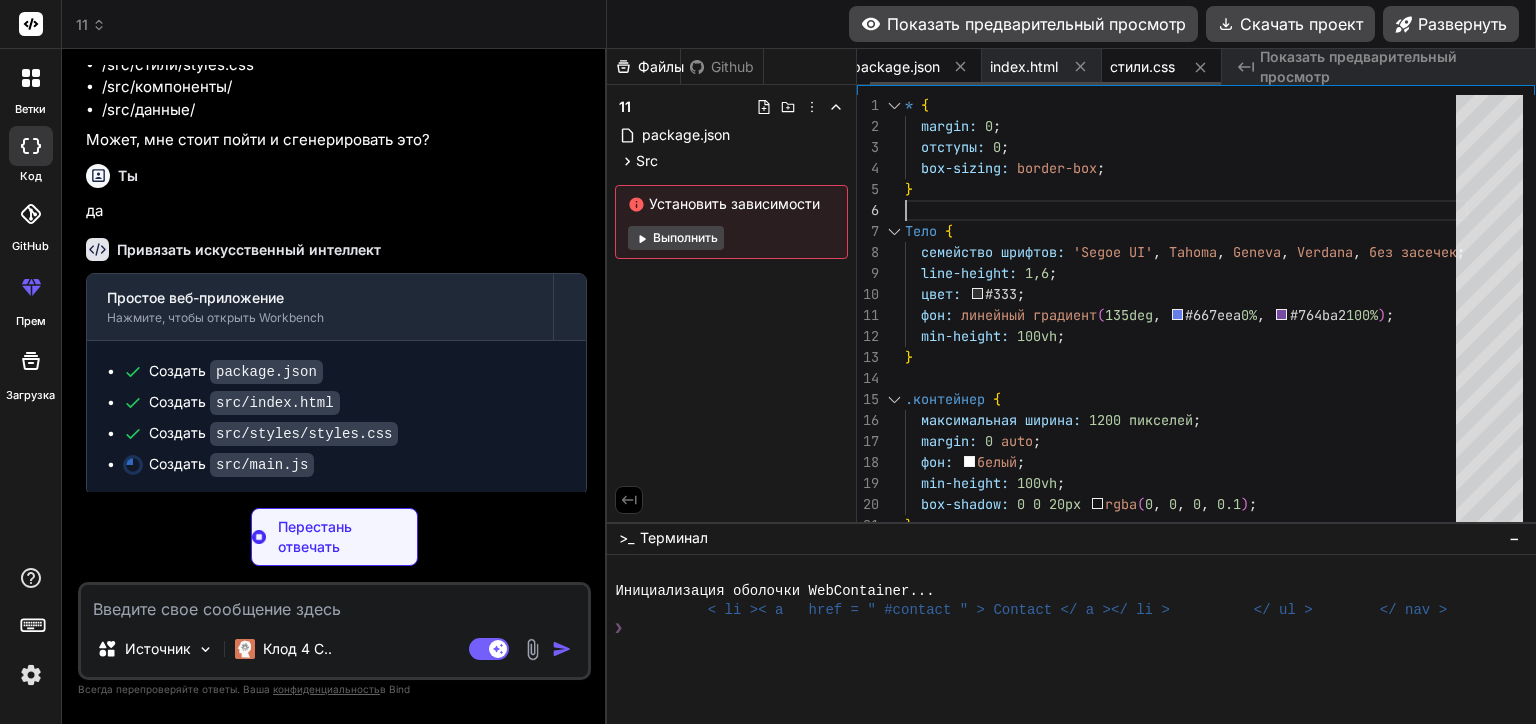type on "x" 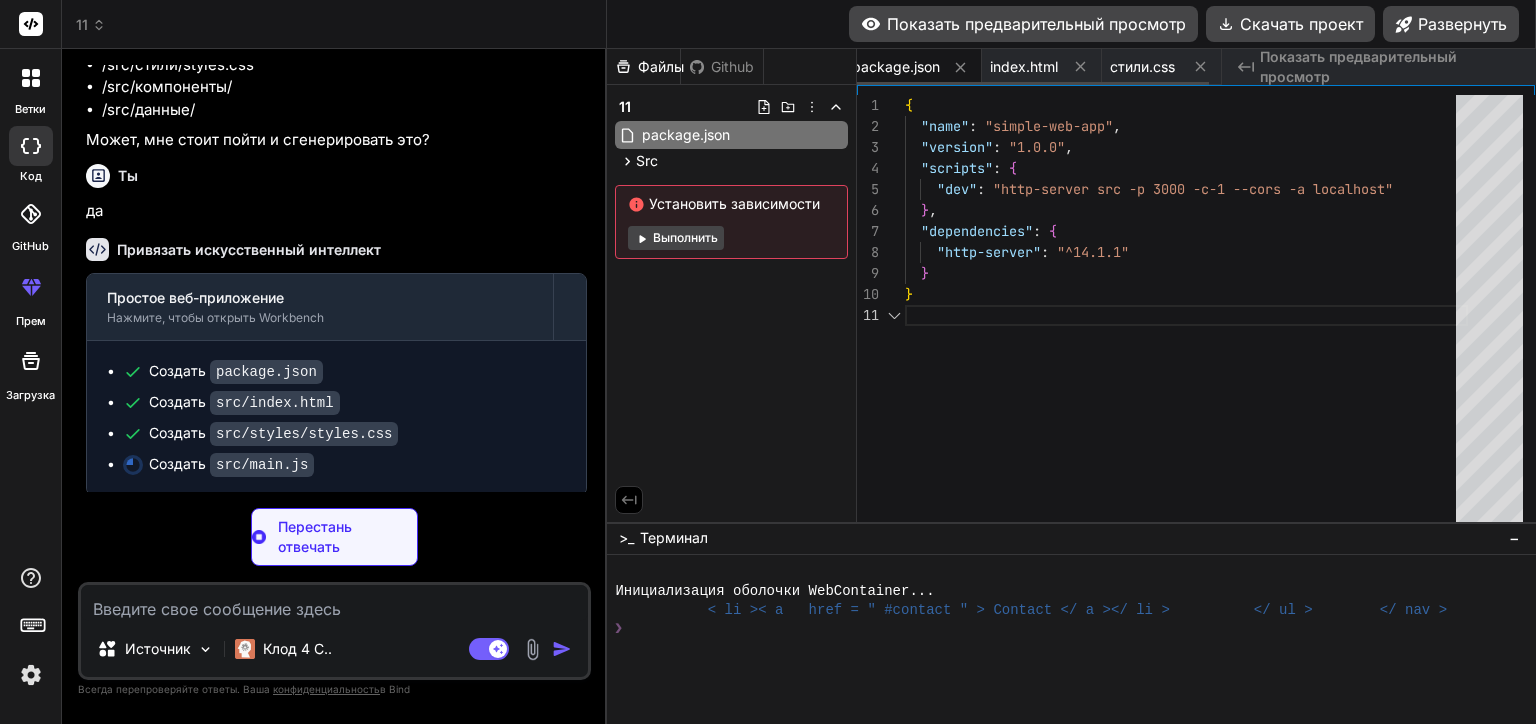 scroll, scrollTop: 0, scrollLeft: 0, axis: both 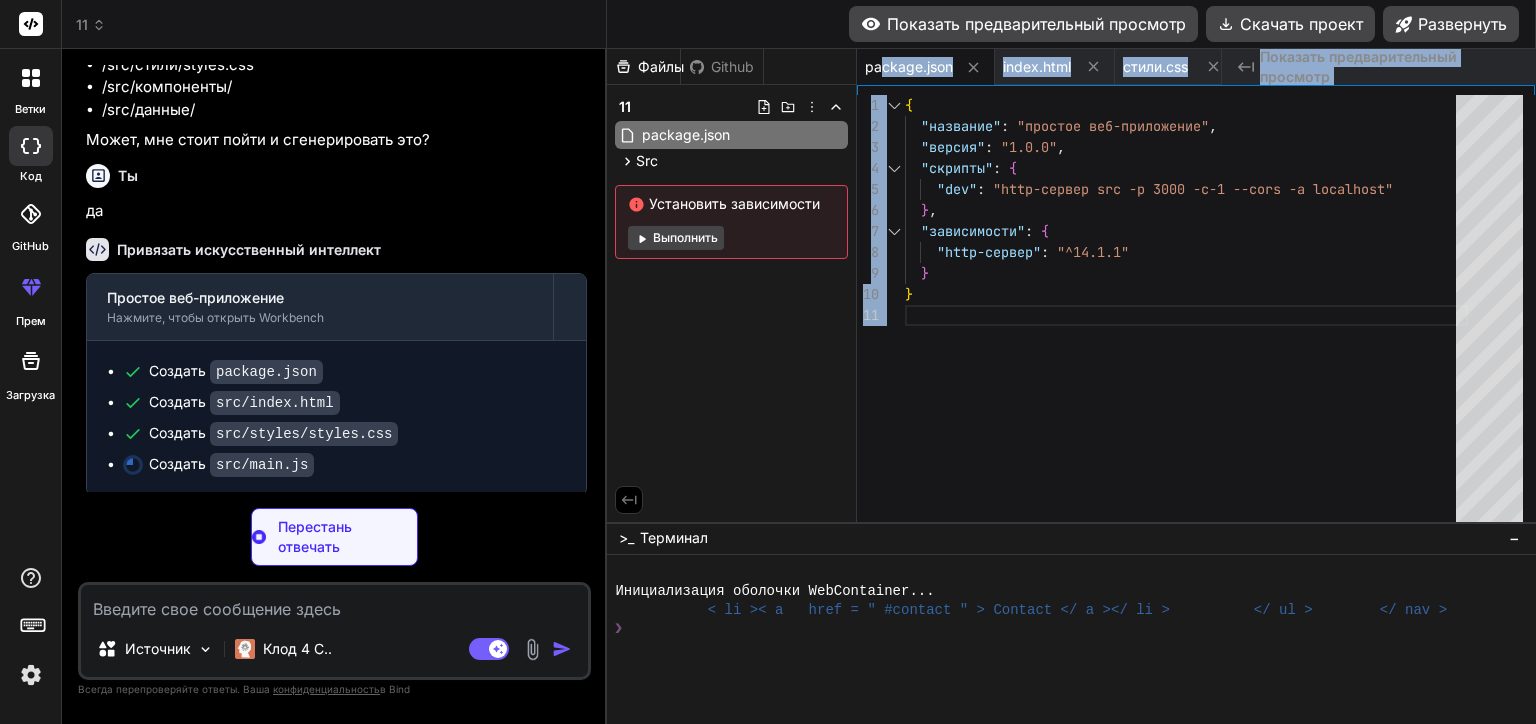 drag, startPoint x: 884, startPoint y: 64, endPoint x: 916, endPoint y: 95, distance: 44.553337 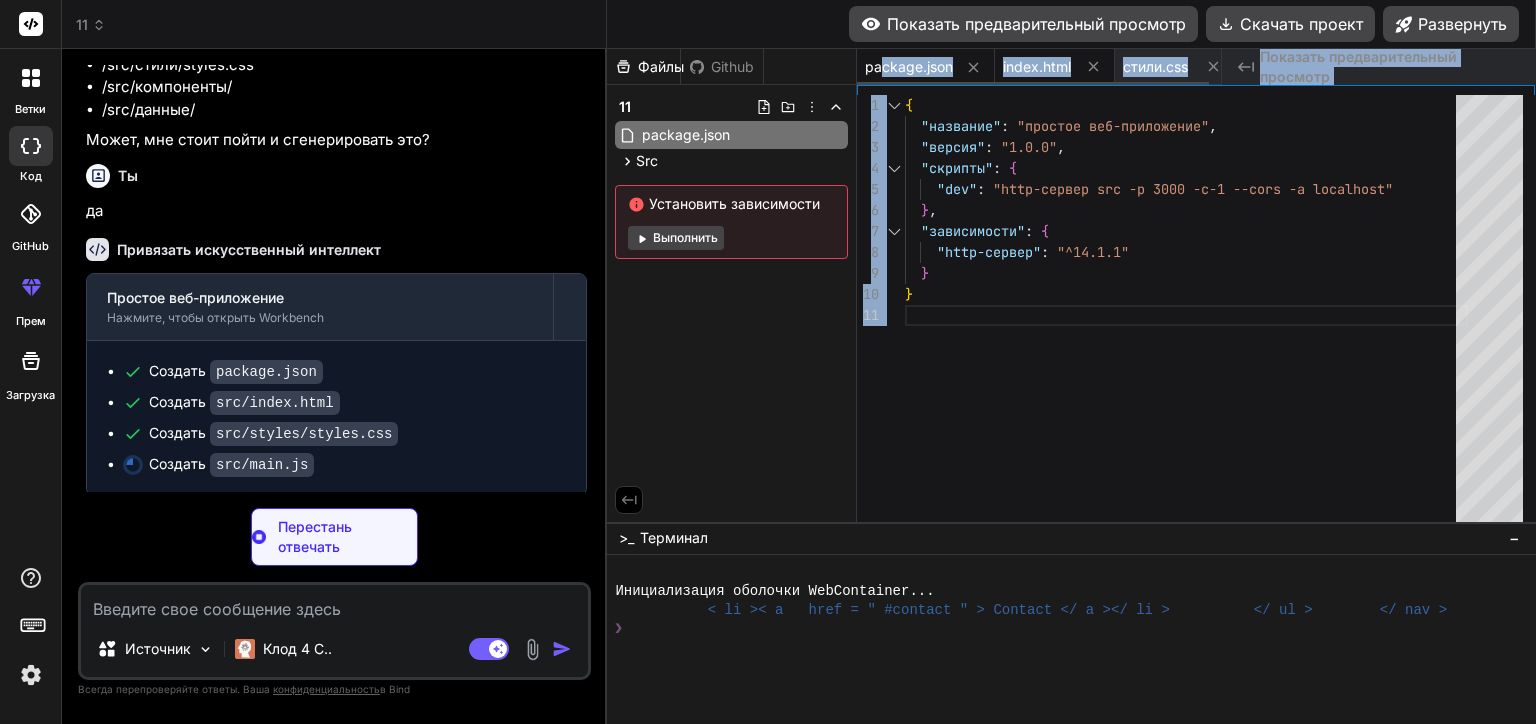 type on "x" 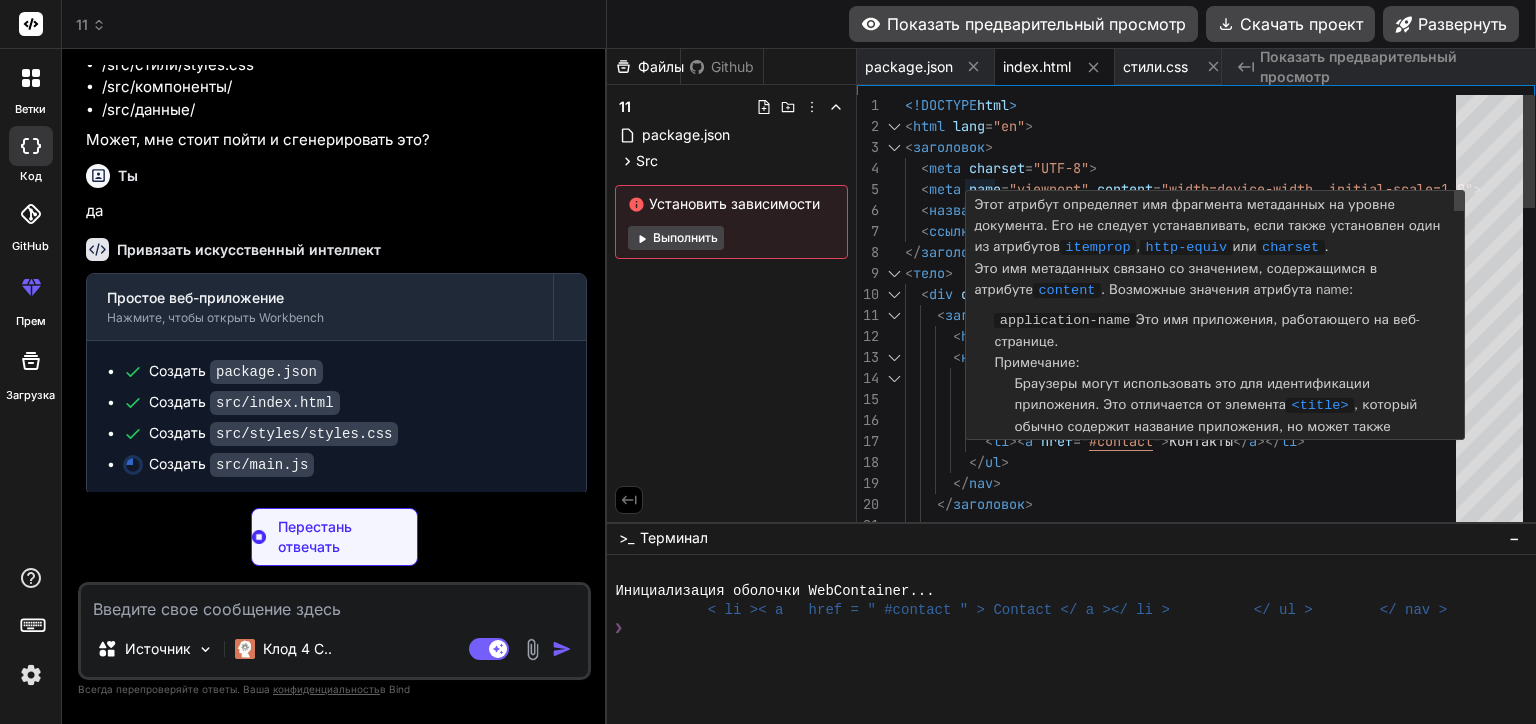 type on "x" 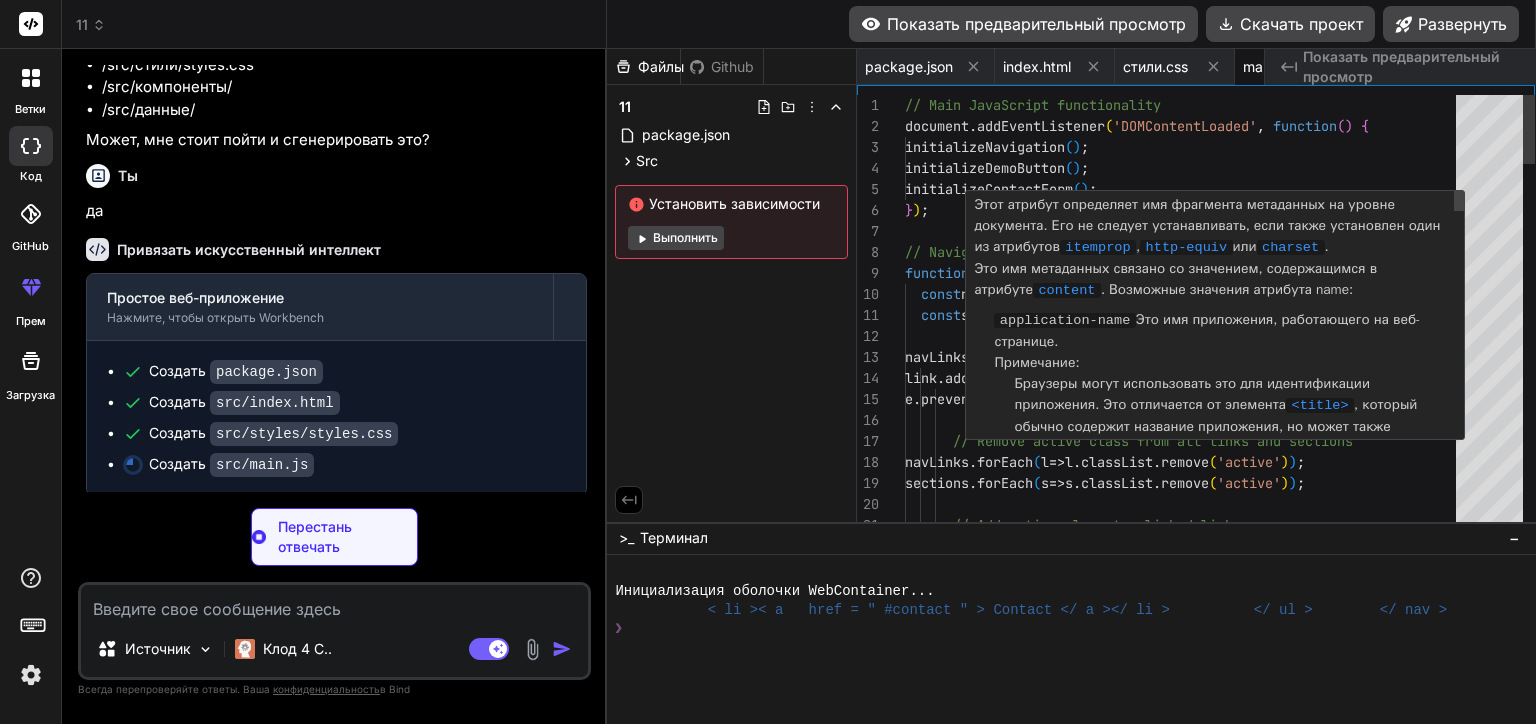scroll, scrollTop: 0, scrollLeft: 90, axis: horizontal 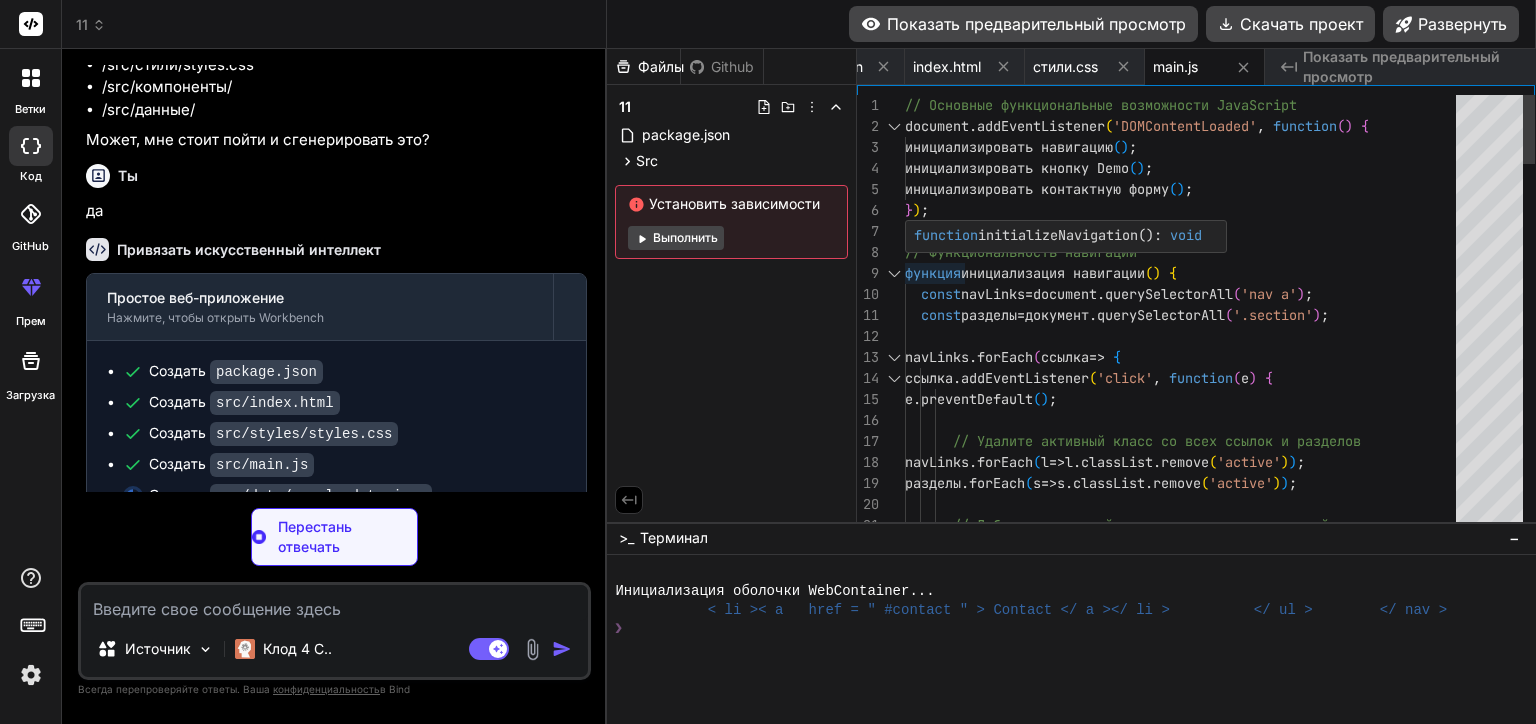 type on "x" 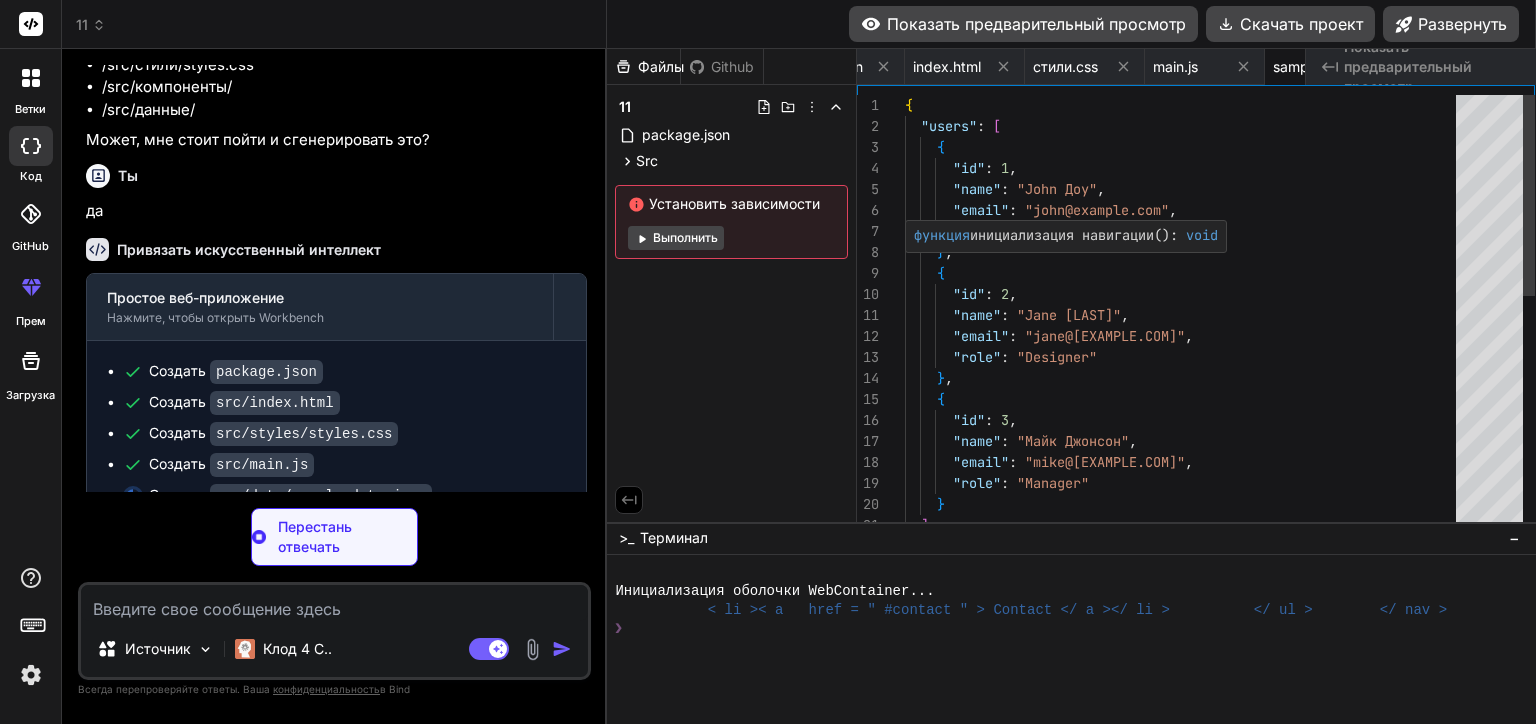 scroll, scrollTop: 0, scrollLeft: 213, axis: horizontal 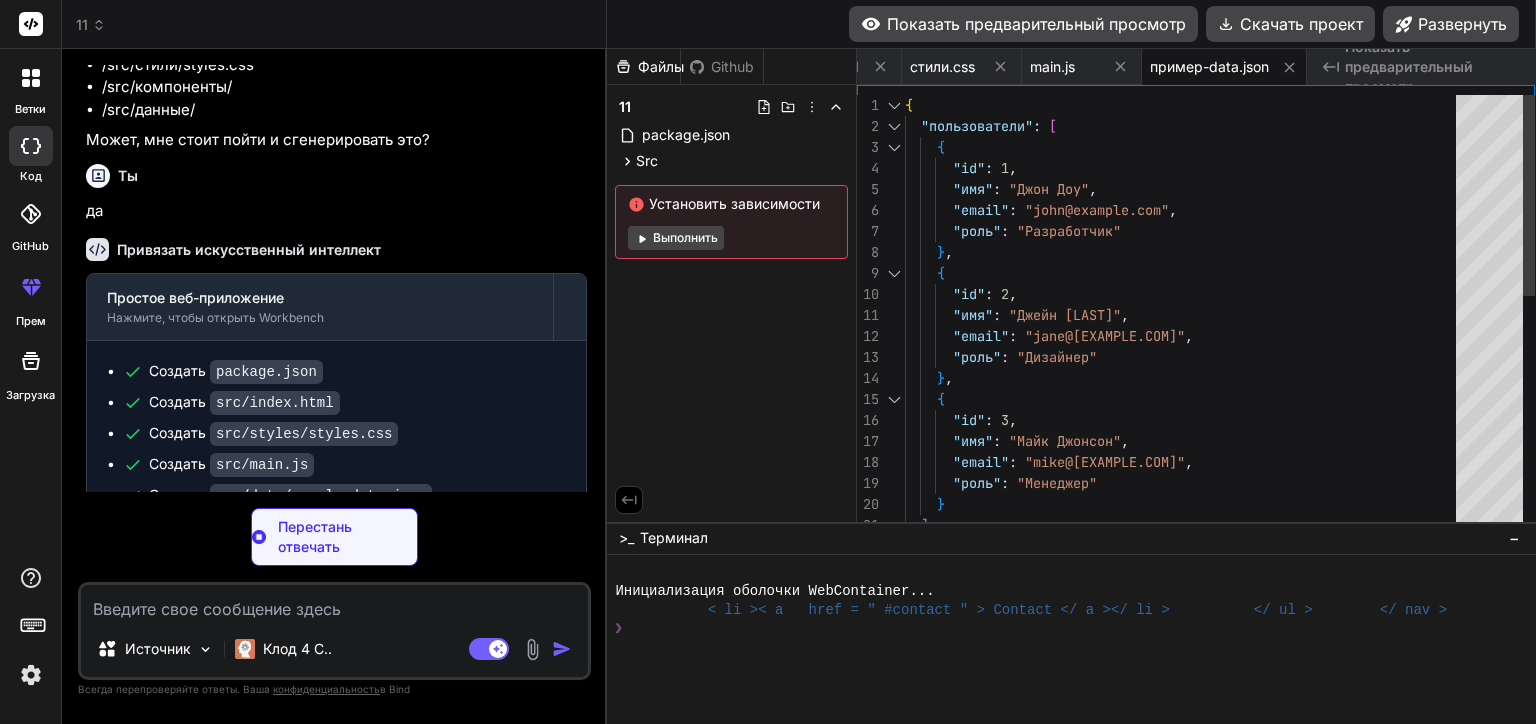 type on "x" 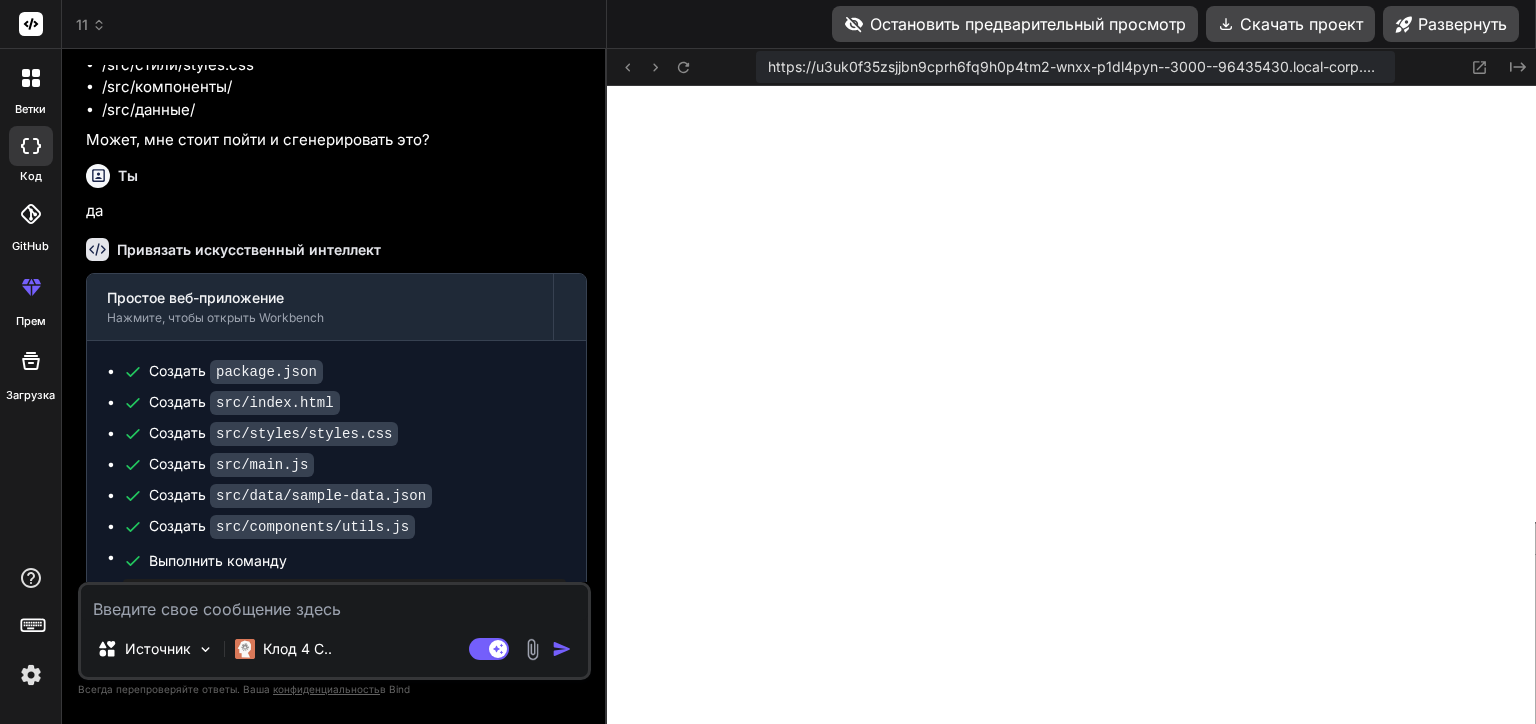 scroll, scrollTop: 1228, scrollLeft: 0, axis: vertical 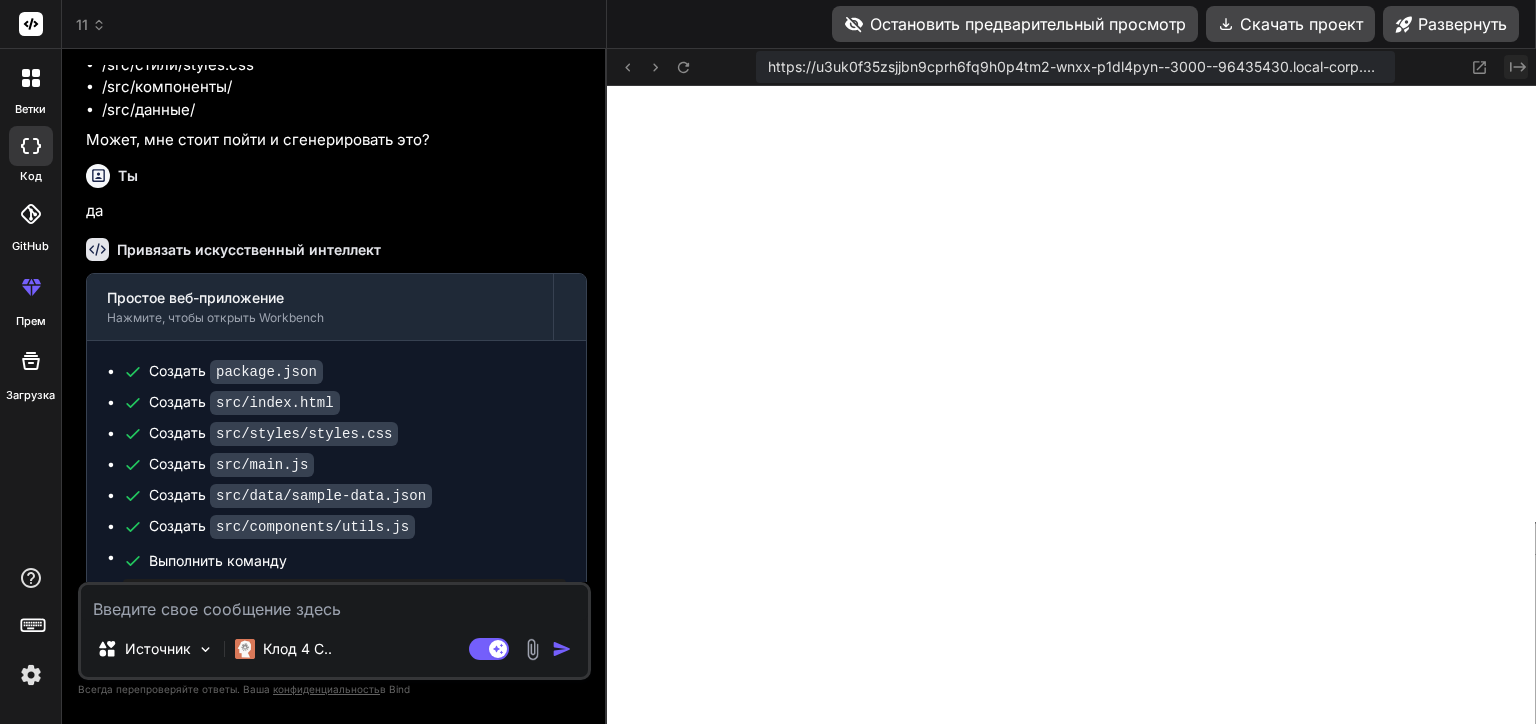 click 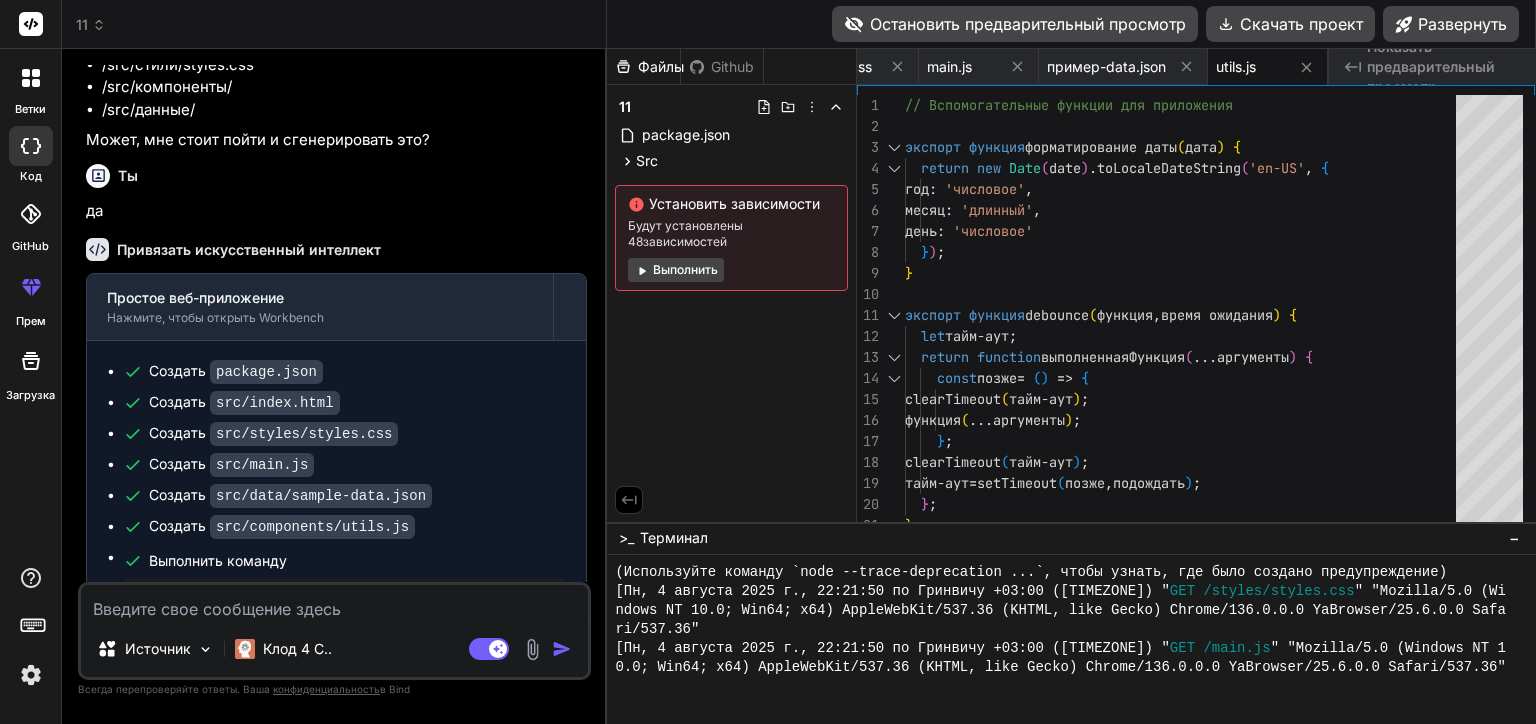 click on "Выполнить" at bounding box center [676, 270] 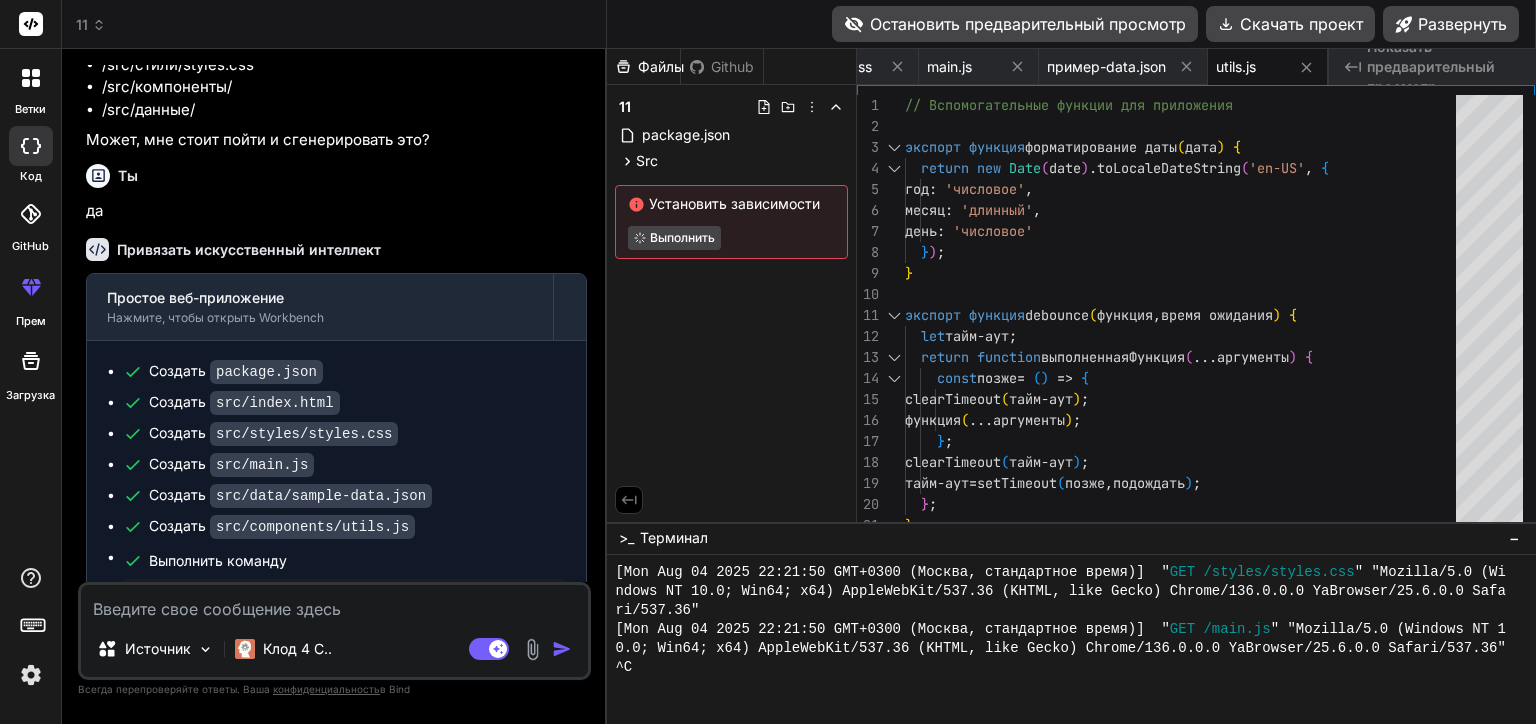 scroll, scrollTop: 1248, scrollLeft: 0, axis: vertical 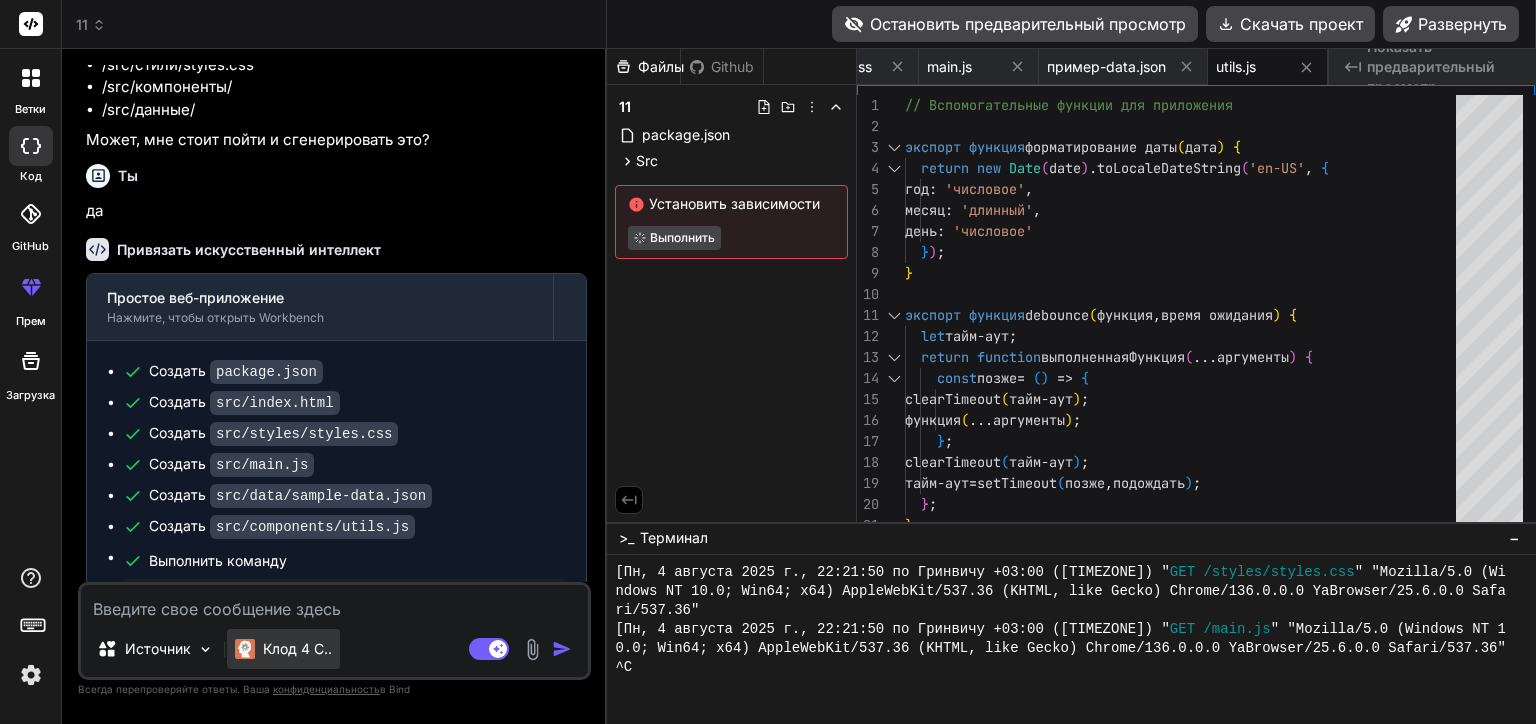 click on "Клод 4 С.." at bounding box center [297, 649] 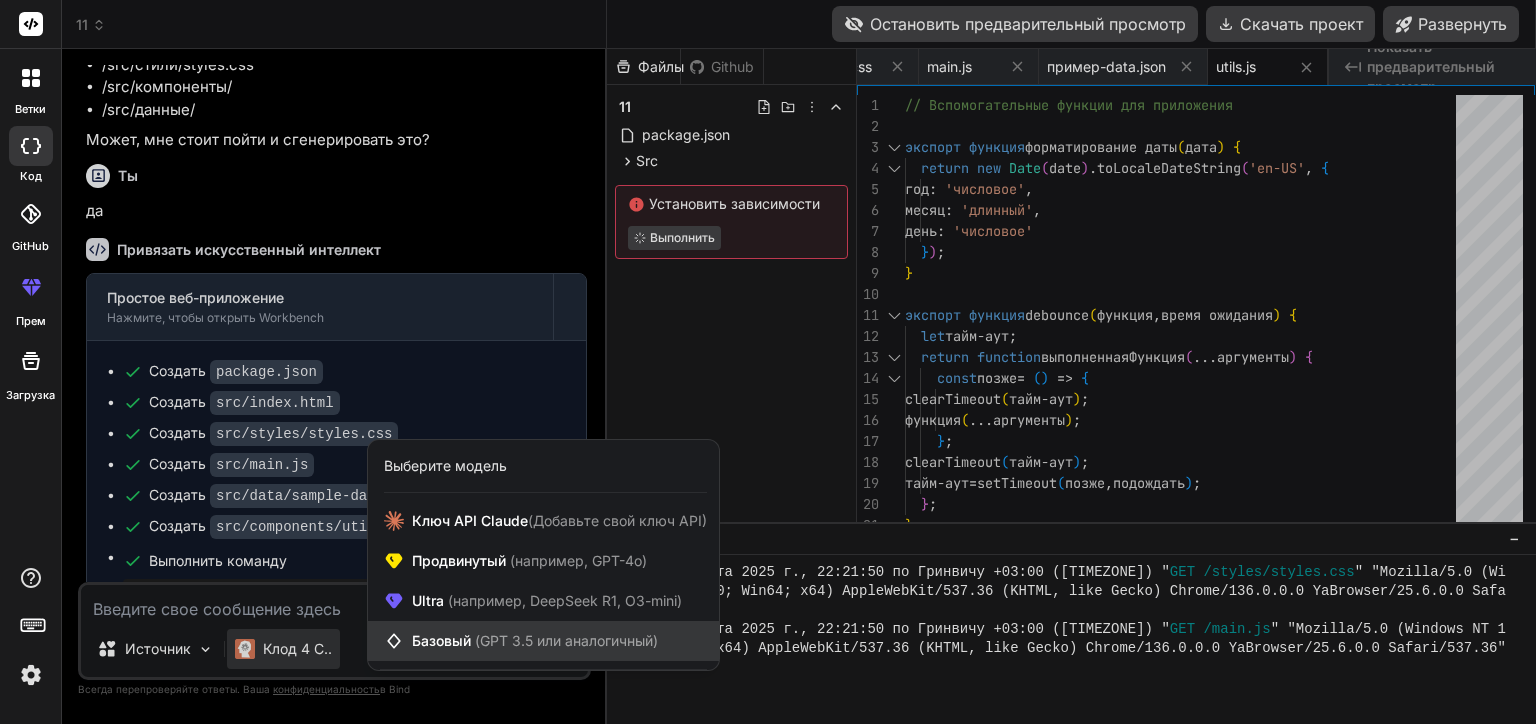 click on "Базовый        (GPT 3.5 или аналогичный)" at bounding box center (535, 641) 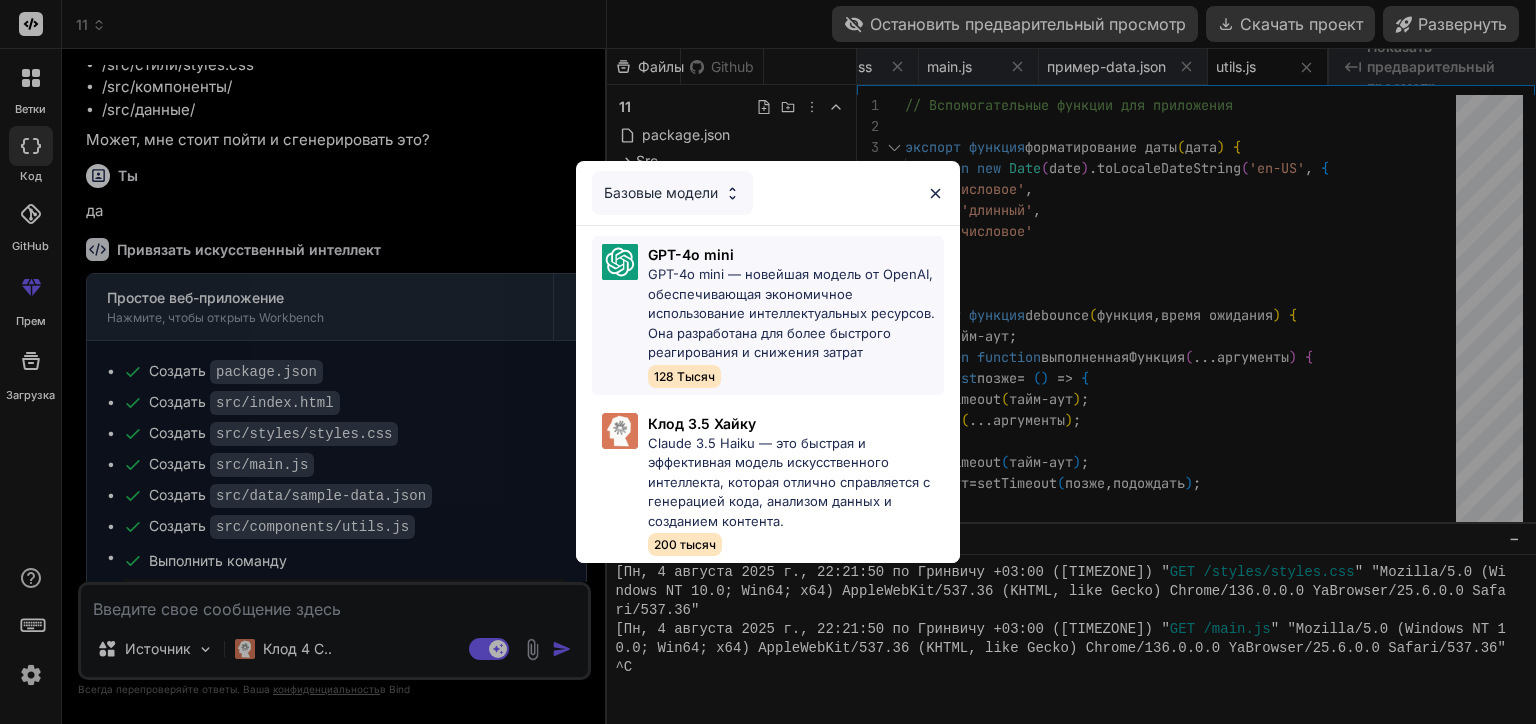 click on "GPT-4o mini — новейшая модель от OpenAI, обеспечивающая экономичное использование интеллектуальных ресурсов. Она разработана для более быстрого реагирования и снижения затрат" at bounding box center [796, 314] 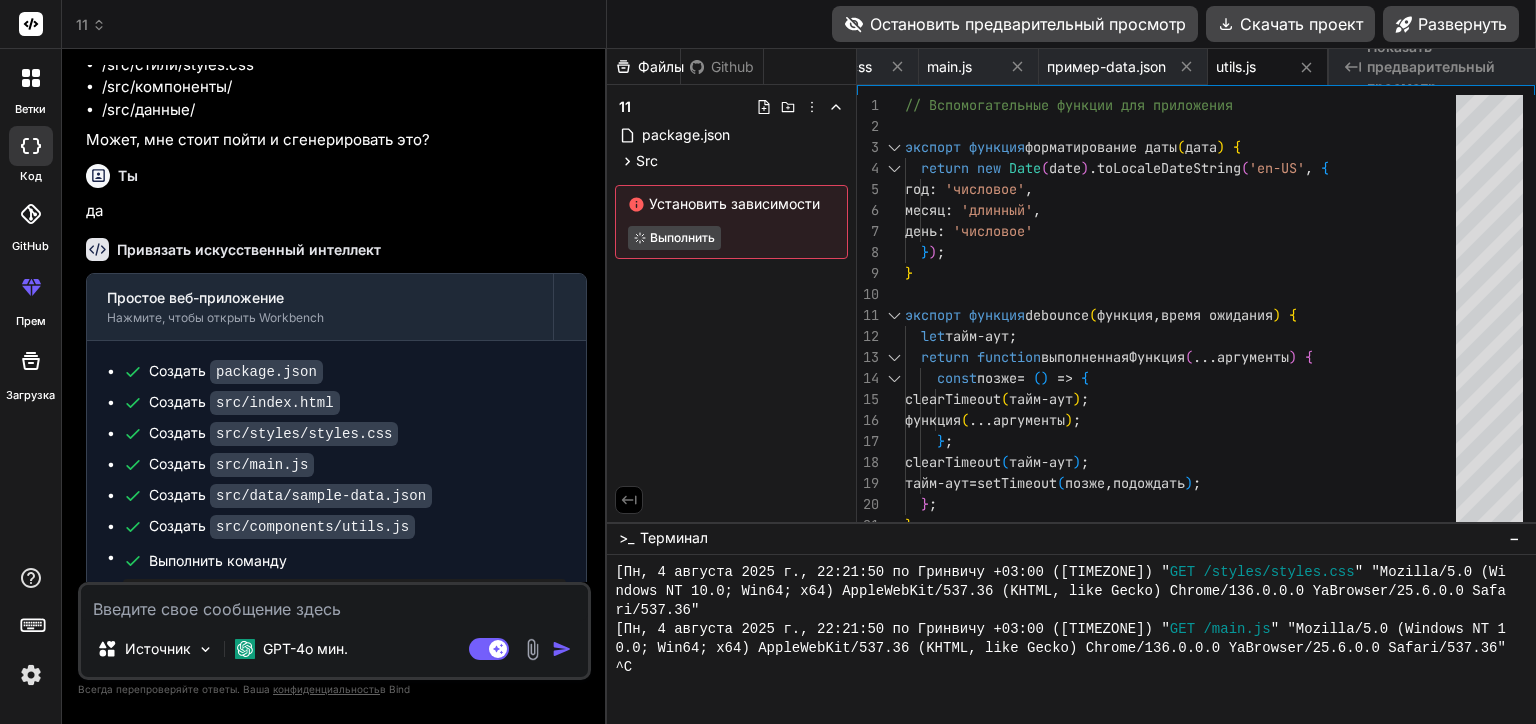 click at bounding box center [334, 603] 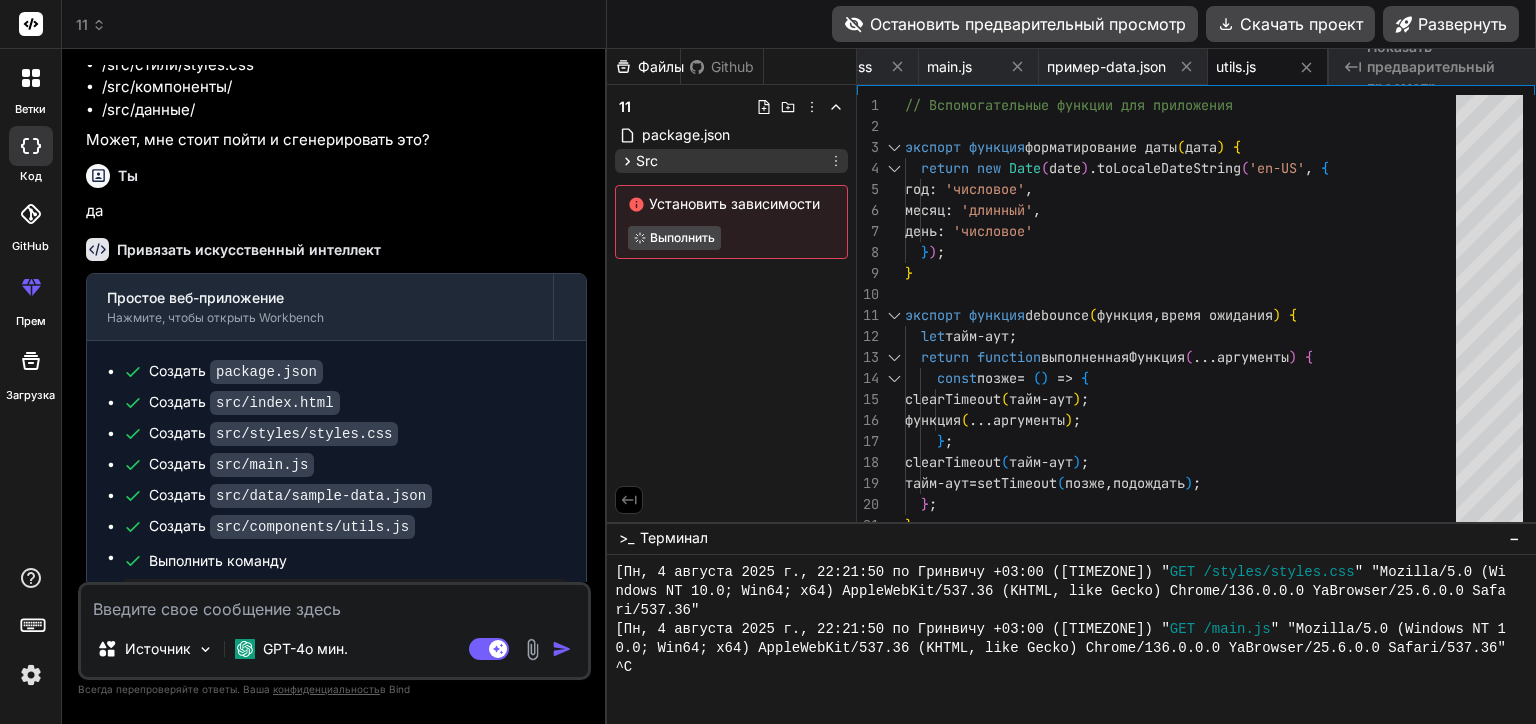 click 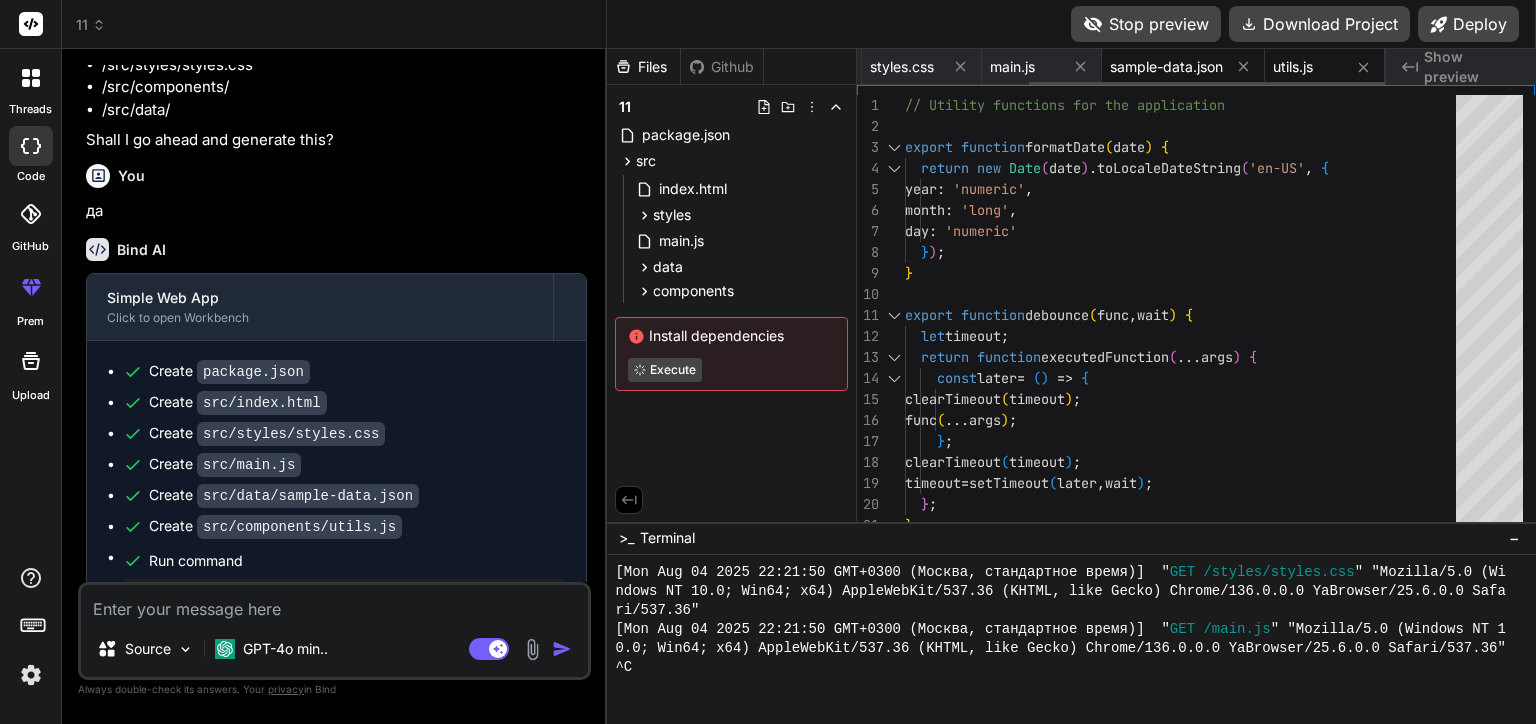 scroll, scrollTop: 0, scrollLeft: 254, axis: horizontal 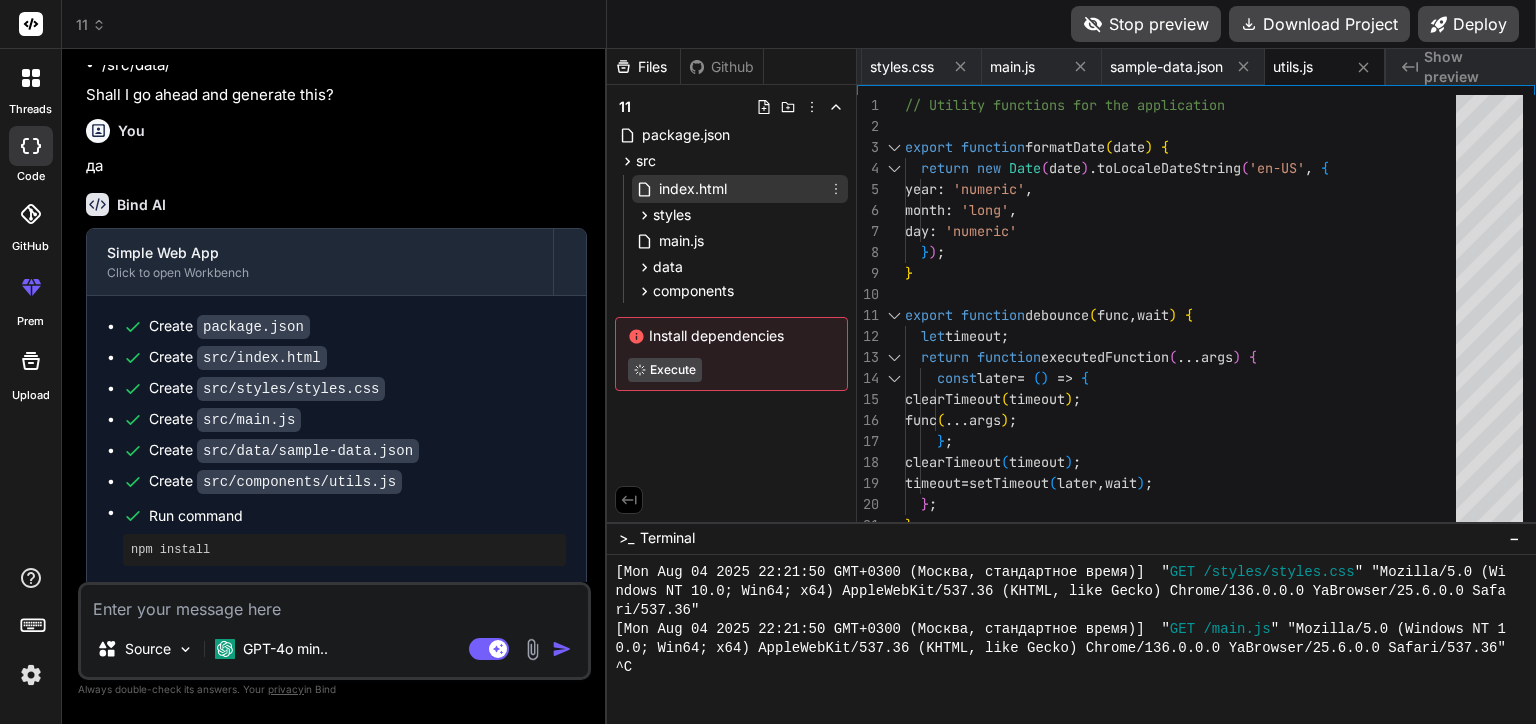 click on "index.html" at bounding box center [693, 189] 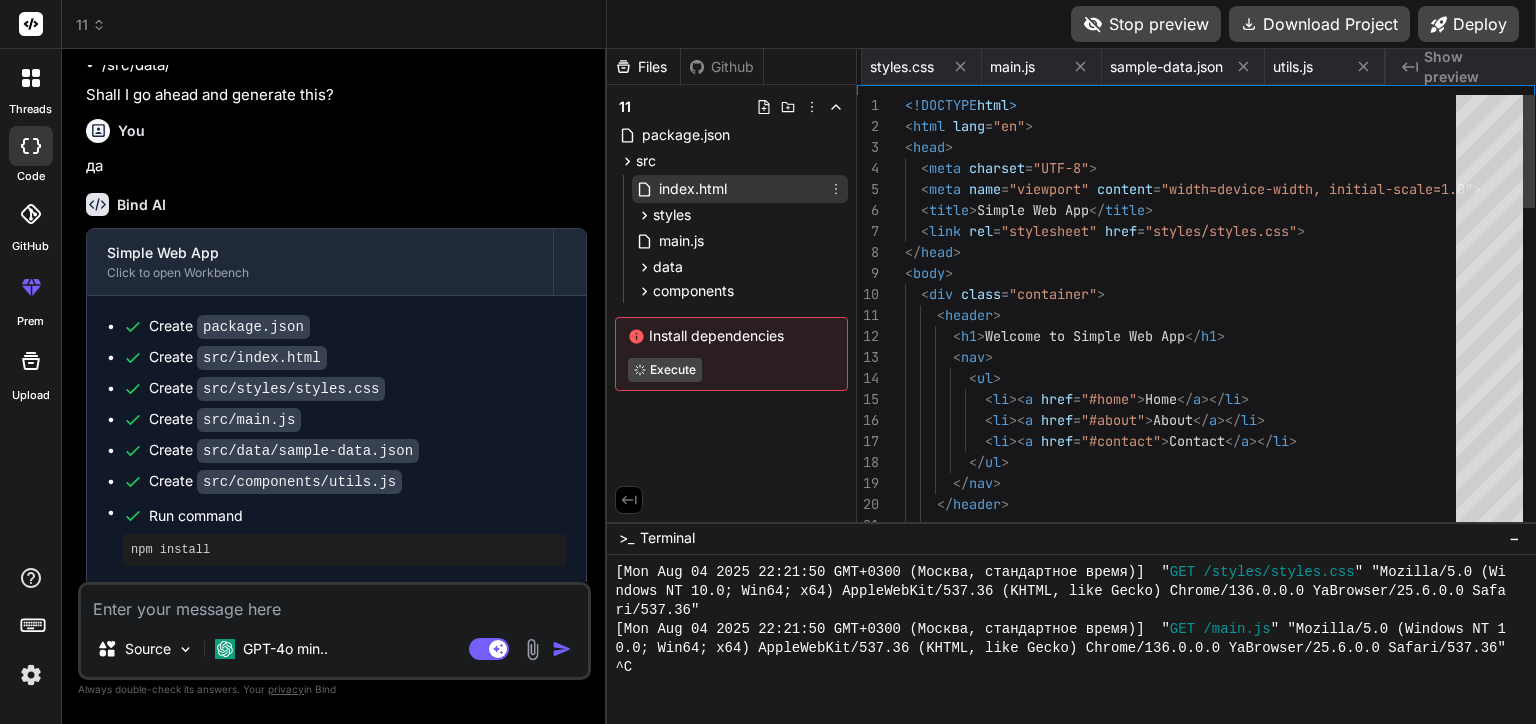scroll, scrollTop: 0, scrollLeft: 138, axis: horizontal 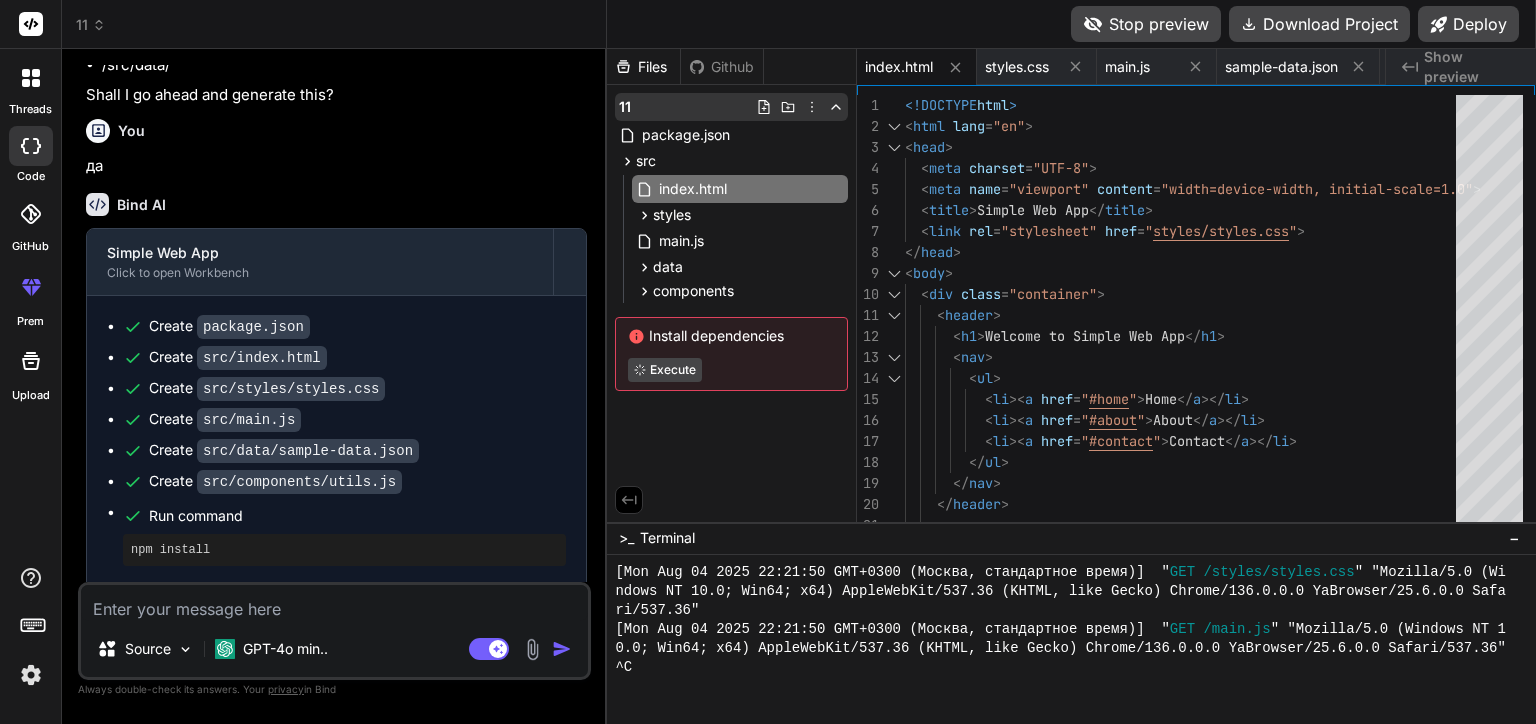 click 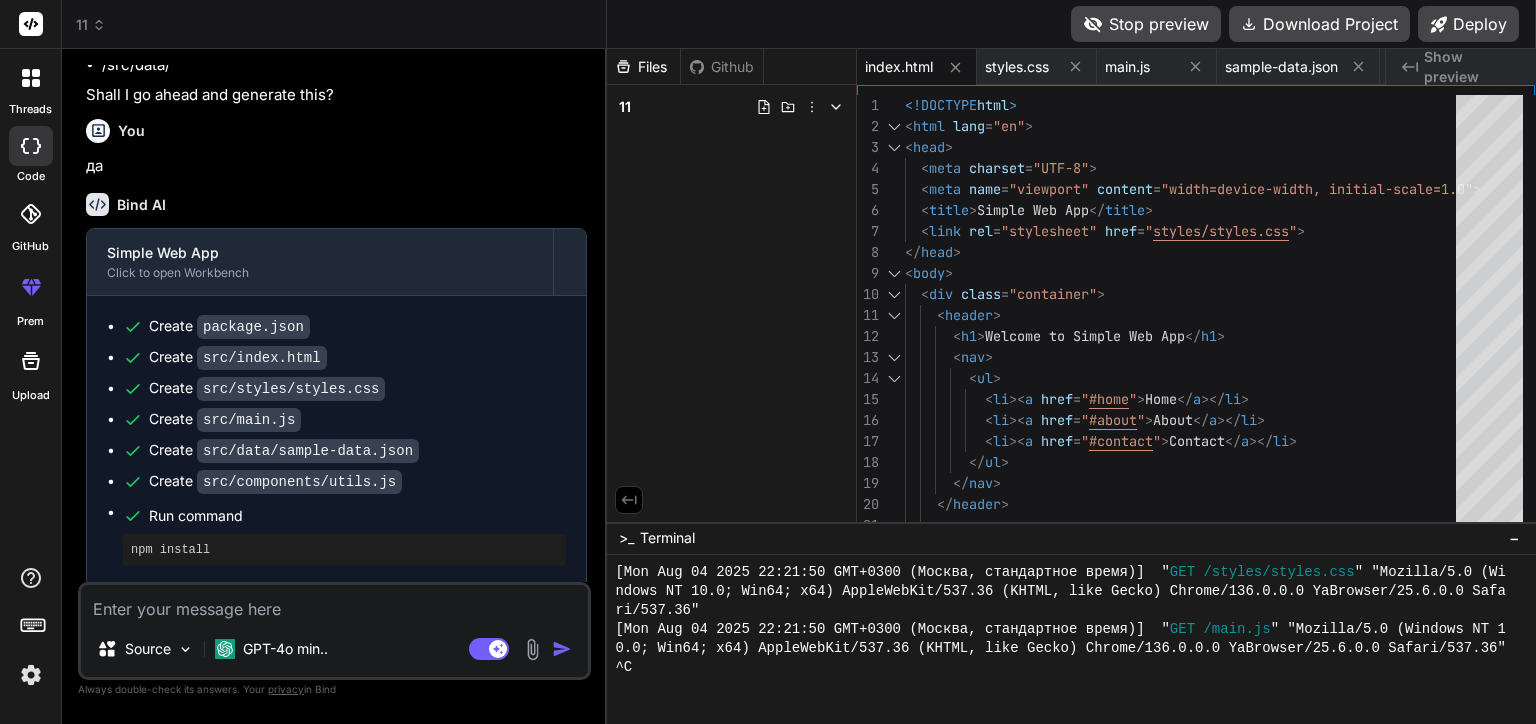 click 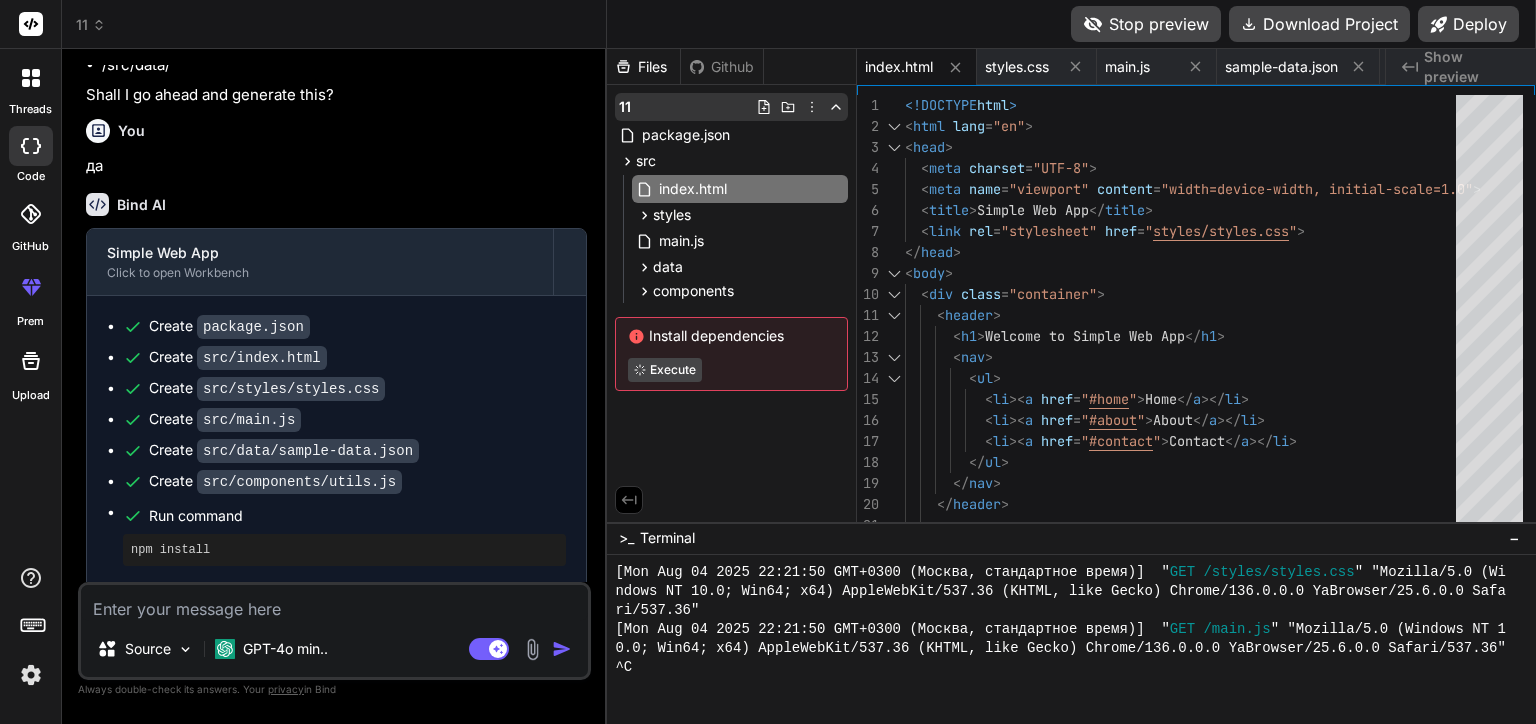 click 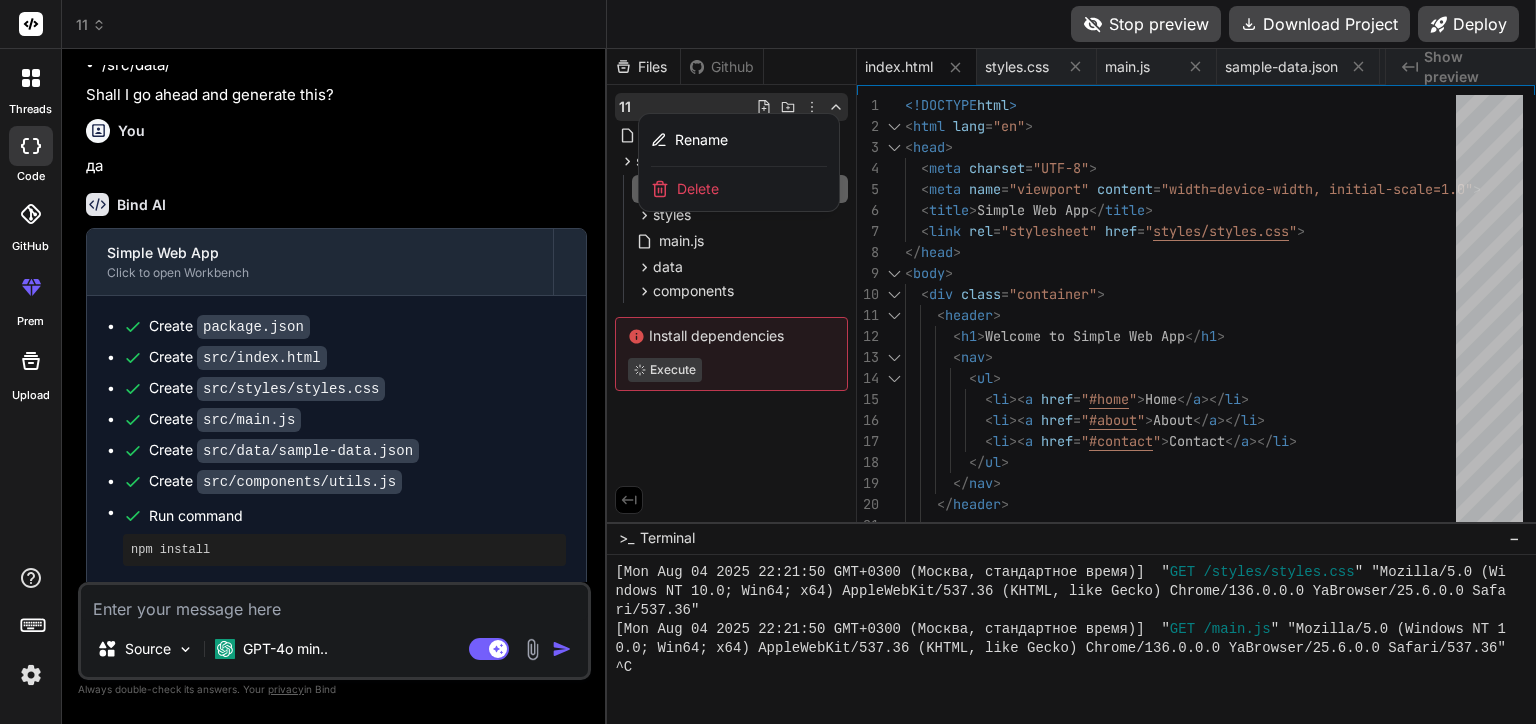 click at bounding box center (1071, 386) 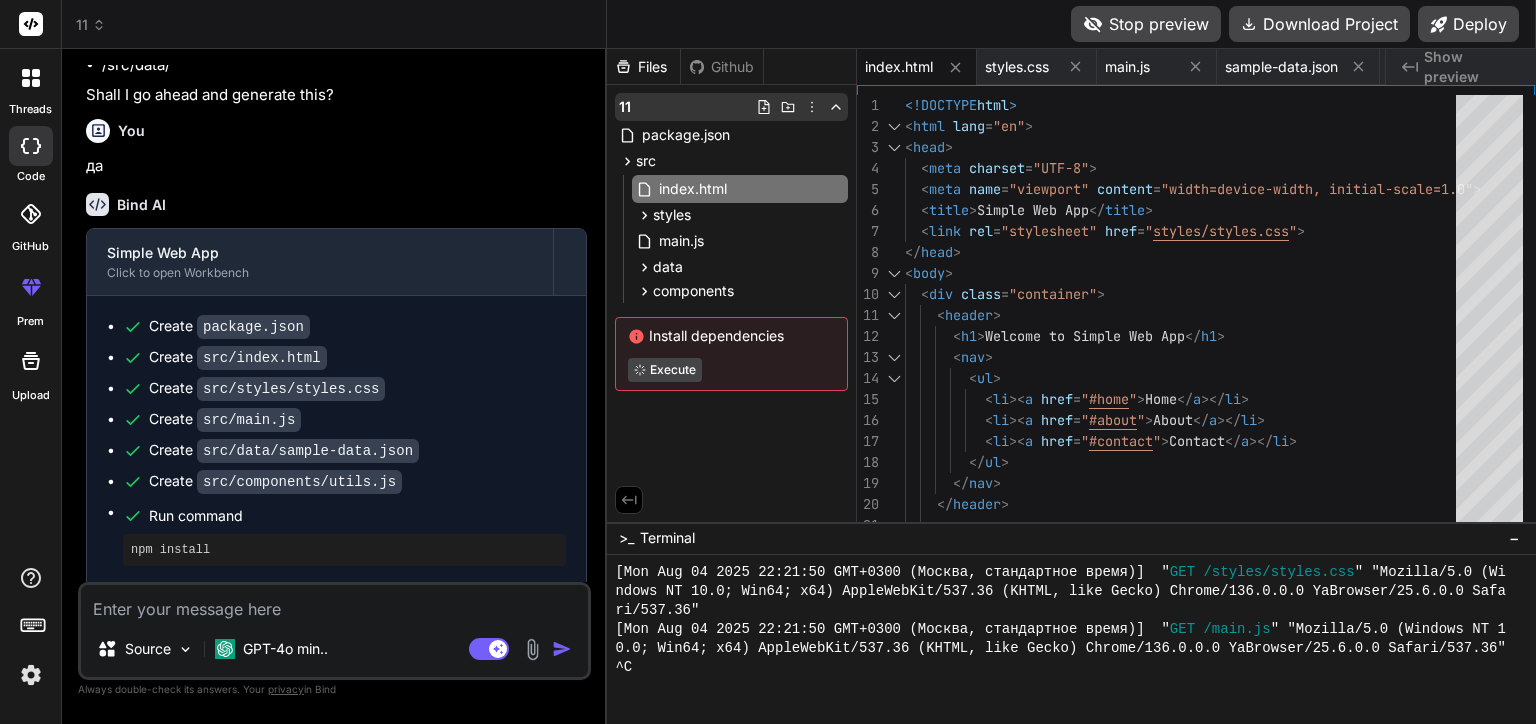 click on "11" at bounding box center [731, 107] 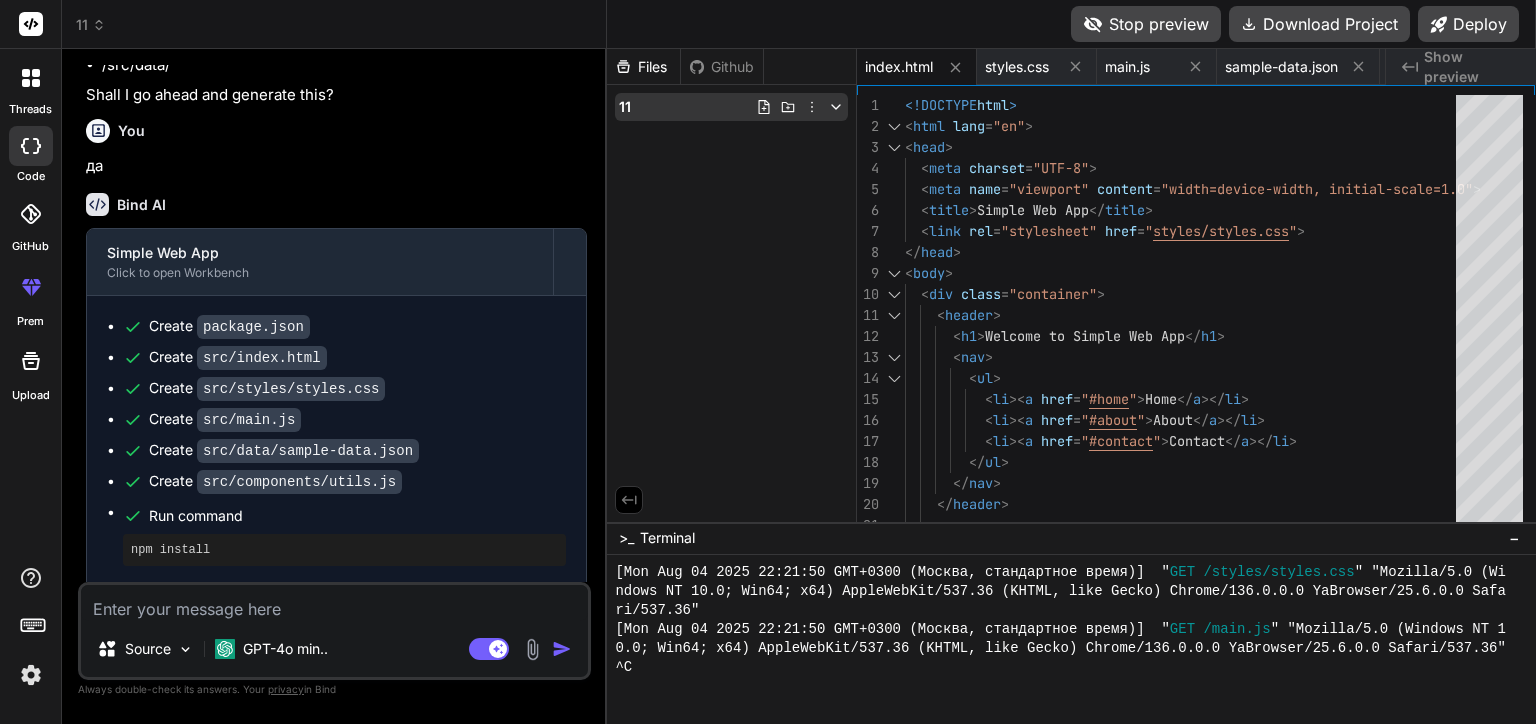 click on "11" at bounding box center (625, 107) 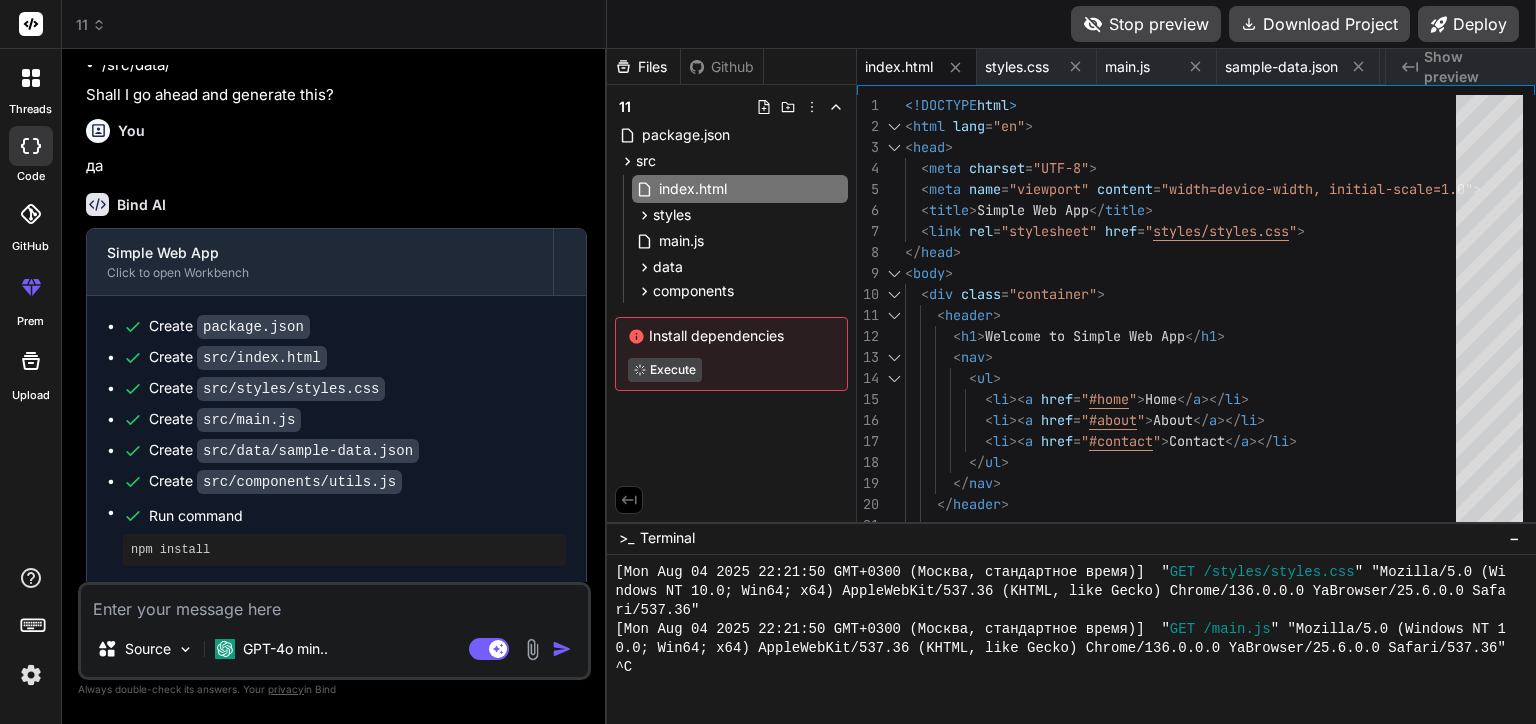 click on "Files" at bounding box center (643, 67) 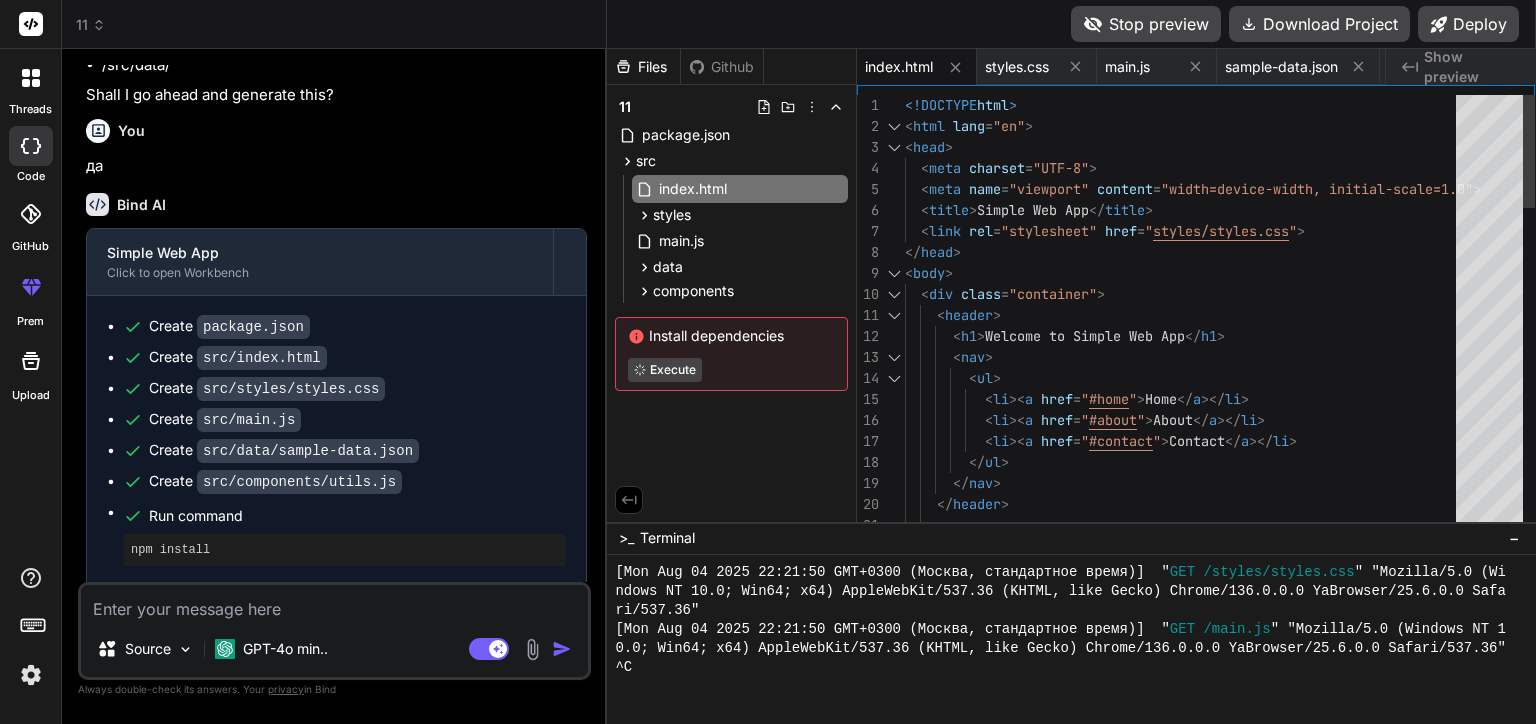 type on "<!DOCTYPE html>
<html lang="en">
<head>
<meta charset="UTF-8">
<meta name="viewport" content="width=device-width, initial-scale=1.0">
<title>Simple Web App</title>
<link rel="stylesheet" href="styles/styles.css">
</head>
<body>
<div class="container">" 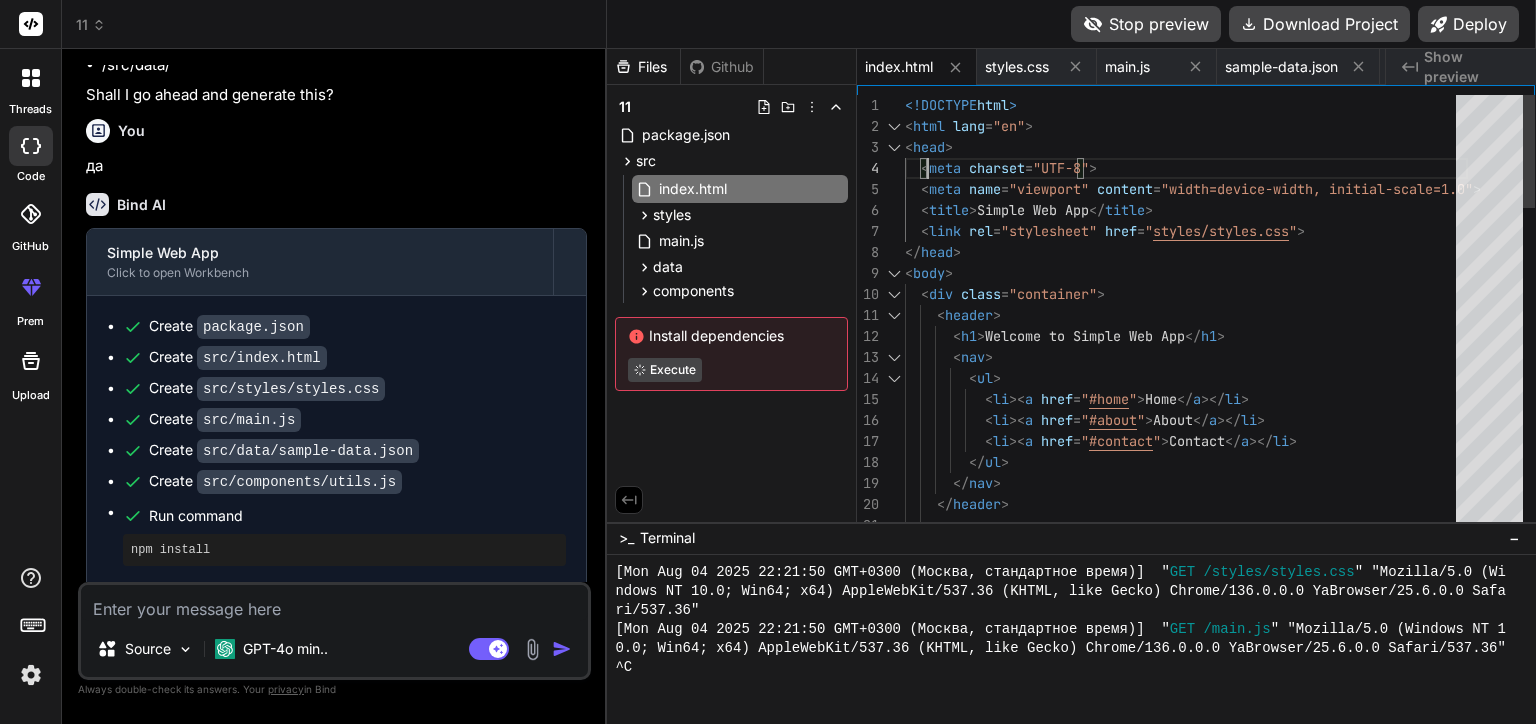 scroll, scrollTop: 0, scrollLeft: 0, axis: both 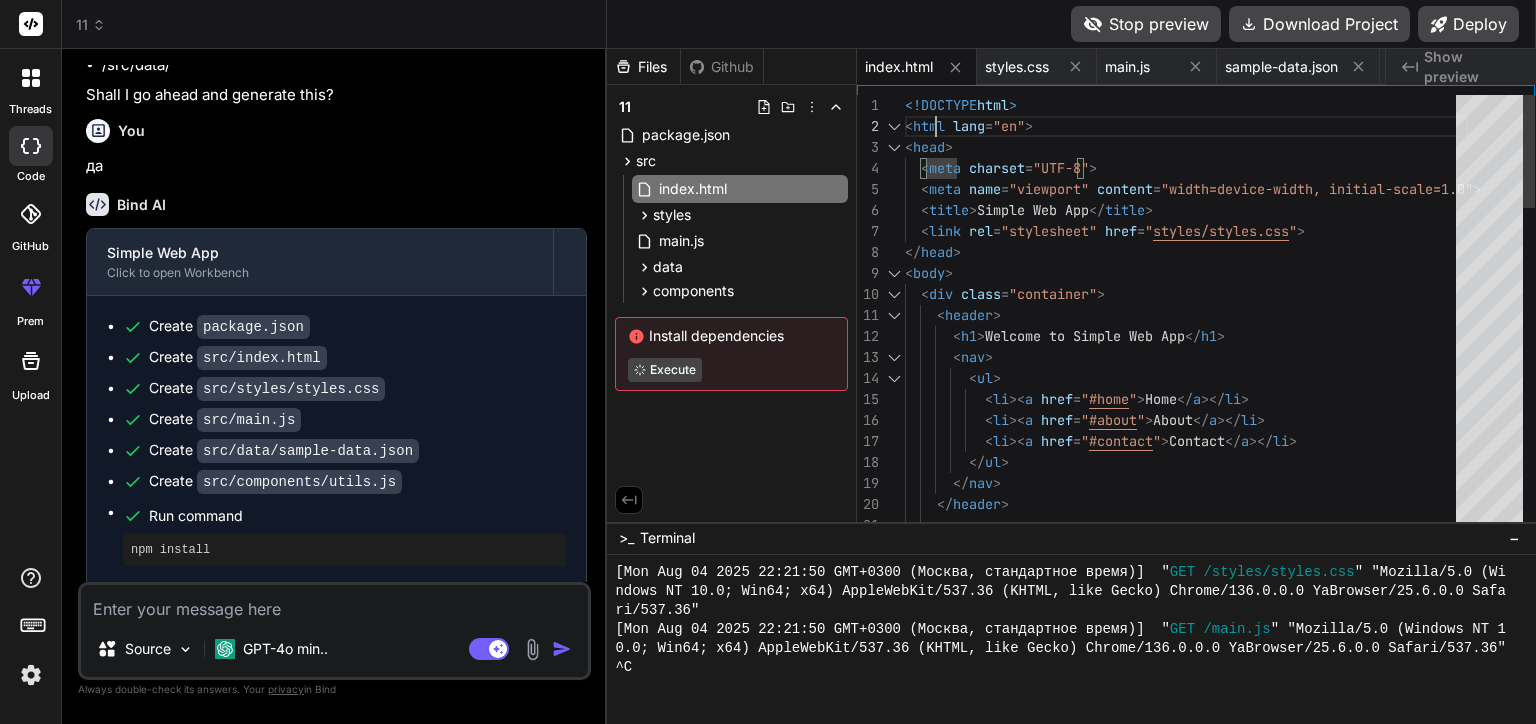 click on "< li >< a   href = " #contact " > Contact </ a ></ li >          </ ul >        </ nav >            < li >< a   href = " #home " > Home </ a ></ li >            < li >< a   href = " #about " > About </ a ></ li >        < h1 > Welcome to Simple Web App </ h1 >        < nav >          < ul >    < div   class = "container" >      < header > </ head > < body >    < meta   name = "viewport"   content = "width=device-width, initial-scale=1.0" >    < title > Simple Web App </ title >    < link   rel = "stylesheet"   href = " styles/styles.css " > < head >    < meta   charset = "UTF-8" > <!DOCTYPE  html > < html   lang = "en" >" at bounding box center (1186, 935) 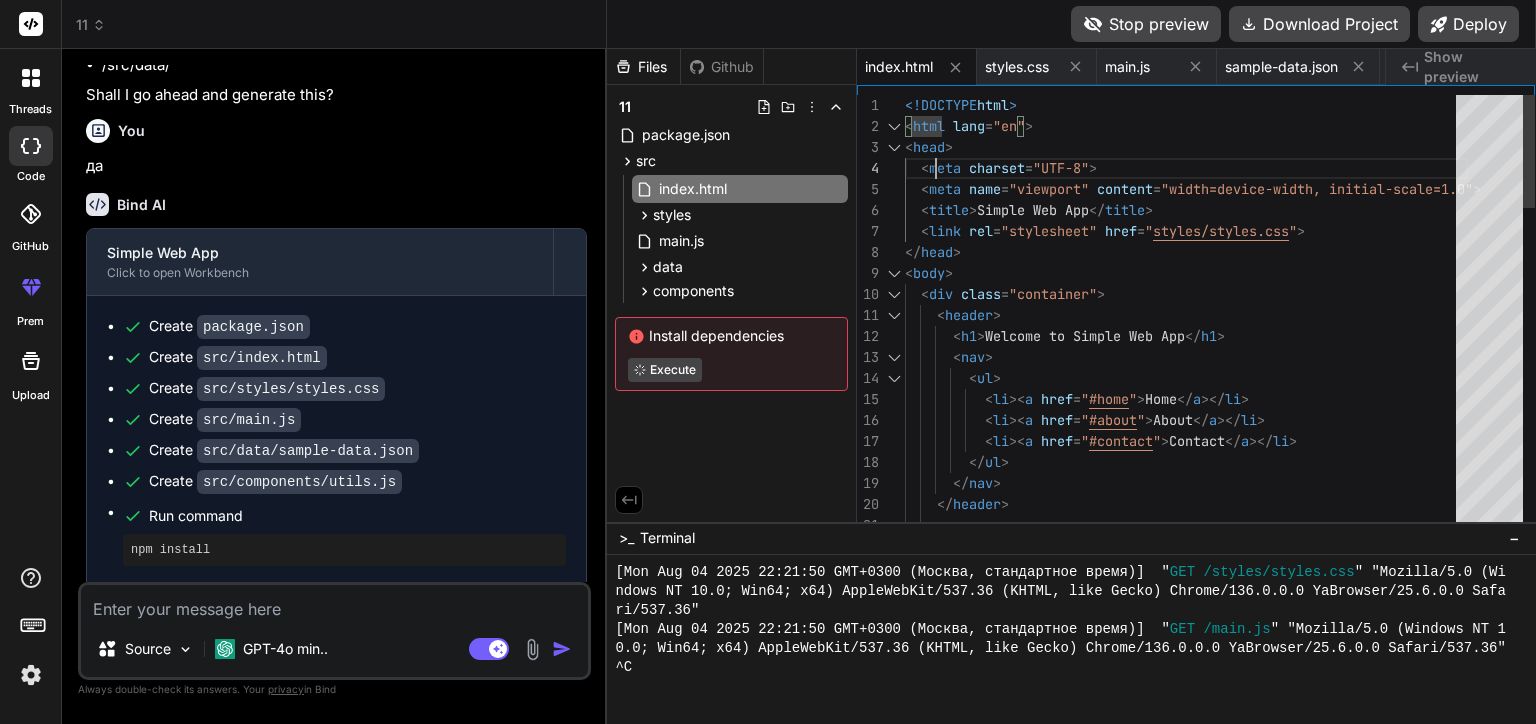 click on "< li >< a   href = " #contact " > Contact </ a ></ li >          </ ul >        </ nav >            < li >< a   href = " #home " > Home </ a ></ li >            < li >< a   href = " #about " > About </ a ></ li >        < h1 > Welcome to Simple Web App </ h1 >        < nav >          < ul >    < div   class = "container" >      < header > </ head > < body >    < meta   name = "viewport"   content = "width=device-width, initial-scale=1.0" >    < title > Simple Web App </ title >    < link   rel = "stylesheet"   href = " styles/styles.css " > < head >    < meta   charset = "UTF-8" > <!DOCTYPE  html > < html   lang = "en" >" at bounding box center [1186, 935] 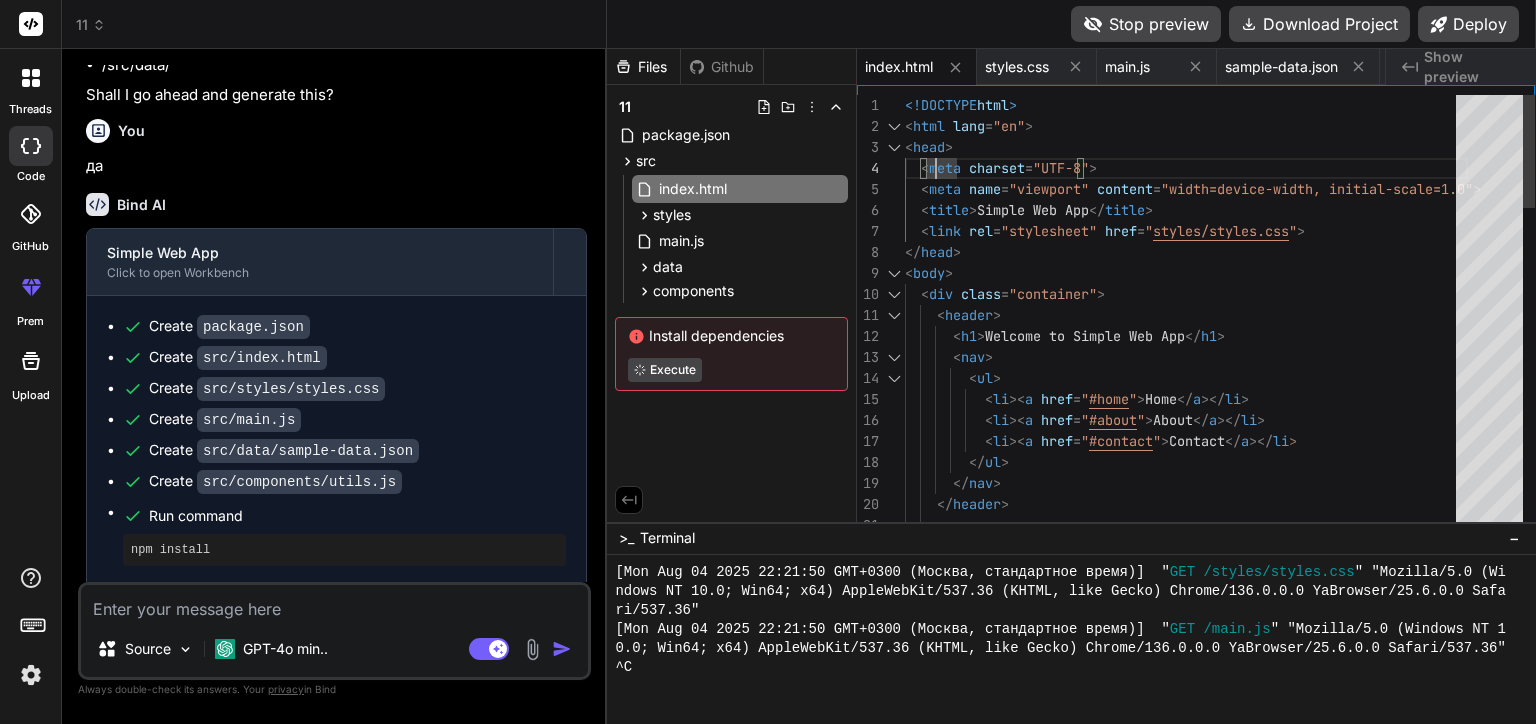 click on "< li >< a   href = " #contact " > Contact </ a ></ li >          </ ul >        </ nav >            < li >< a   href = " #home " > Home </ a ></ li >            < li >< a   href = " #about " > About </ a ></ li >        < h1 > Welcome to Simple Web App </ h1 >        < nav >          < ul >    < div   class = "container" >      < header > </ head > < body >    < meta   name = "viewport"   content = "width=device-width, initial-scale=1.0" >    < title > Simple Web App </ title >    < link   rel = "stylesheet"   href = " styles/styles.css " > < head >    < meta   charset = "UTF-8" > <!DOCTYPE  html > < html   lang = "en" >" at bounding box center [1186, 935] 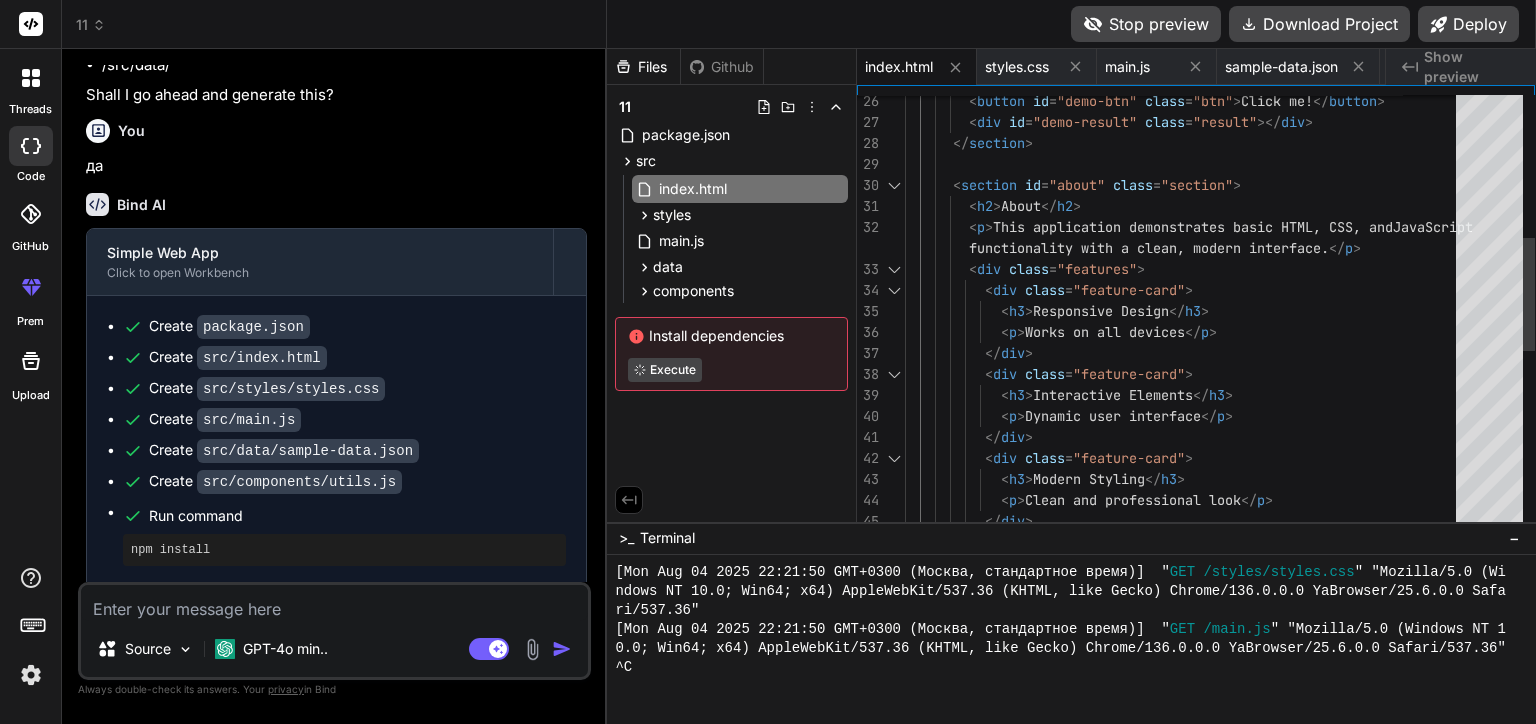 type on "x" 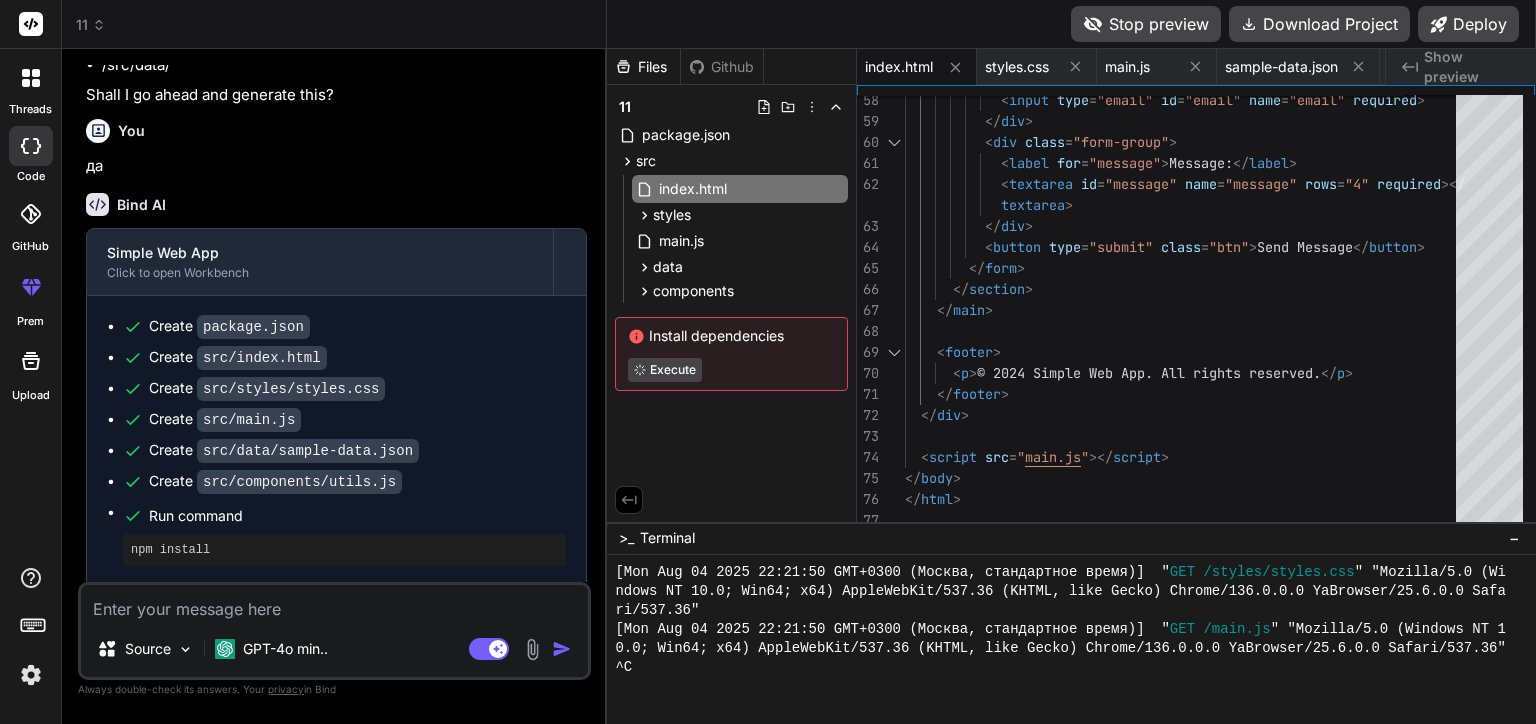 click at bounding box center [334, 603] 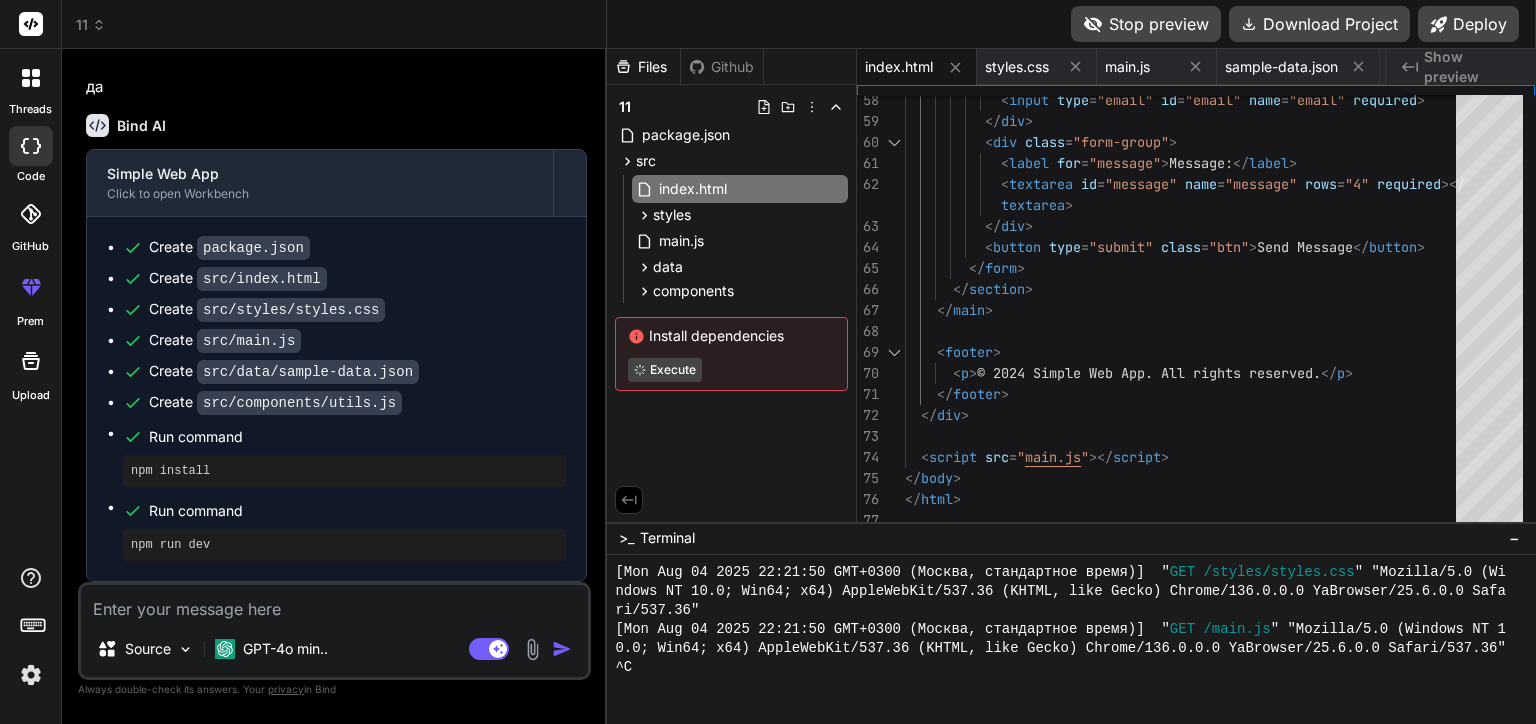 scroll, scrollTop: 434, scrollLeft: 0, axis: vertical 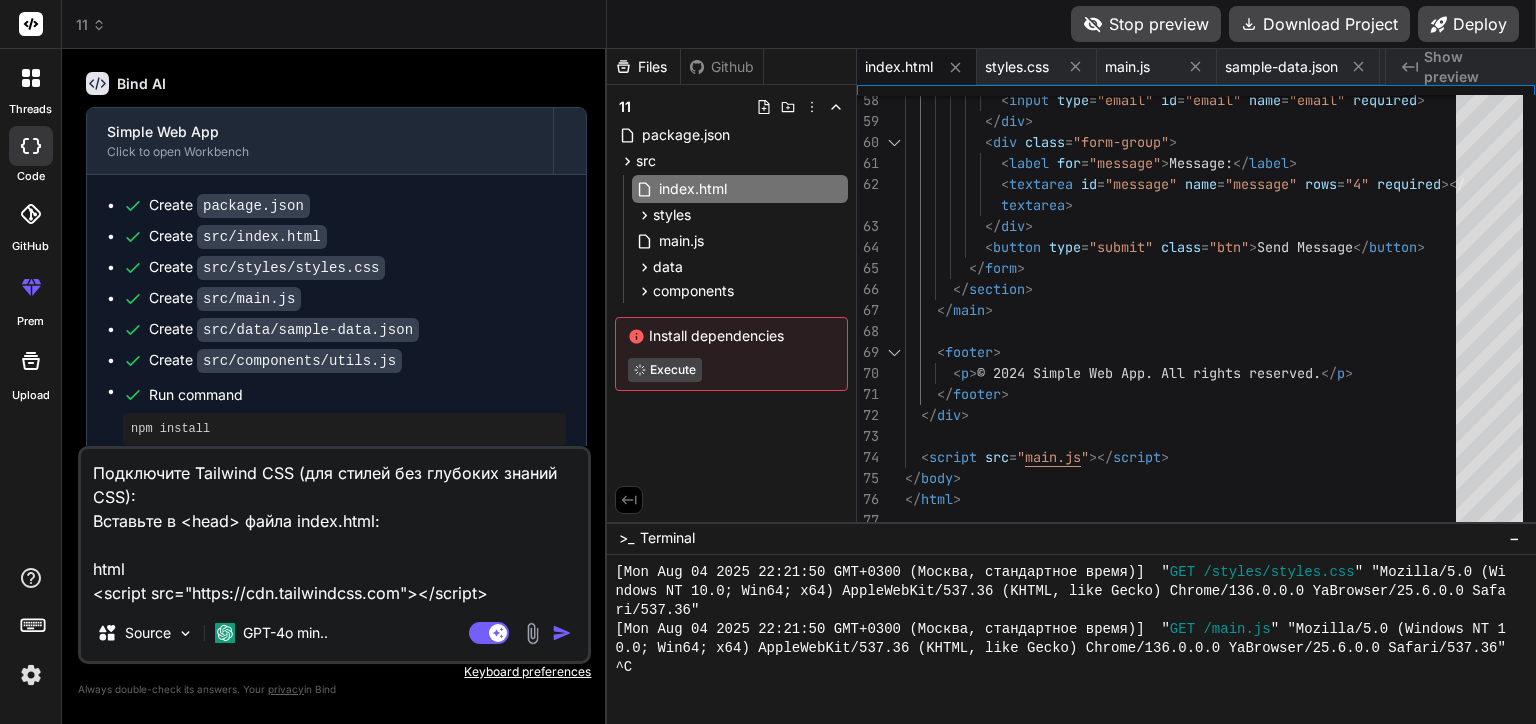 type on "Подключите Tailwind CSS (для стилей без глубоких знаний CSS):
Вставьте в <head> файла index.html:
html
<script src="https://cdn.tailwindcss.com"></script>" 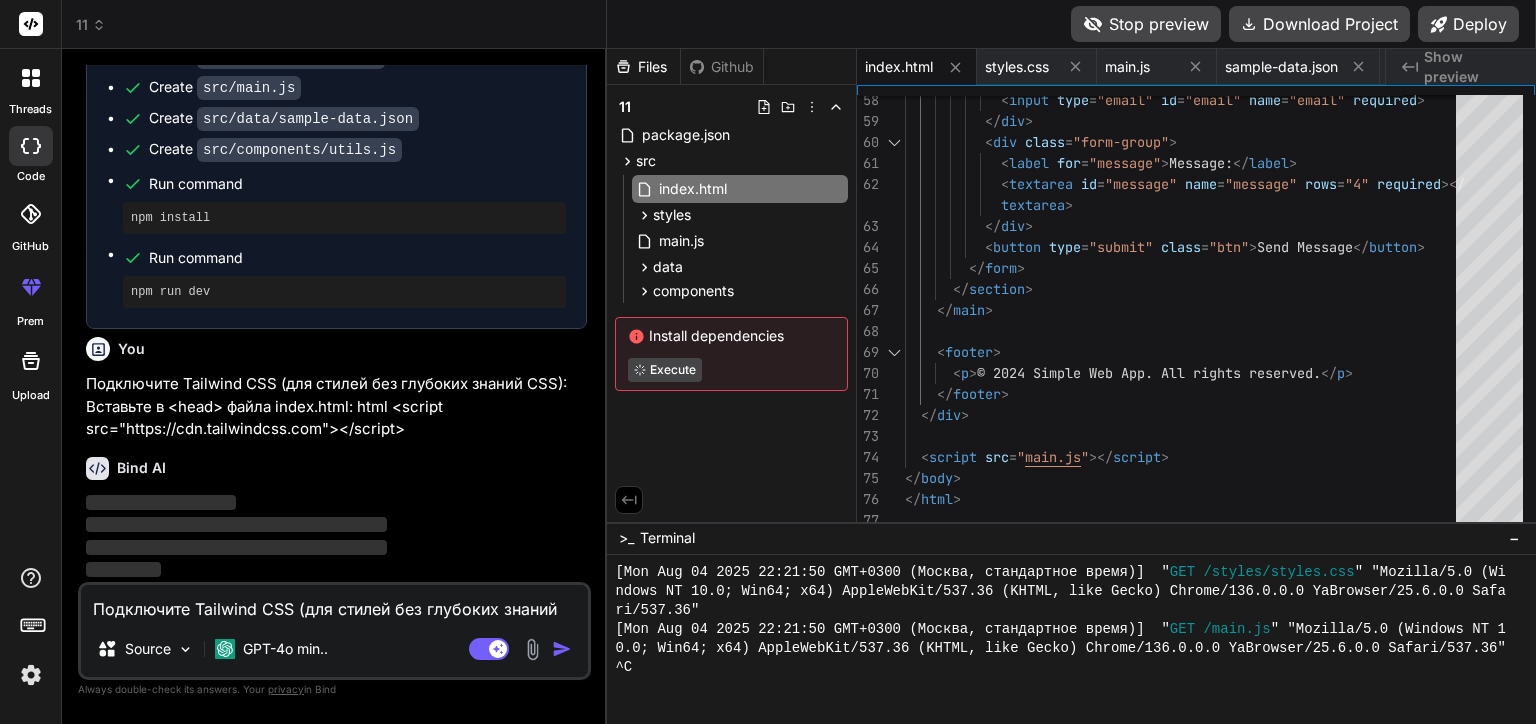 scroll, scrollTop: 686, scrollLeft: 0, axis: vertical 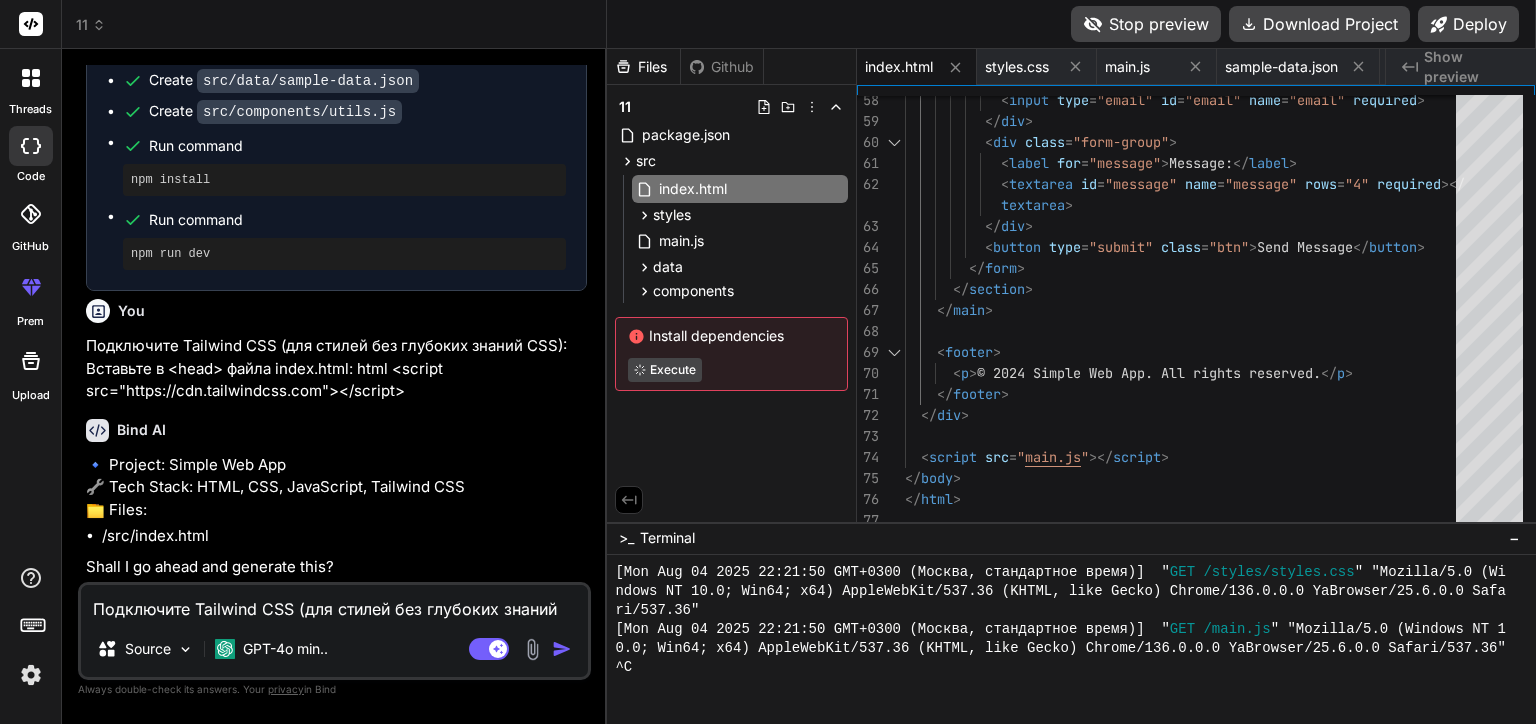 type on "x" 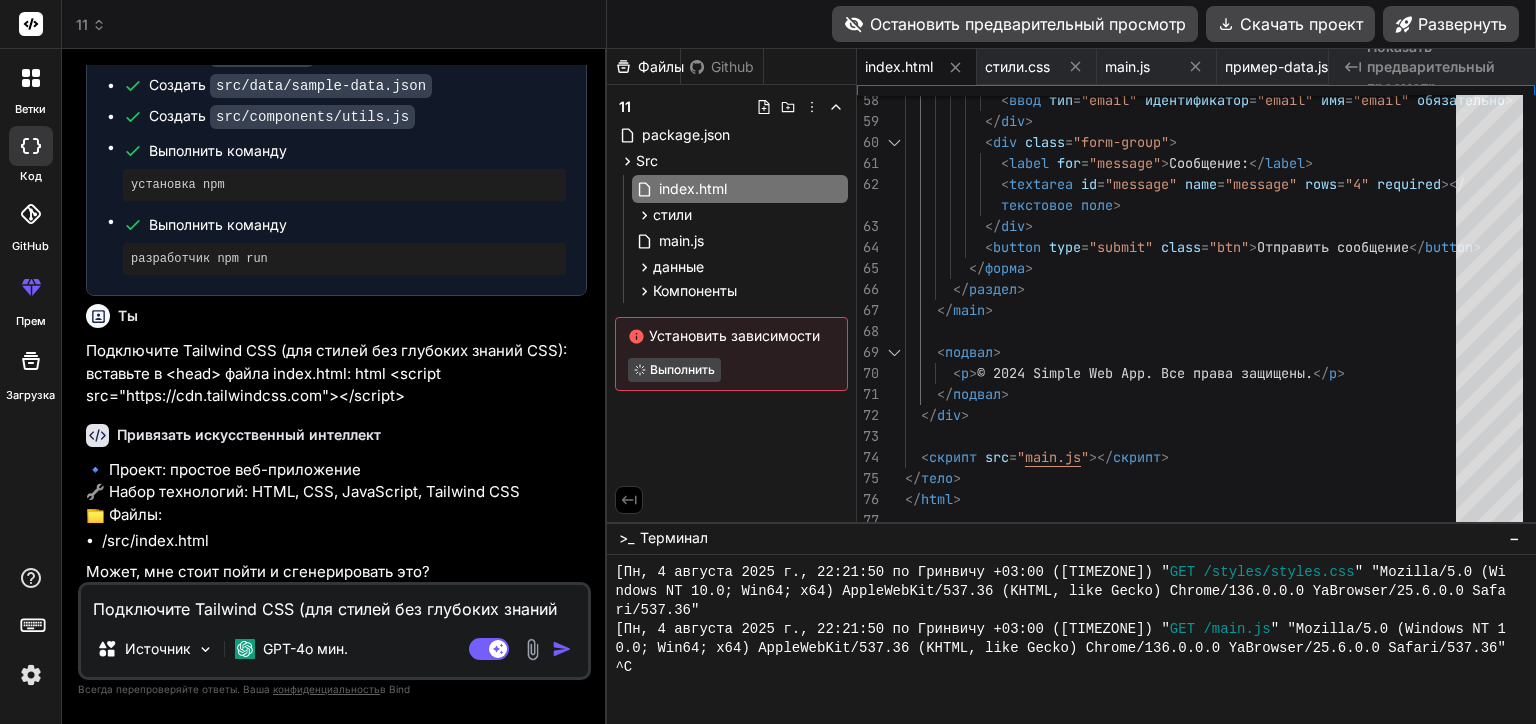 scroll, scrollTop: 680, scrollLeft: 0, axis: vertical 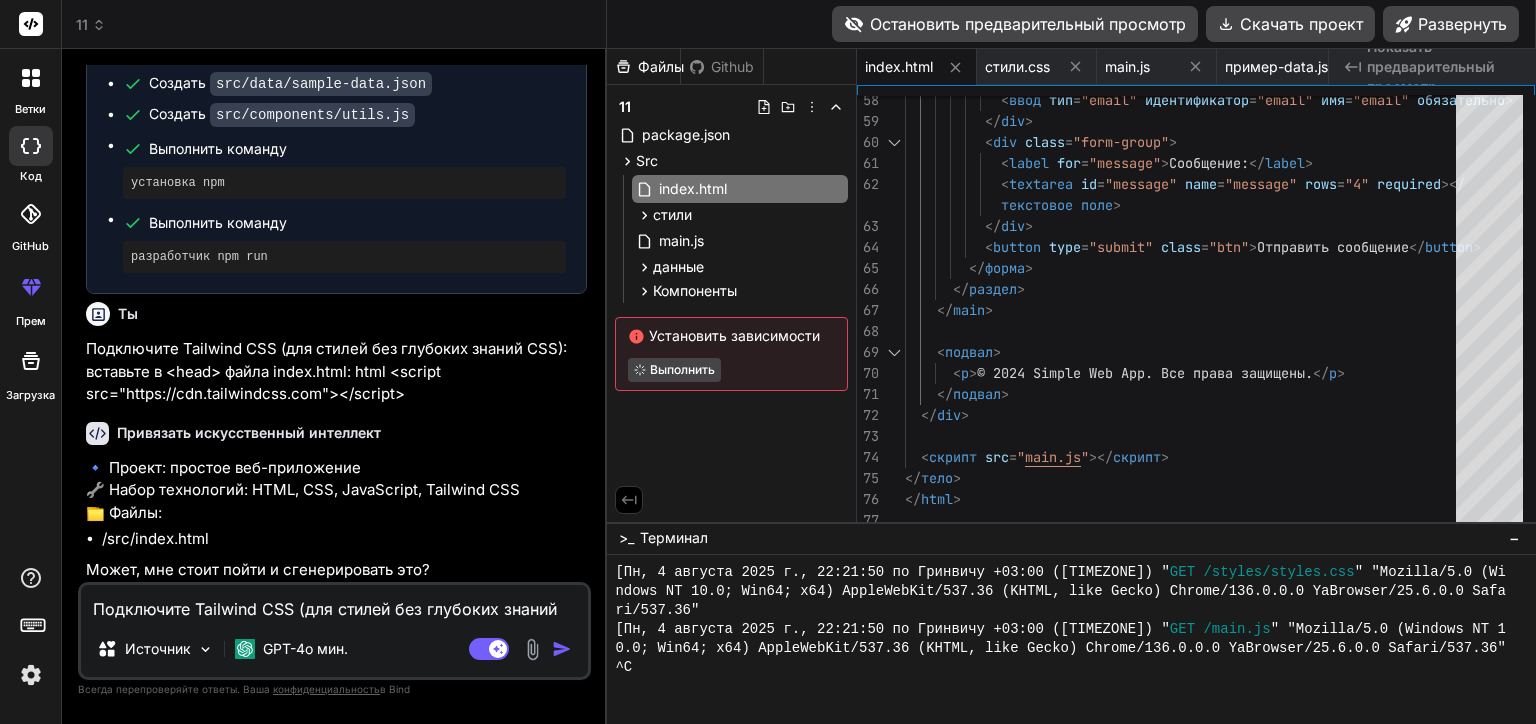 click on "Подключите Tailwind CSS (для стилей без глубоких знаний CSS):
Вставьте в <head> файла index.html:
html
<script src="https://cdn.tailwindcss.com"></script>" at bounding box center (334, 603) 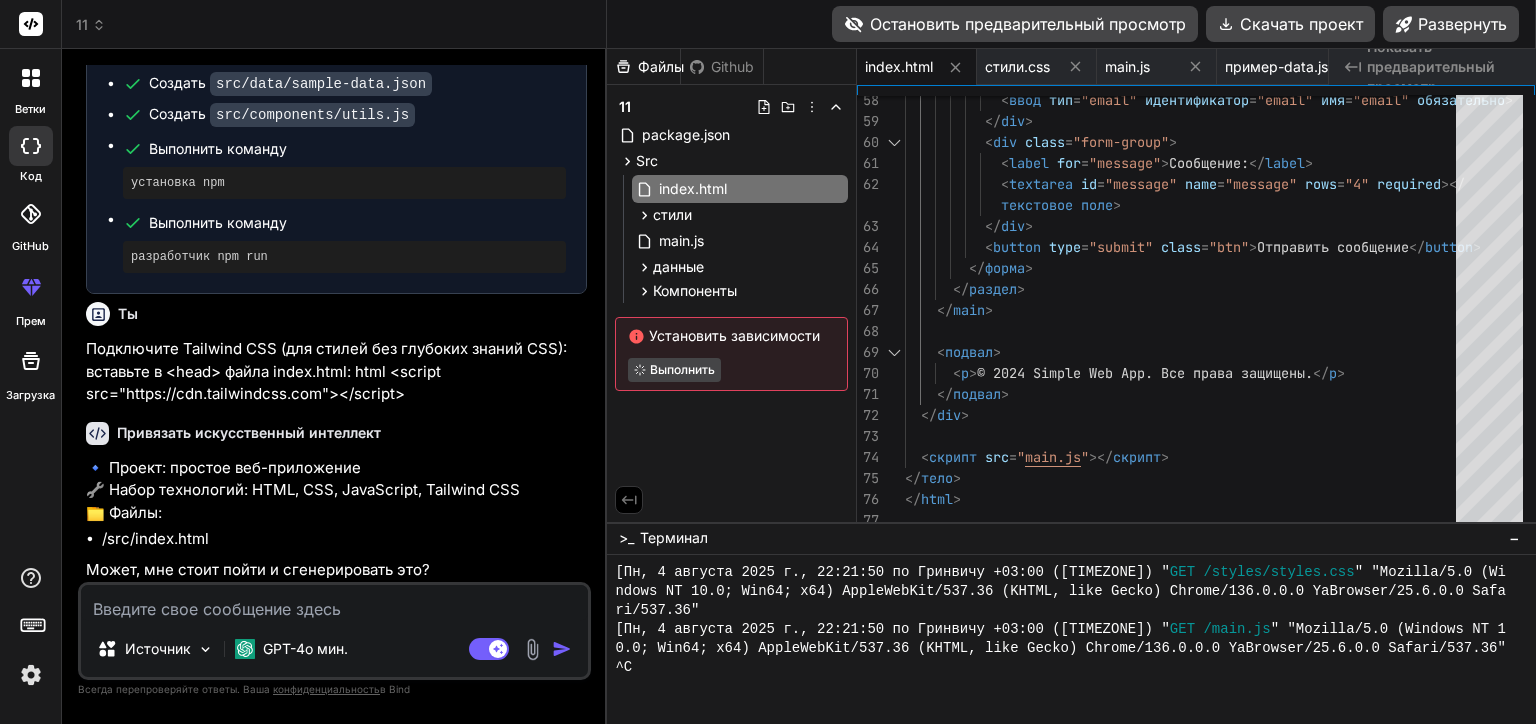 type on "д" 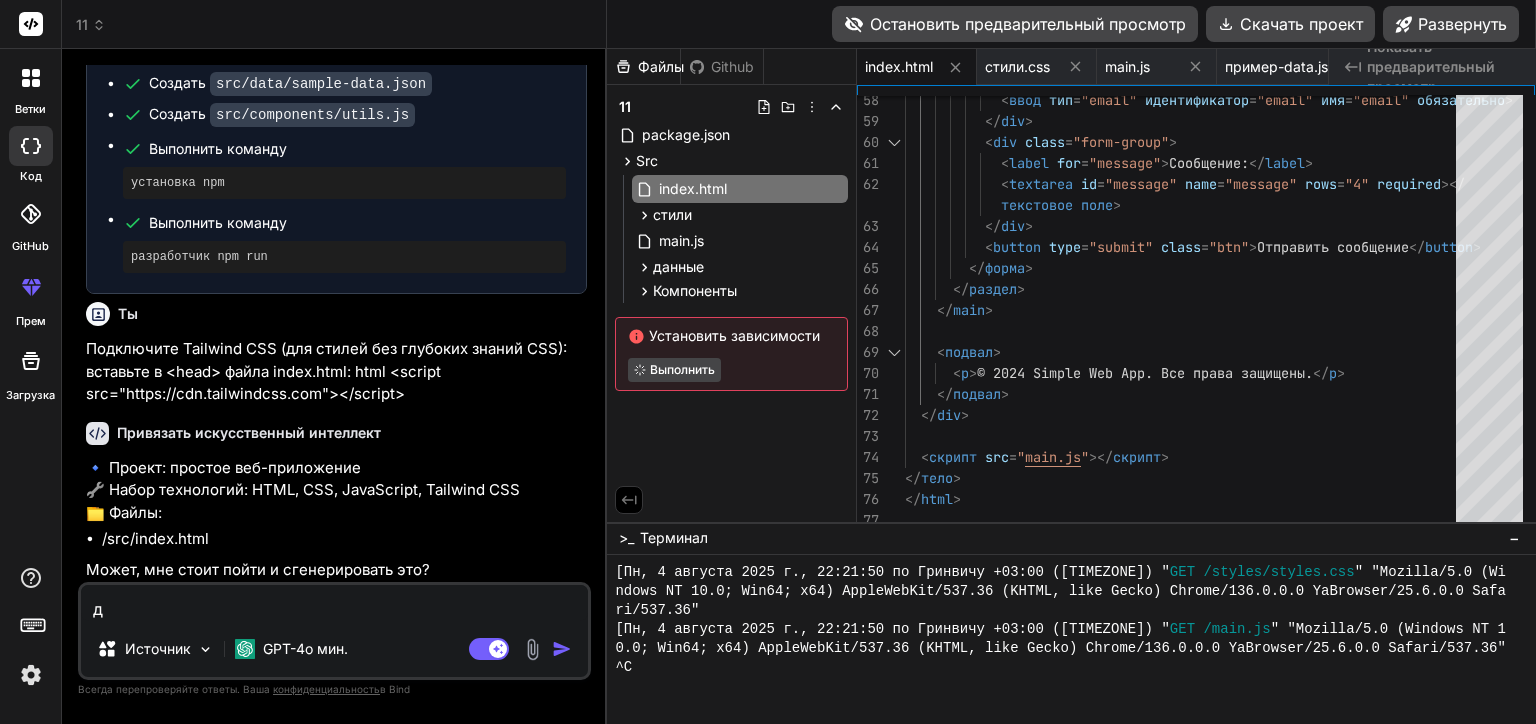 type on "да" 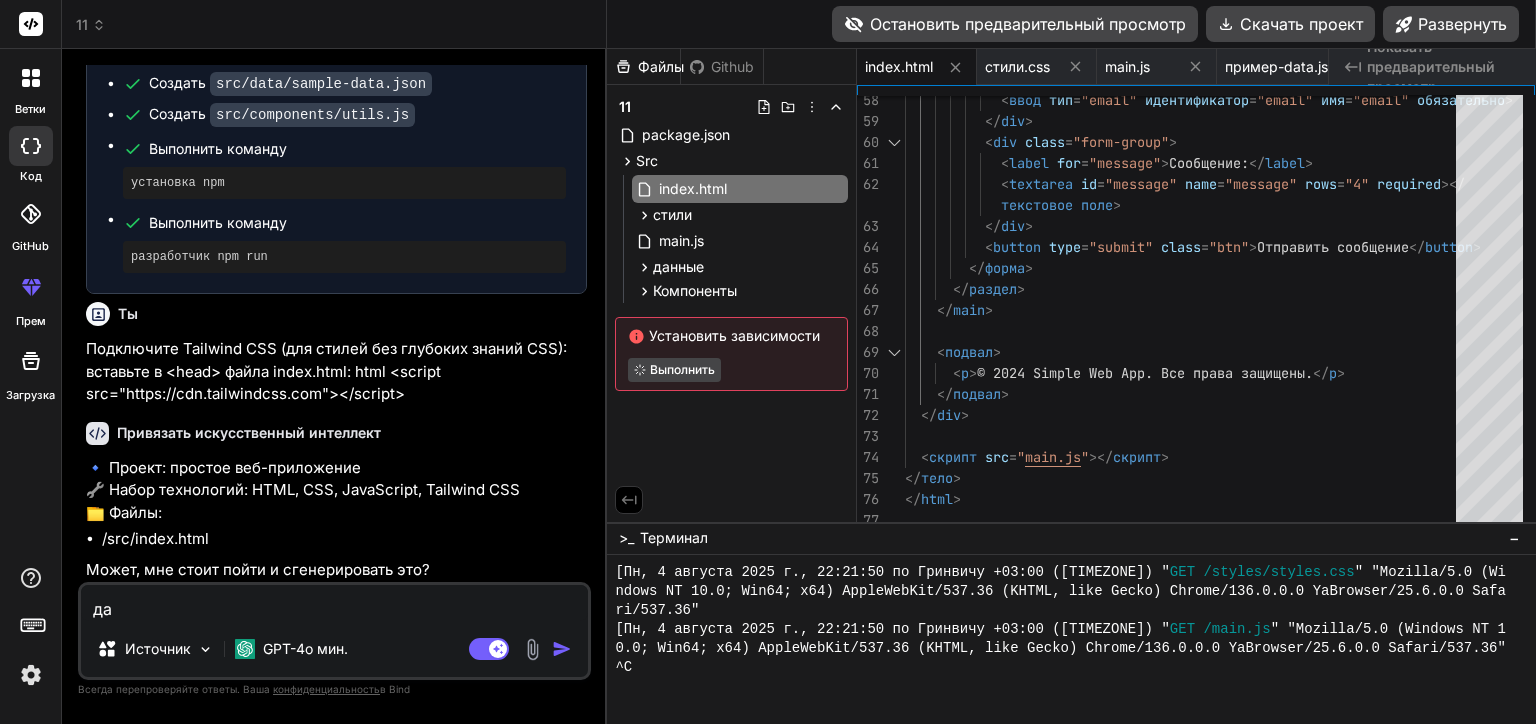 type on "x" 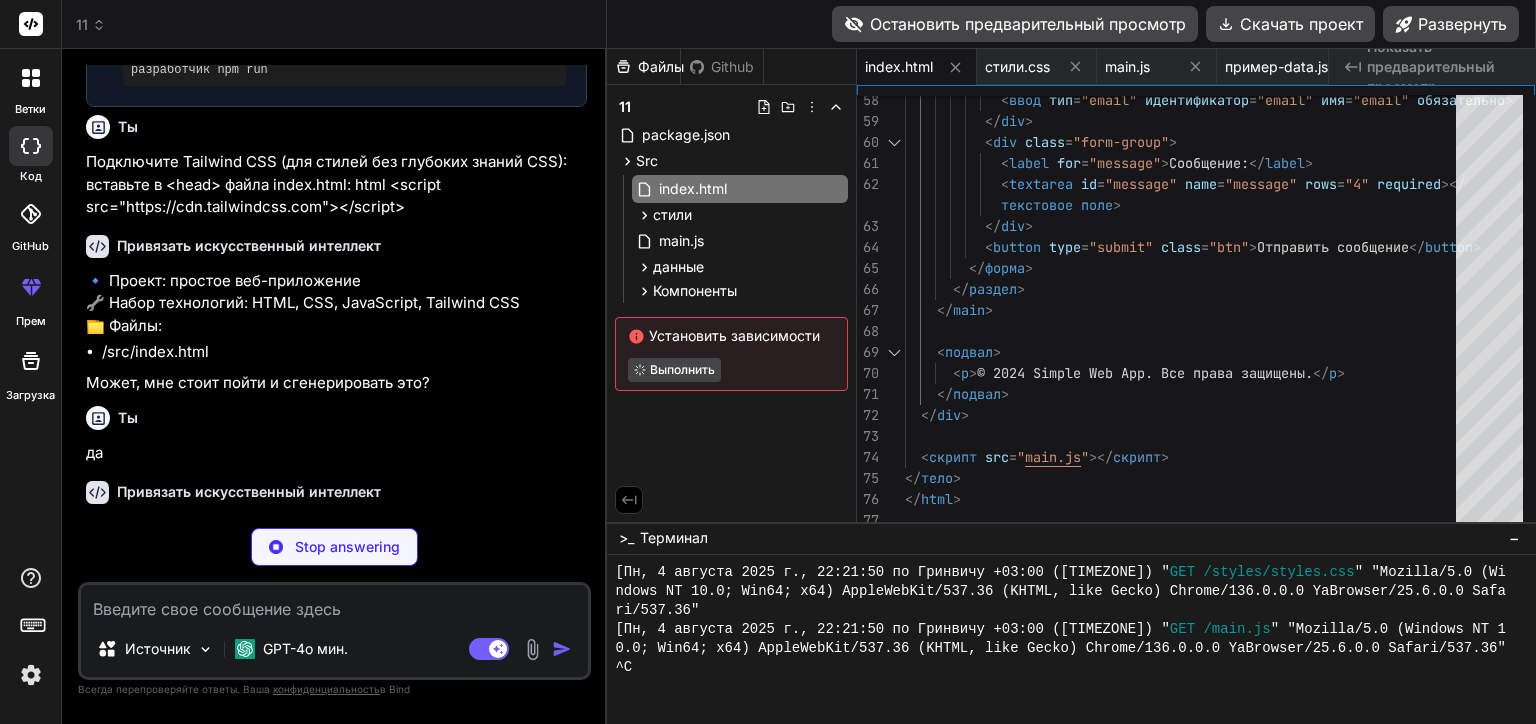 scroll, scrollTop: 887, scrollLeft: 0, axis: vertical 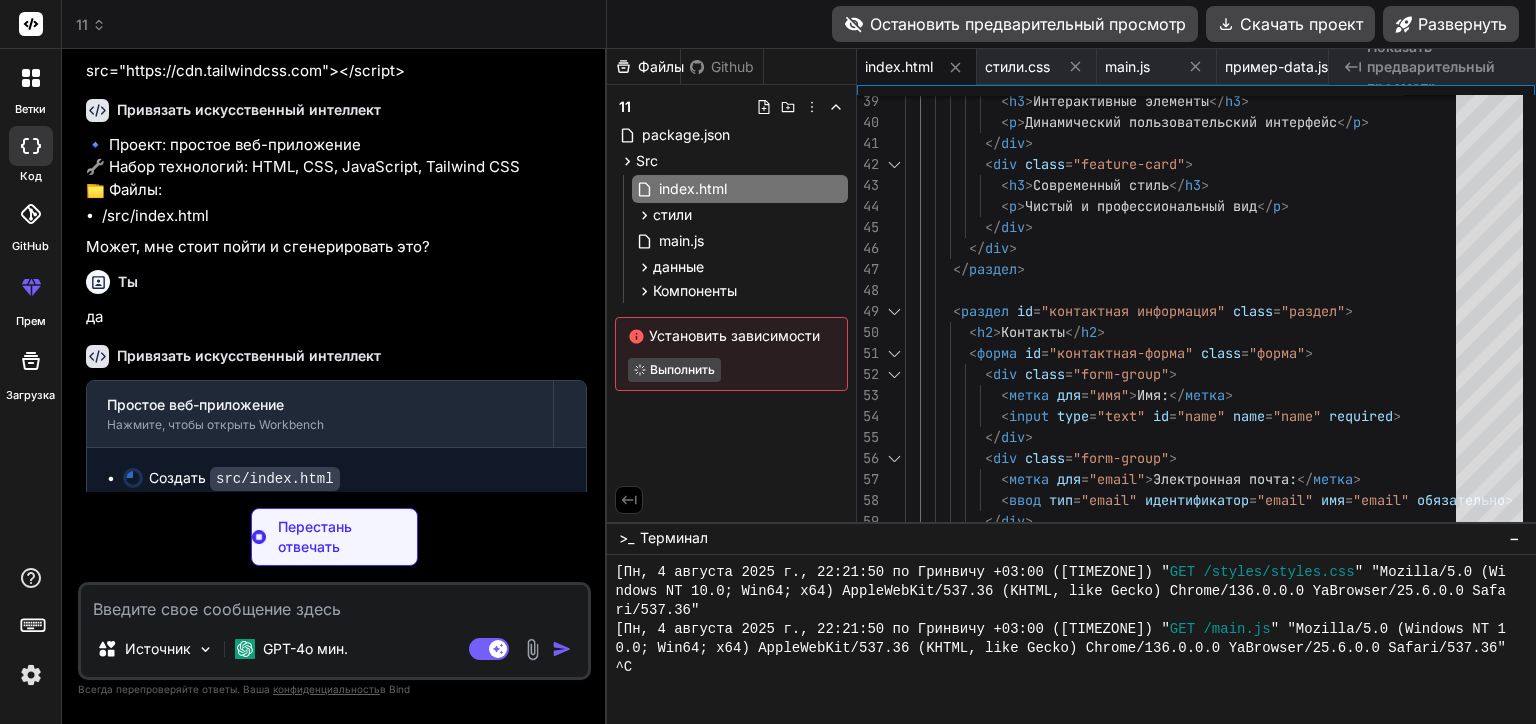 type on "x" 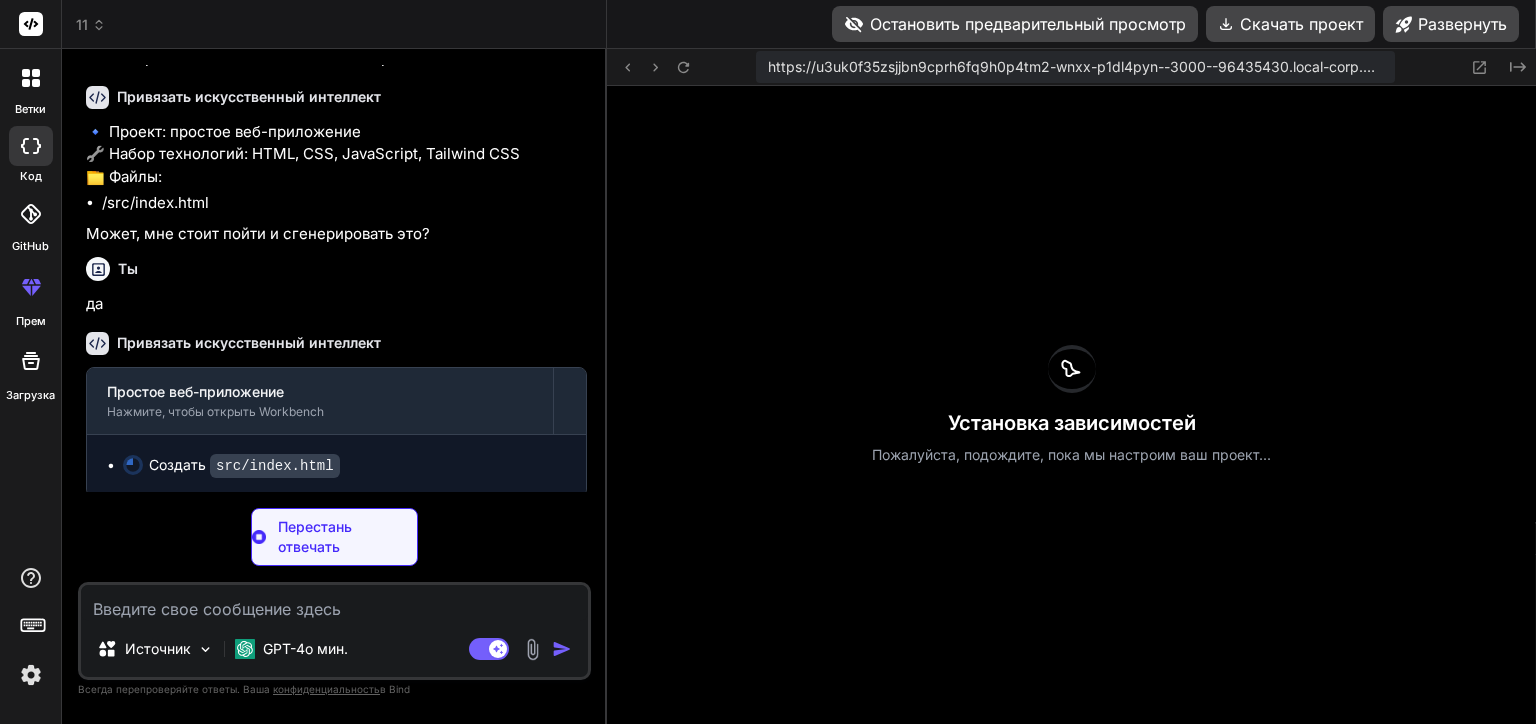 scroll, scrollTop: 1267, scrollLeft: 0, axis: vertical 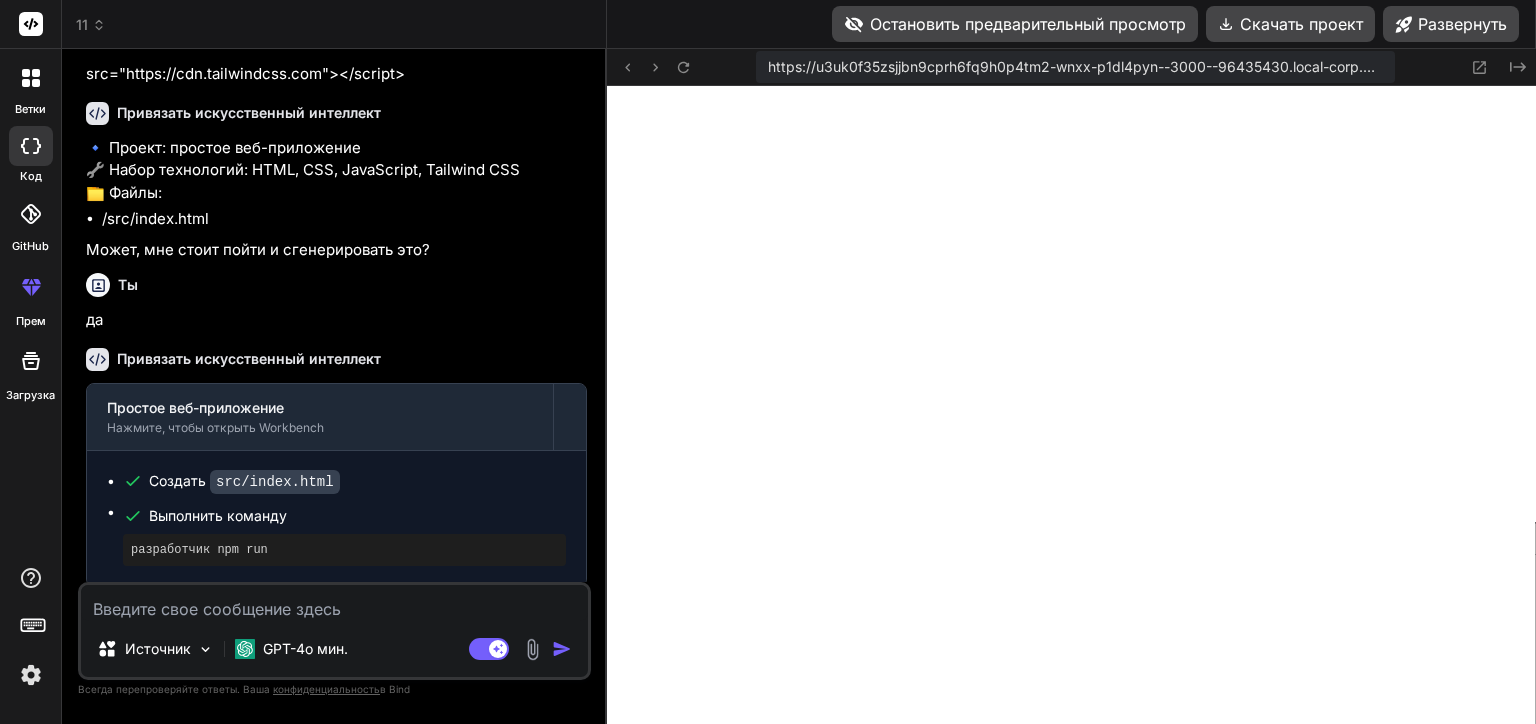 click on "https://u3uk0f35zsjjbn9cprh6fq9h0p4tm2-wnxx-p1dl4pyn--3000--96435430.local-corp.webcontainer-api.io Created with Pixso." at bounding box center (1071, 67) 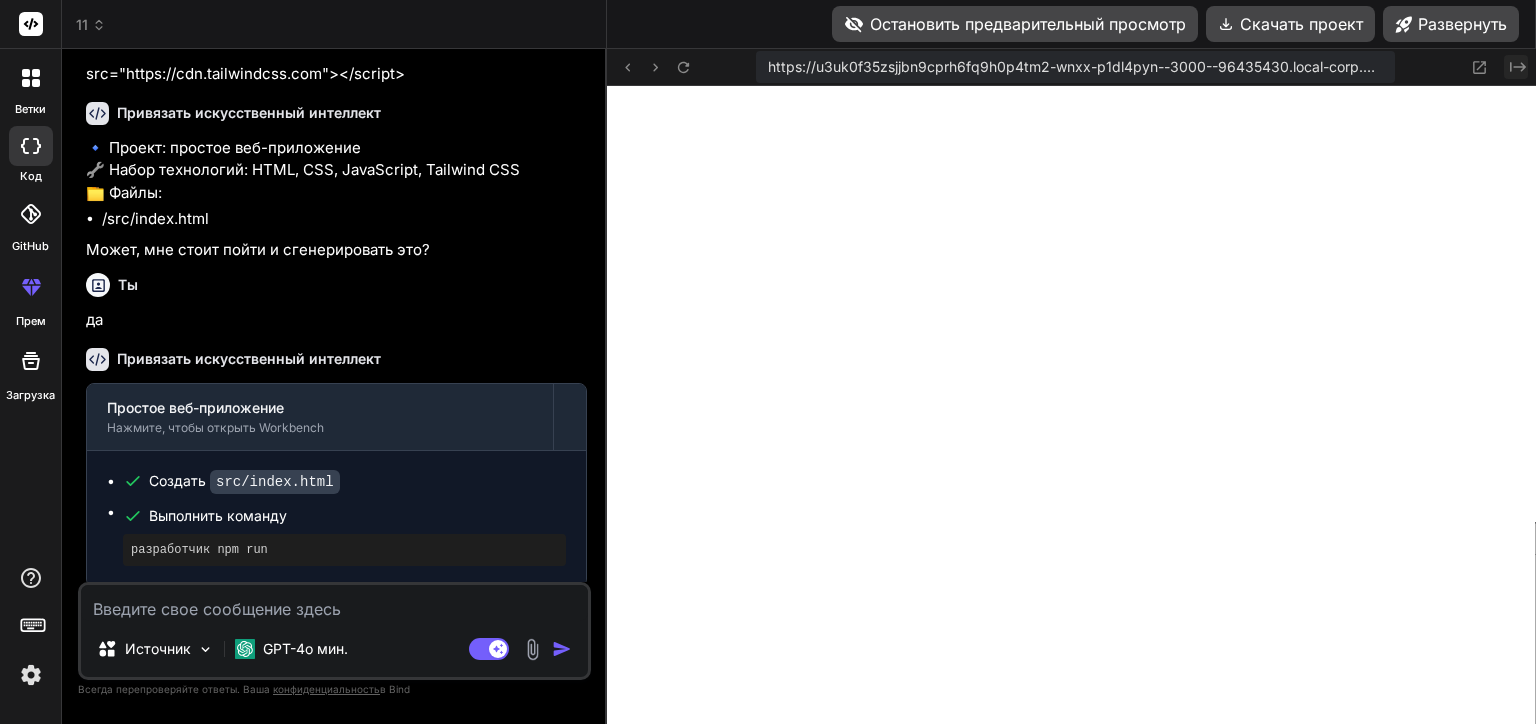 click 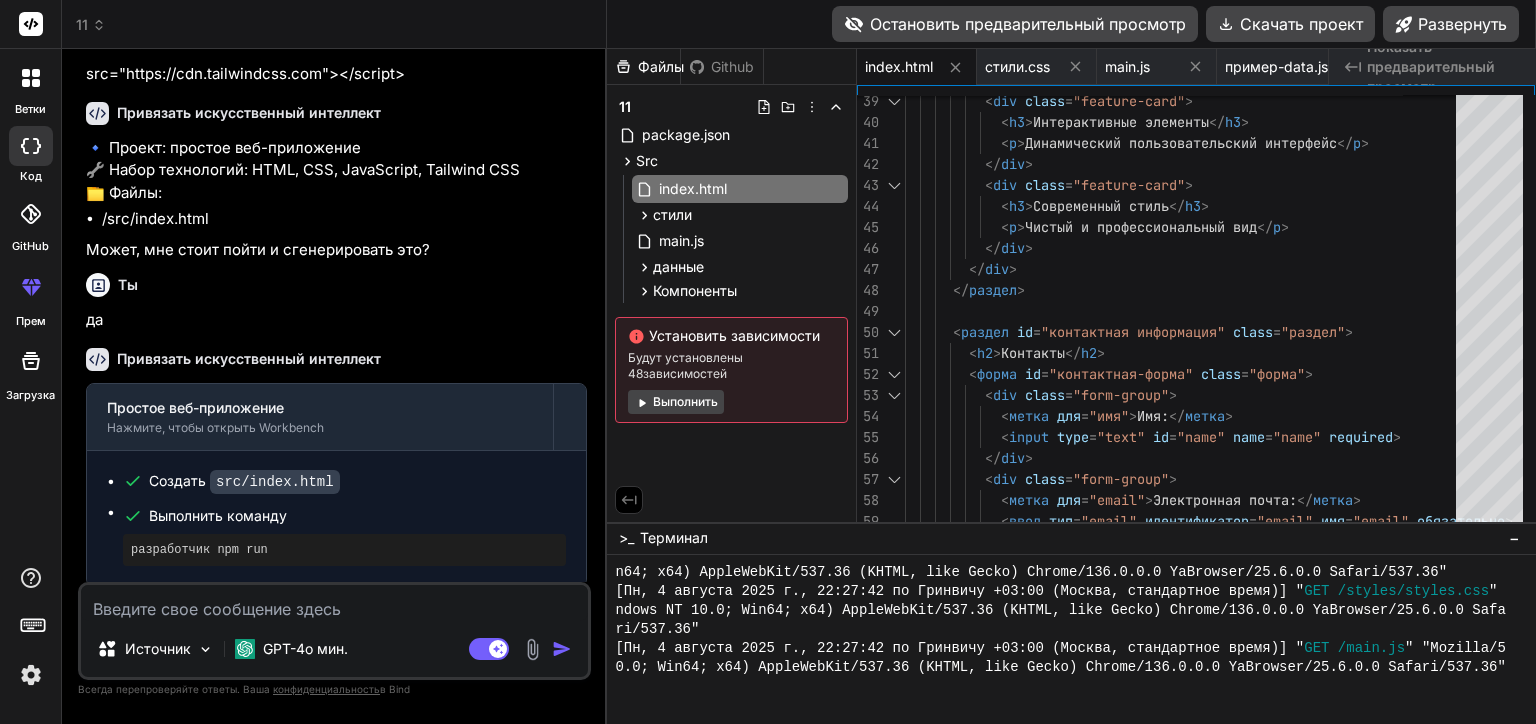 click on "Выполнить" at bounding box center (676, 402) 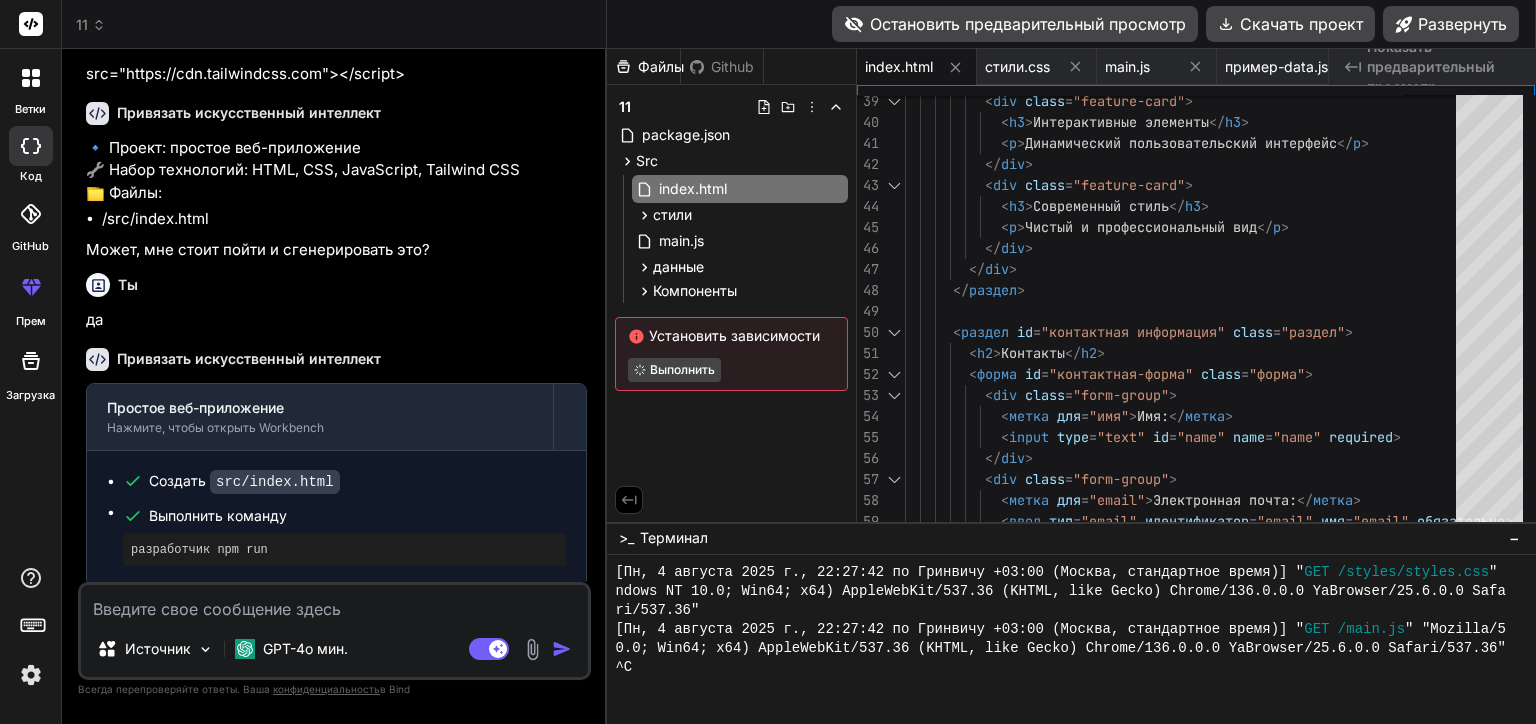 click at bounding box center [31, 78] 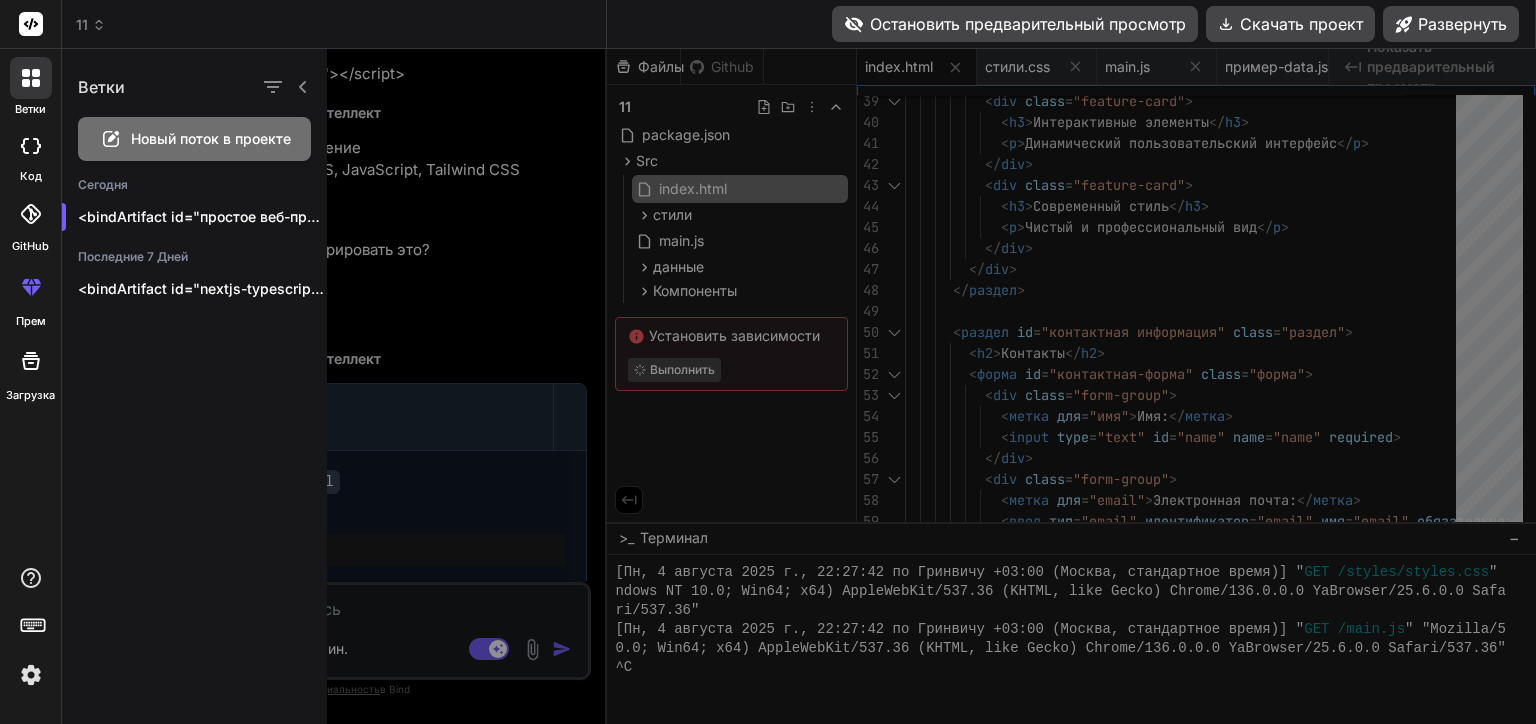 click on "Новый поток в проекте" at bounding box center [211, 139] 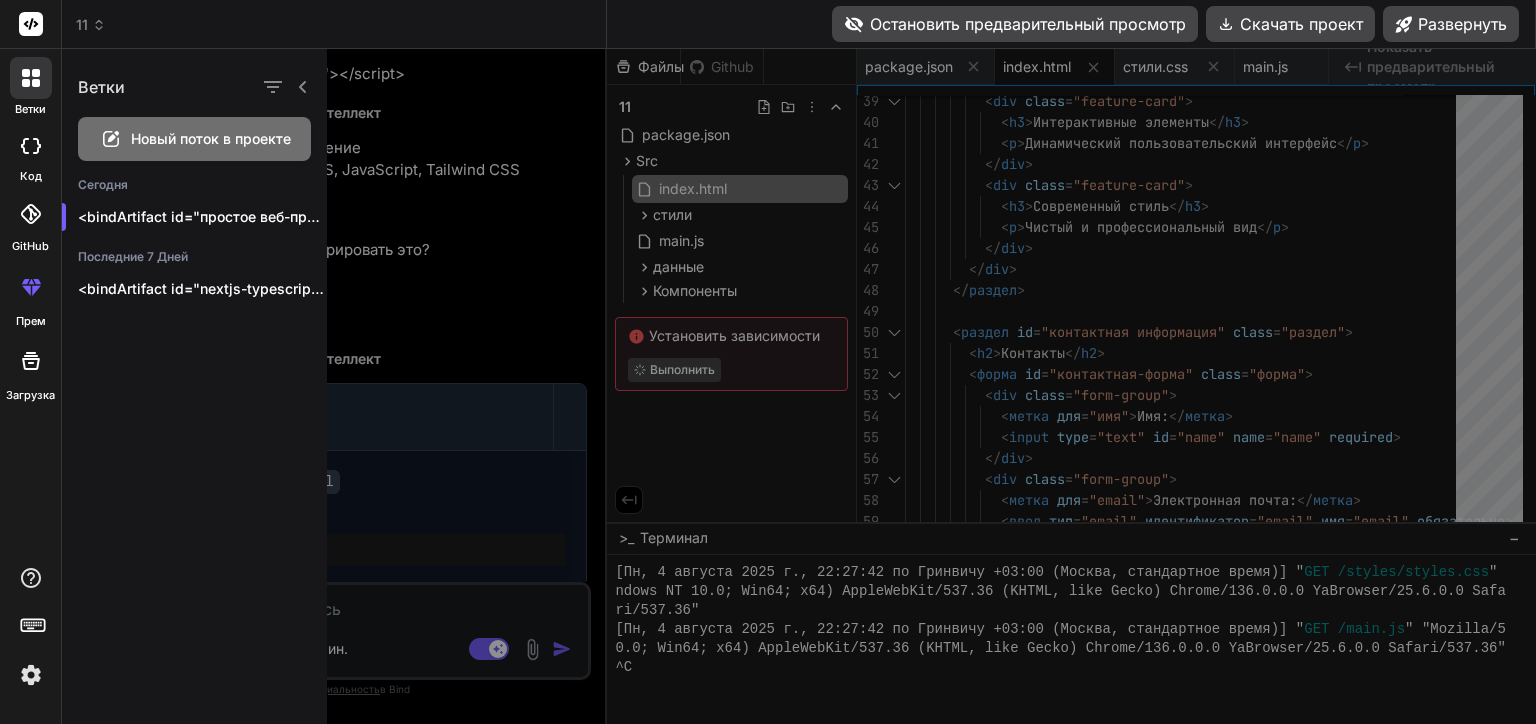 scroll, scrollTop: 0, scrollLeft: 0, axis: both 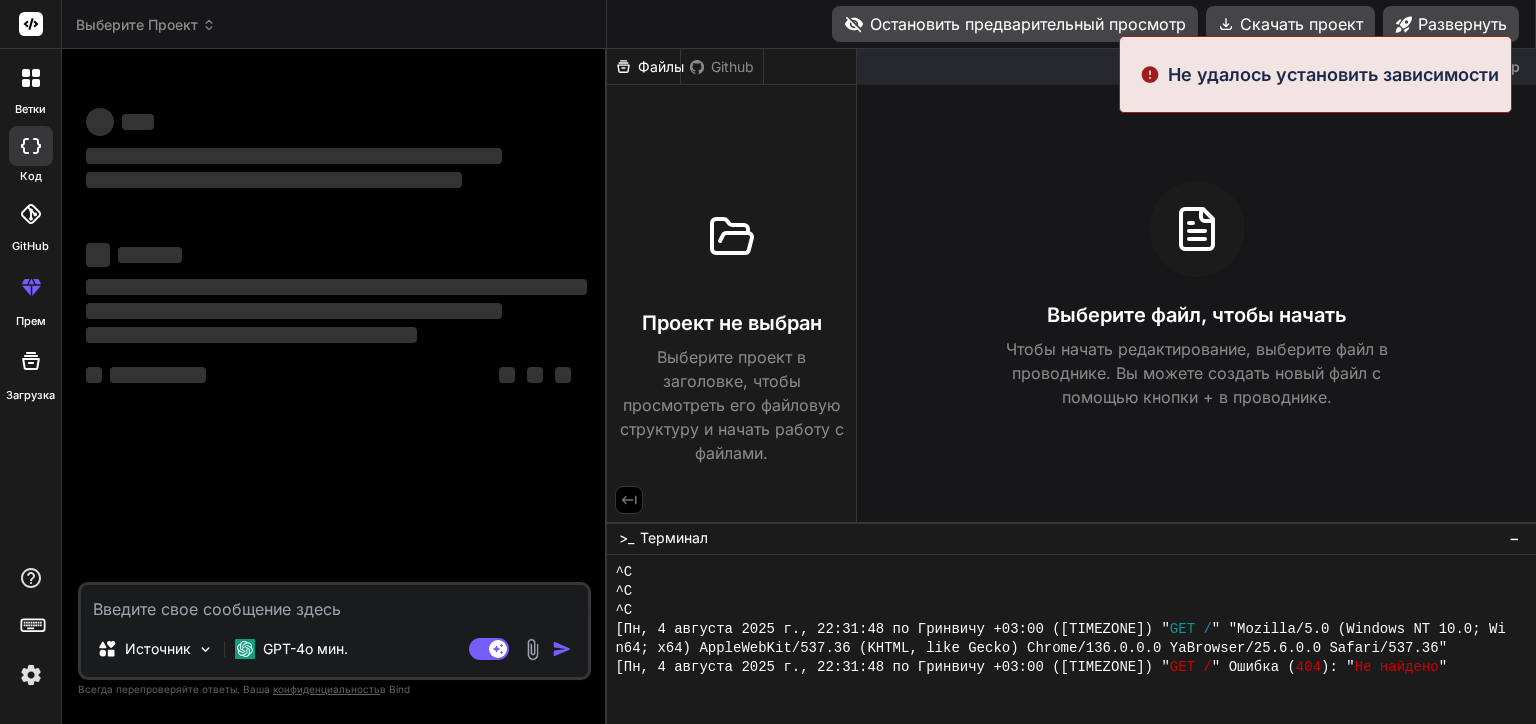 type on "x" 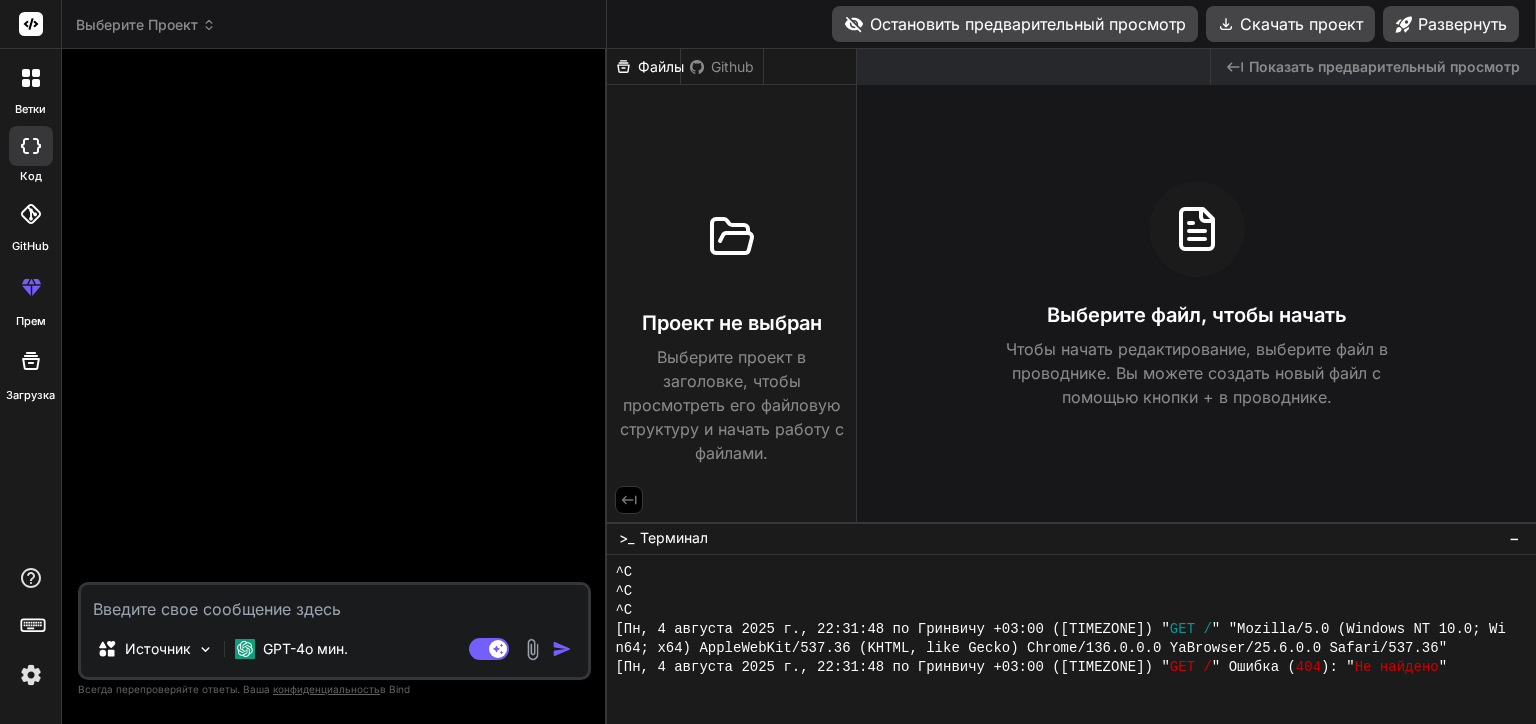 click at bounding box center (334, 603) 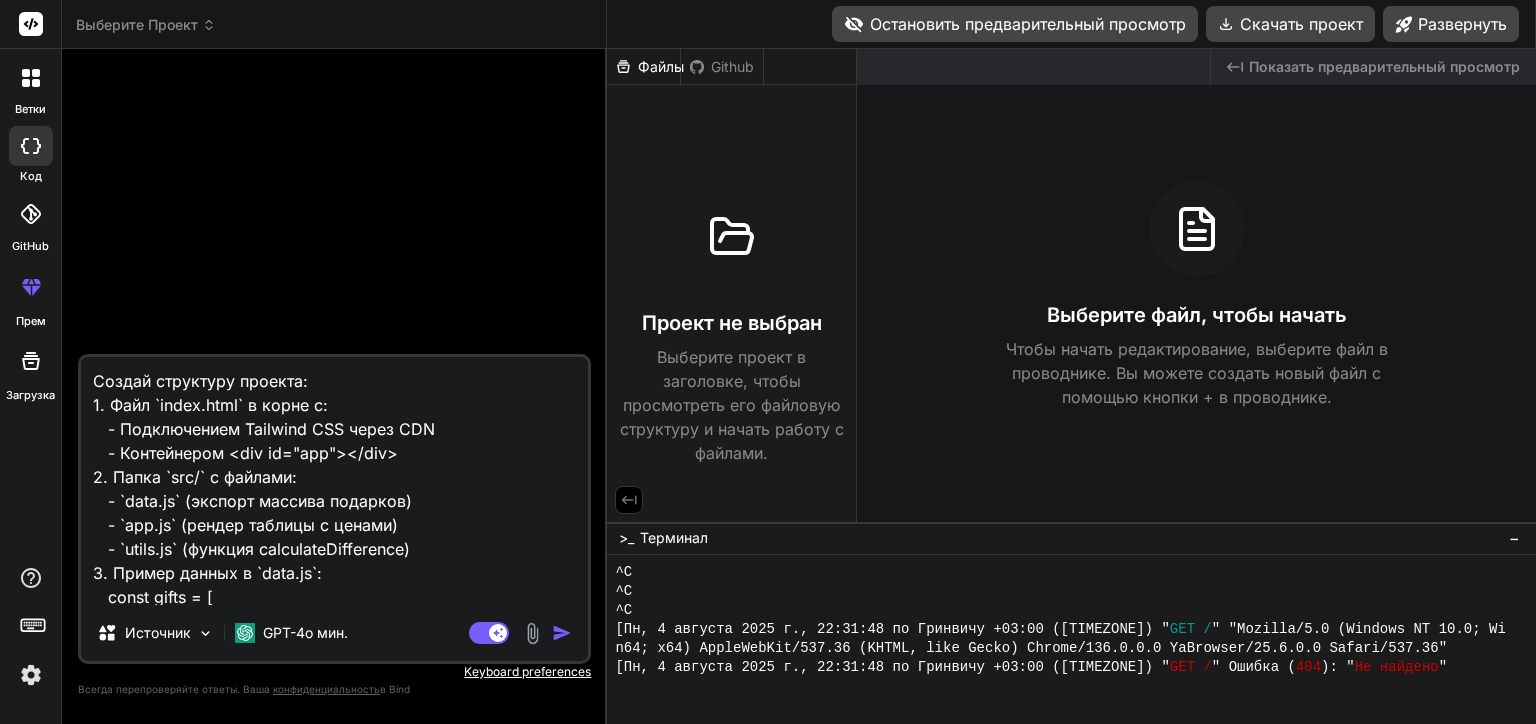 scroll, scrollTop: 145, scrollLeft: 0, axis: vertical 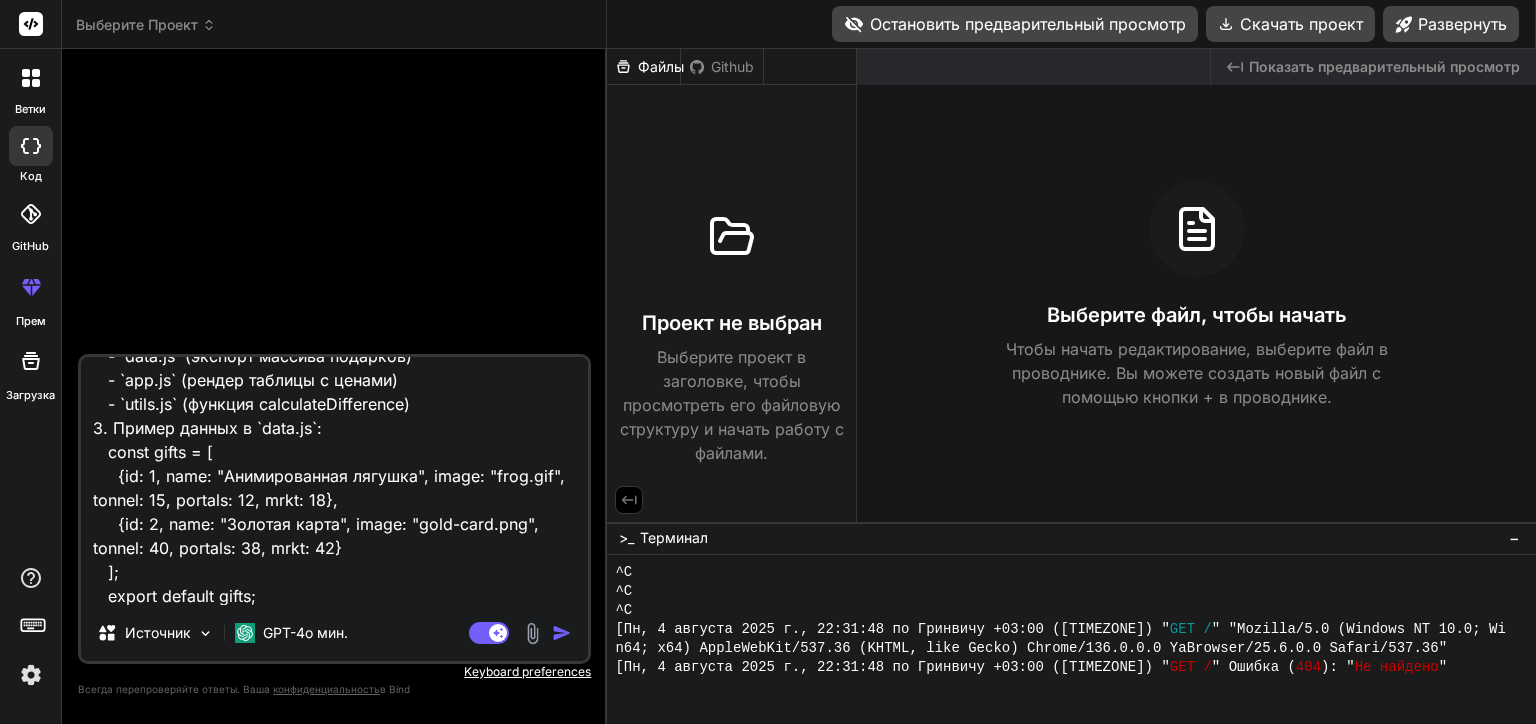 type on "x" 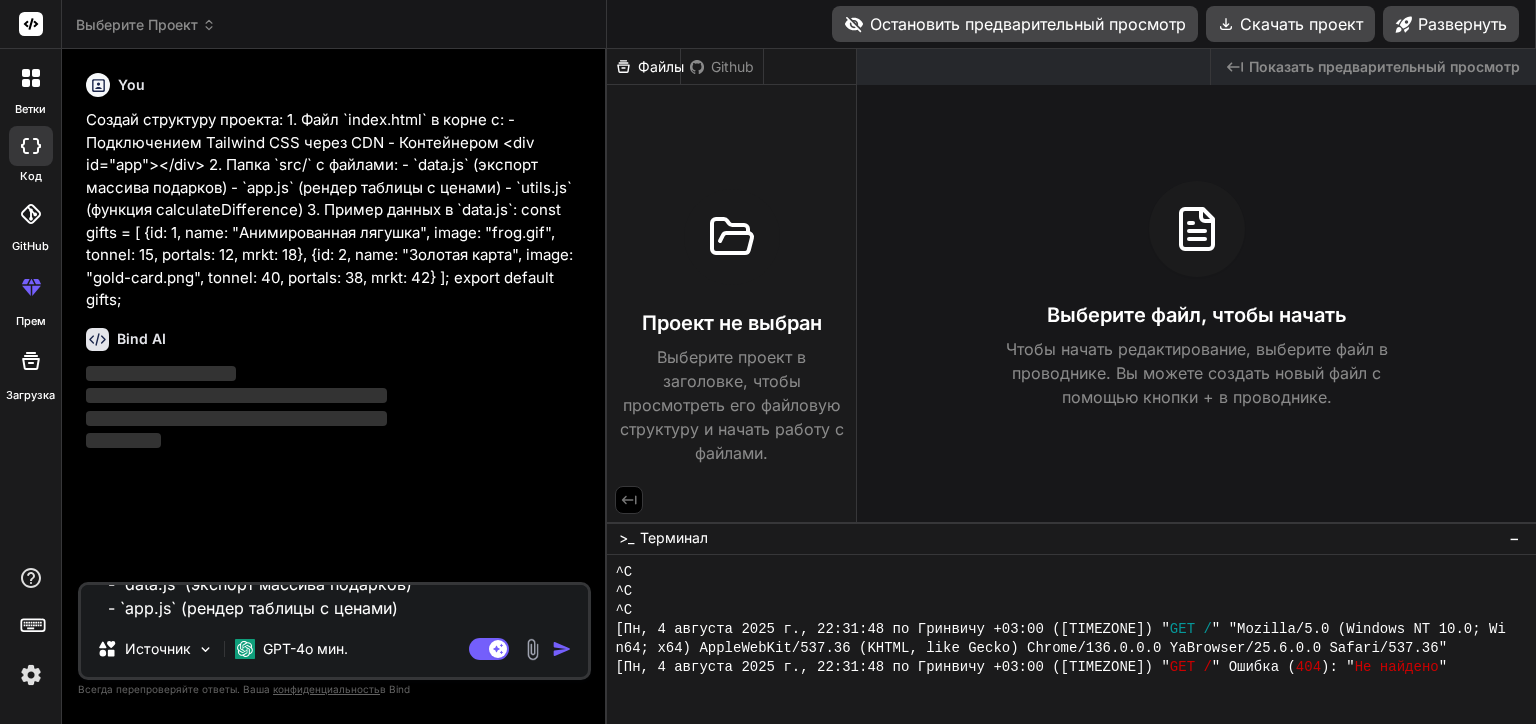type 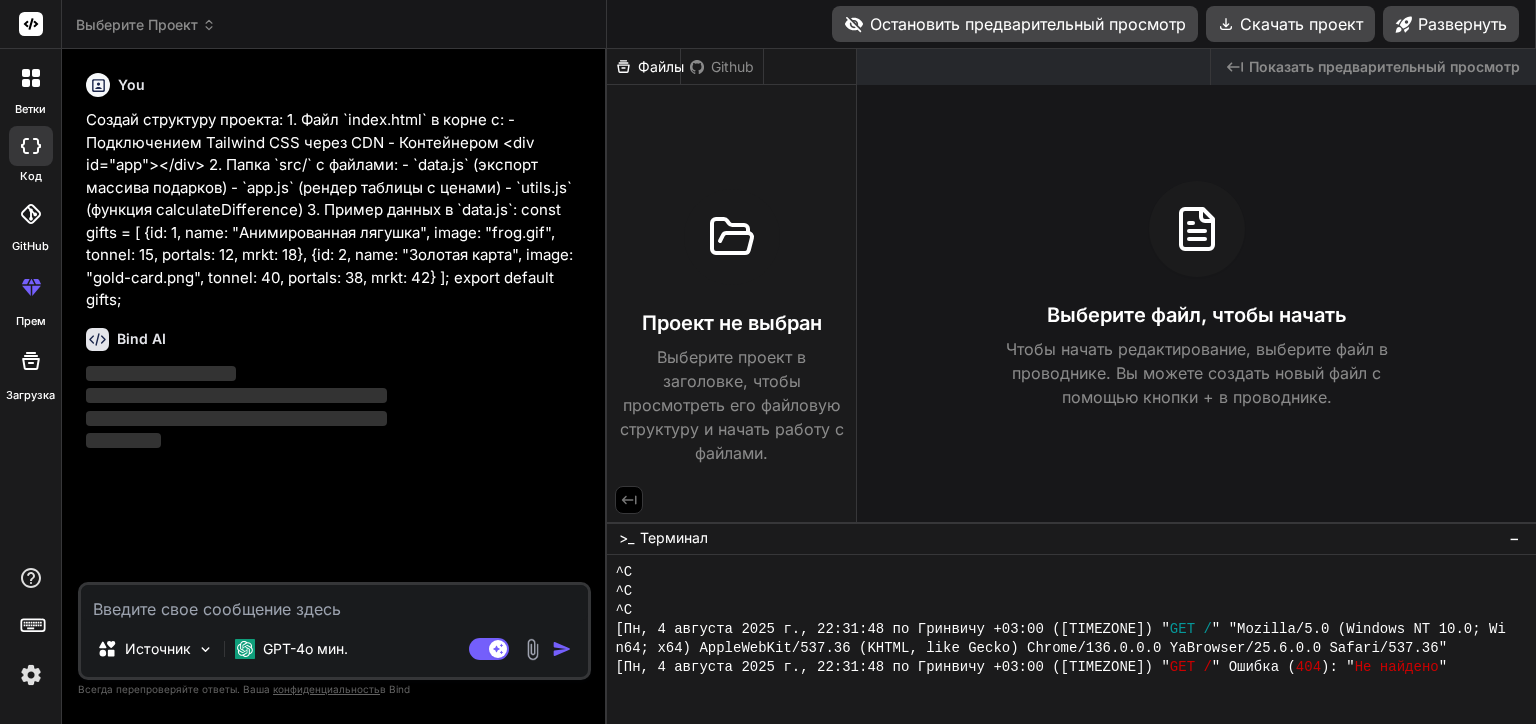scroll, scrollTop: 0, scrollLeft: 0, axis: both 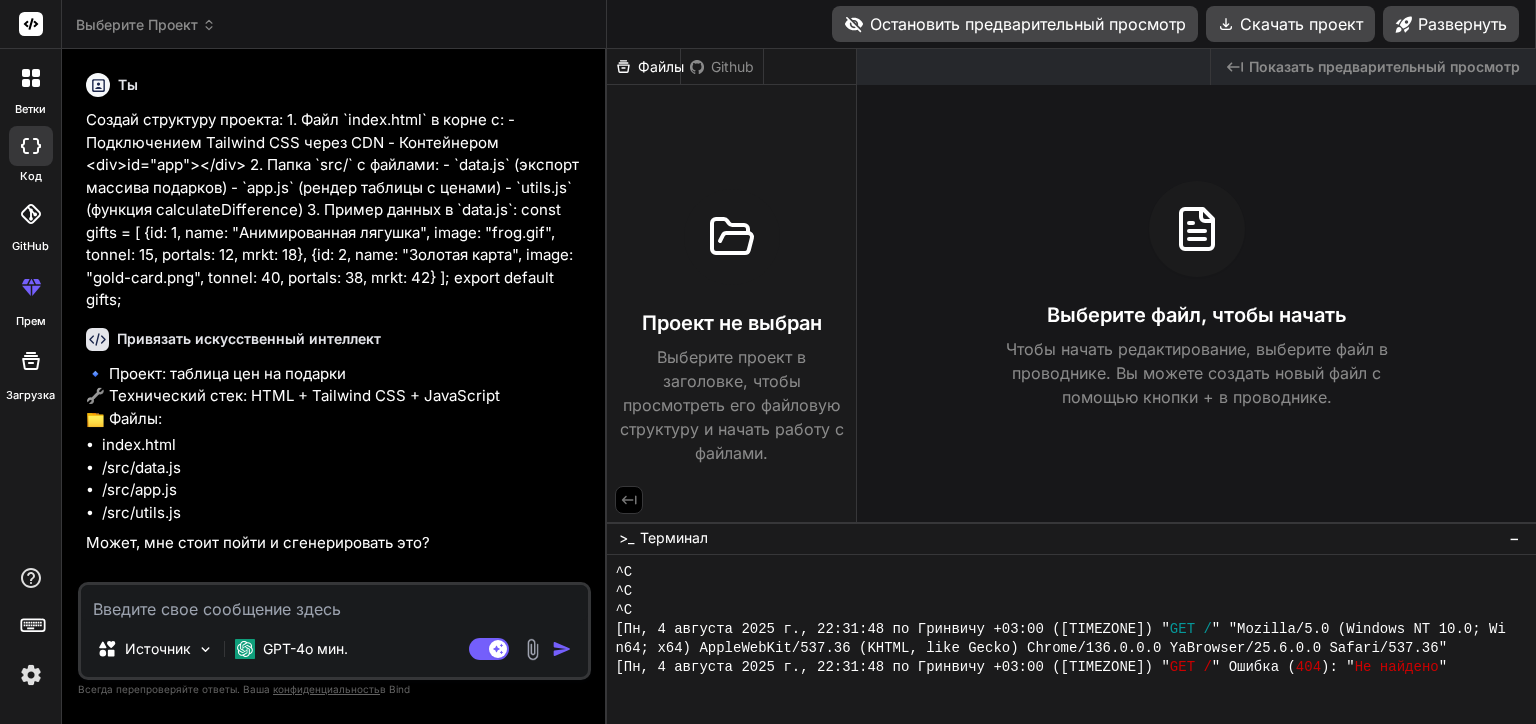 type on "x" 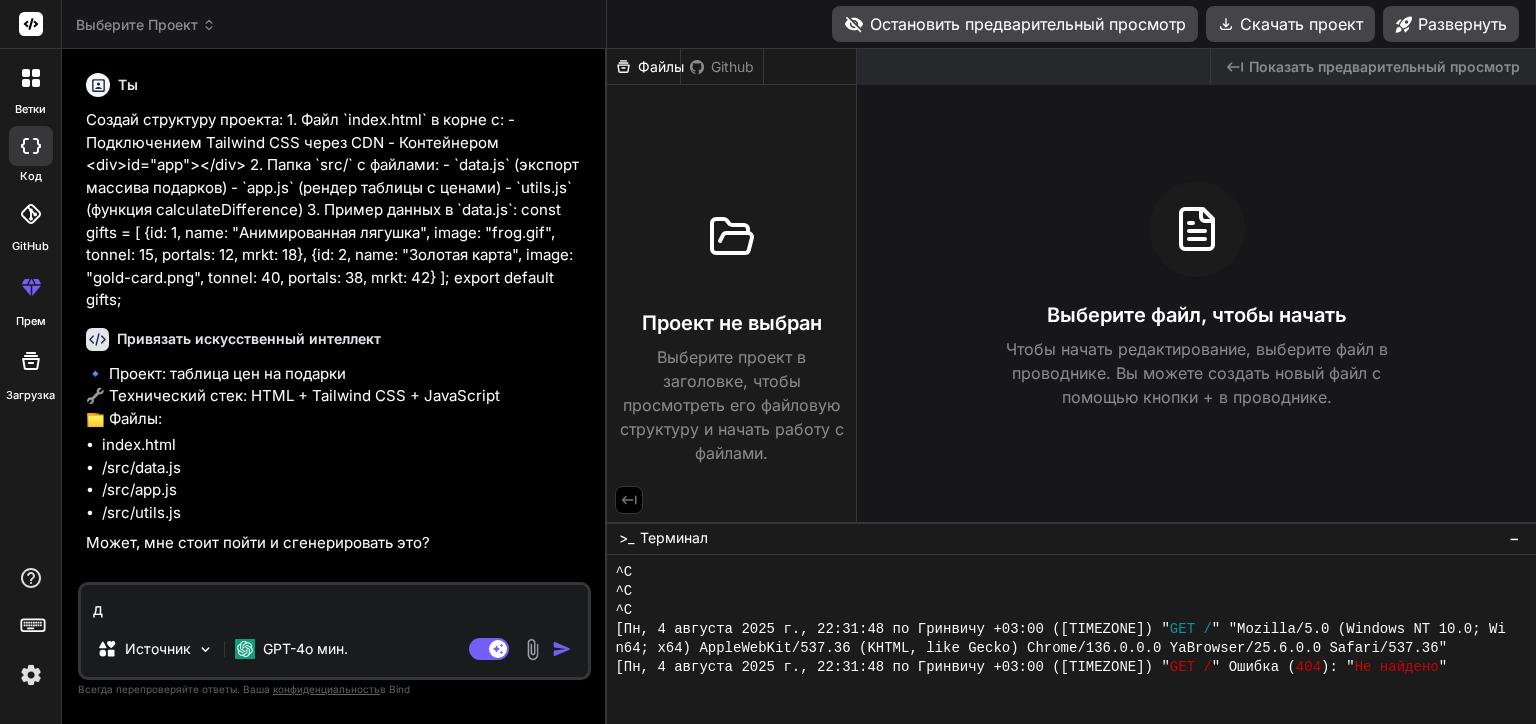 type on "x" 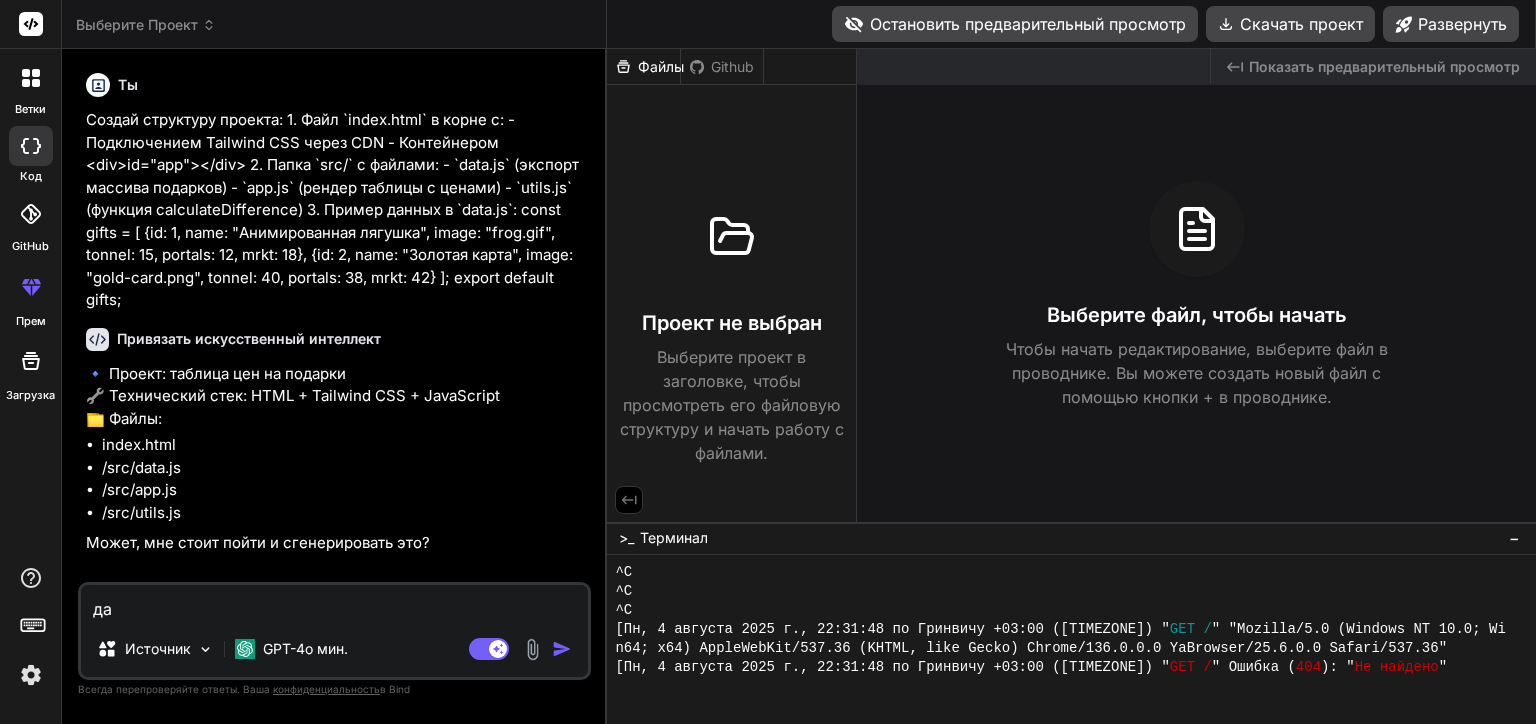 type on "x" 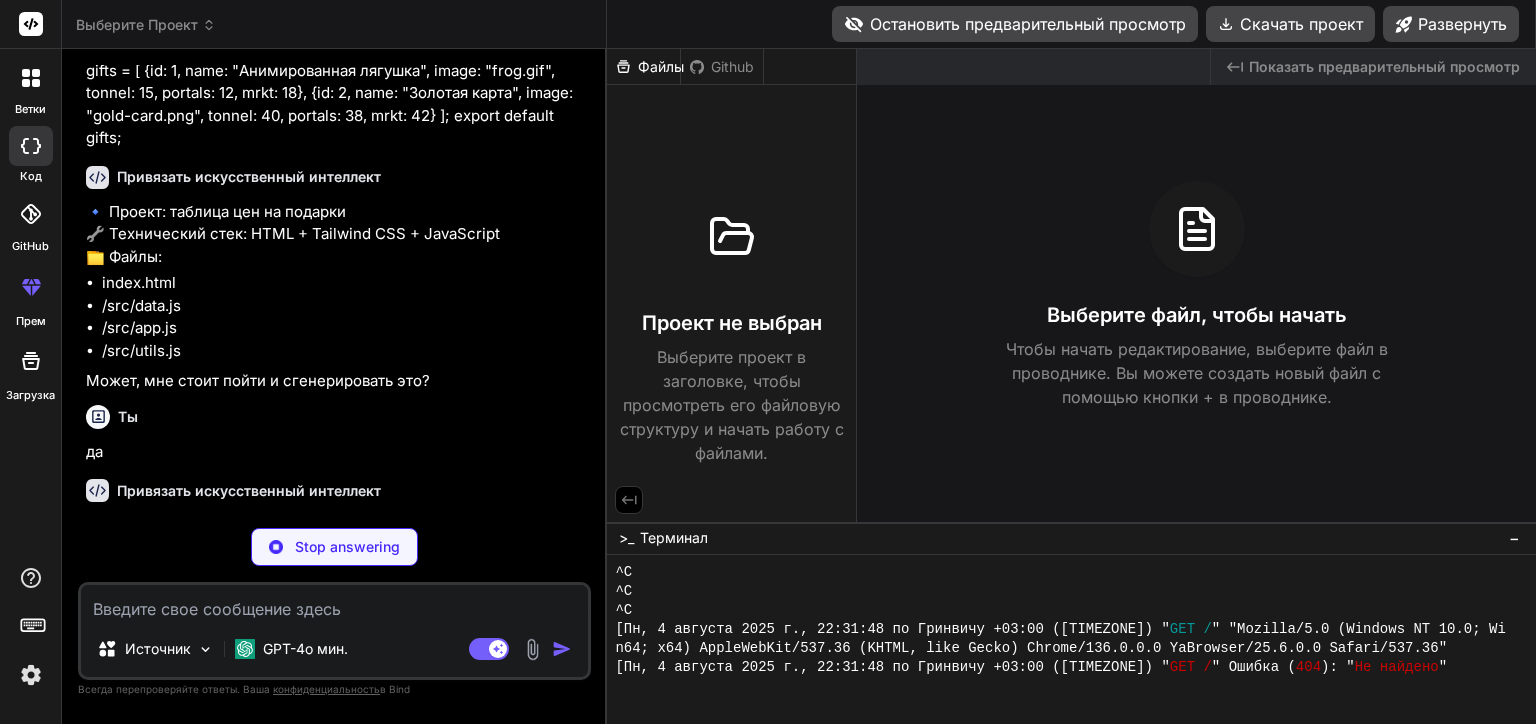 scroll, scrollTop: 182, scrollLeft: 0, axis: vertical 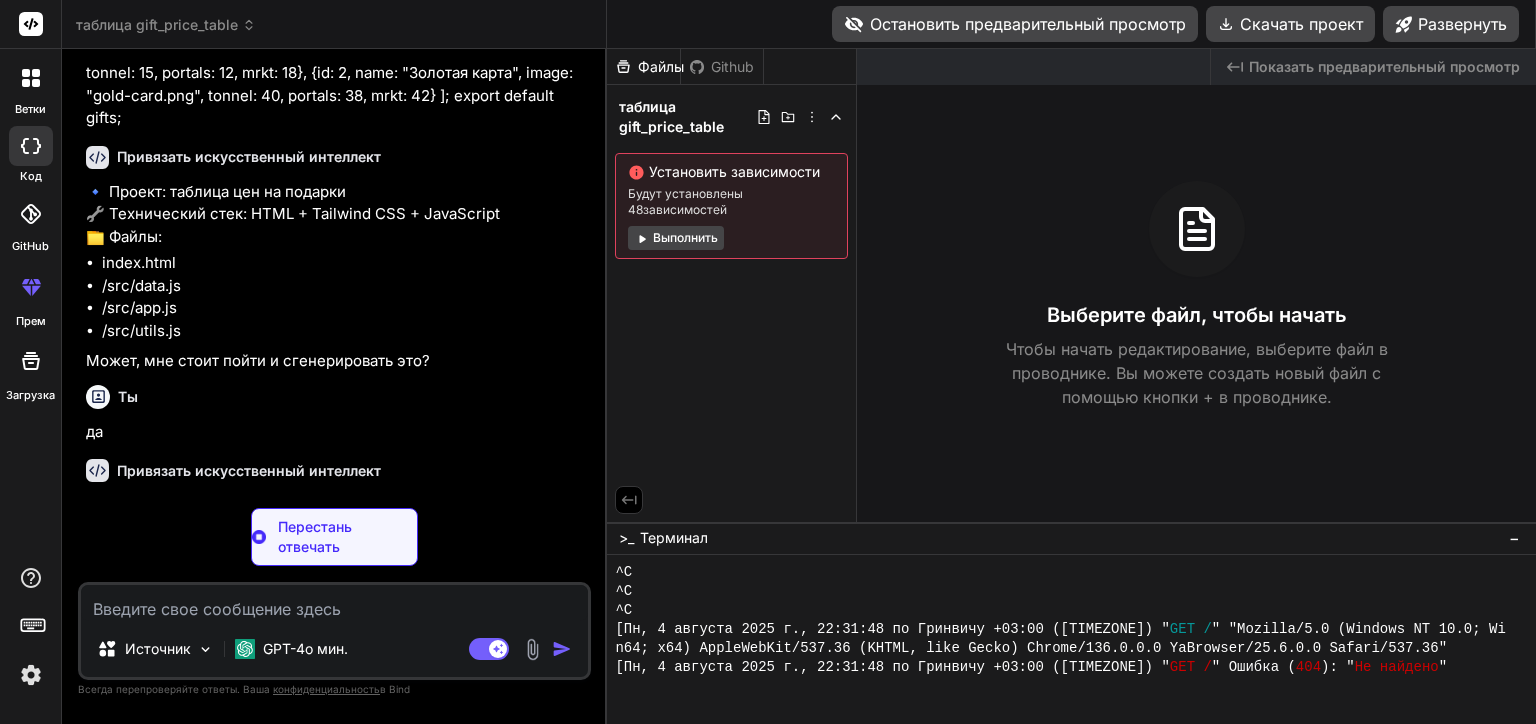 click on "Выполнить" at bounding box center [676, 238] 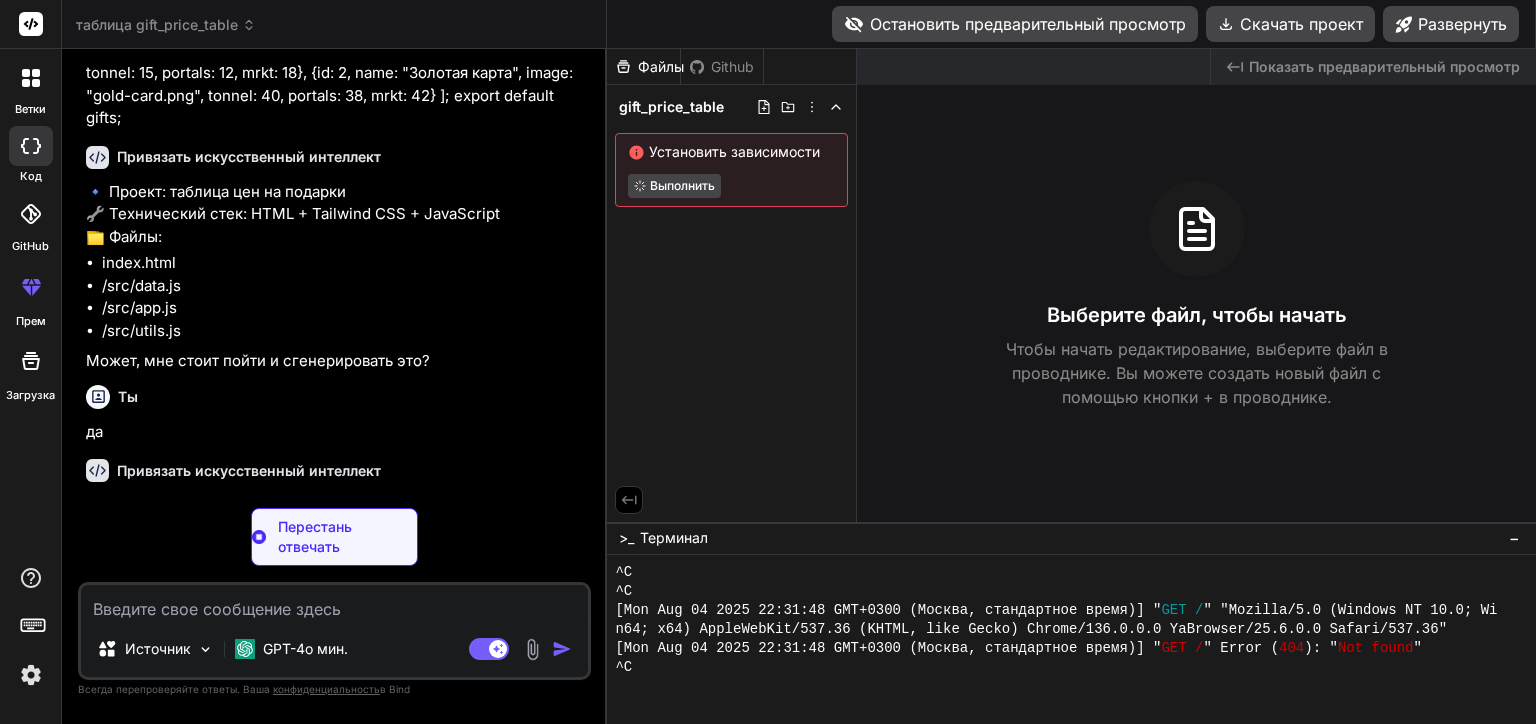 scroll, scrollTop: 1536, scrollLeft: 0, axis: vertical 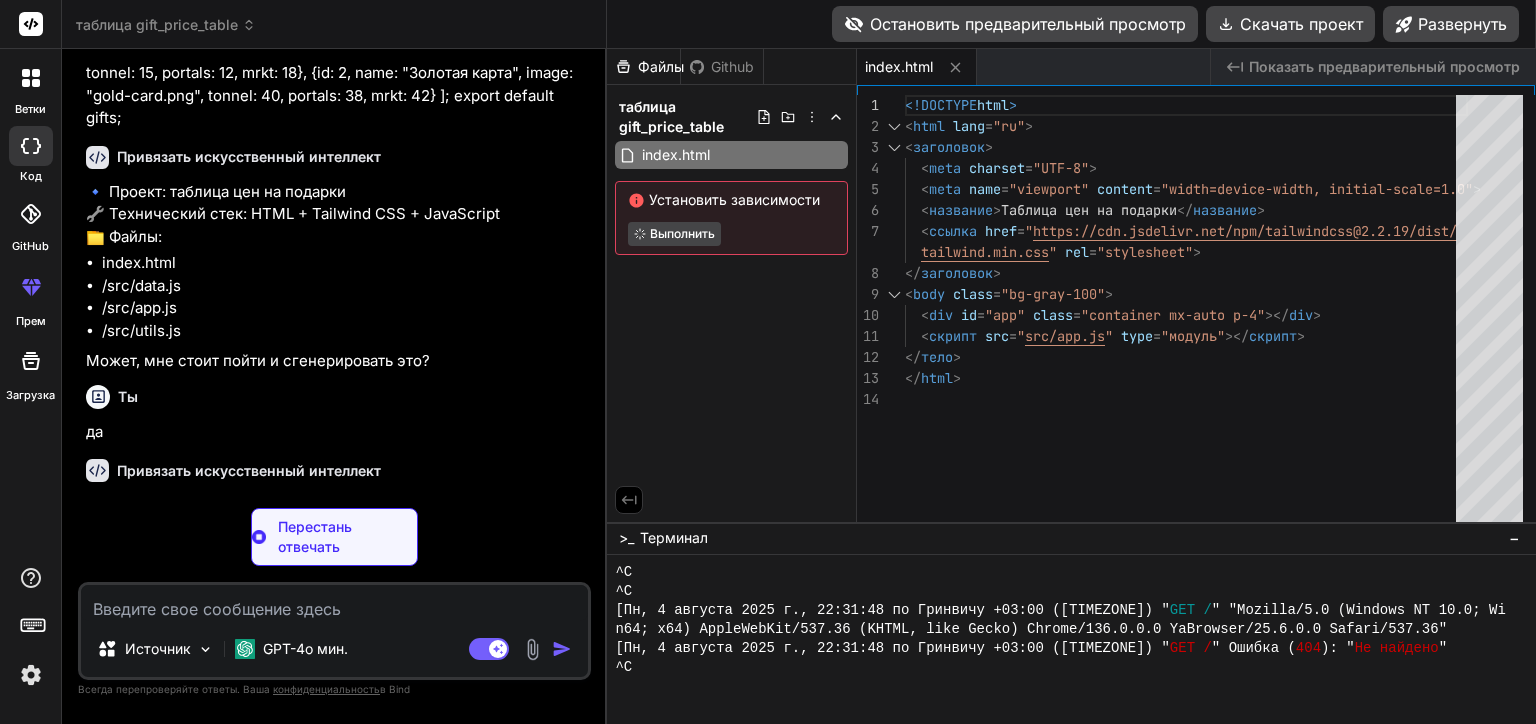 type on "x" 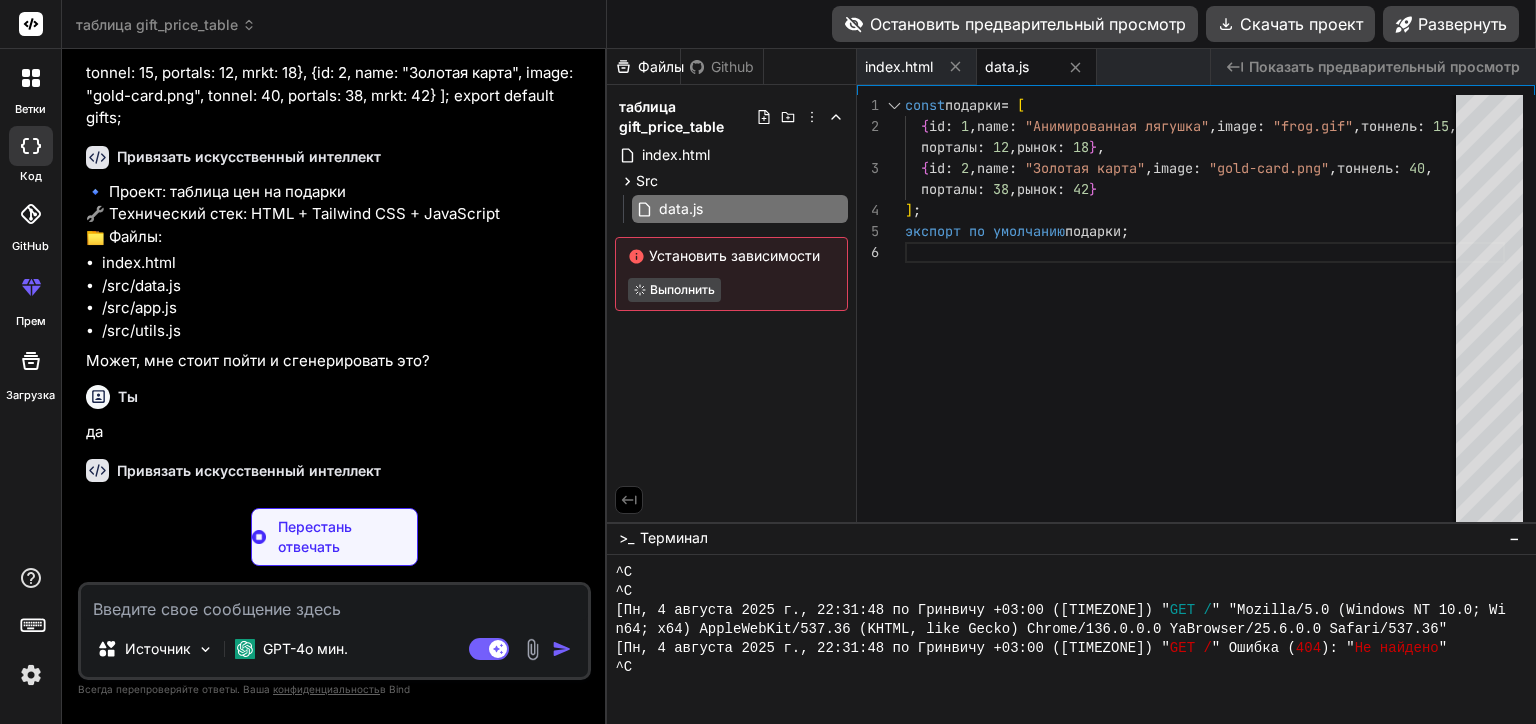 type on "x" 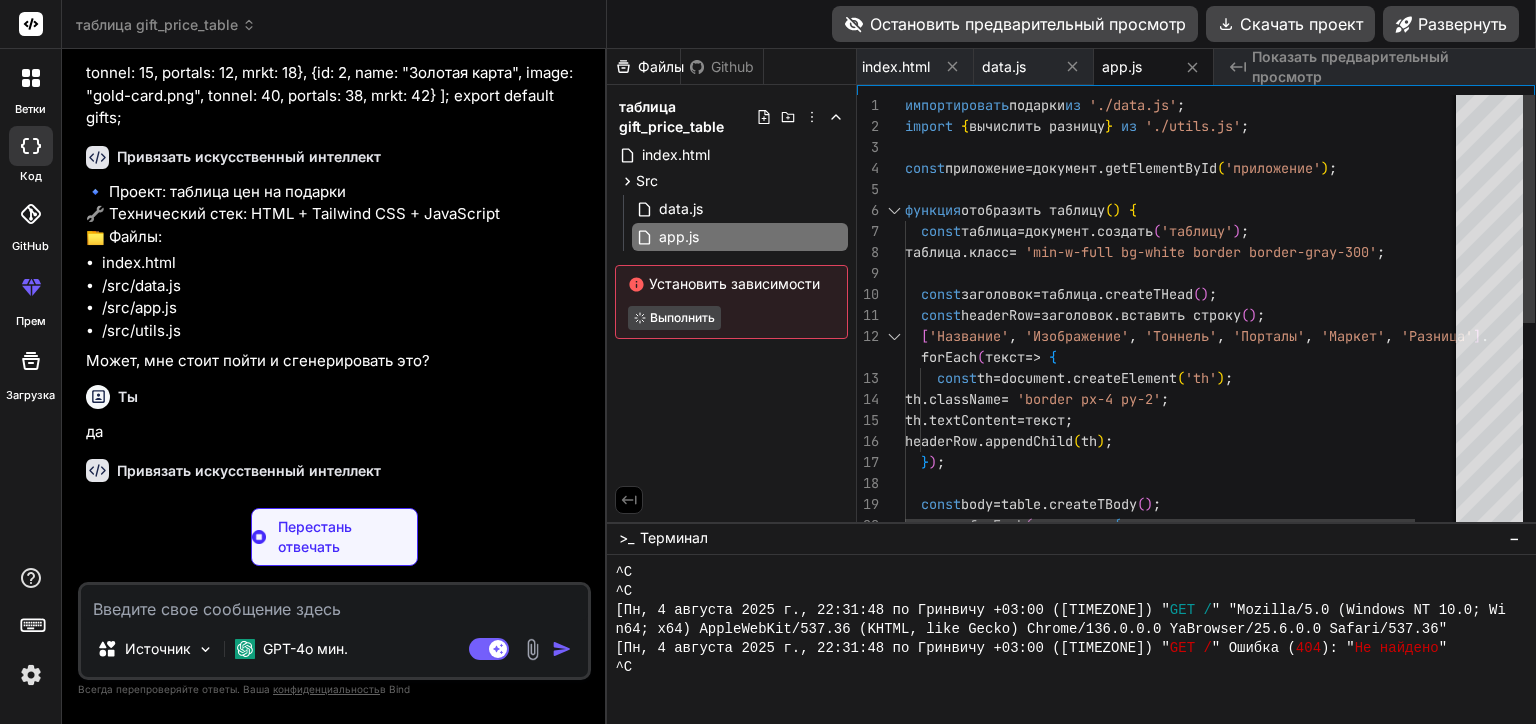 type on "x" 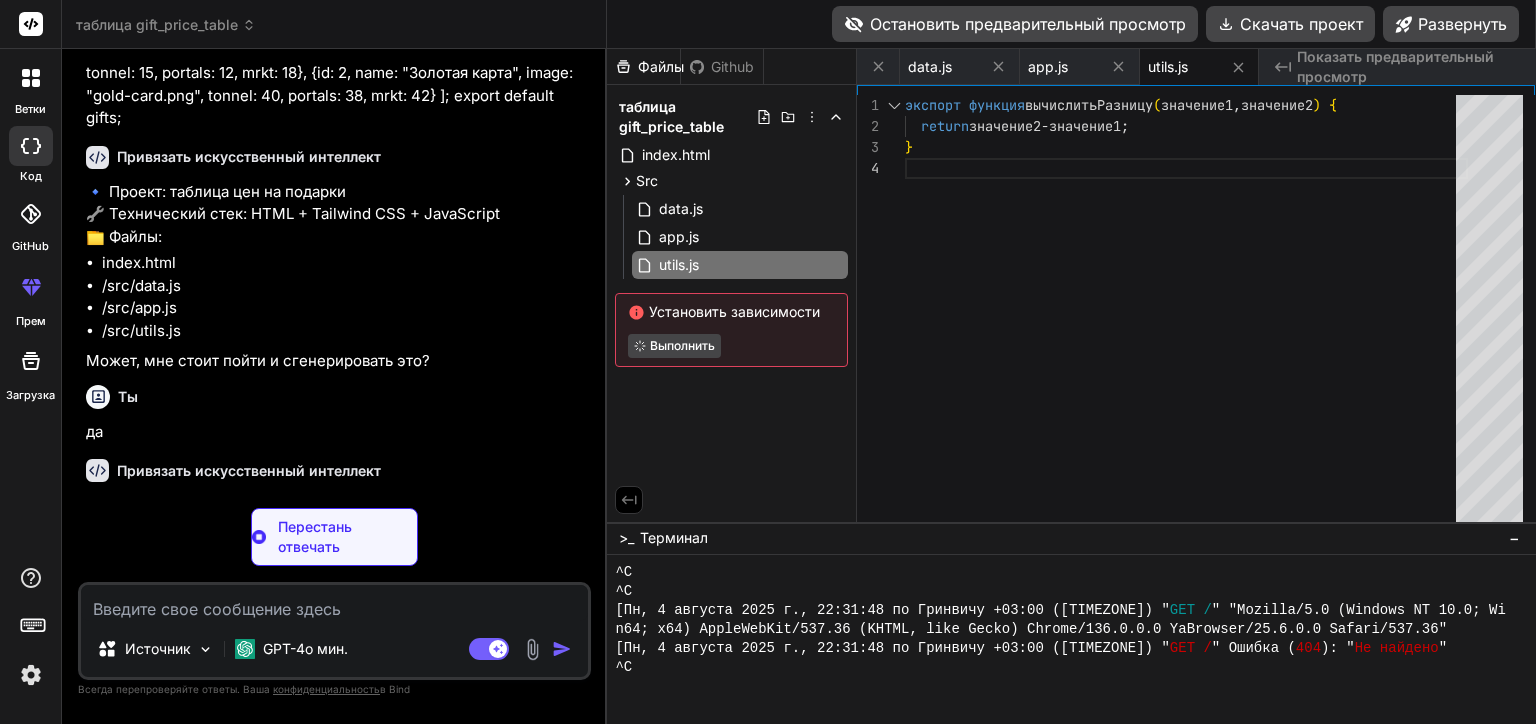 scroll, scrollTop: 1555, scrollLeft: 0, axis: vertical 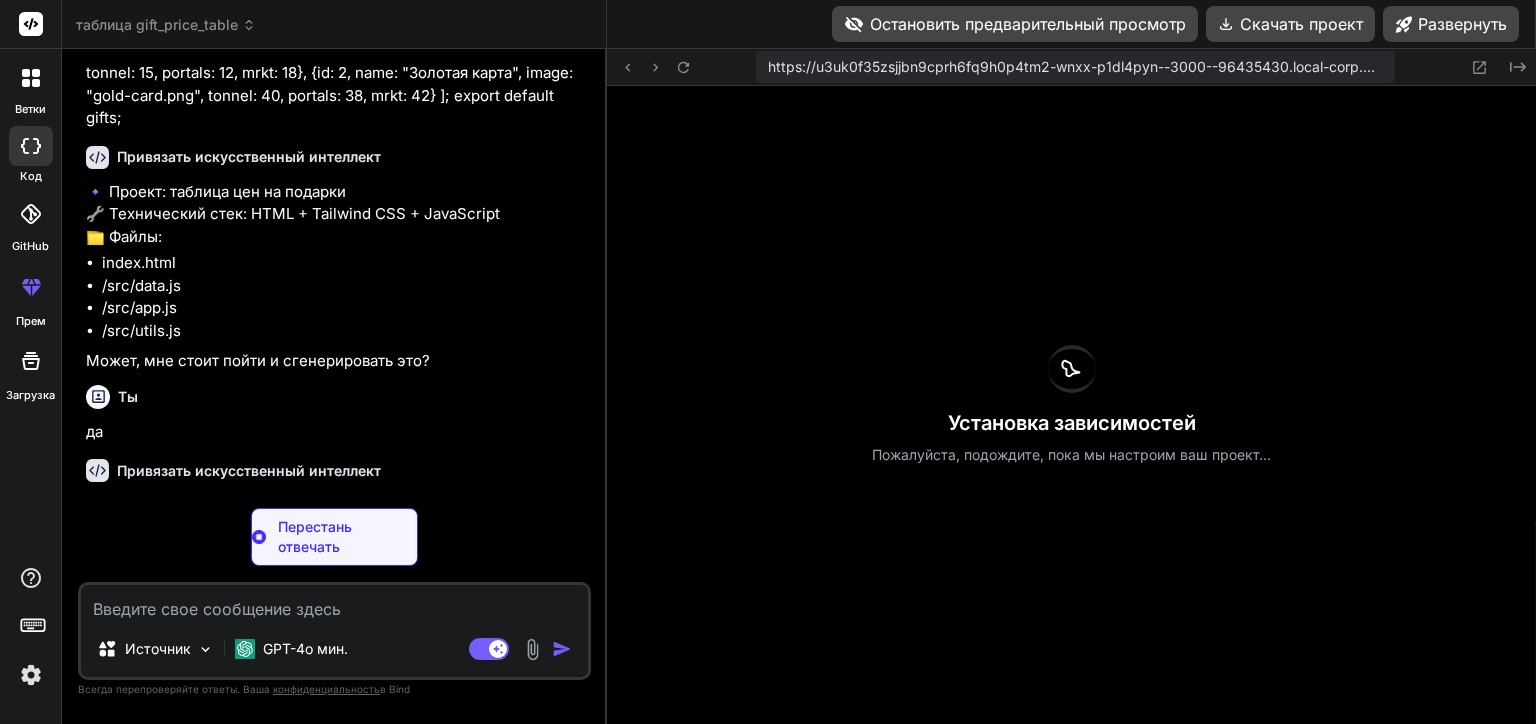 type on "x" 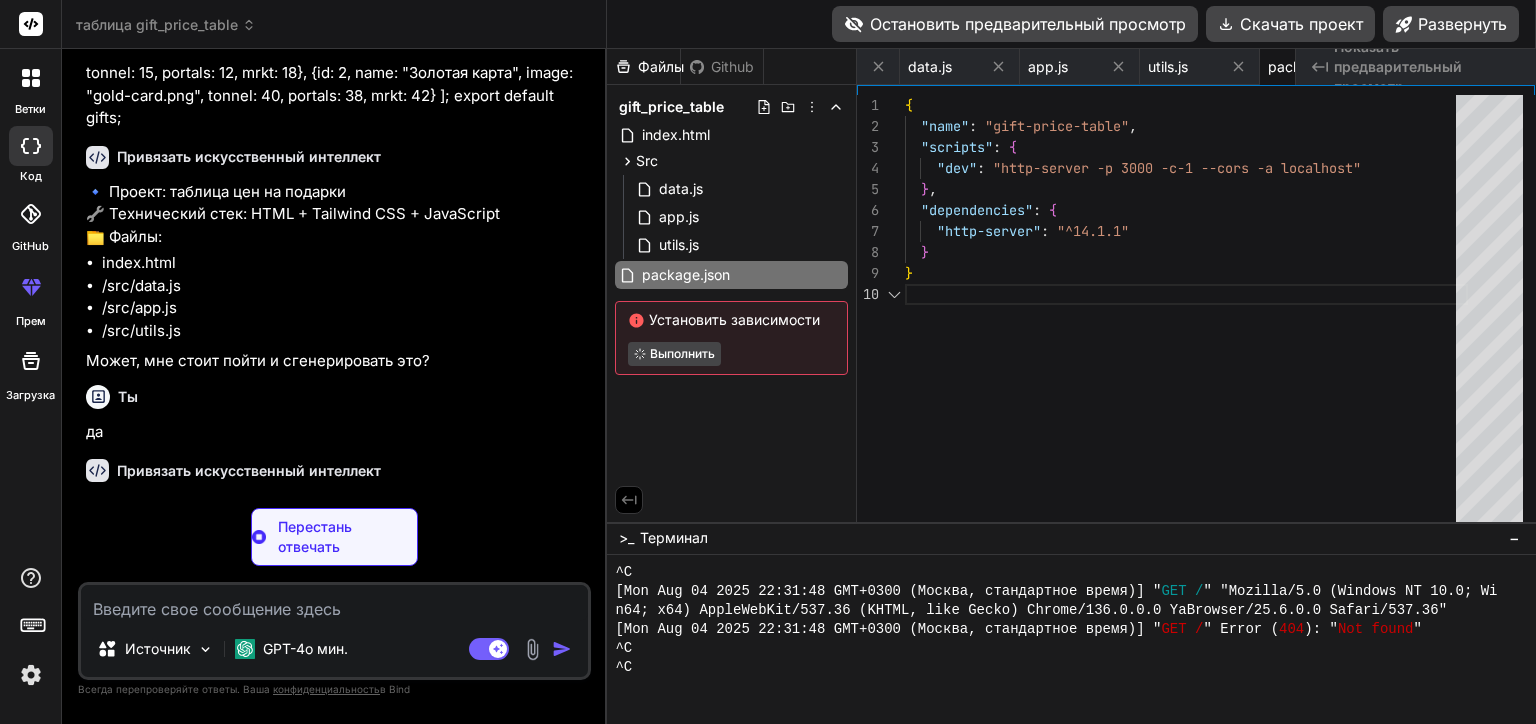 scroll, scrollTop: 0, scrollLeft: 179, axis: horizontal 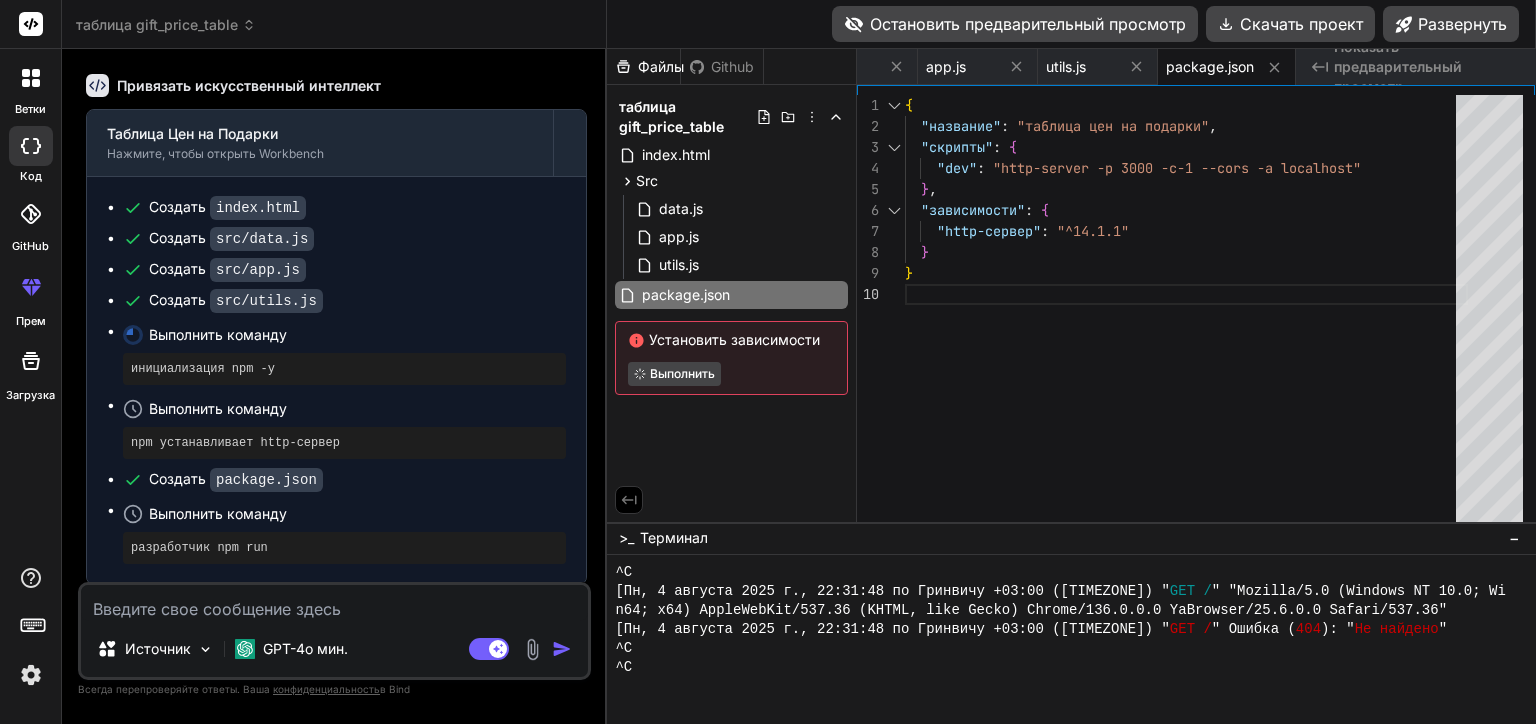 click on "Показать предварительный просмотр" at bounding box center [1427, 67] 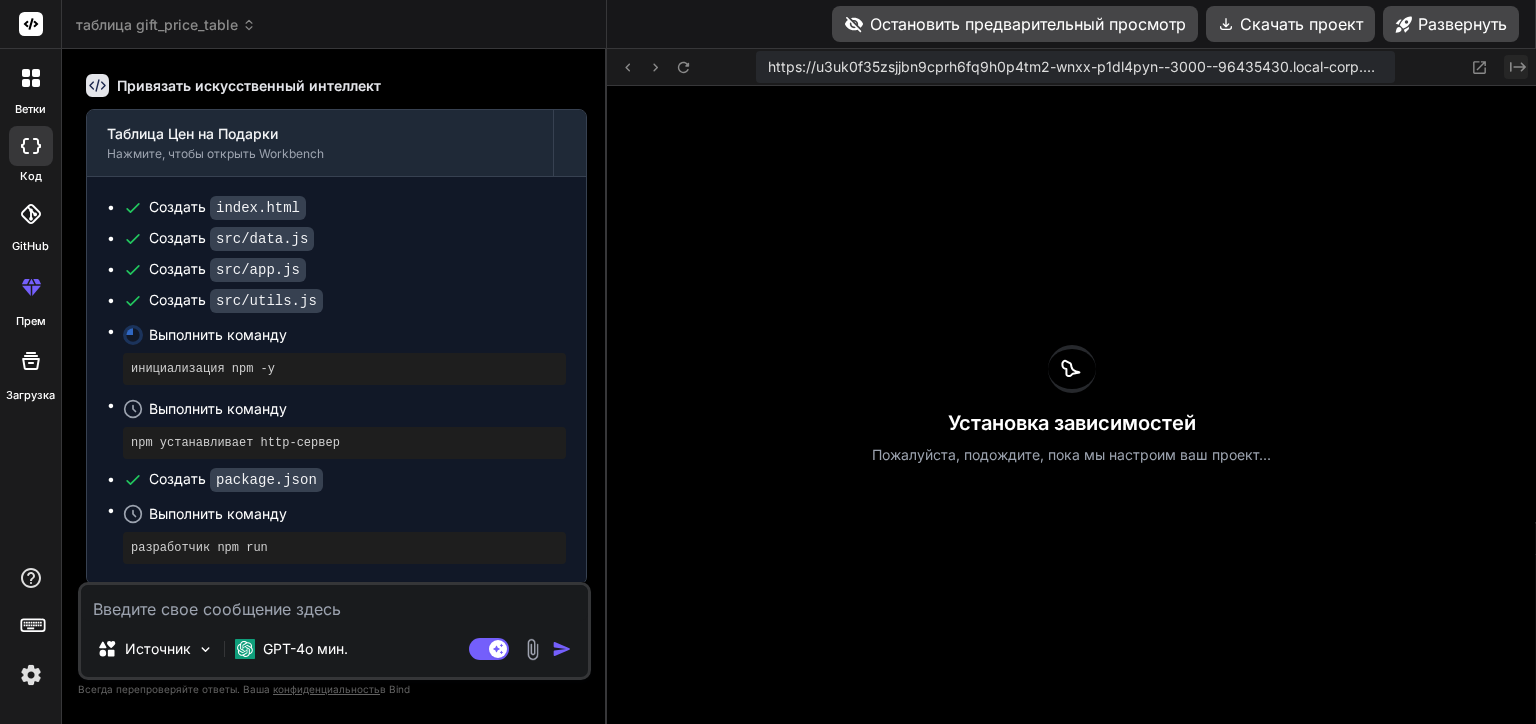 click on "Created with Pixso." 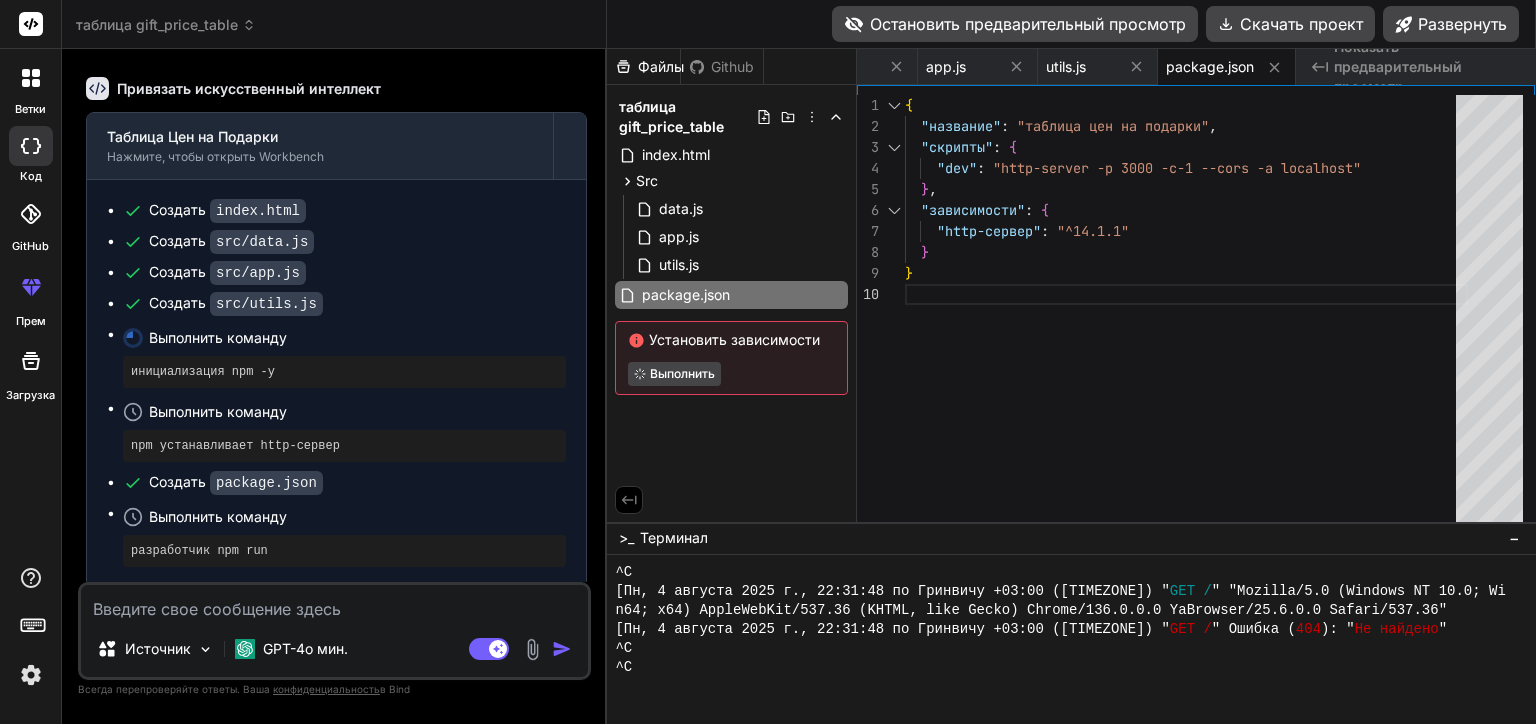 scroll, scrollTop: 567, scrollLeft: 0, axis: vertical 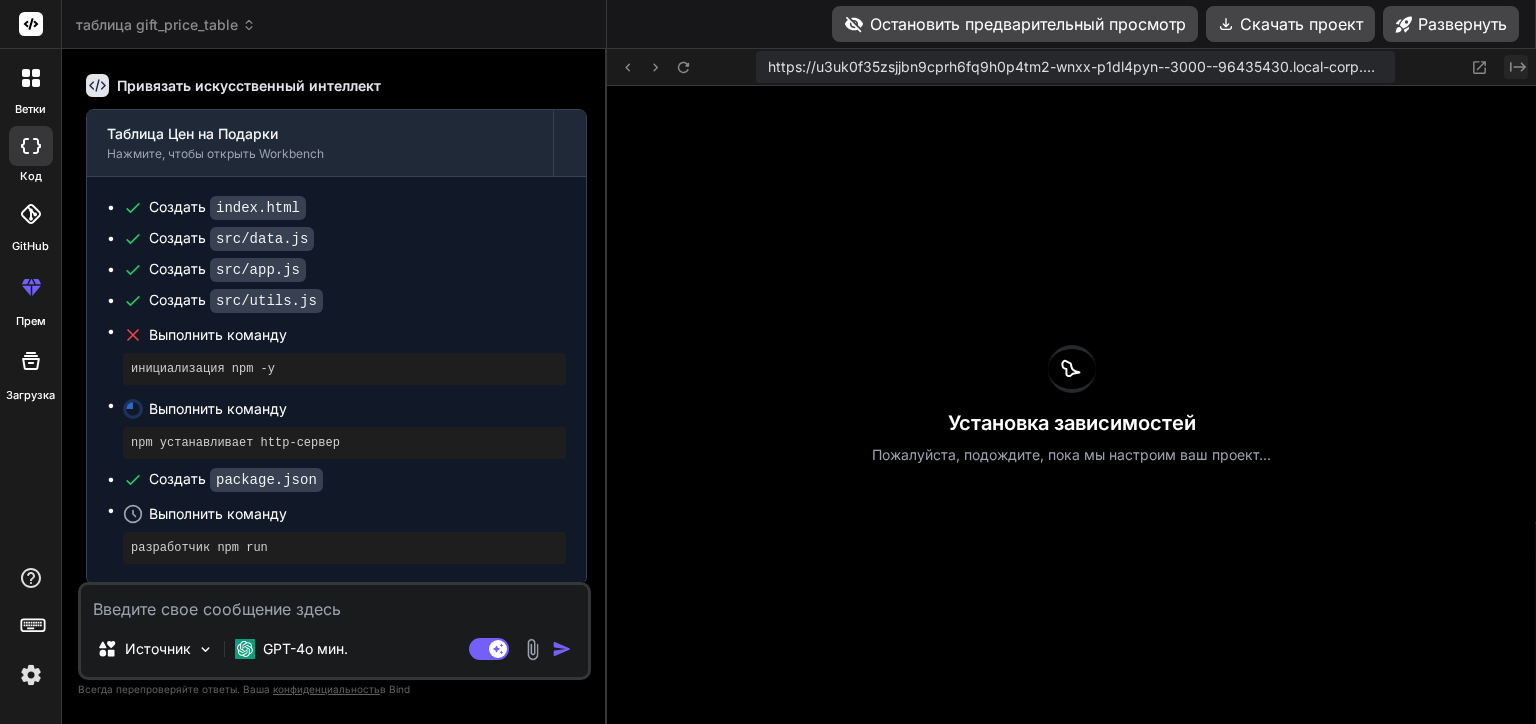 click 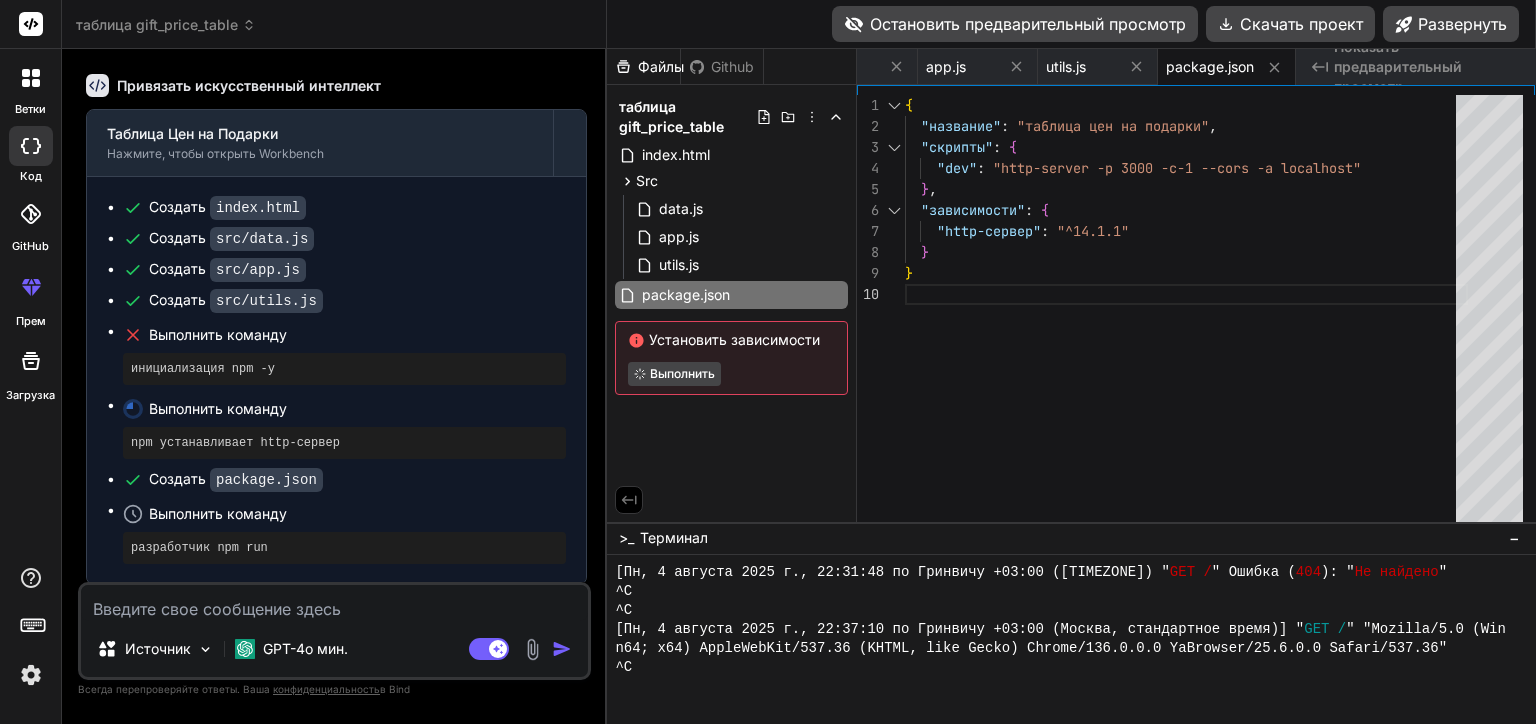 click on "инициализация npm -y" at bounding box center [344, 369] 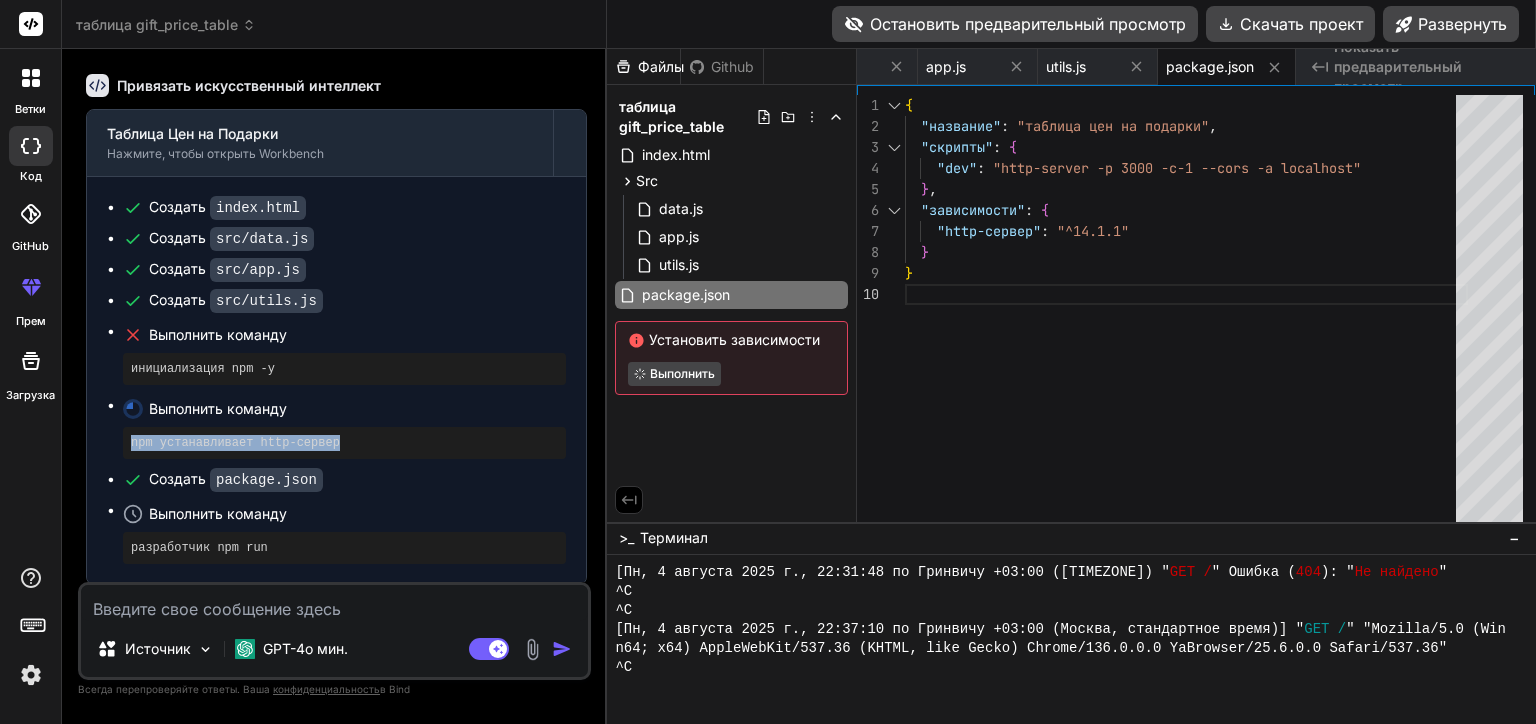 drag, startPoint x: 128, startPoint y: 441, endPoint x: 368, endPoint y: 444, distance: 240.01875 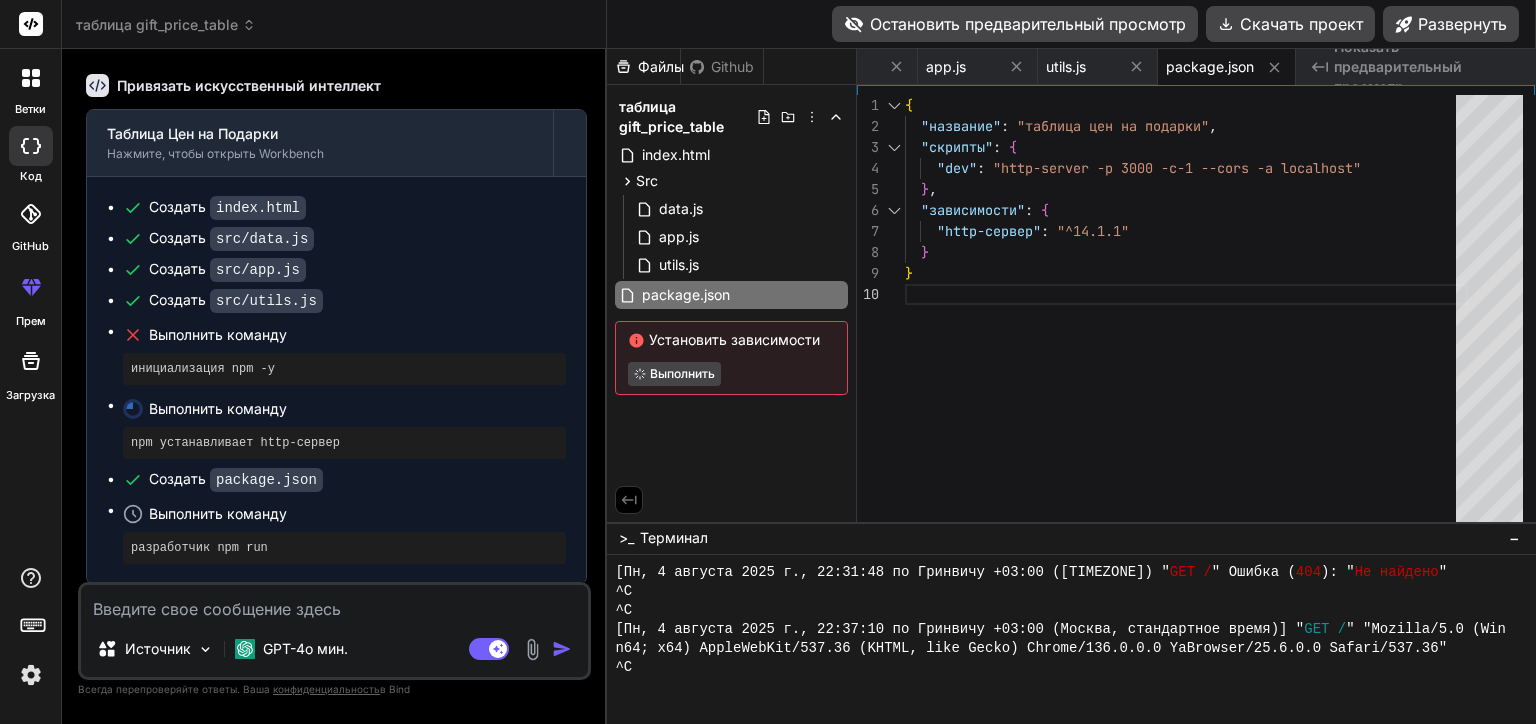 click on "Создать   package.json" at bounding box center (344, 479) 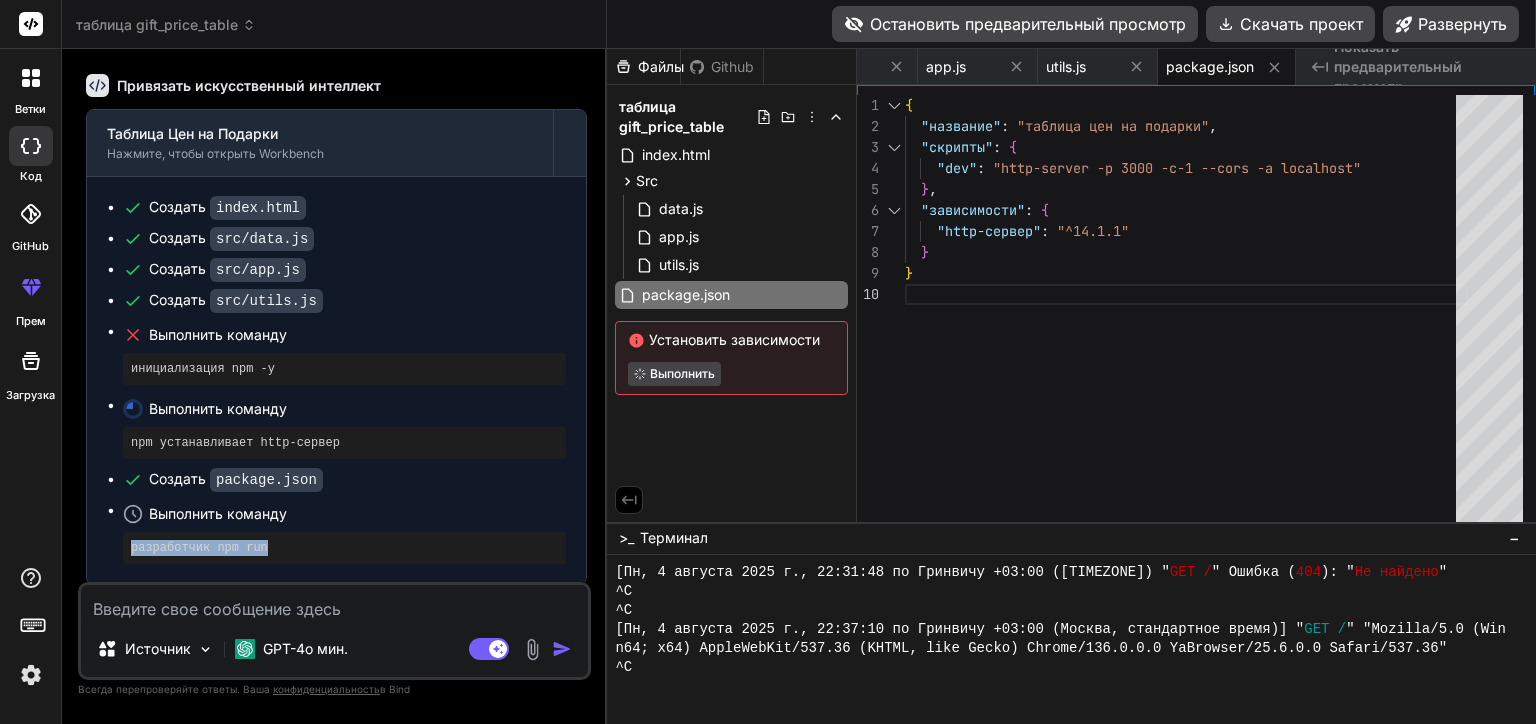 drag, startPoint x: 119, startPoint y: 548, endPoint x: 284, endPoint y: 546, distance: 165.01212 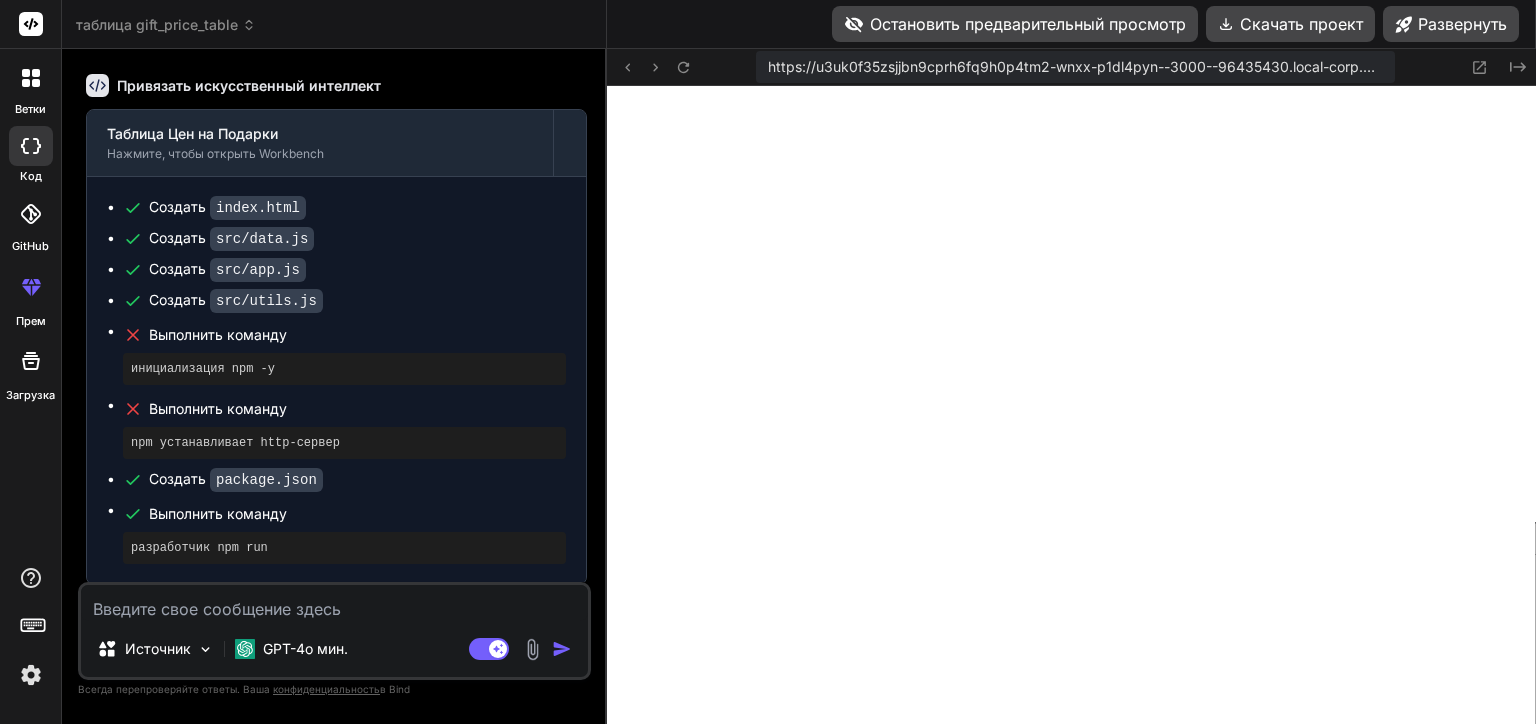 scroll, scrollTop: 1670, scrollLeft: 0, axis: vertical 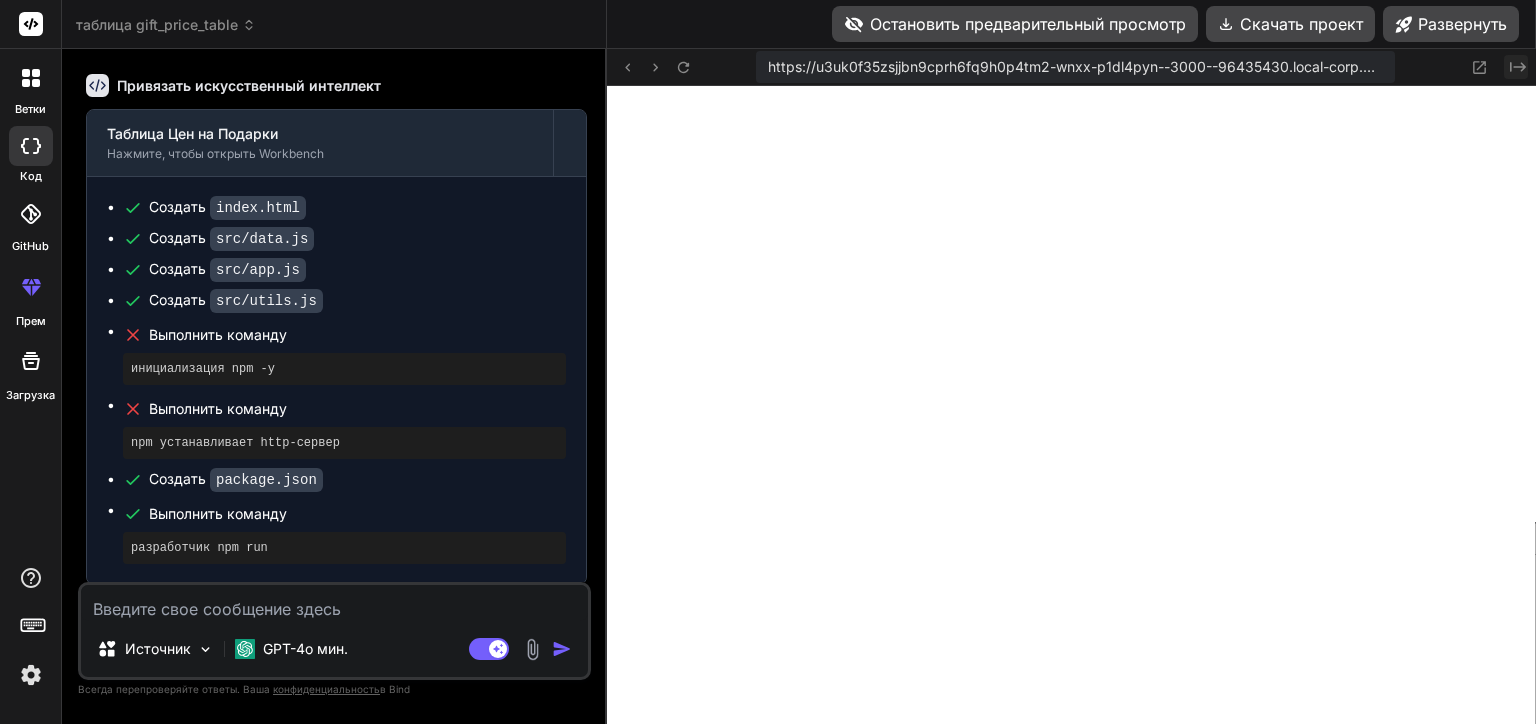 click on "Created with Pixso." 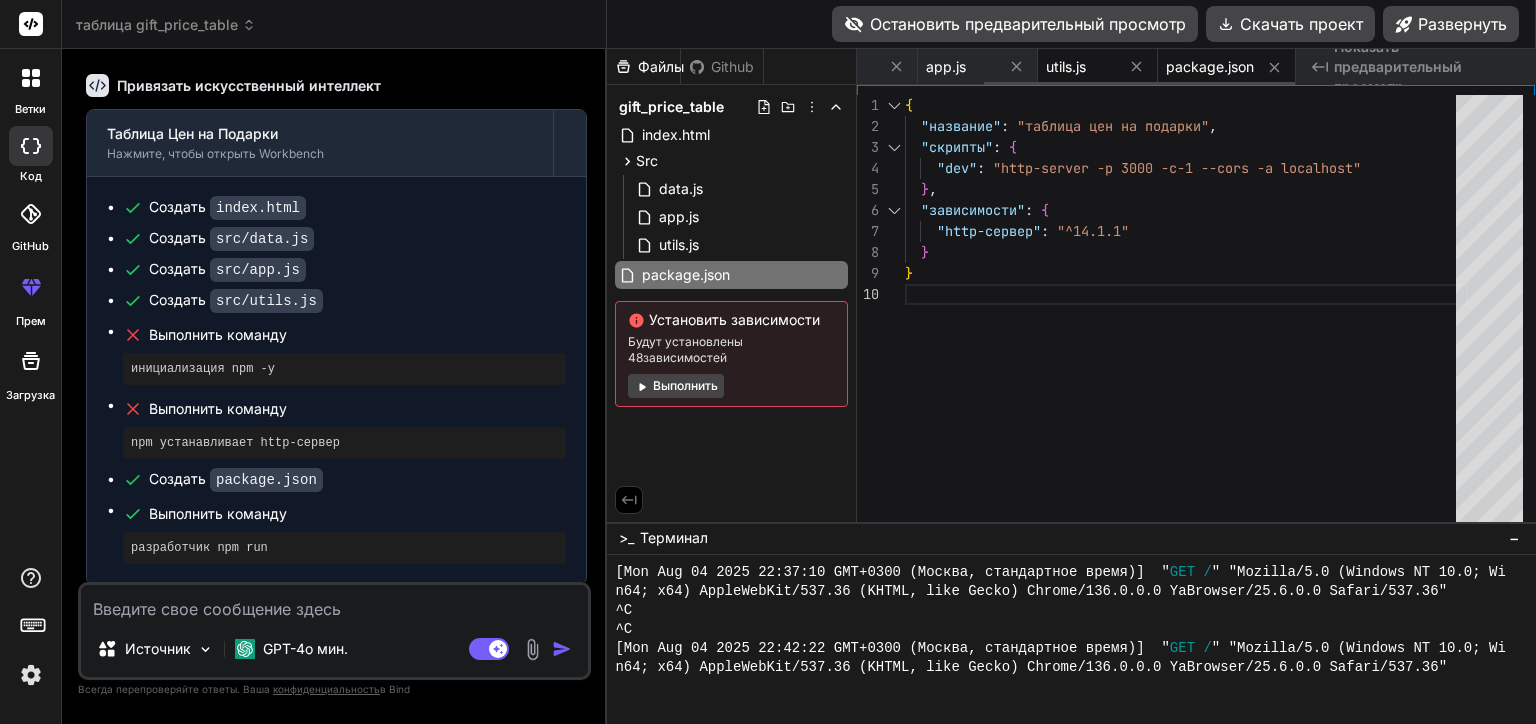 scroll, scrollTop: 0, scrollLeft: 178, axis: horizontal 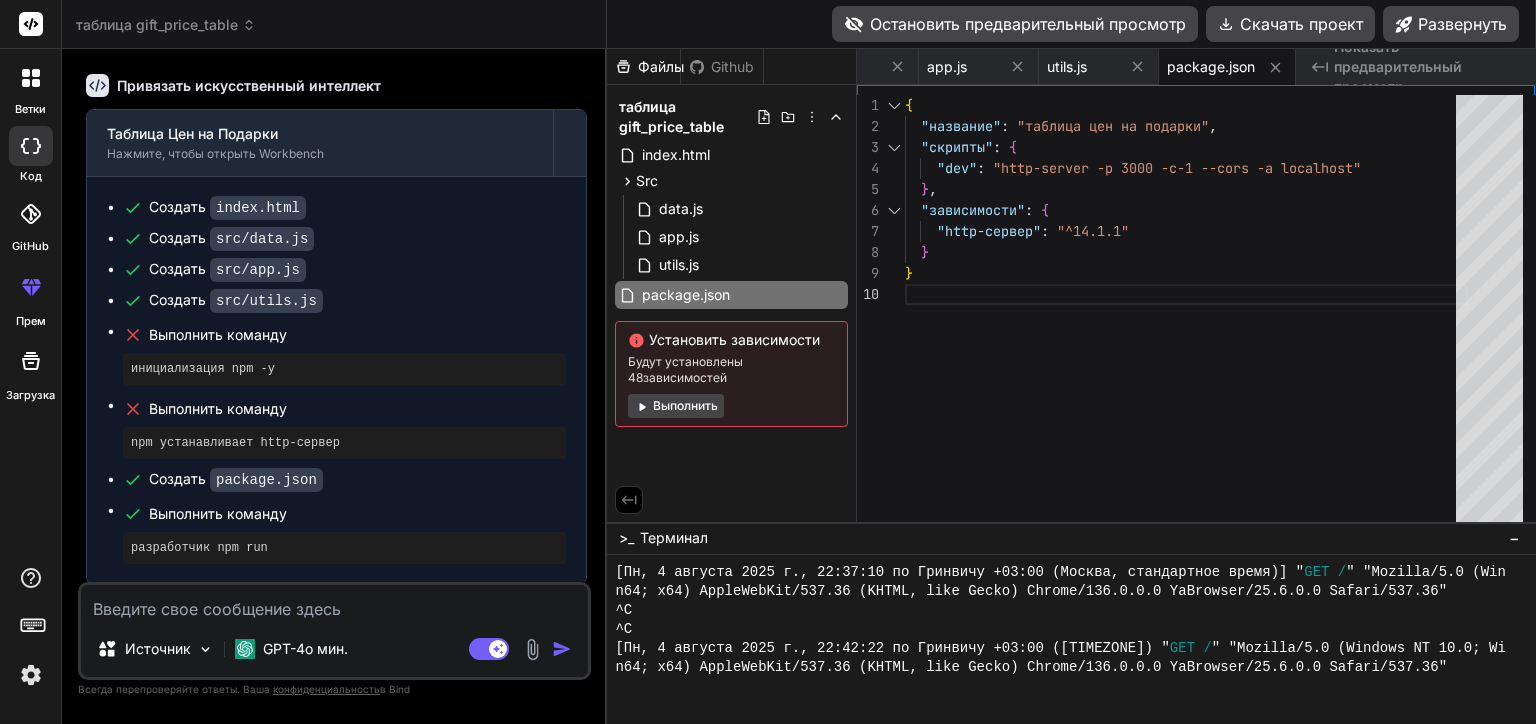 click on "Выполнить" at bounding box center [676, 406] 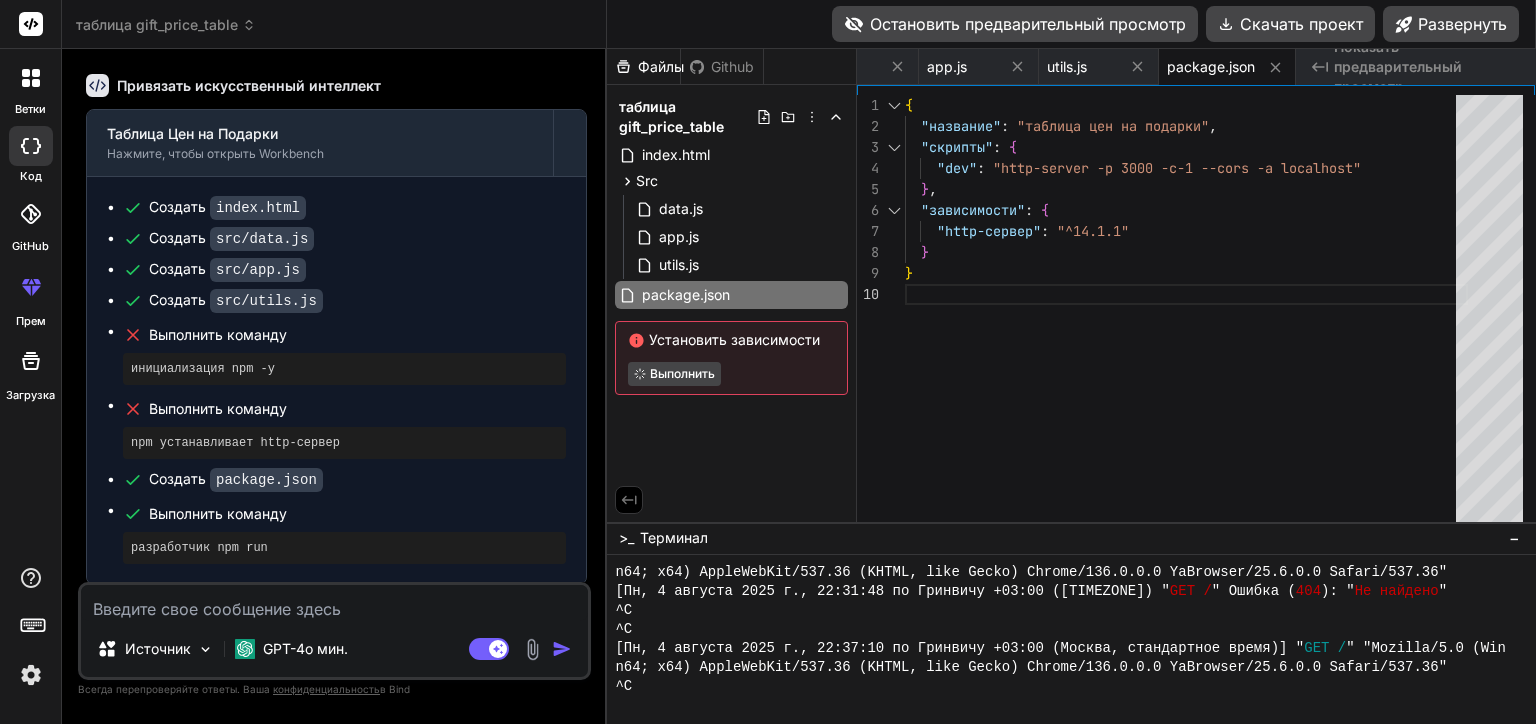 scroll, scrollTop: 1690, scrollLeft: 0, axis: vertical 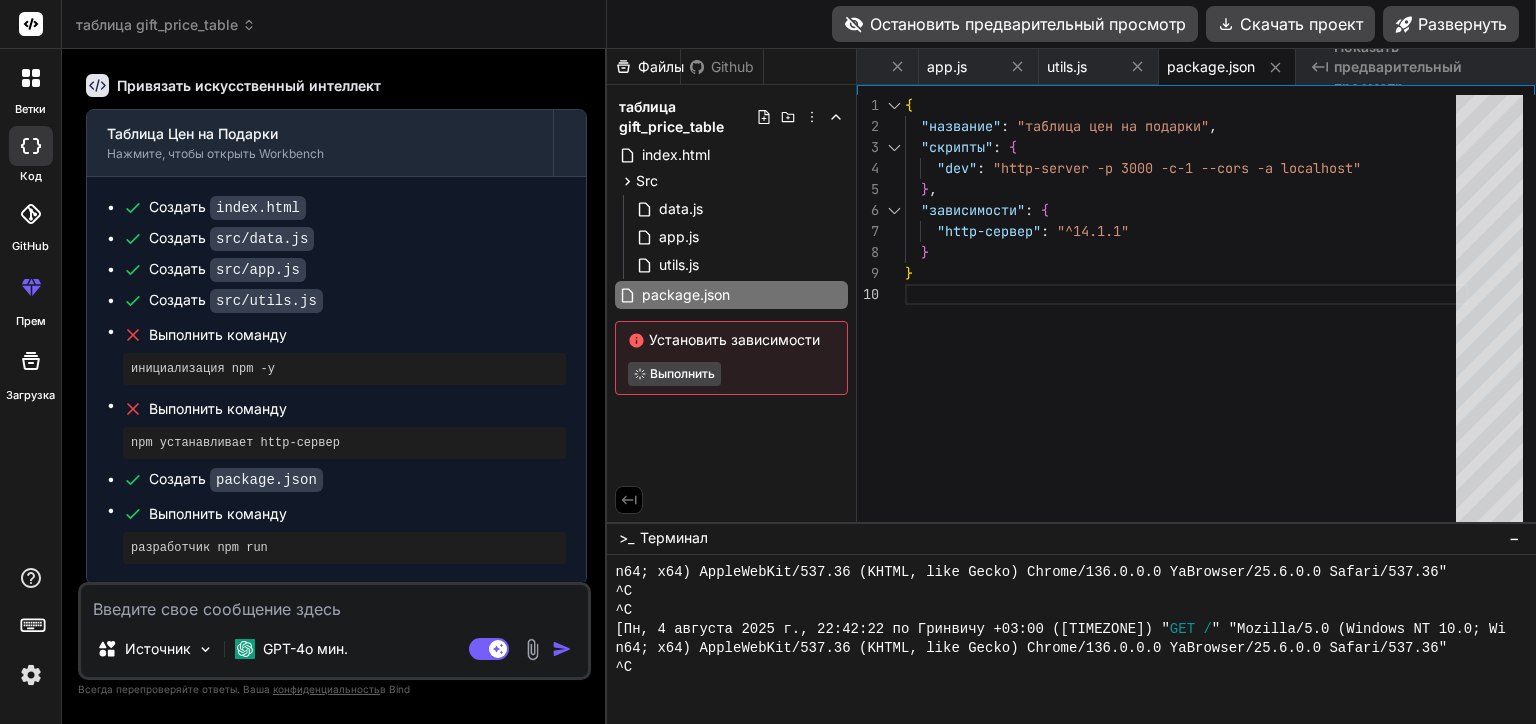 click on "Показать предварительный просмотр" at bounding box center (1427, 67) 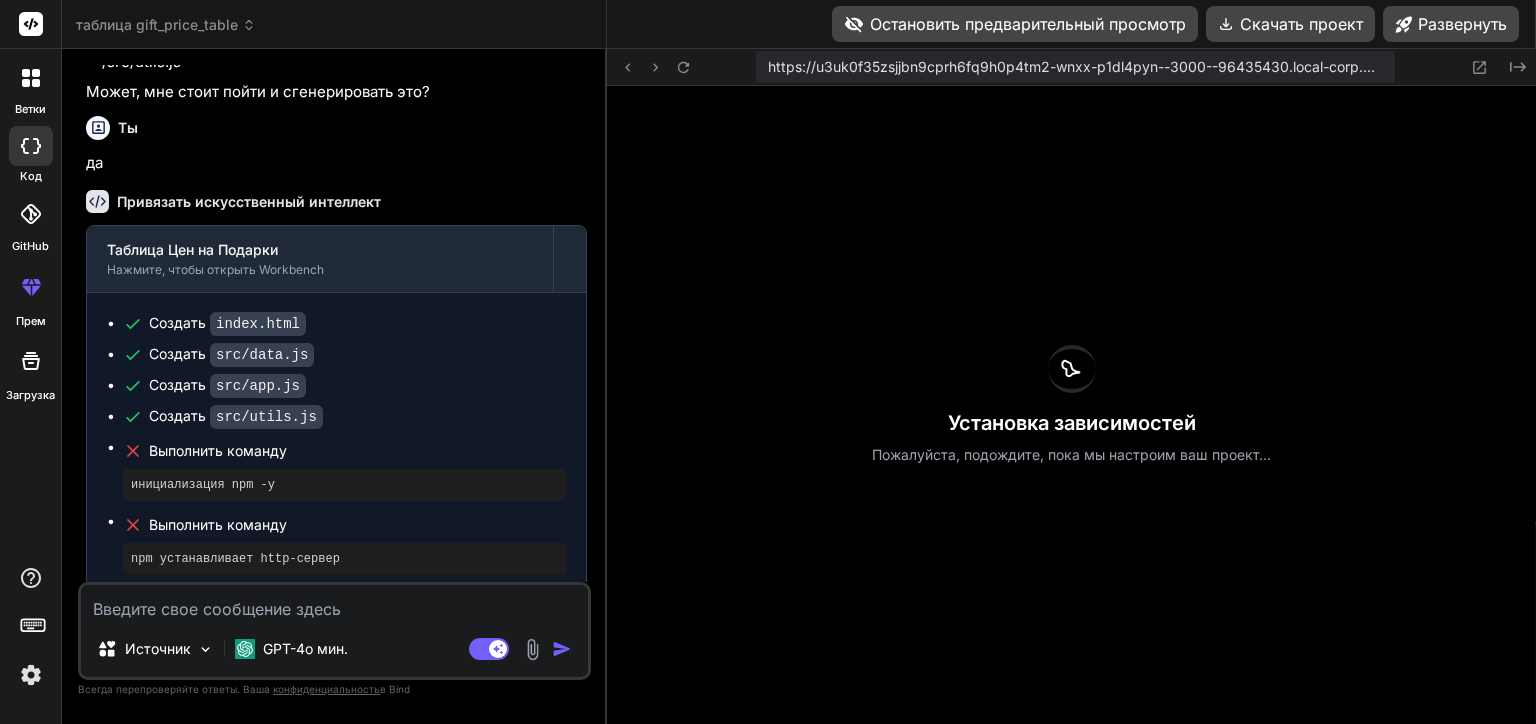 scroll, scrollTop: 567, scrollLeft: 0, axis: vertical 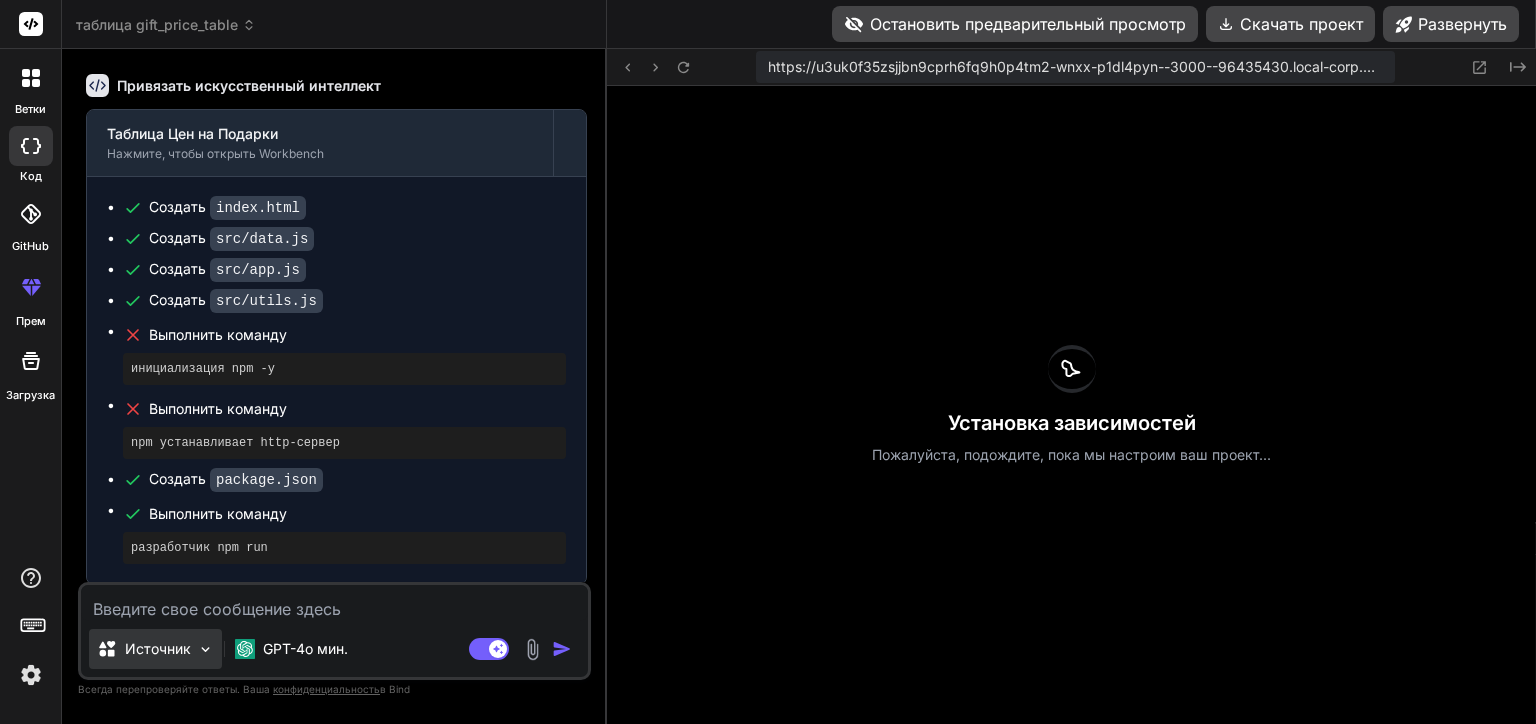 click on "Источник" at bounding box center (158, 649) 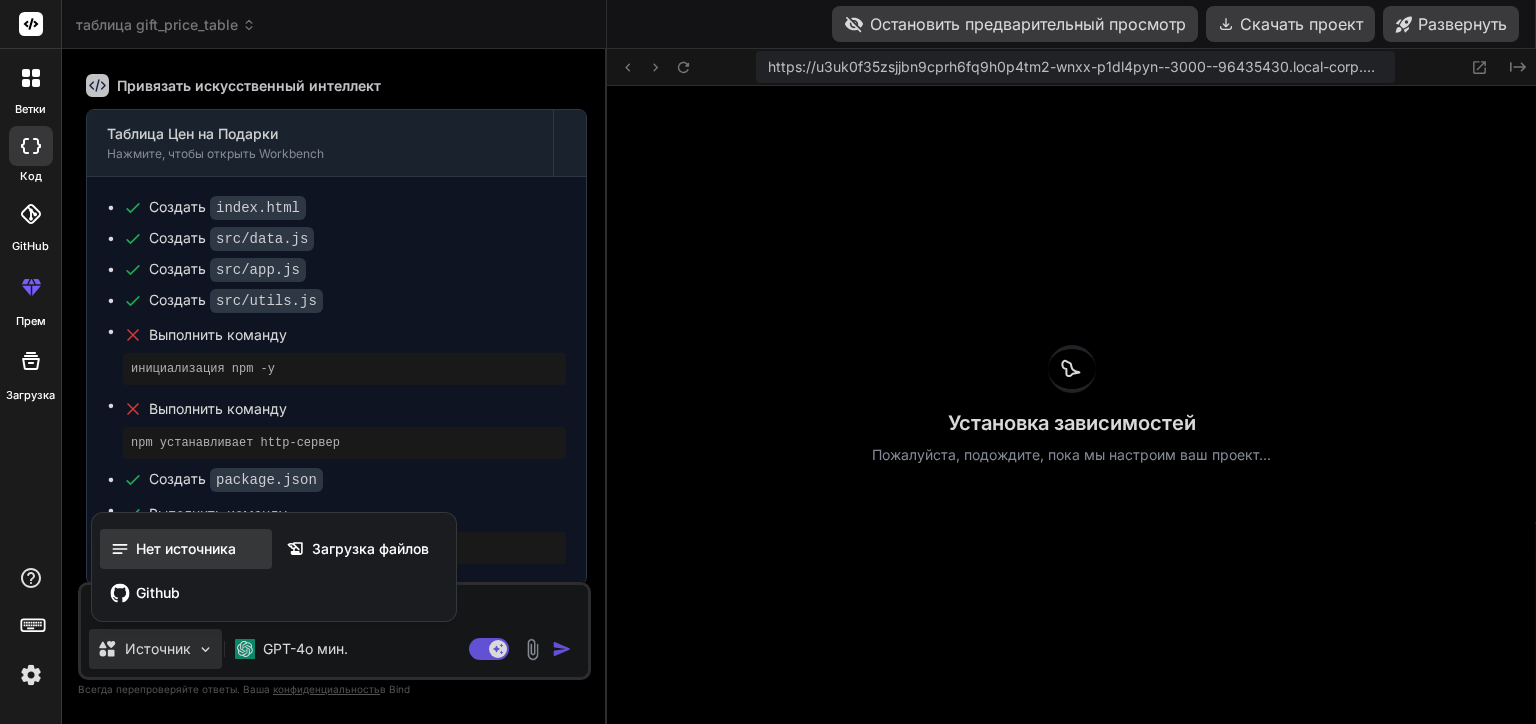 click on "Нет источника" at bounding box center (186, 549) 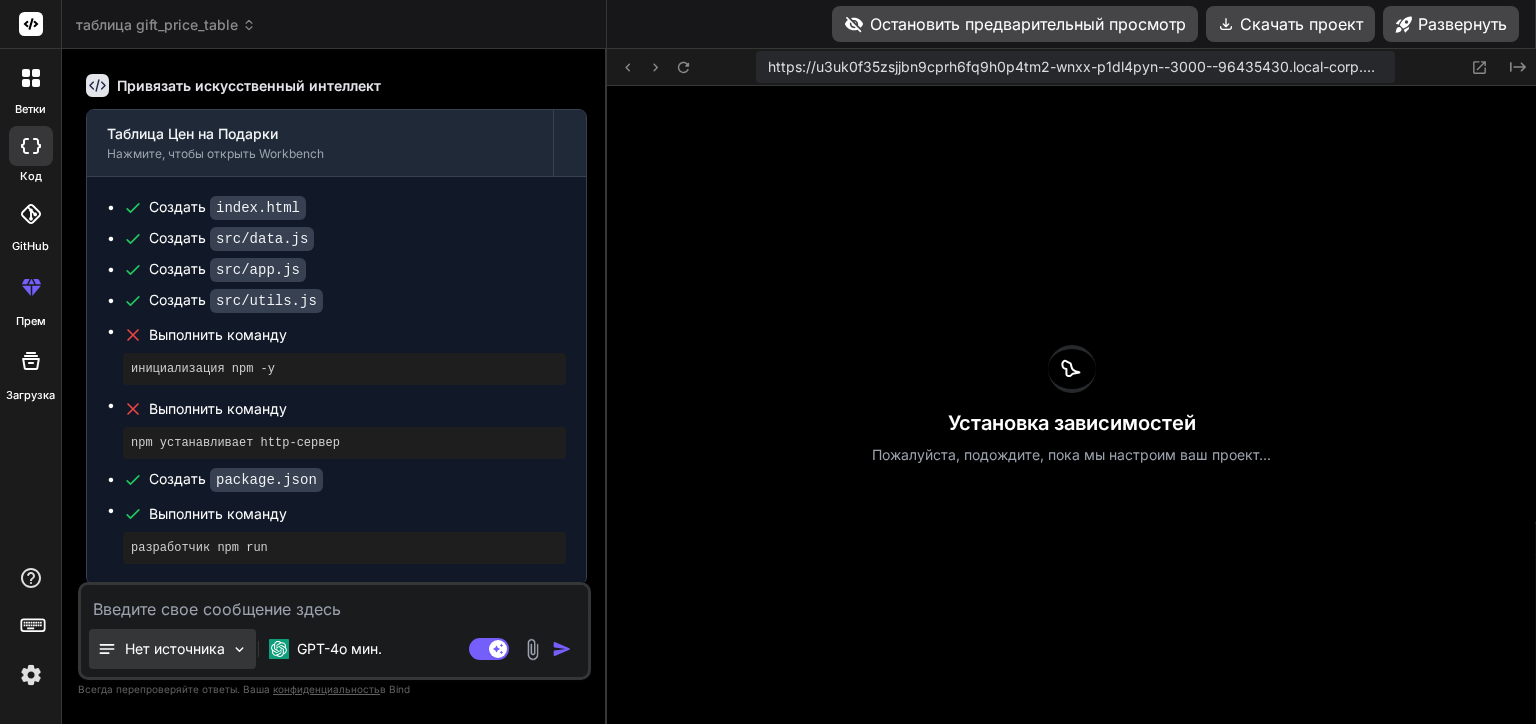 click on "Нет источника" at bounding box center [175, 649] 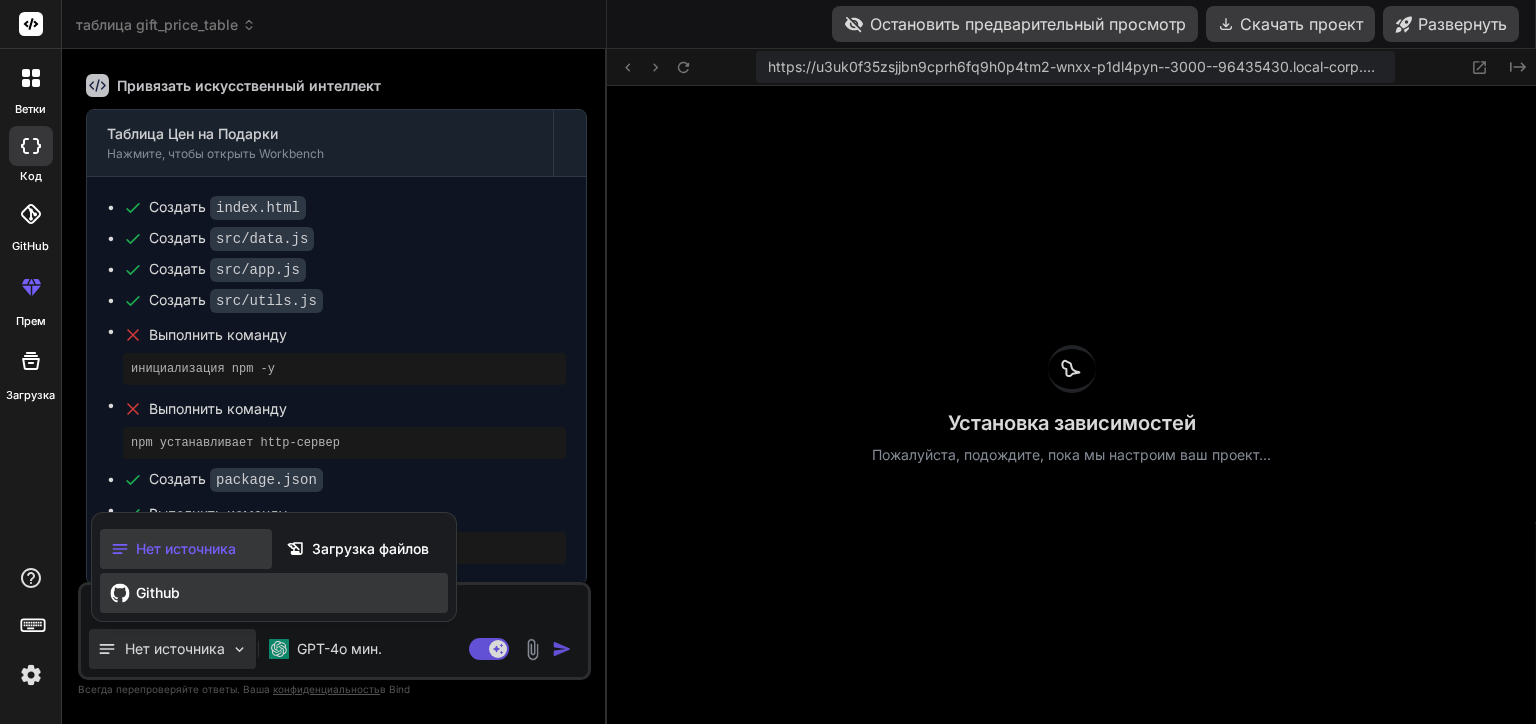 click on "Github" at bounding box center (158, 593) 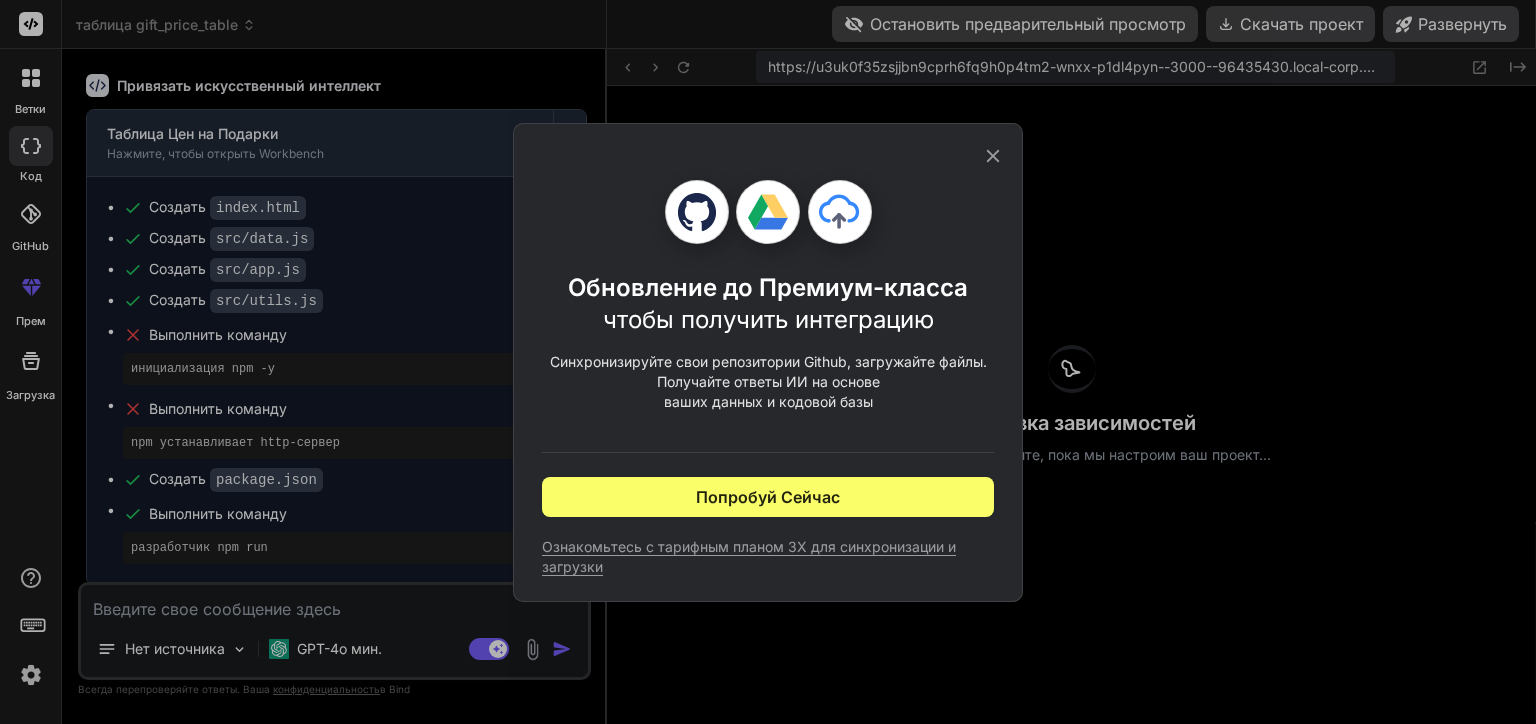 click 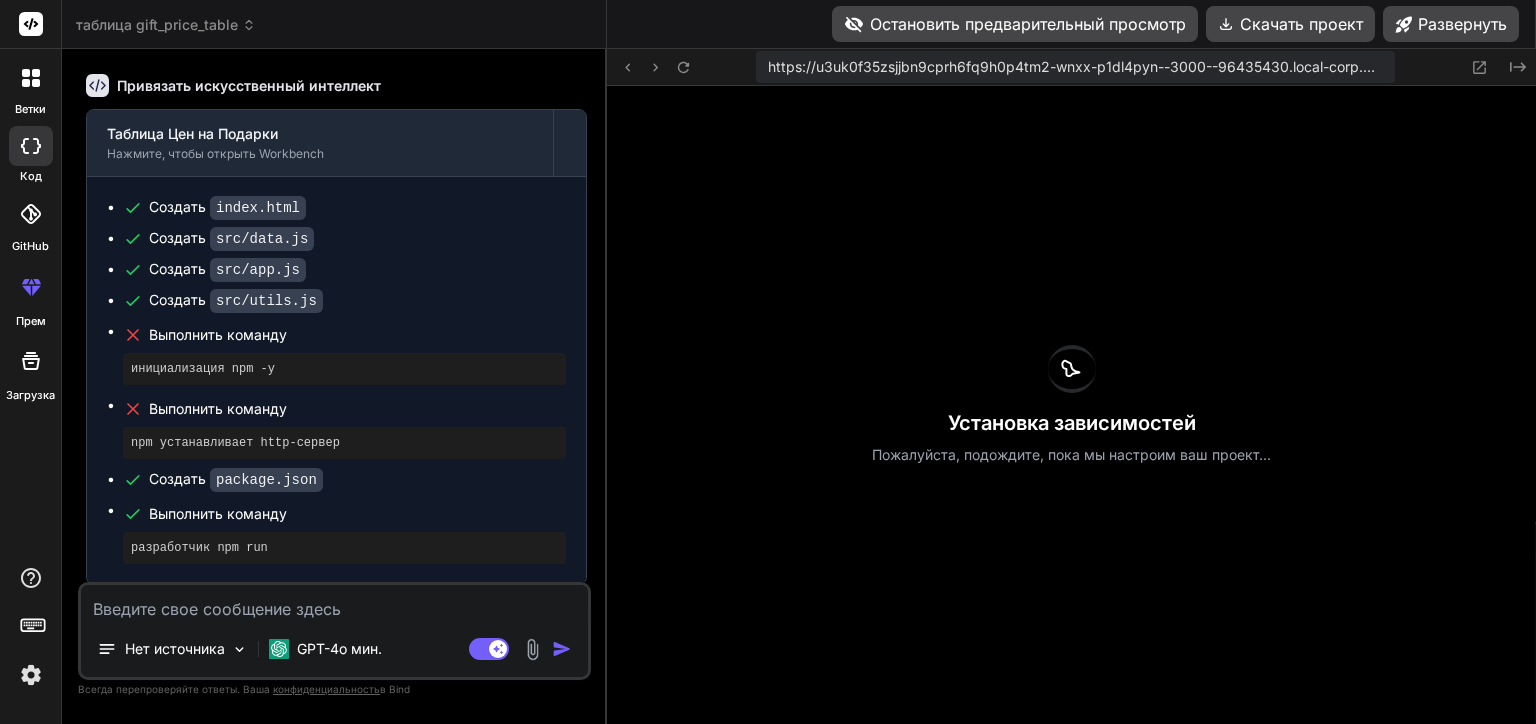 click at bounding box center [532, 649] 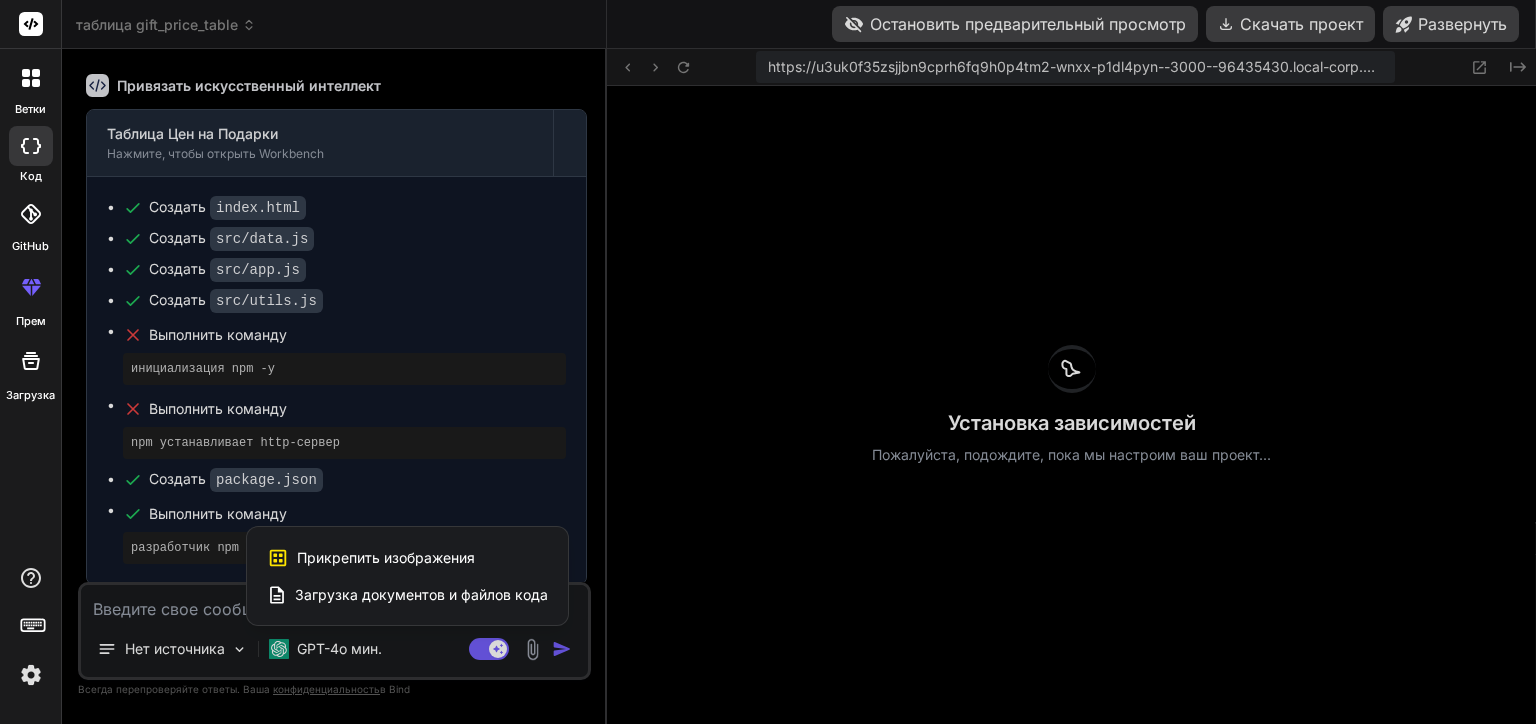 click at bounding box center [768, 362] 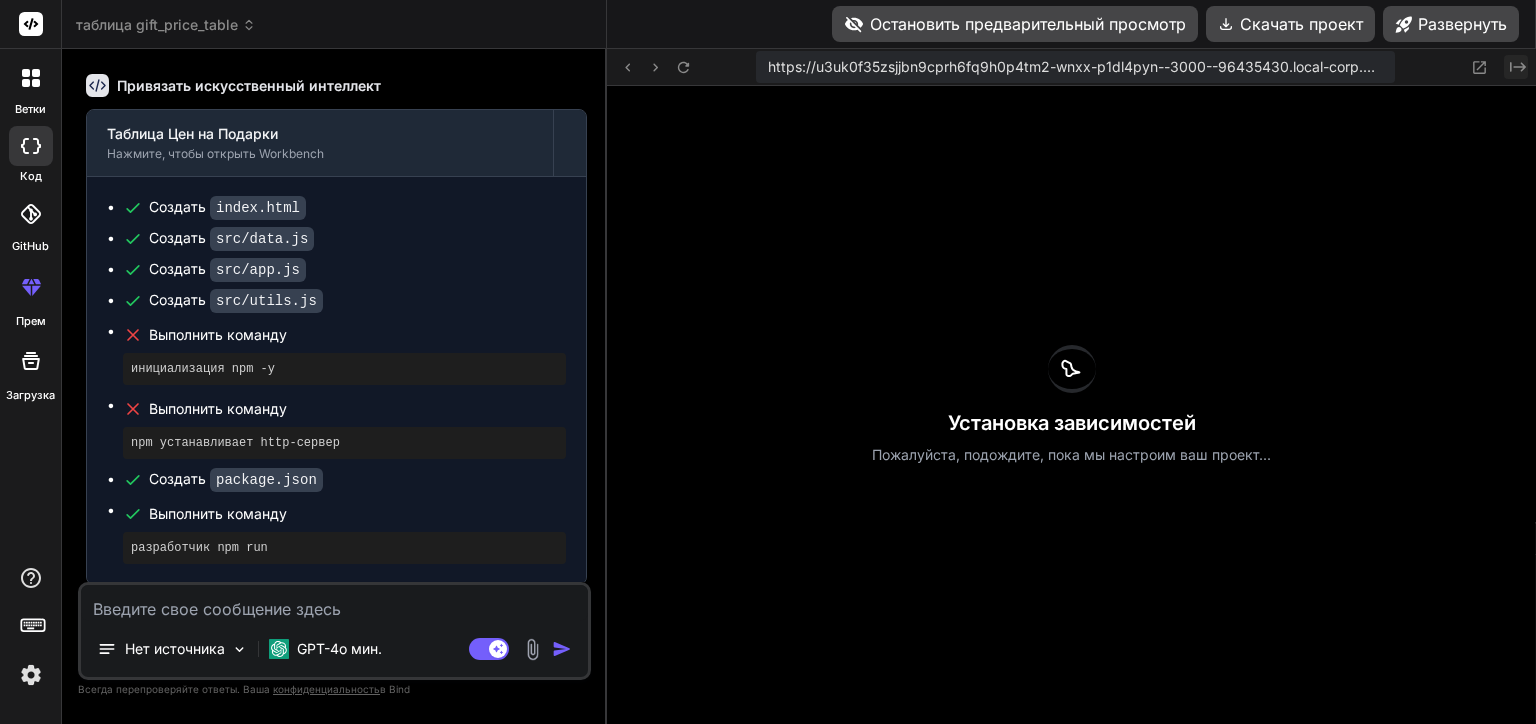 click on "Created with Pixso." 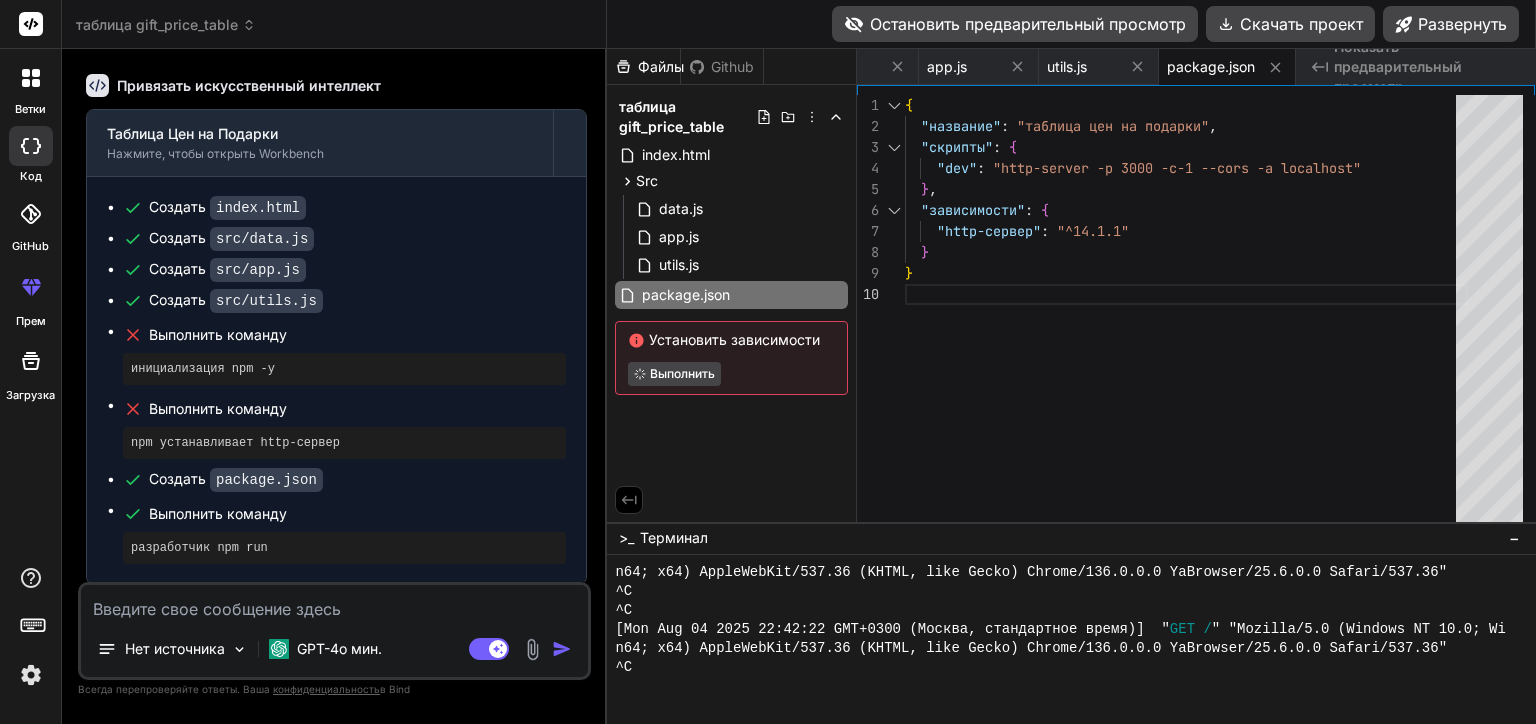 scroll, scrollTop: 1690, scrollLeft: 0, axis: vertical 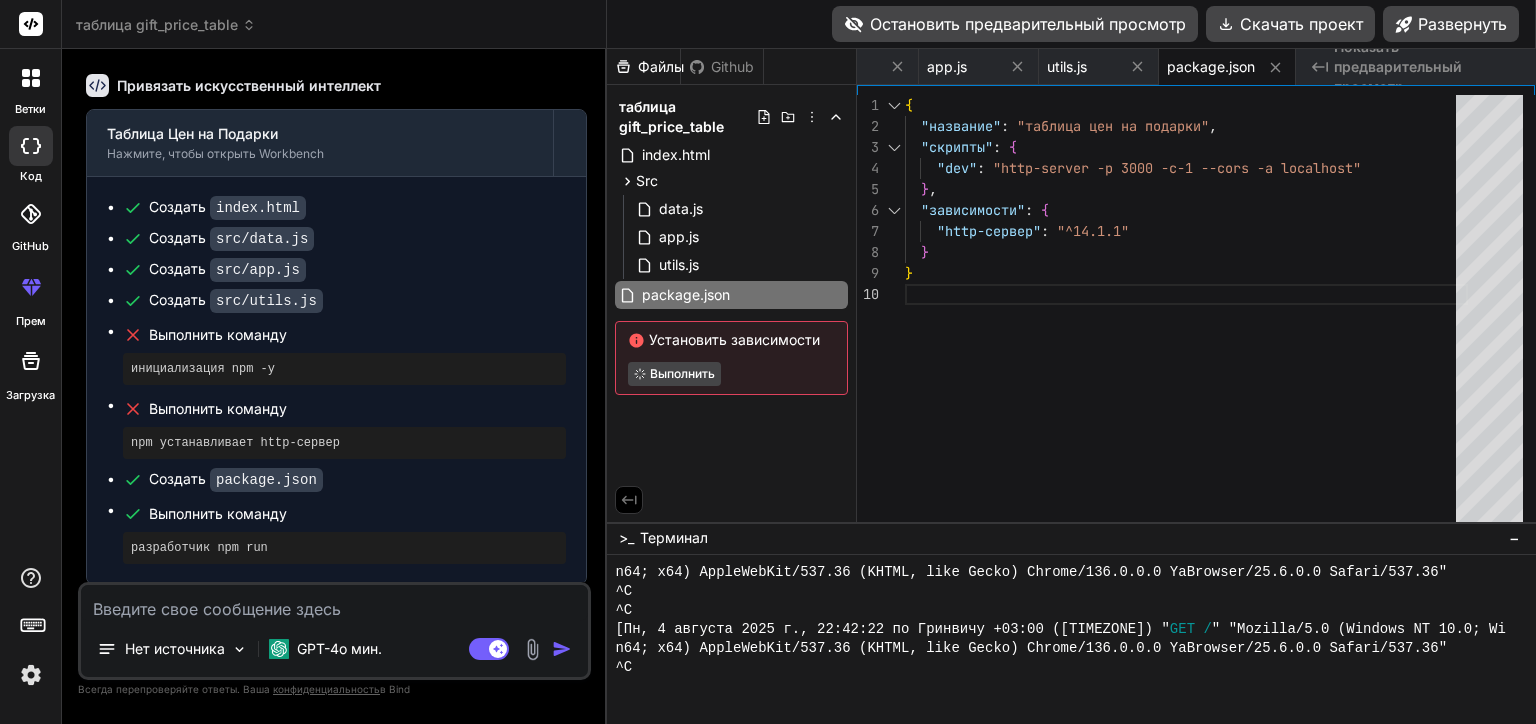 click on "Файлы Github таблица gift_price_table index.html Src data.js app.js utils.js package.json Установить зависимости Выполнить" at bounding box center [732, 285] 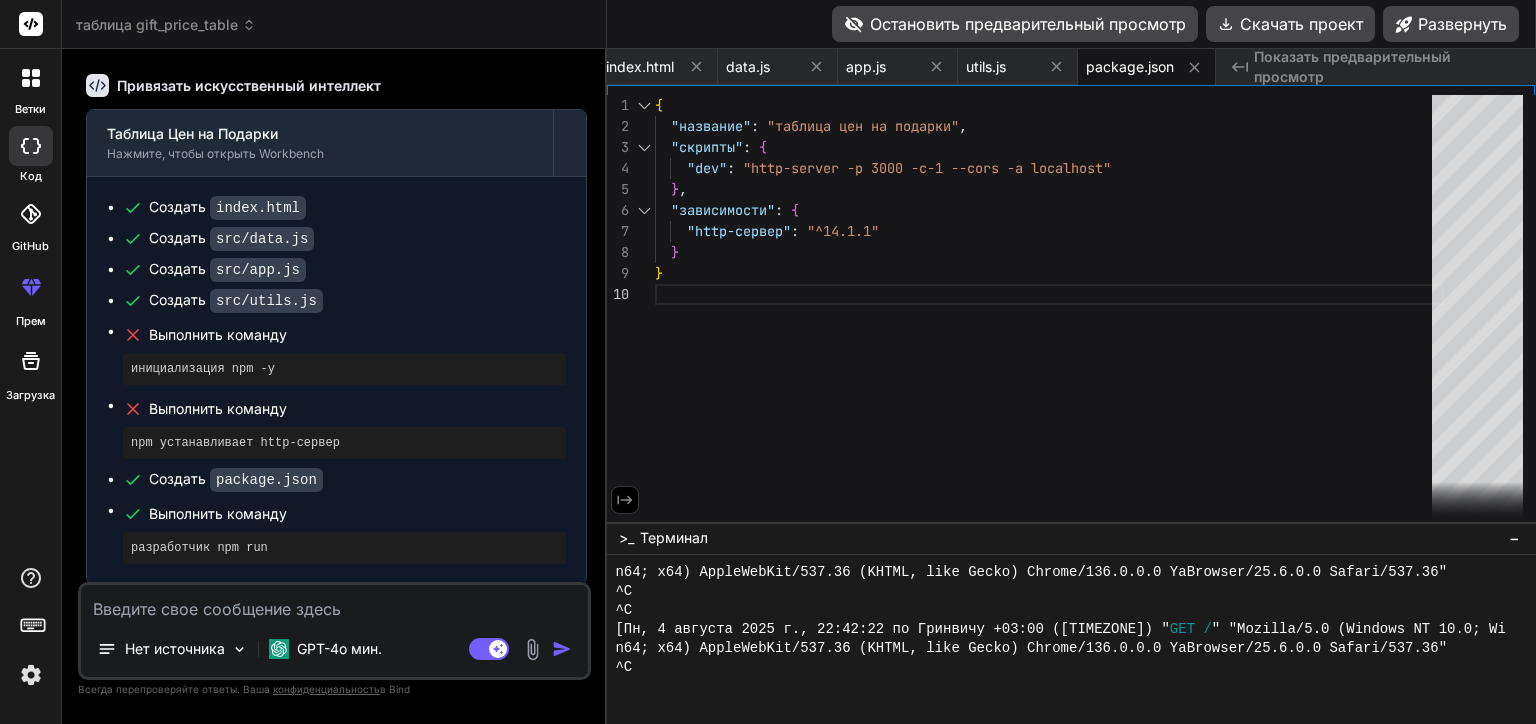 click at bounding box center [625, 500] 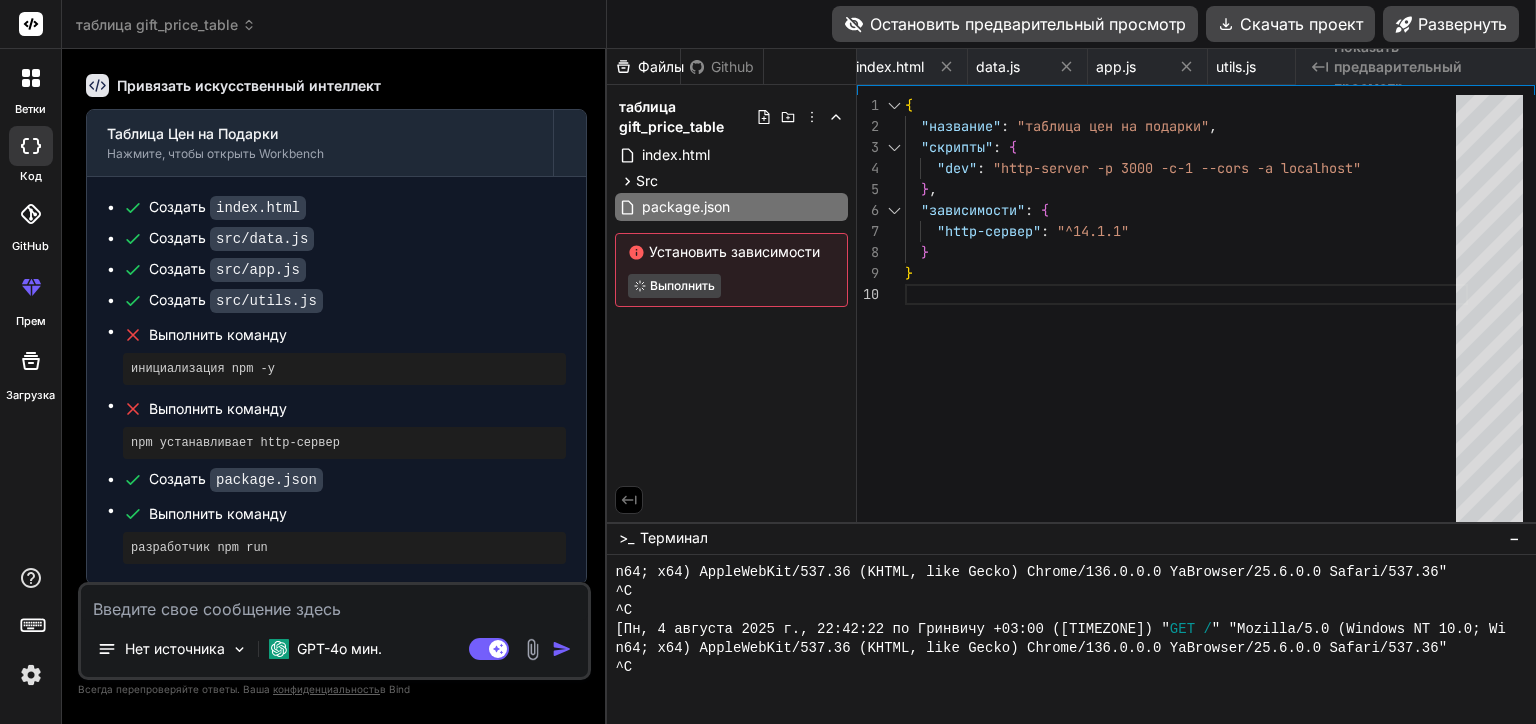 type on "x" 